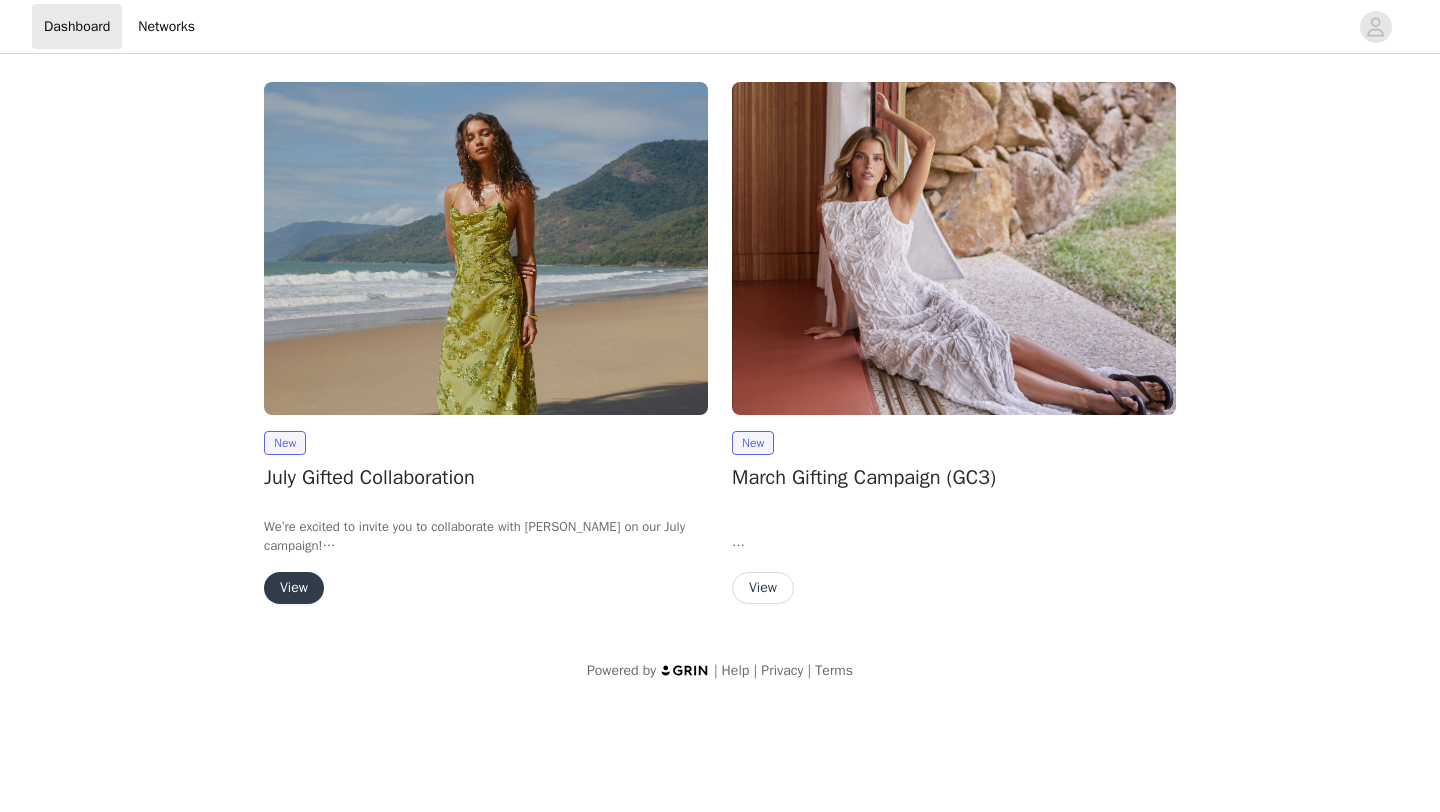 scroll, scrollTop: 0, scrollLeft: 0, axis: both 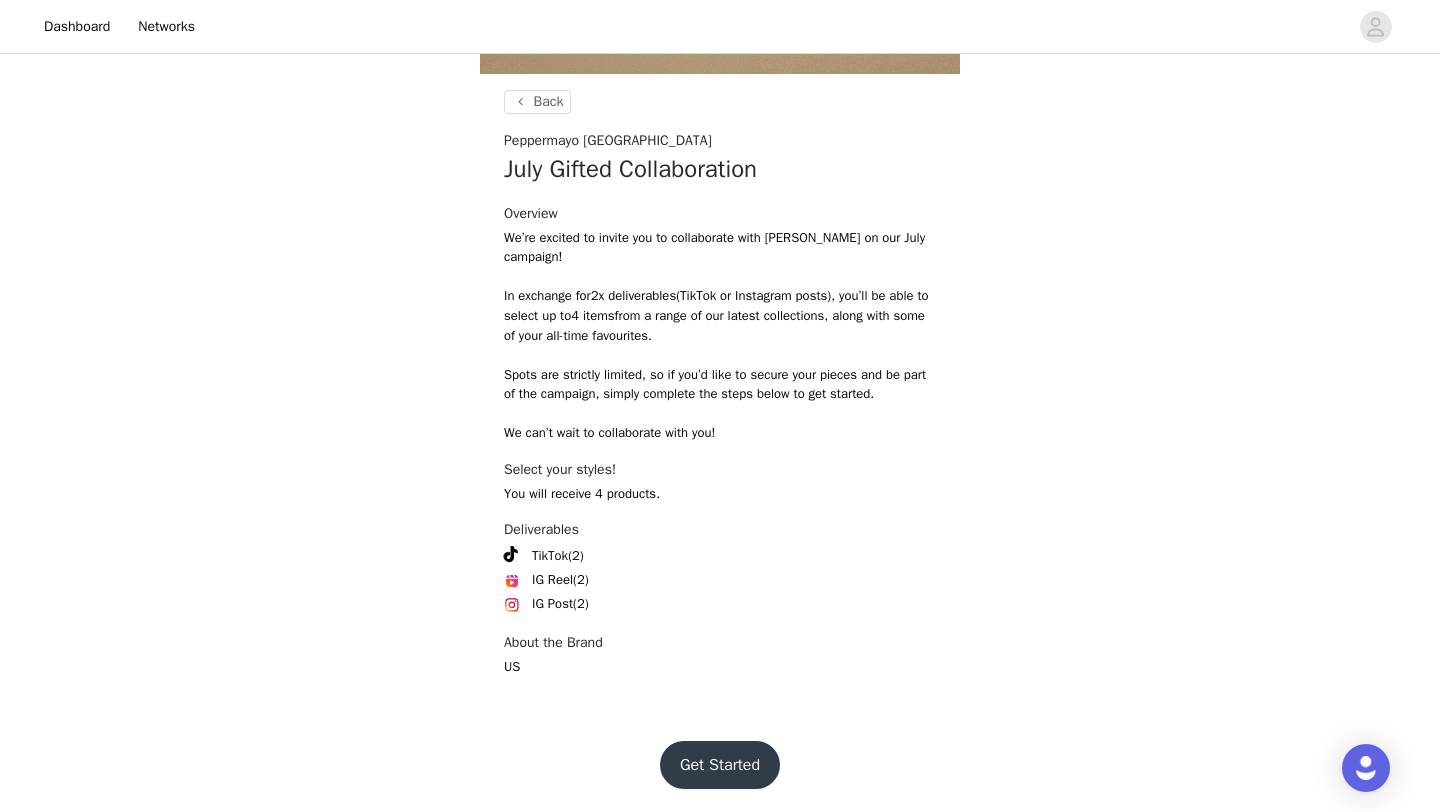 click on "Get Started" at bounding box center [720, 765] 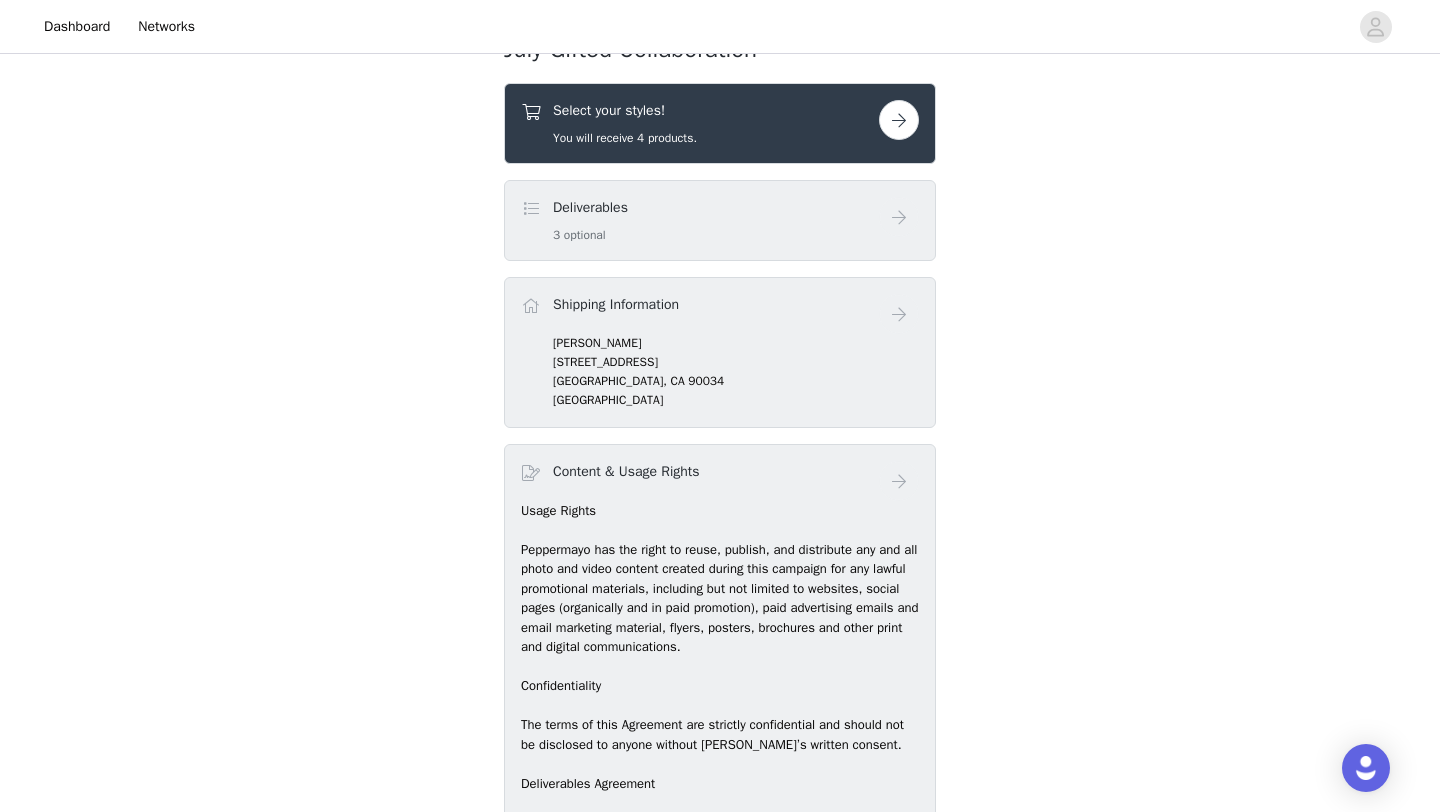scroll, scrollTop: 748, scrollLeft: 0, axis: vertical 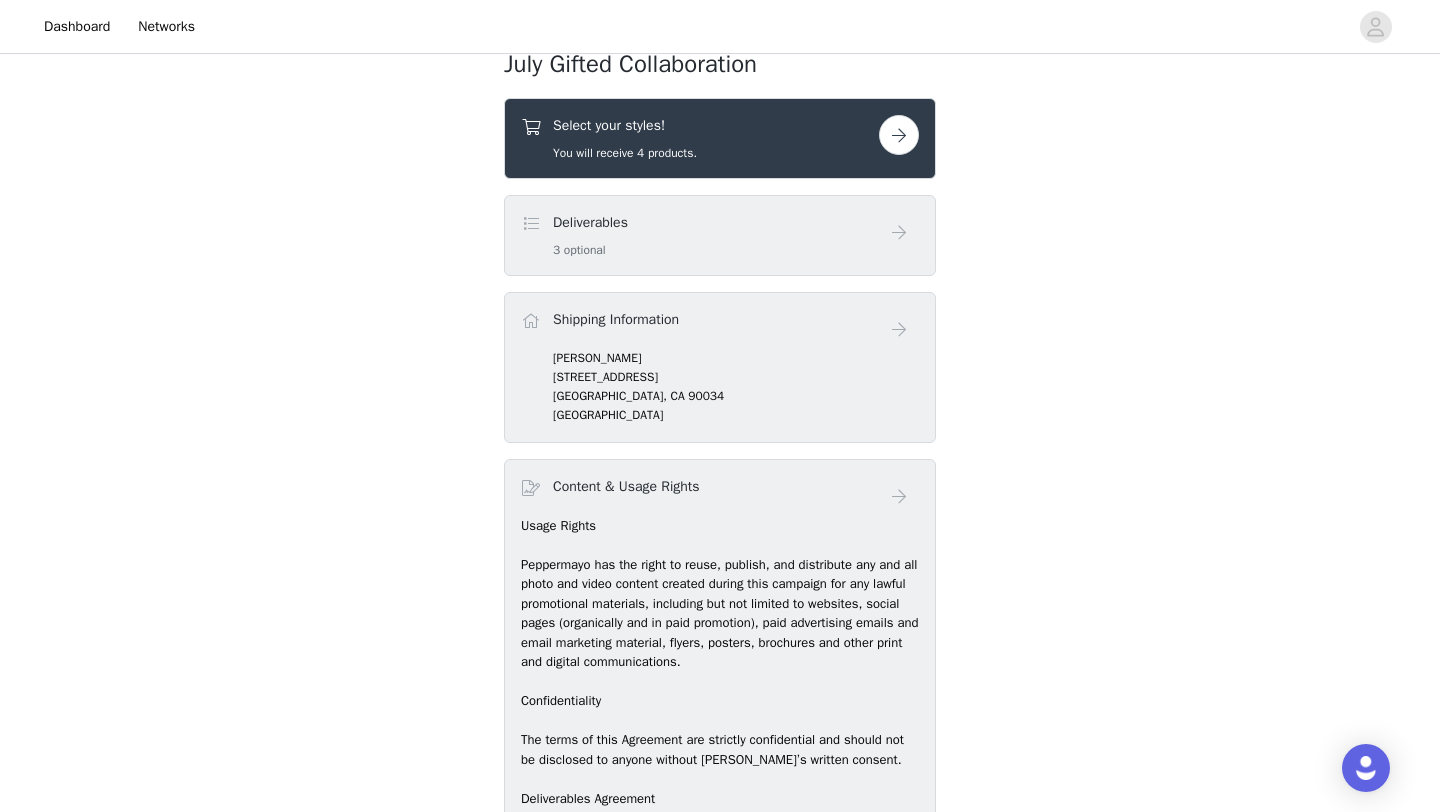 click at bounding box center (899, 135) 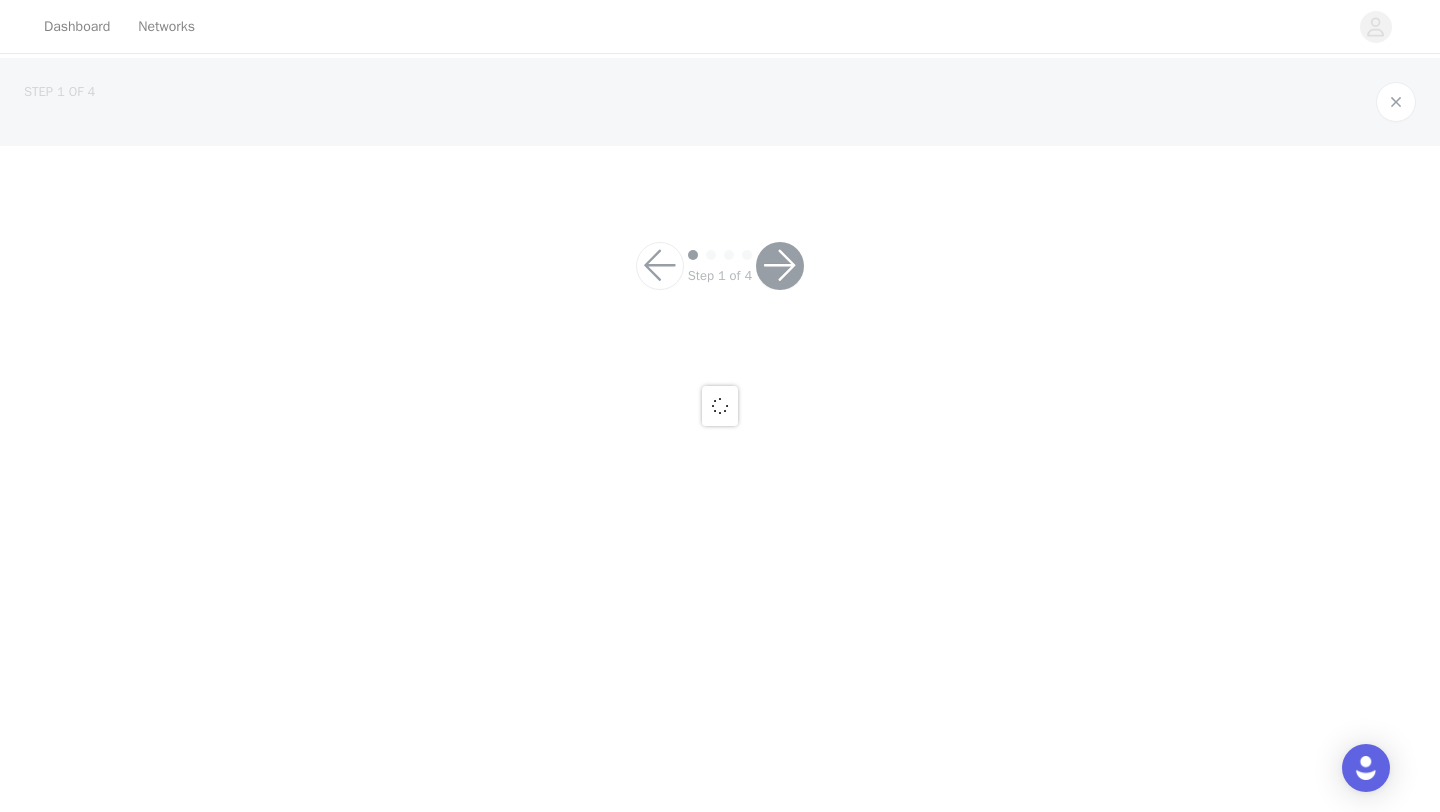 scroll, scrollTop: 0, scrollLeft: 0, axis: both 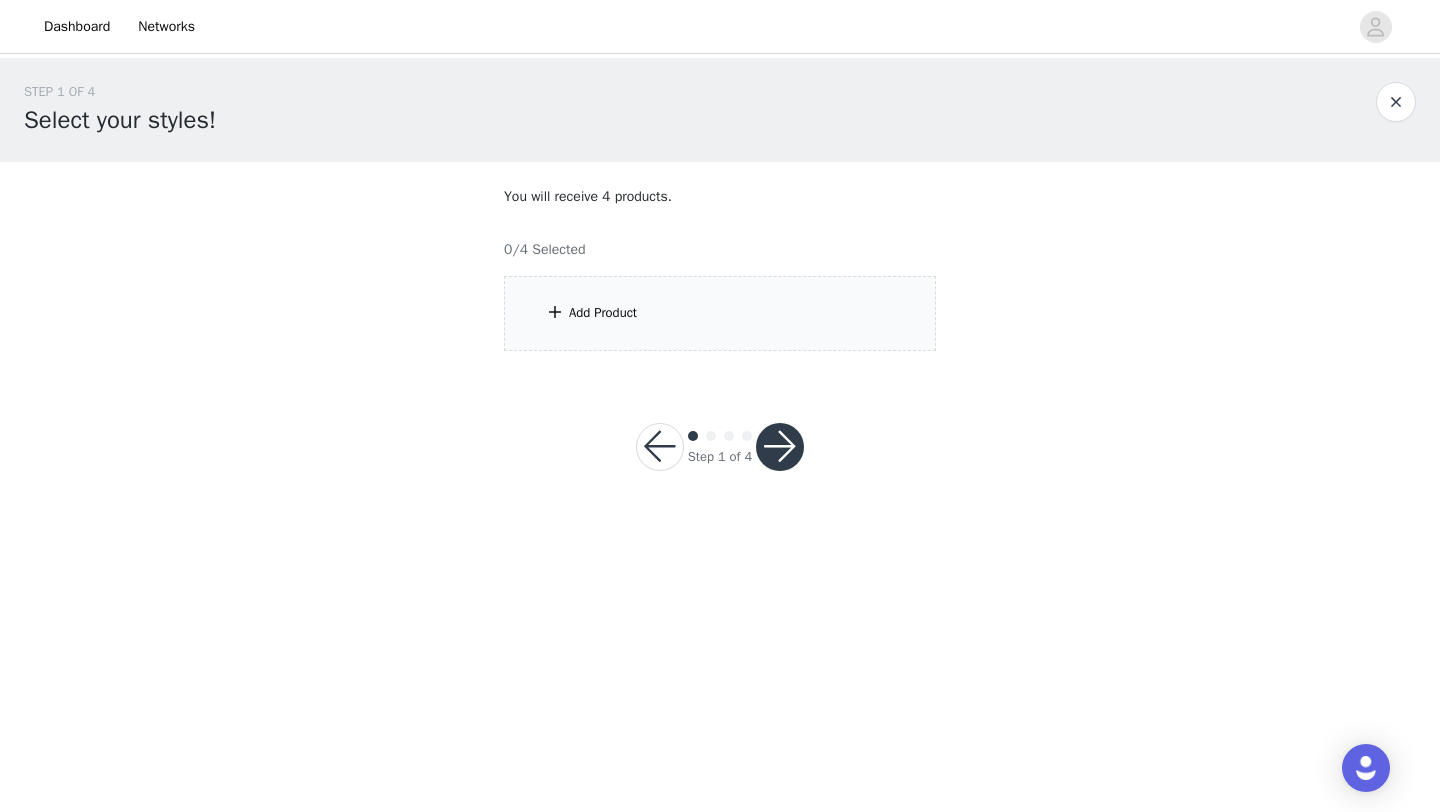 click on "Add Product" at bounding box center [720, 313] 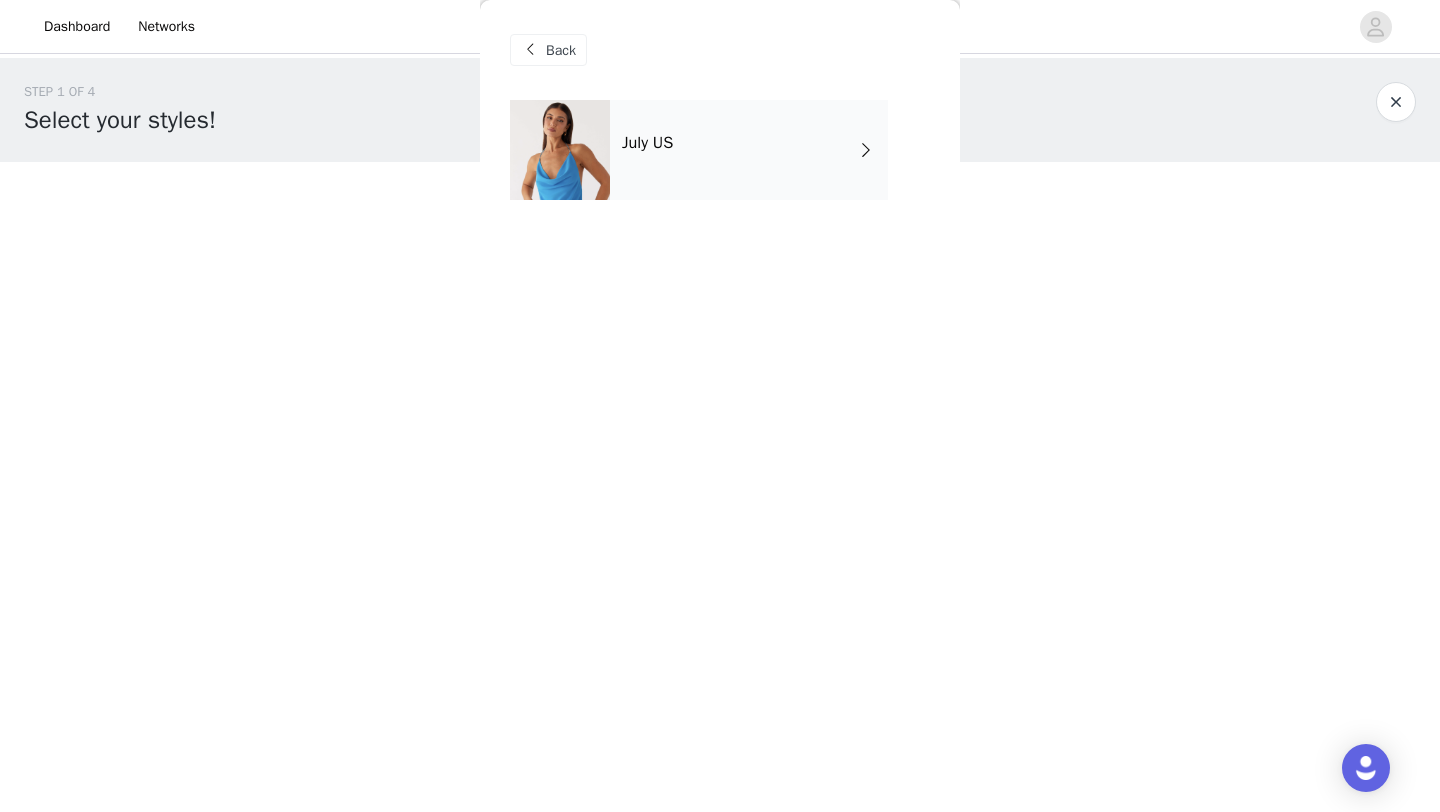 click on "July US" at bounding box center (749, 150) 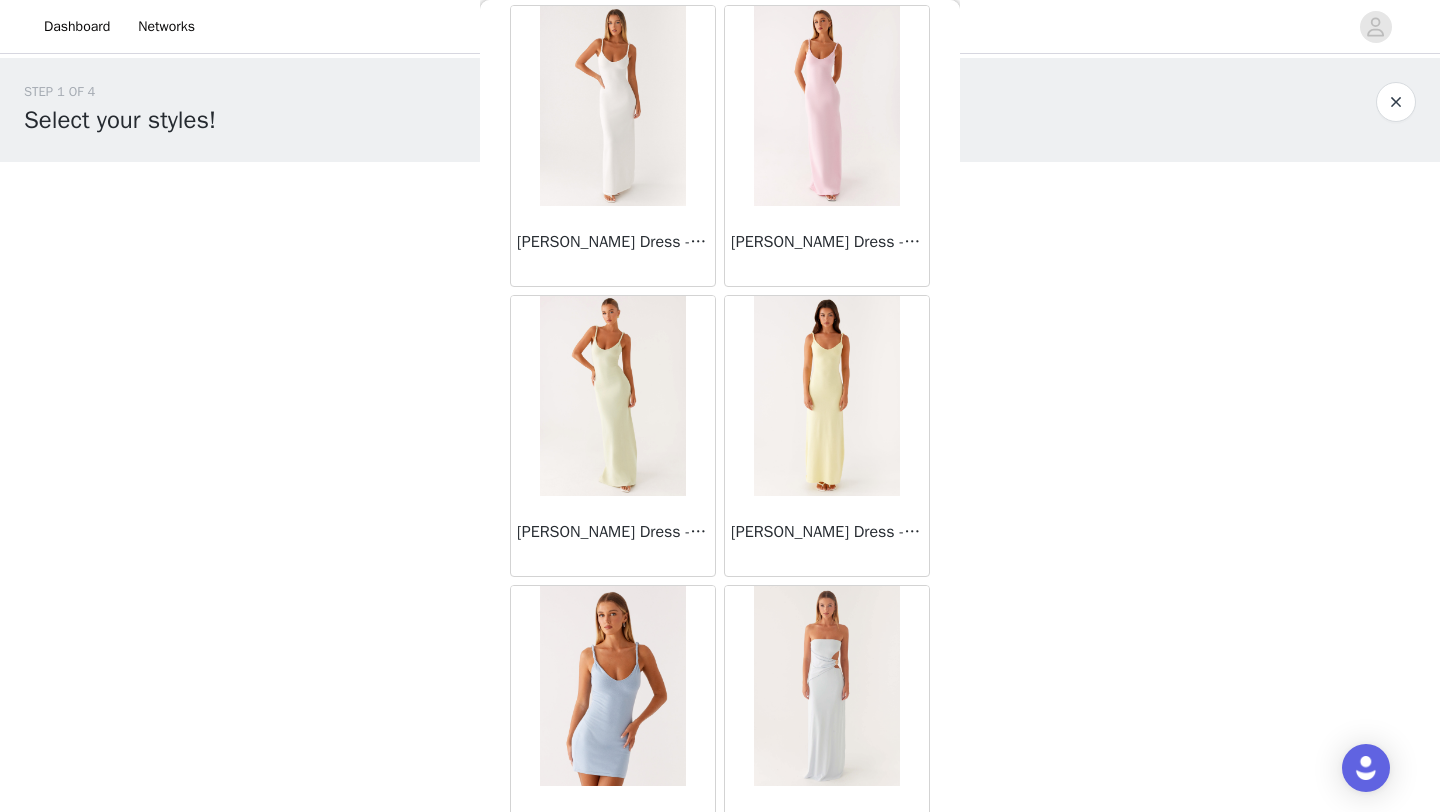 scroll, scrollTop: 2248, scrollLeft: 0, axis: vertical 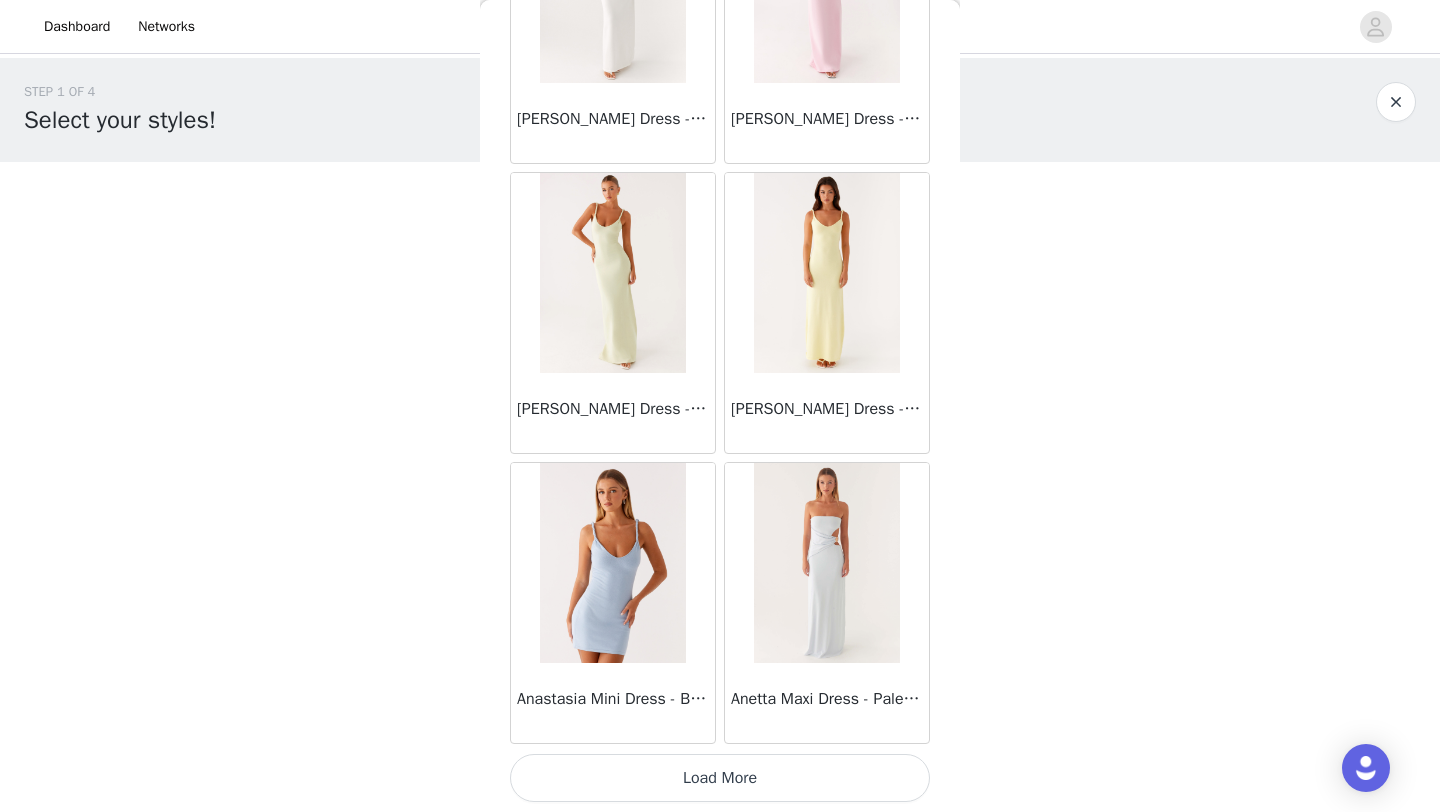 click on "Load More" at bounding box center [720, 778] 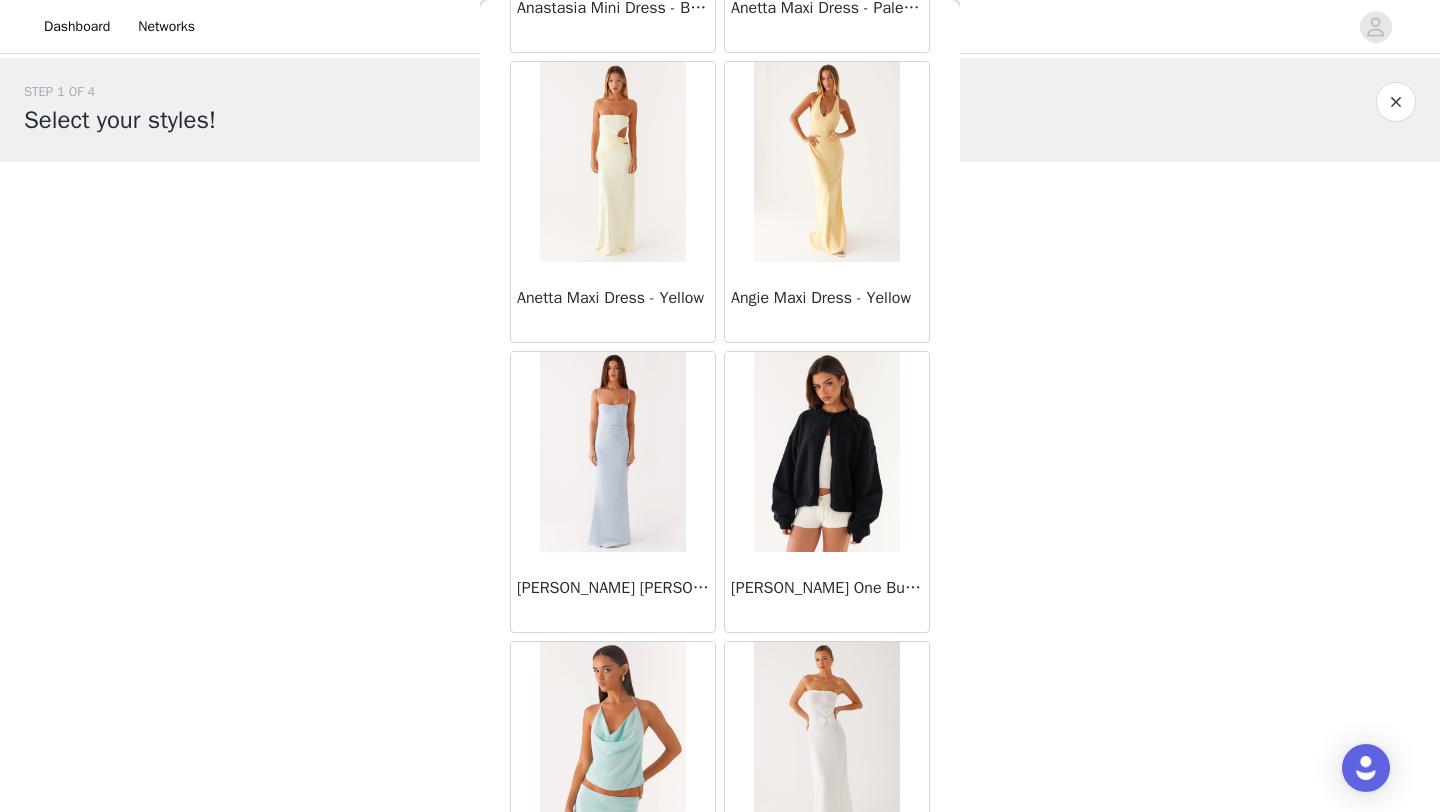 scroll, scrollTop: 2947, scrollLeft: 0, axis: vertical 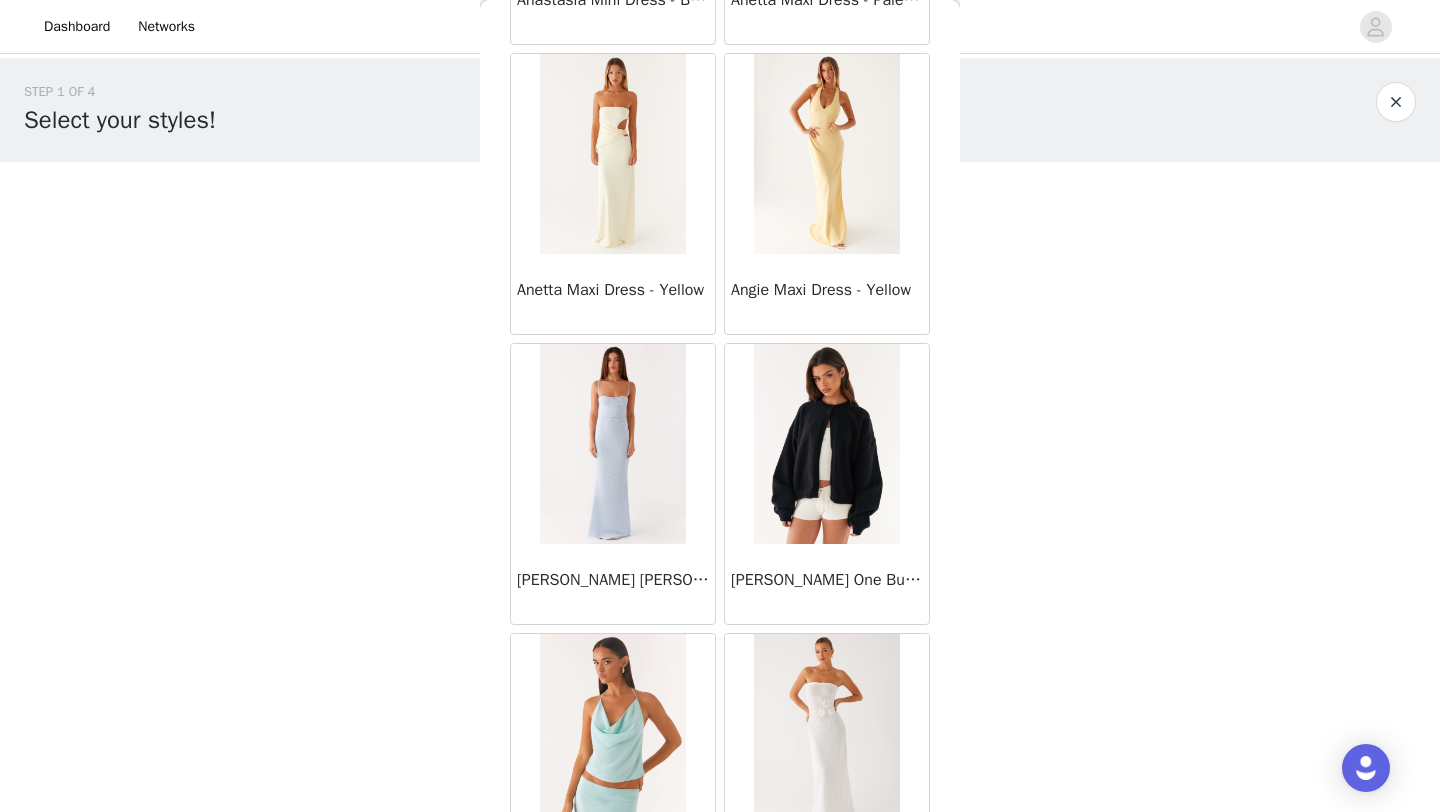 click at bounding box center (826, 444) 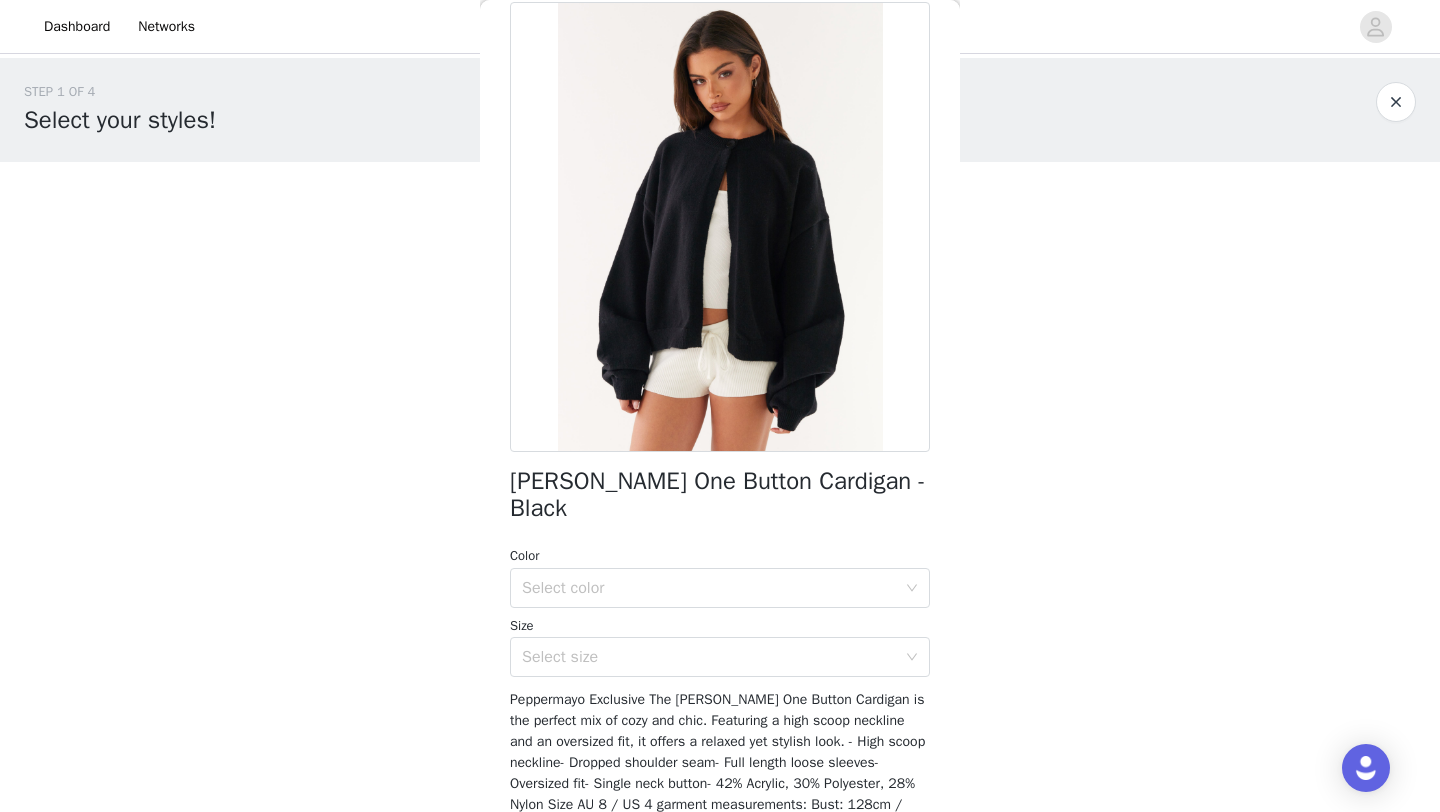 scroll, scrollTop: 121, scrollLeft: 0, axis: vertical 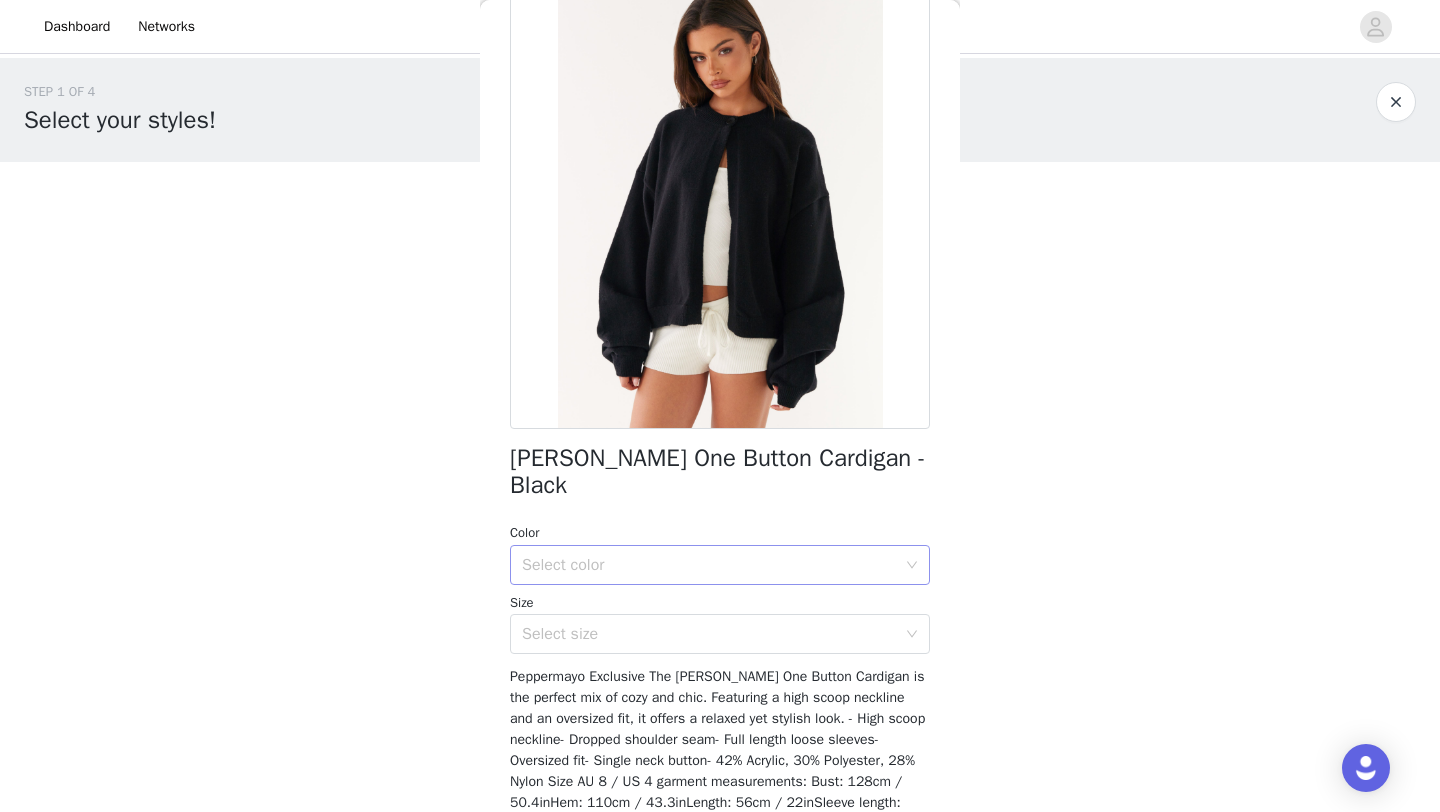 click on "Select color" at bounding box center (709, 565) 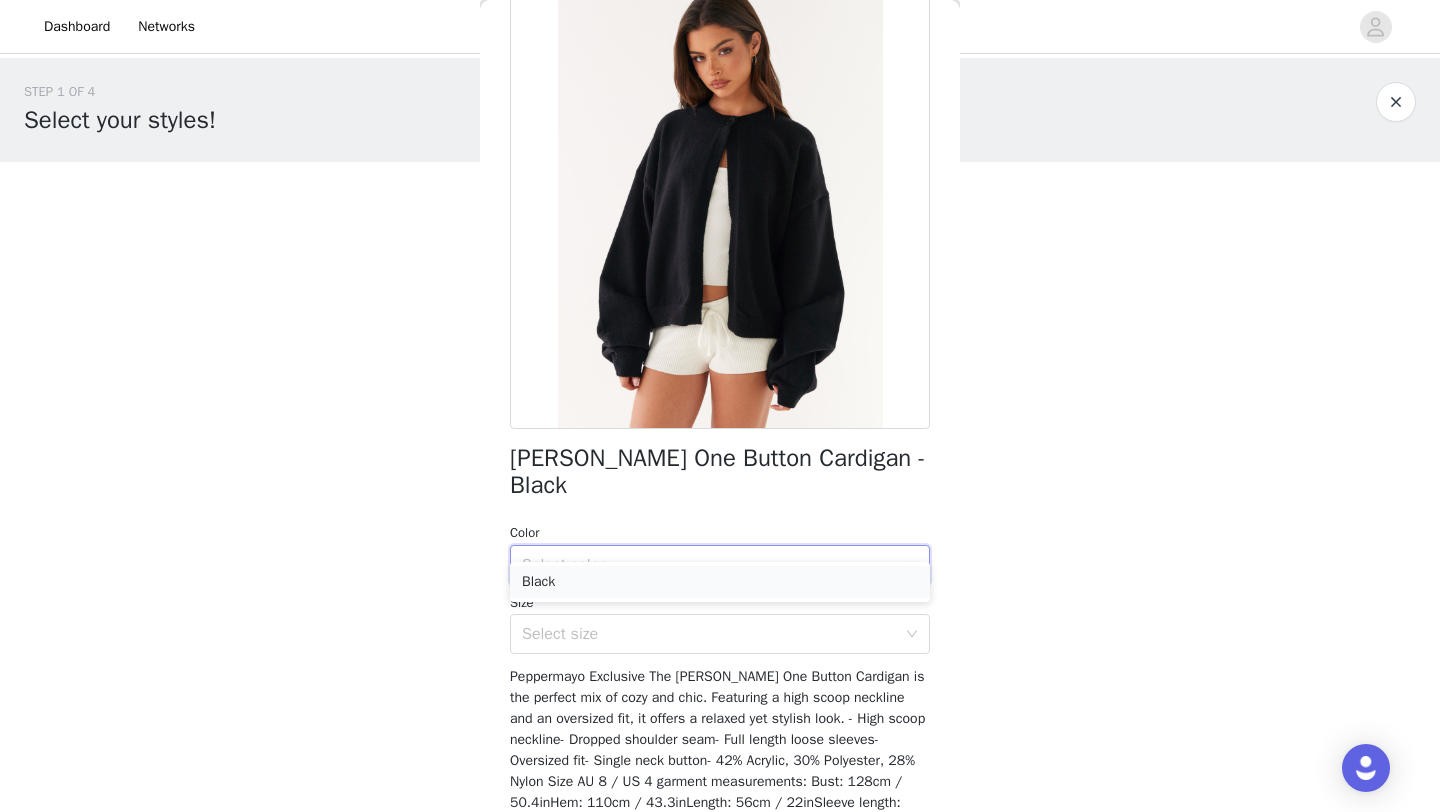 click on "Black" at bounding box center [720, 582] 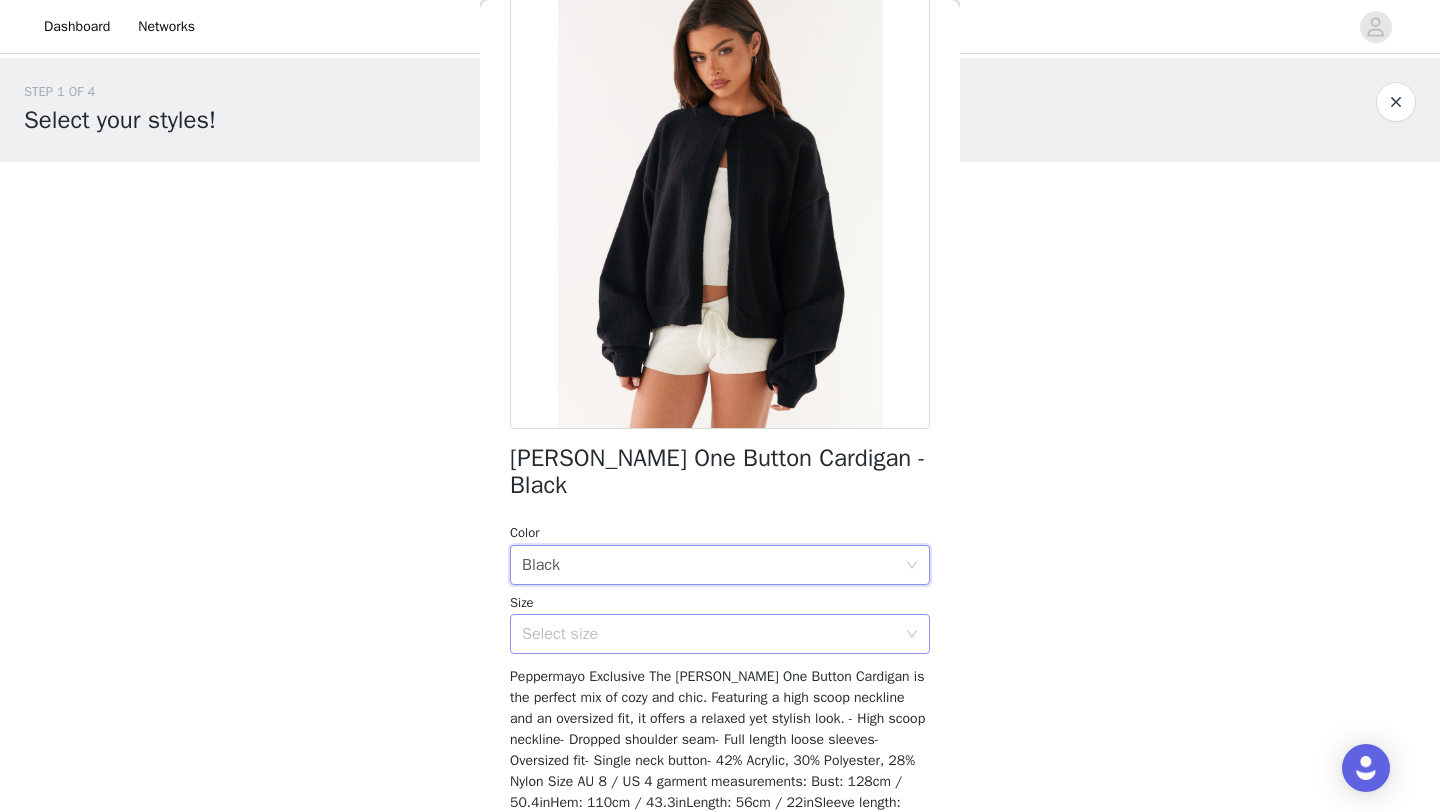 click on "Select size" at bounding box center (709, 634) 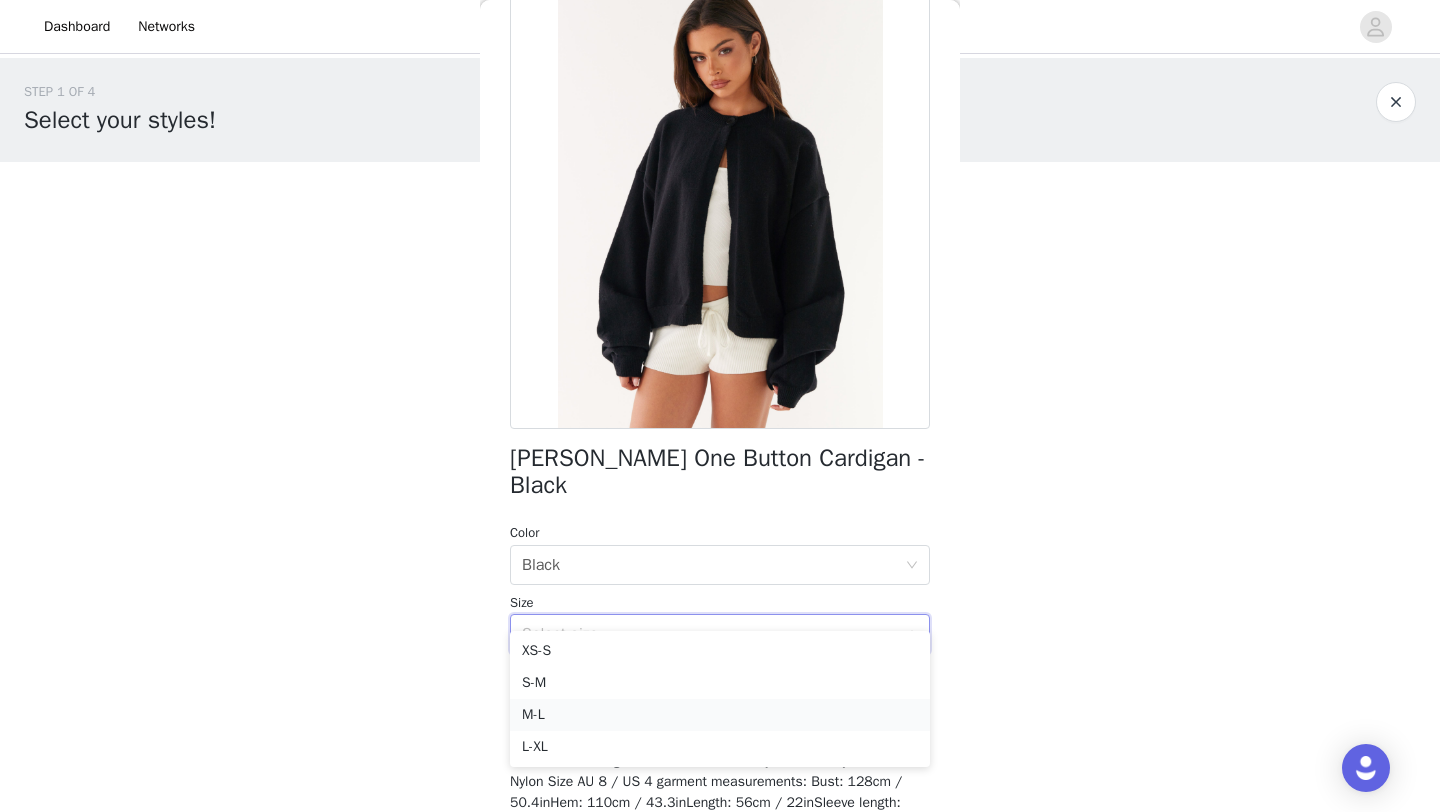 click on "M-L" at bounding box center (720, 715) 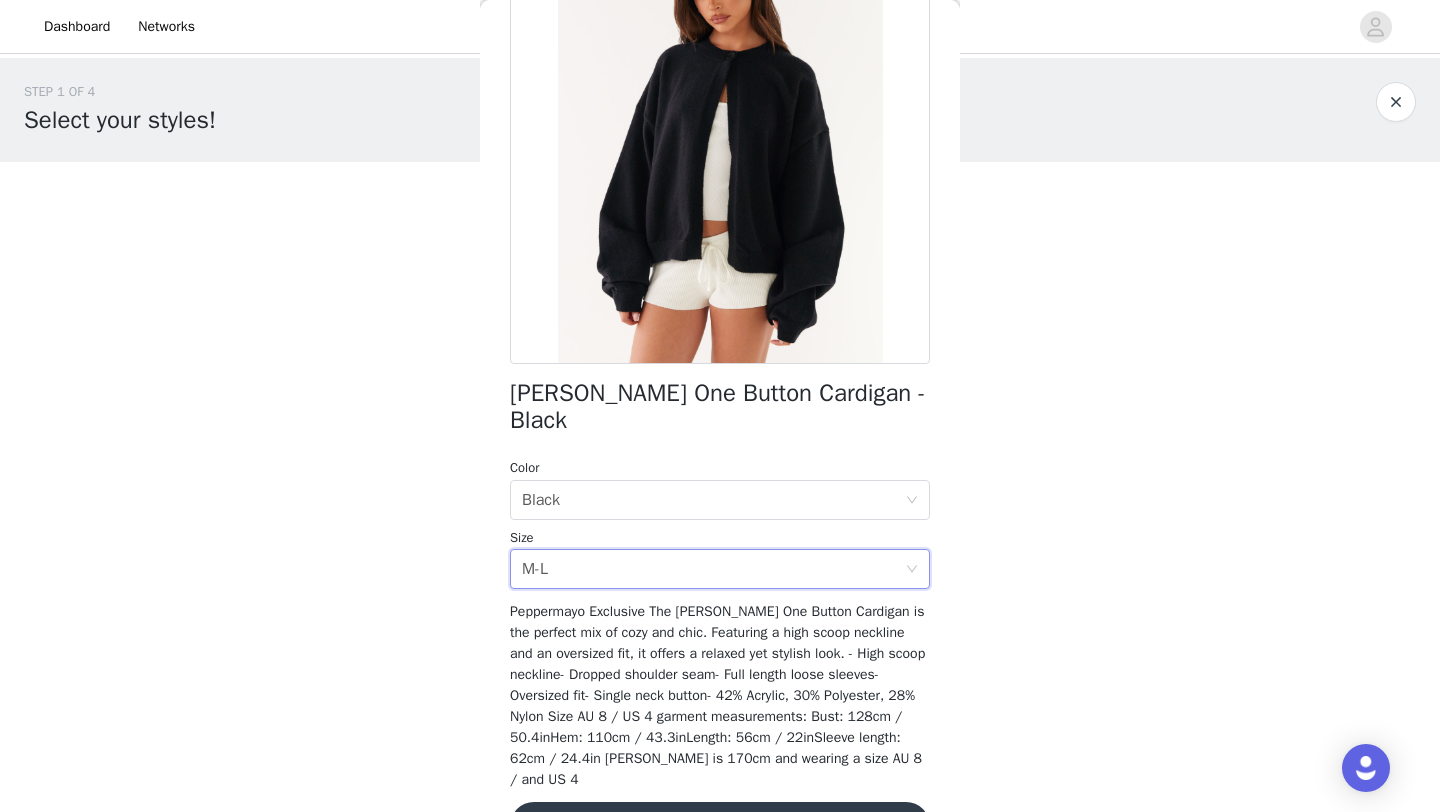 scroll, scrollTop: 221, scrollLeft: 0, axis: vertical 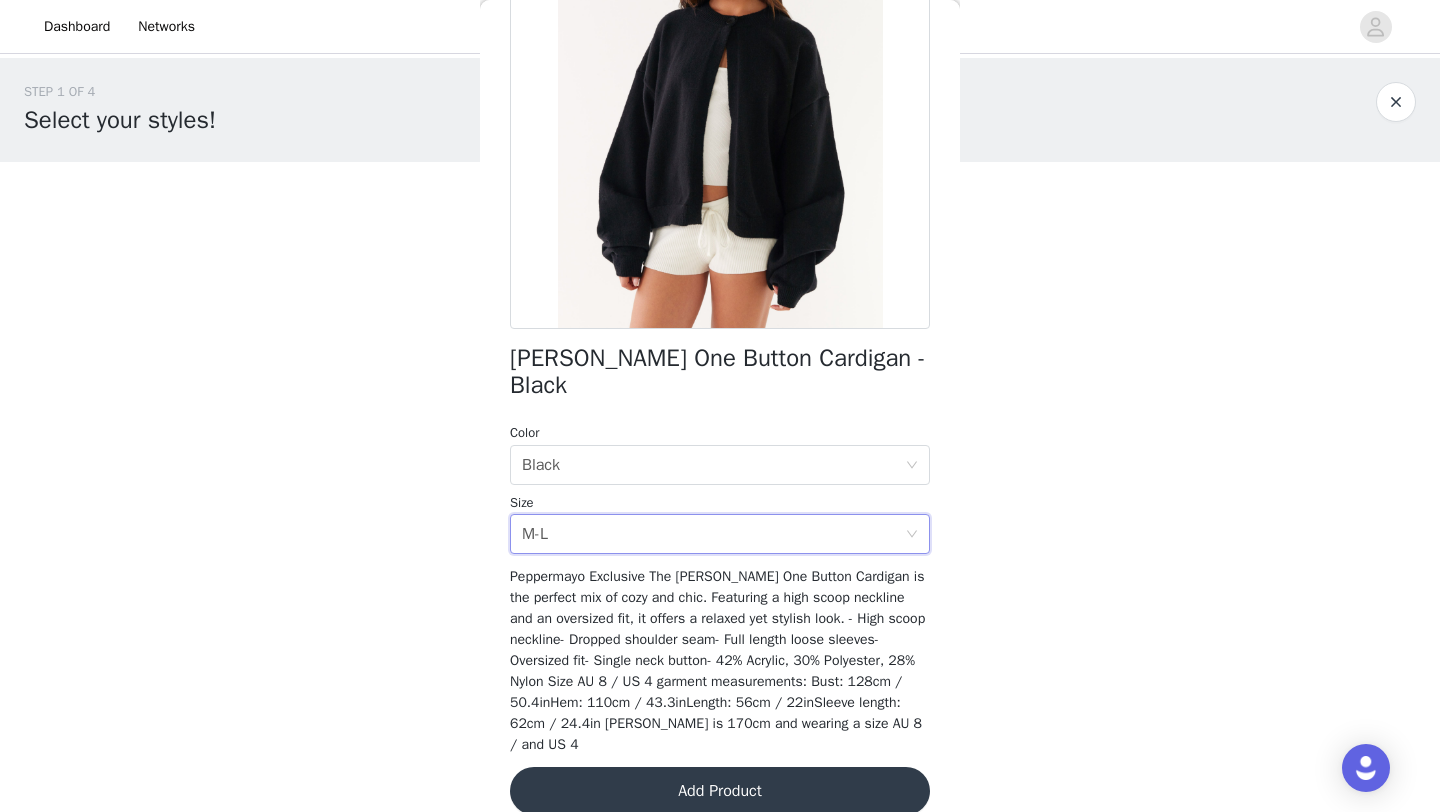 click on "Add Product" at bounding box center [720, 791] 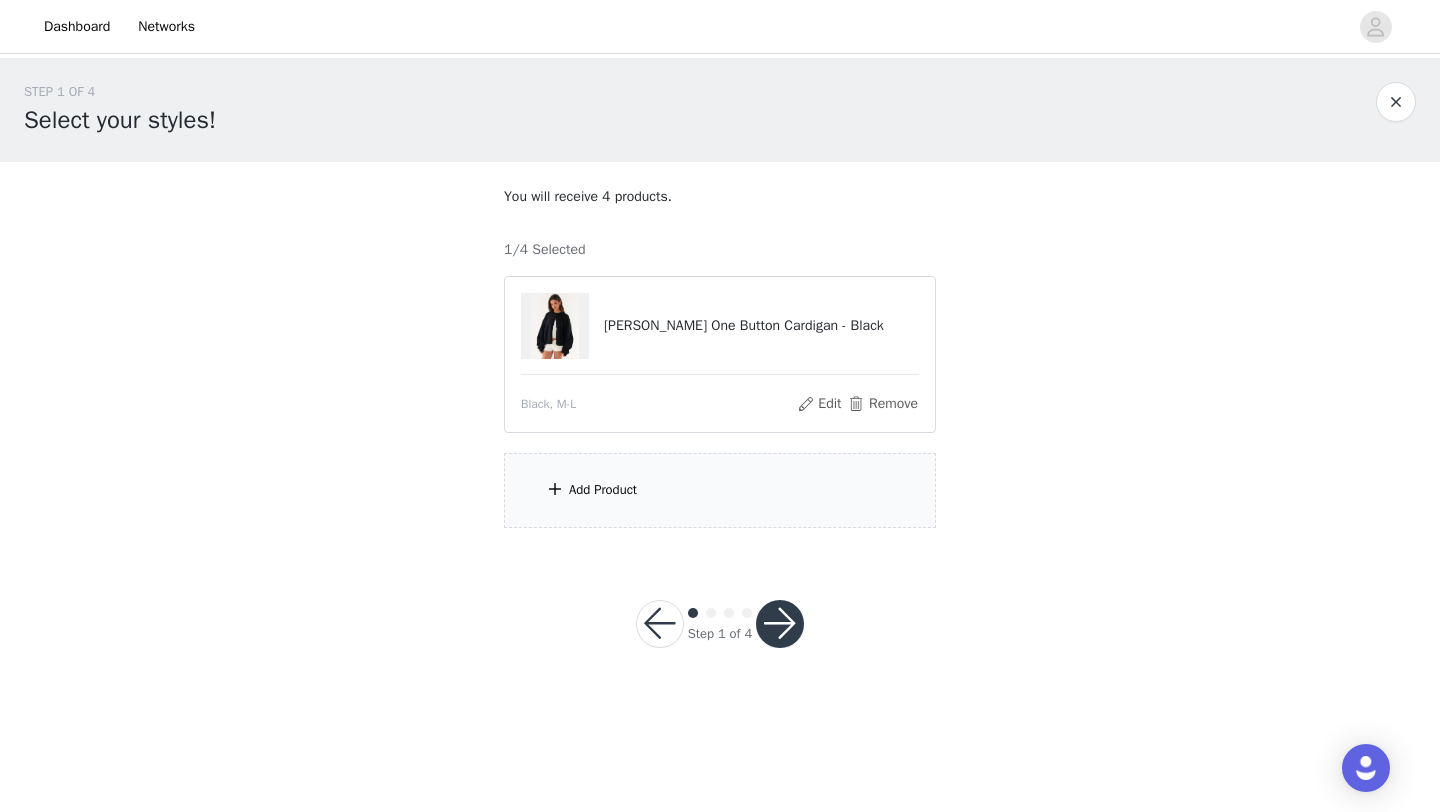 click on "Add Product" at bounding box center [720, 490] 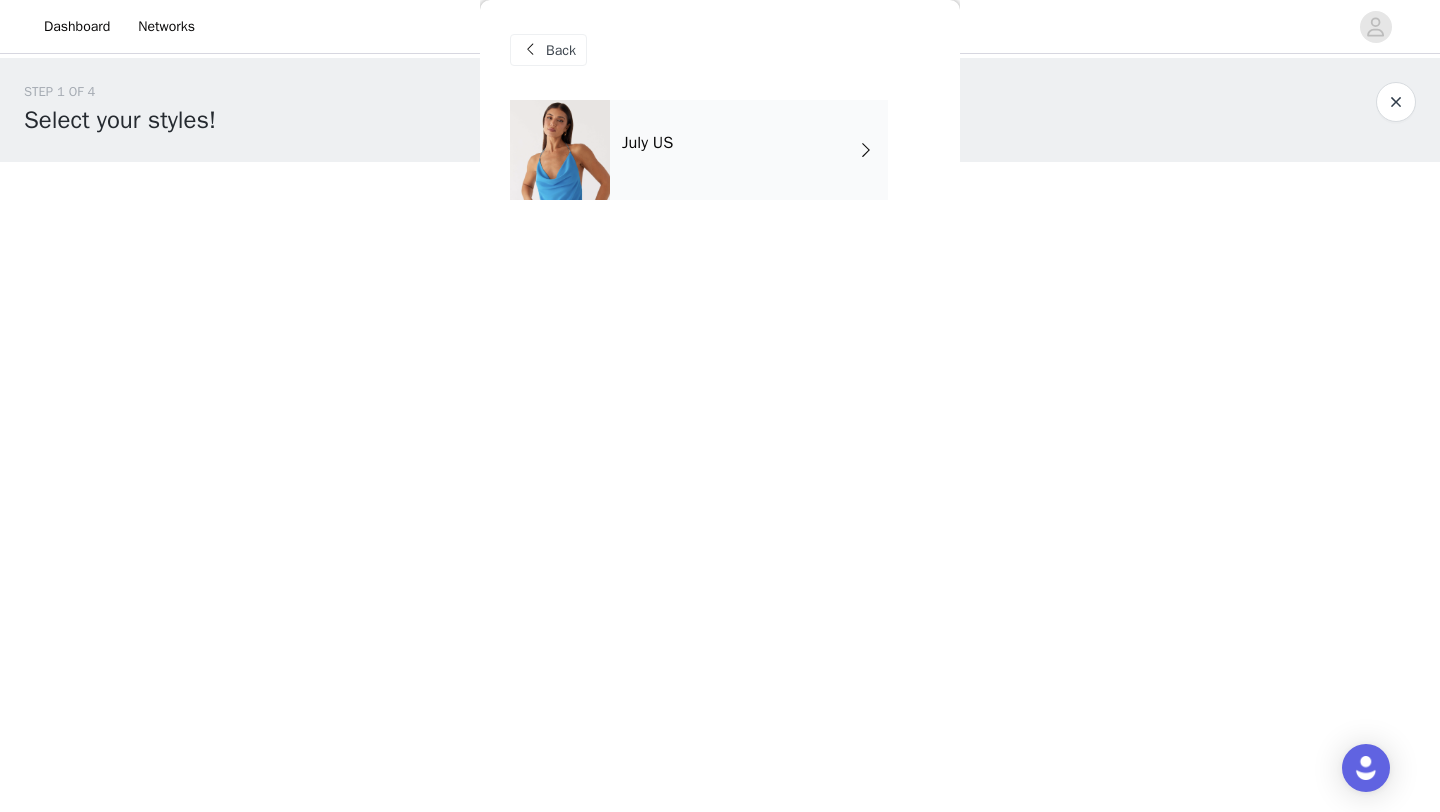 click on "July US" at bounding box center [749, 150] 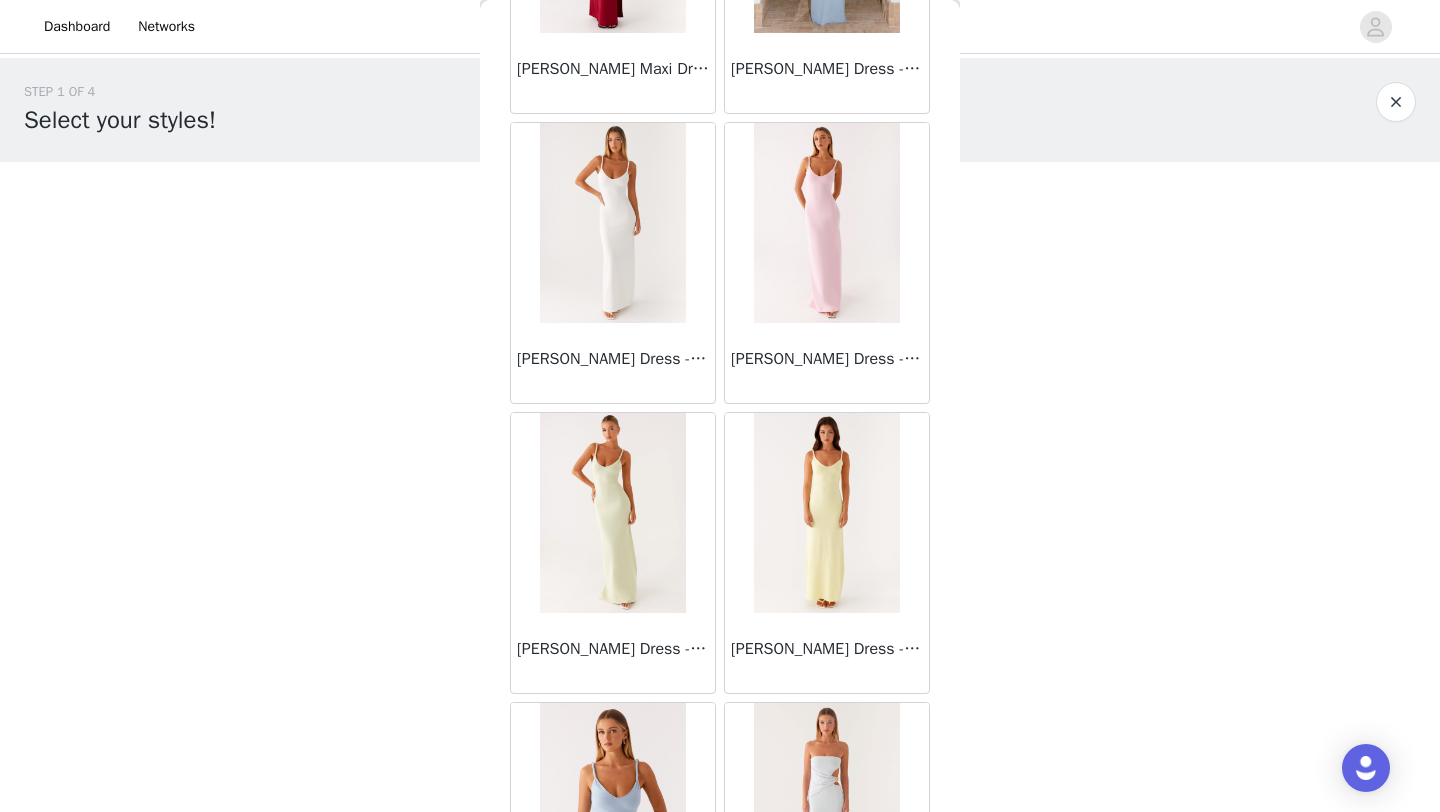 scroll, scrollTop: 2248, scrollLeft: 0, axis: vertical 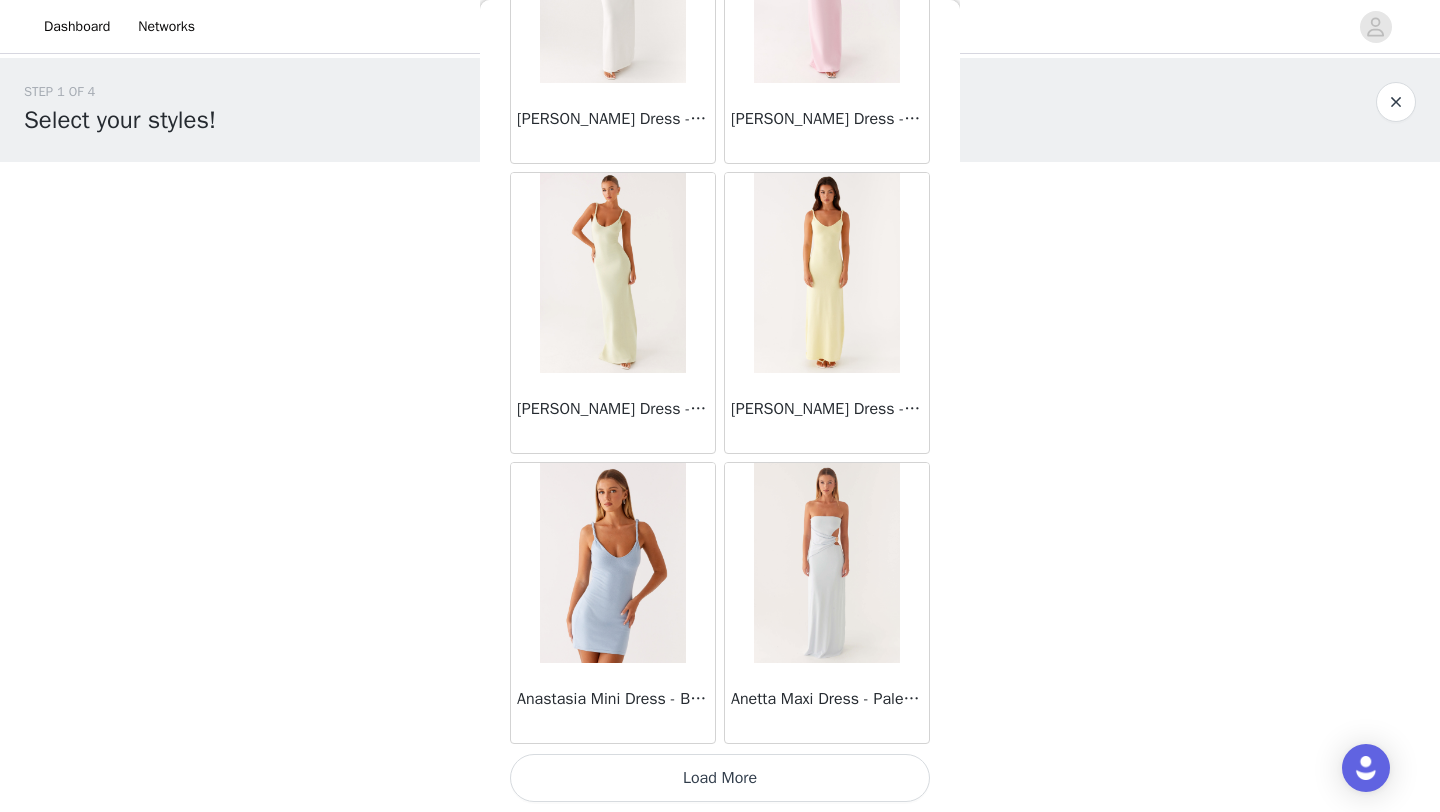 click on "Load More" at bounding box center (720, 778) 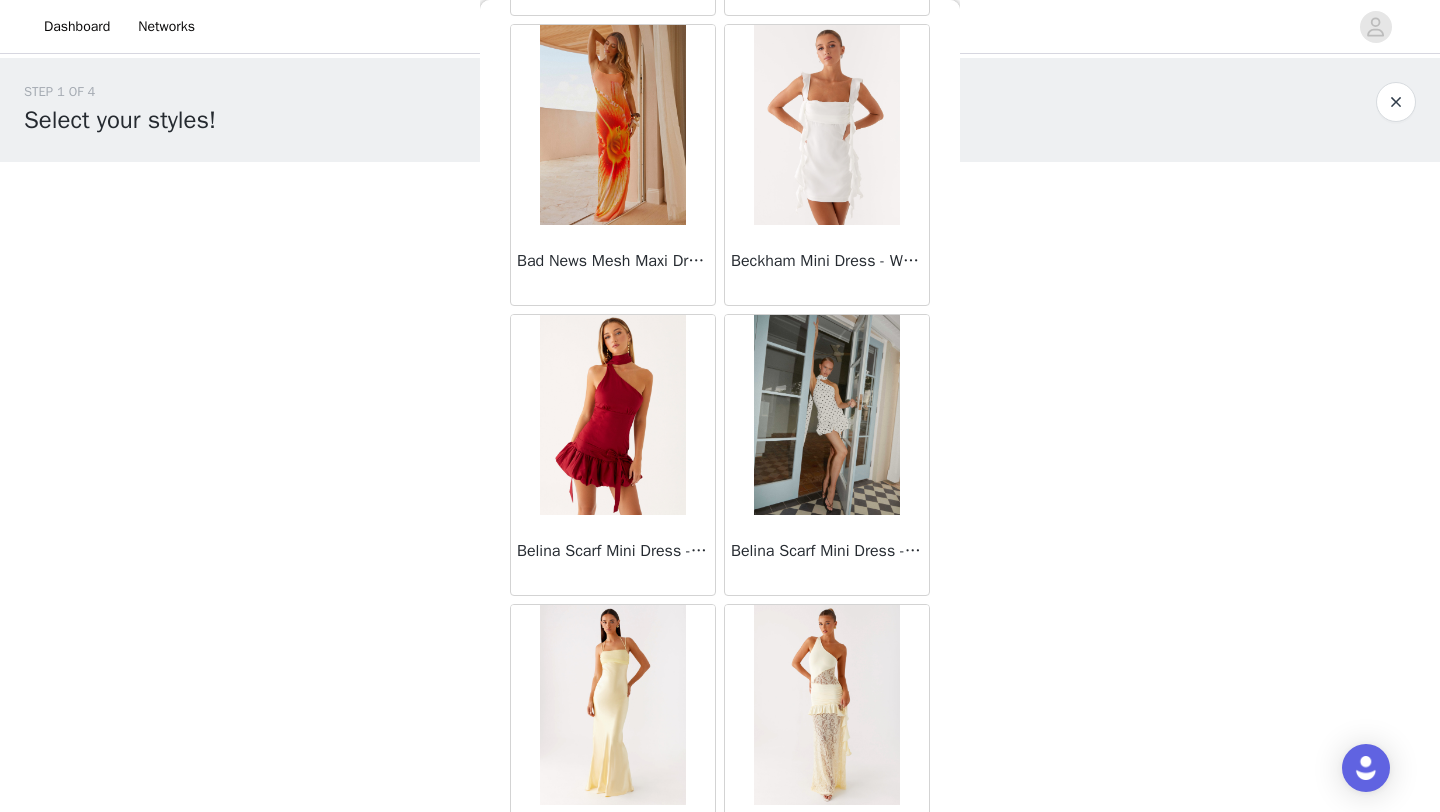 scroll, scrollTop: 5148, scrollLeft: 0, axis: vertical 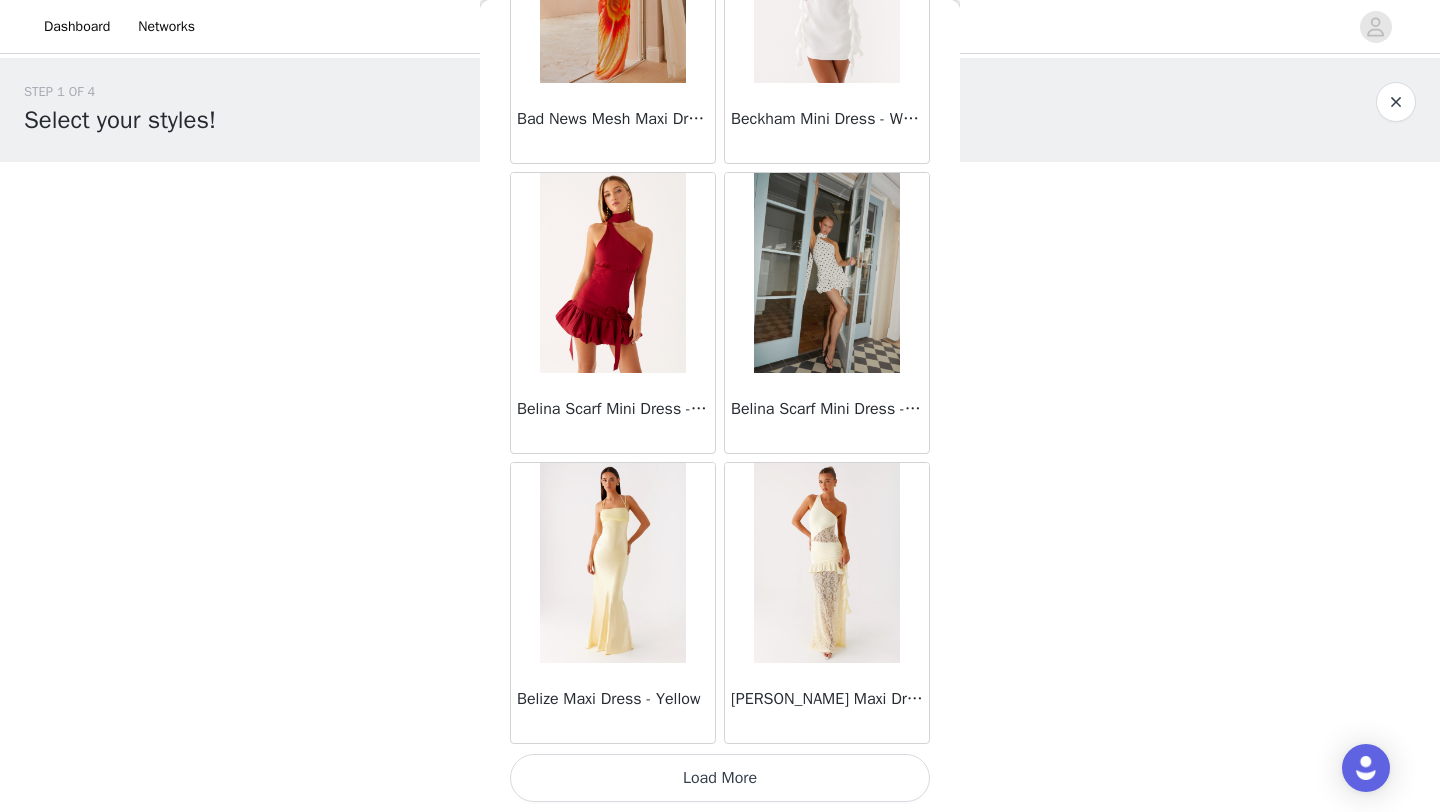 click on "Load More" at bounding box center (720, 778) 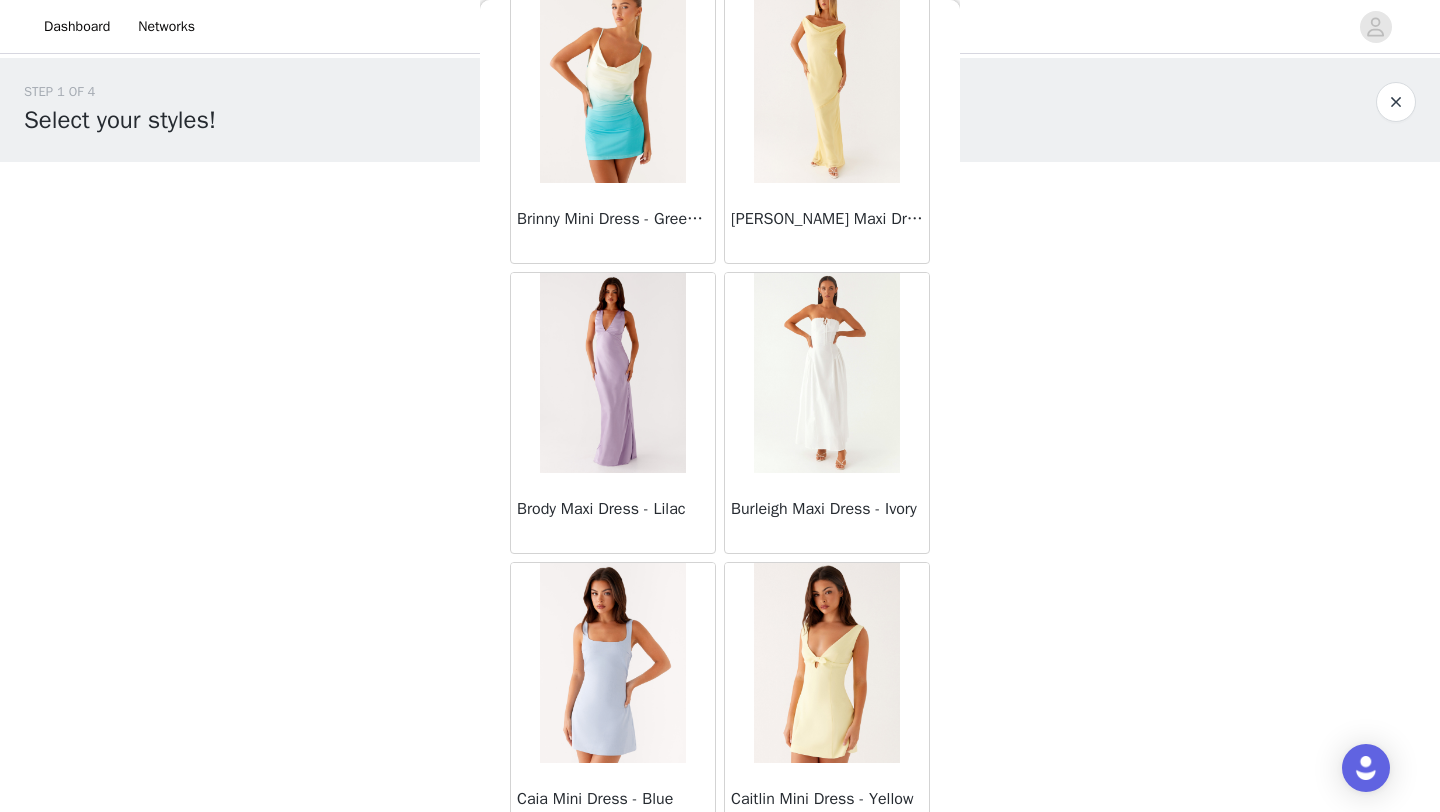 scroll, scrollTop: 8048, scrollLeft: 0, axis: vertical 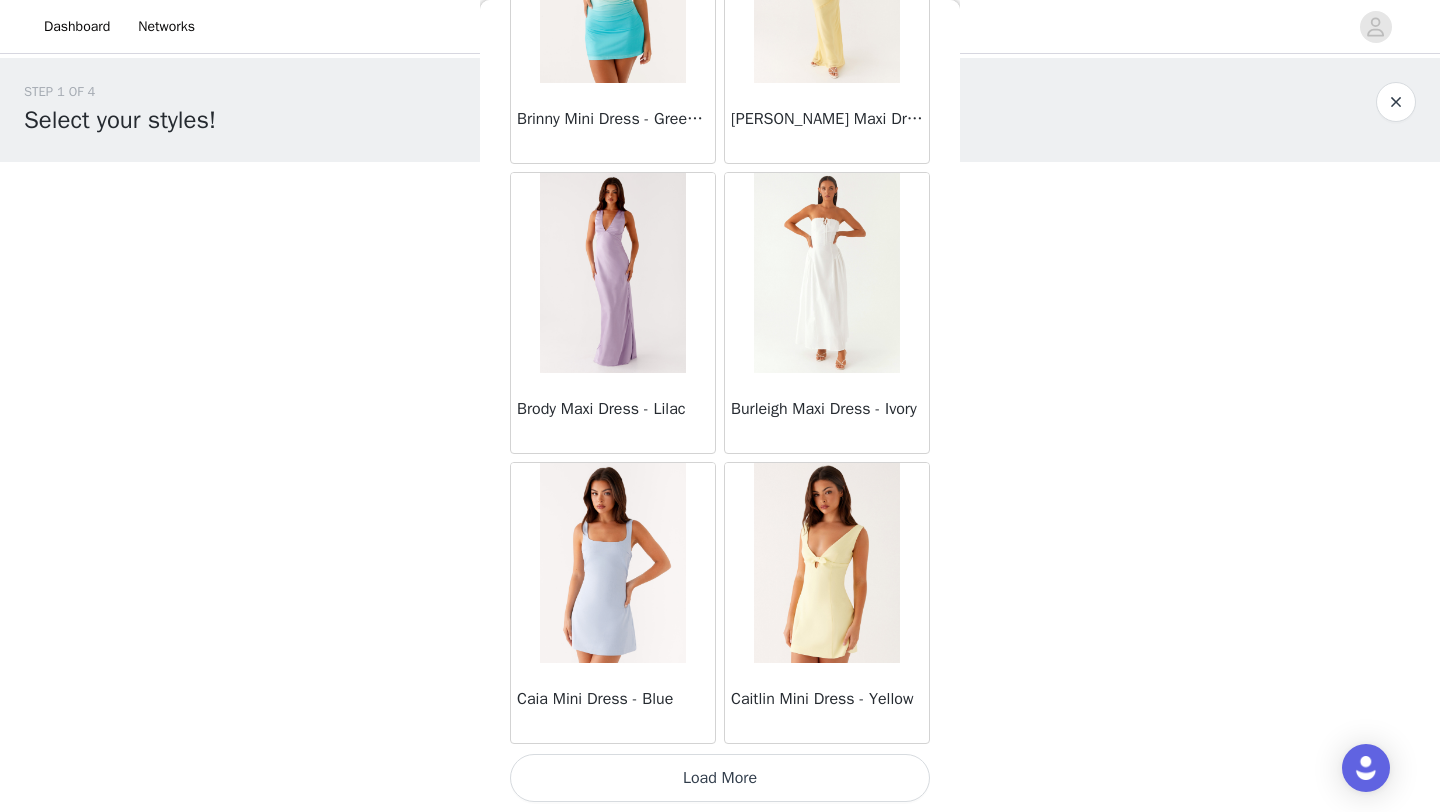 click on "Load More" at bounding box center [720, 778] 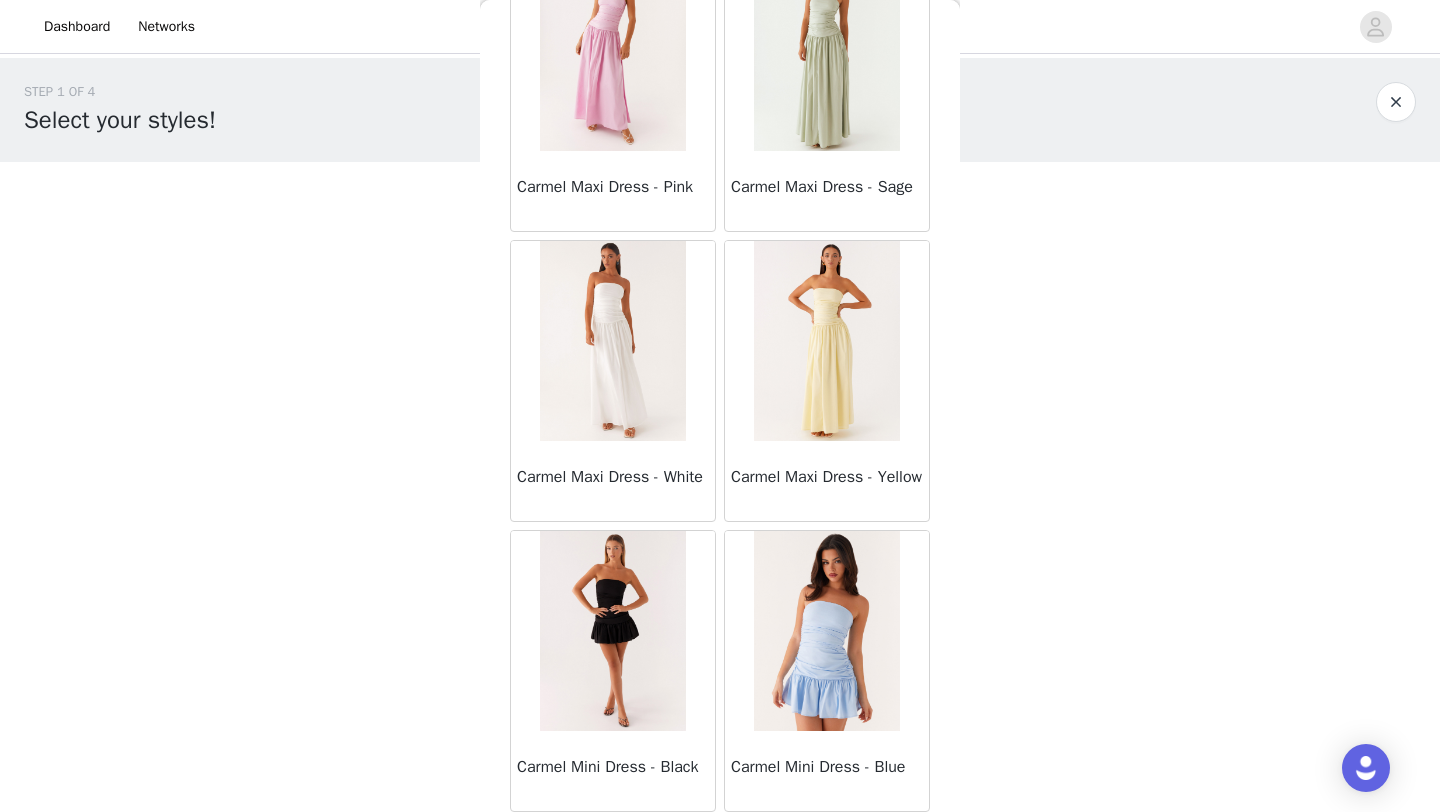 scroll, scrollTop: 10948, scrollLeft: 0, axis: vertical 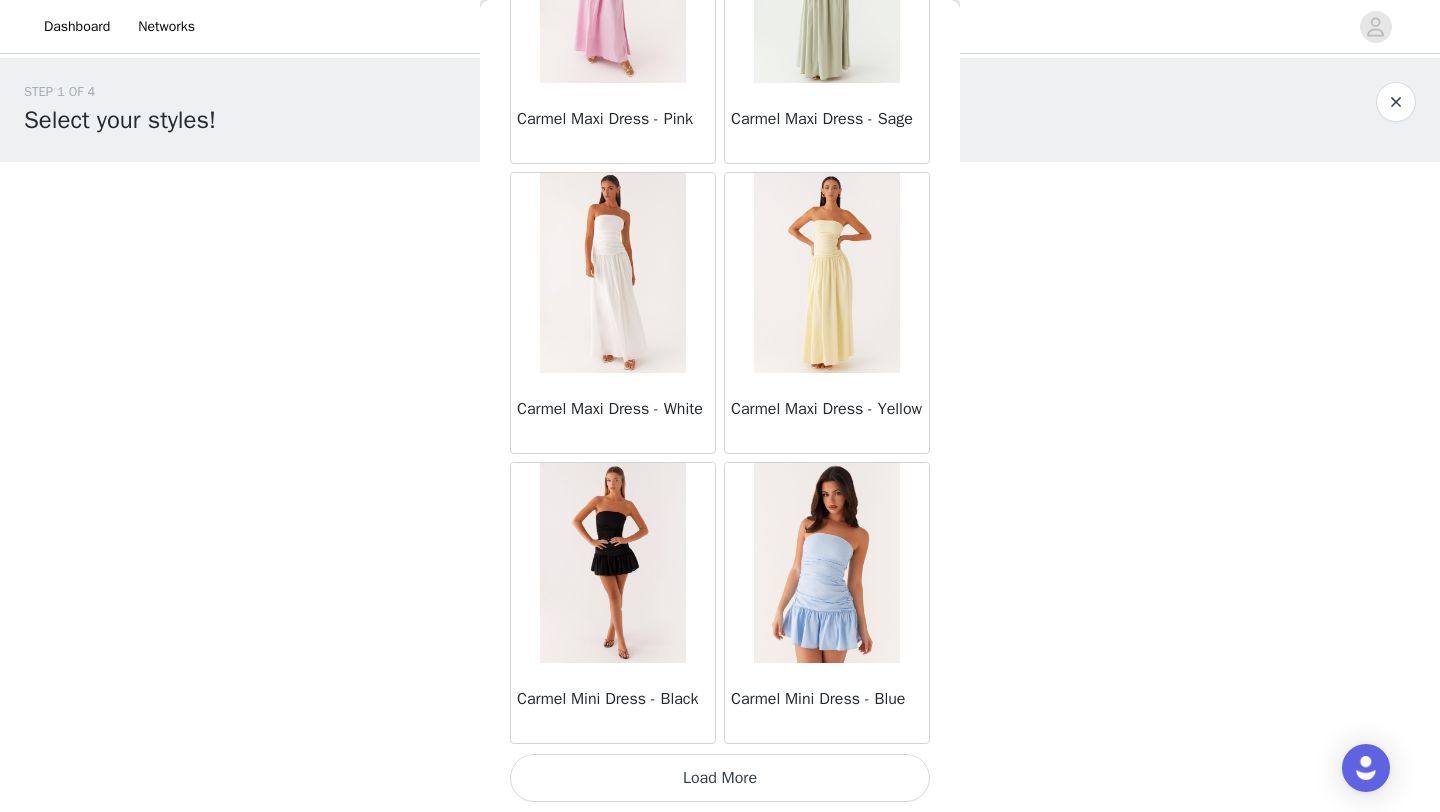 click on "Load More" at bounding box center (720, 778) 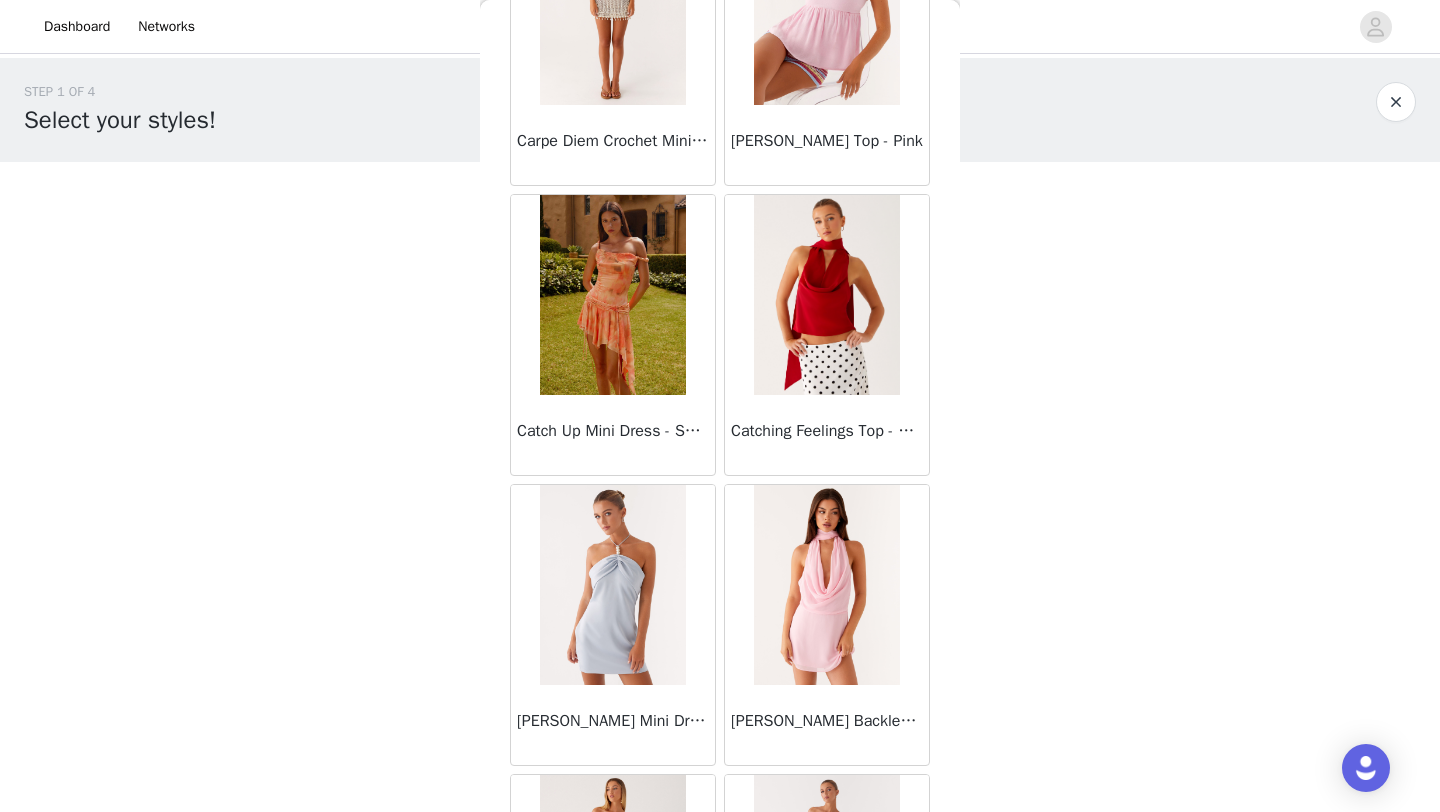 scroll, scrollTop: 12703, scrollLeft: 0, axis: vertical 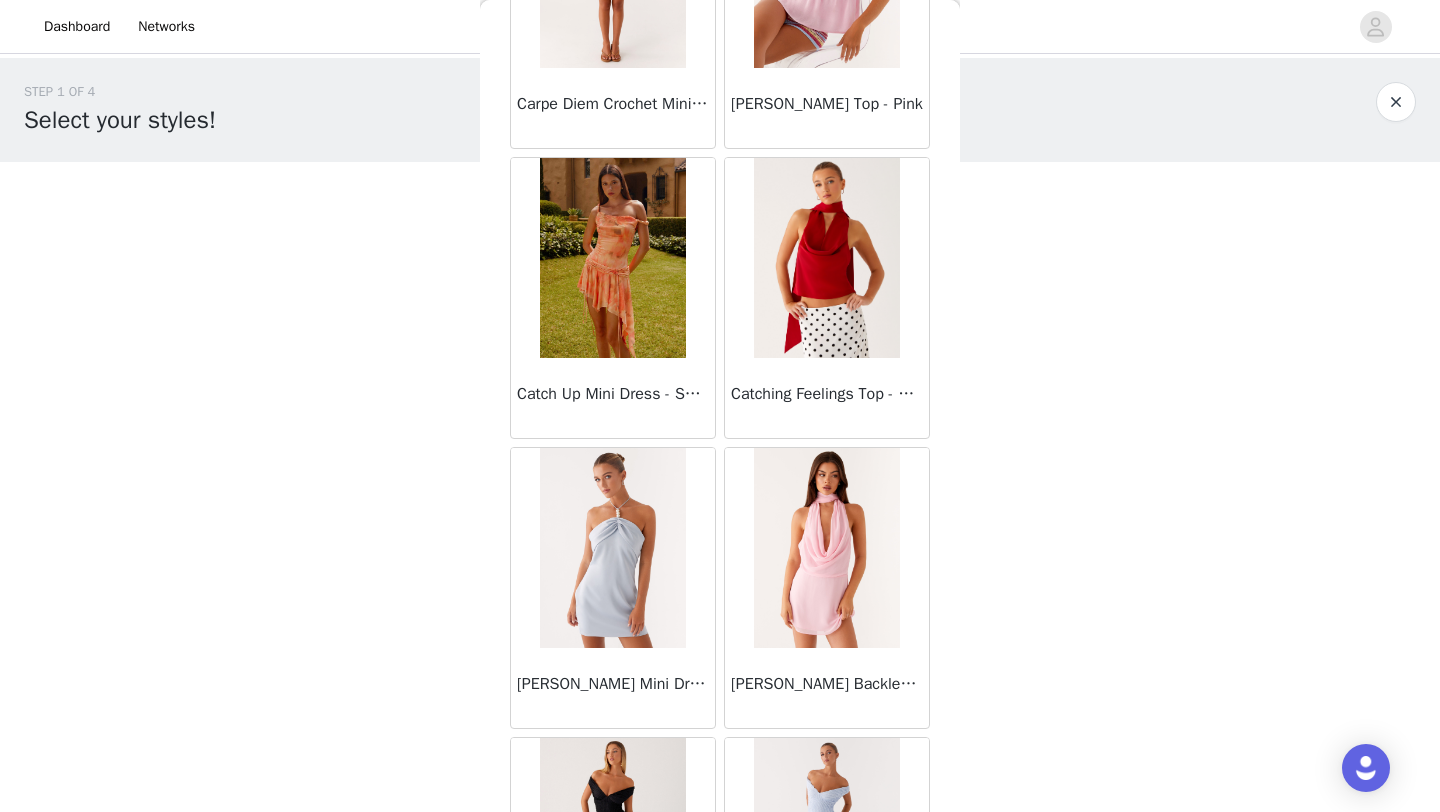 click at bounding box center (826, 258) 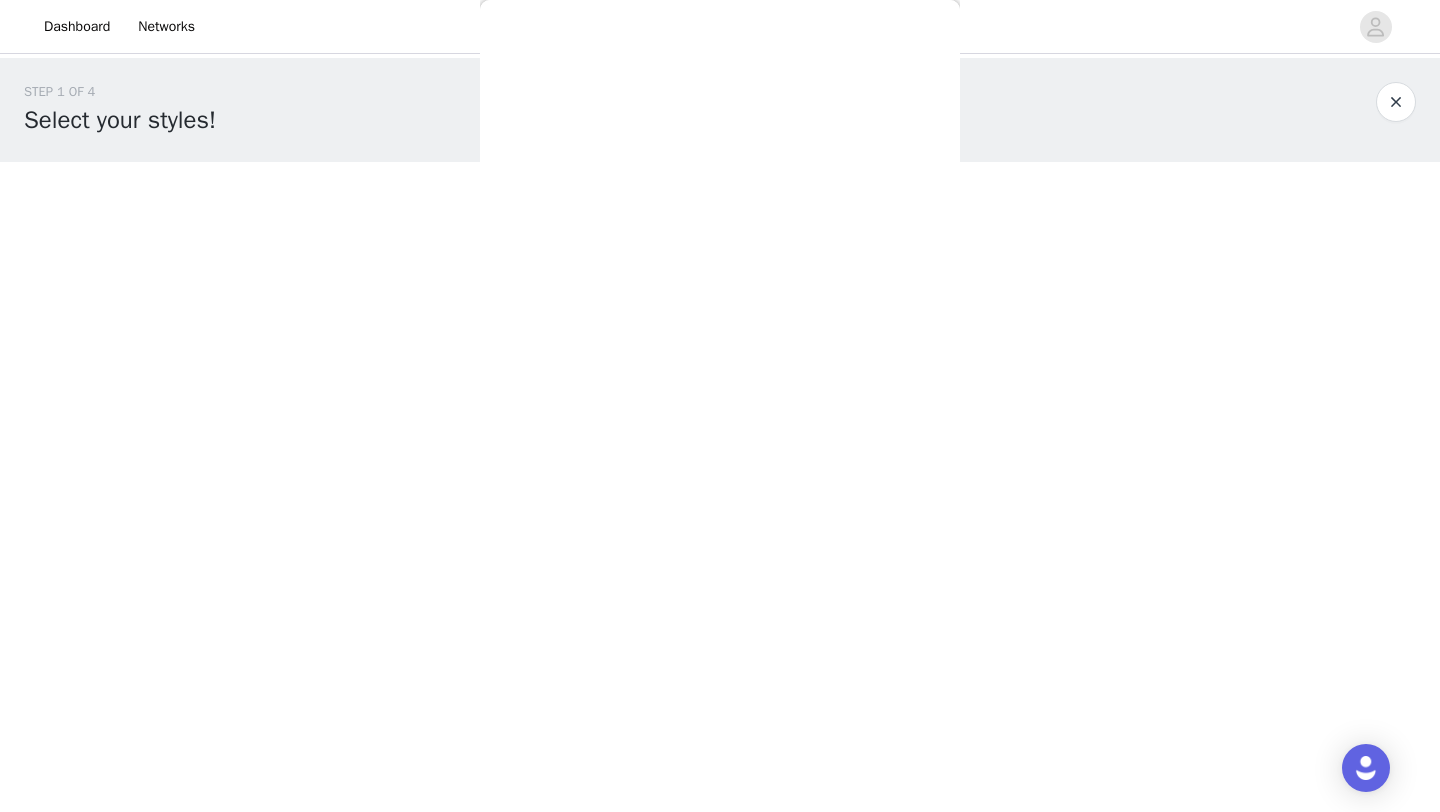 scroll, scrollTop: 0, scrollLeft: 0, axis: both 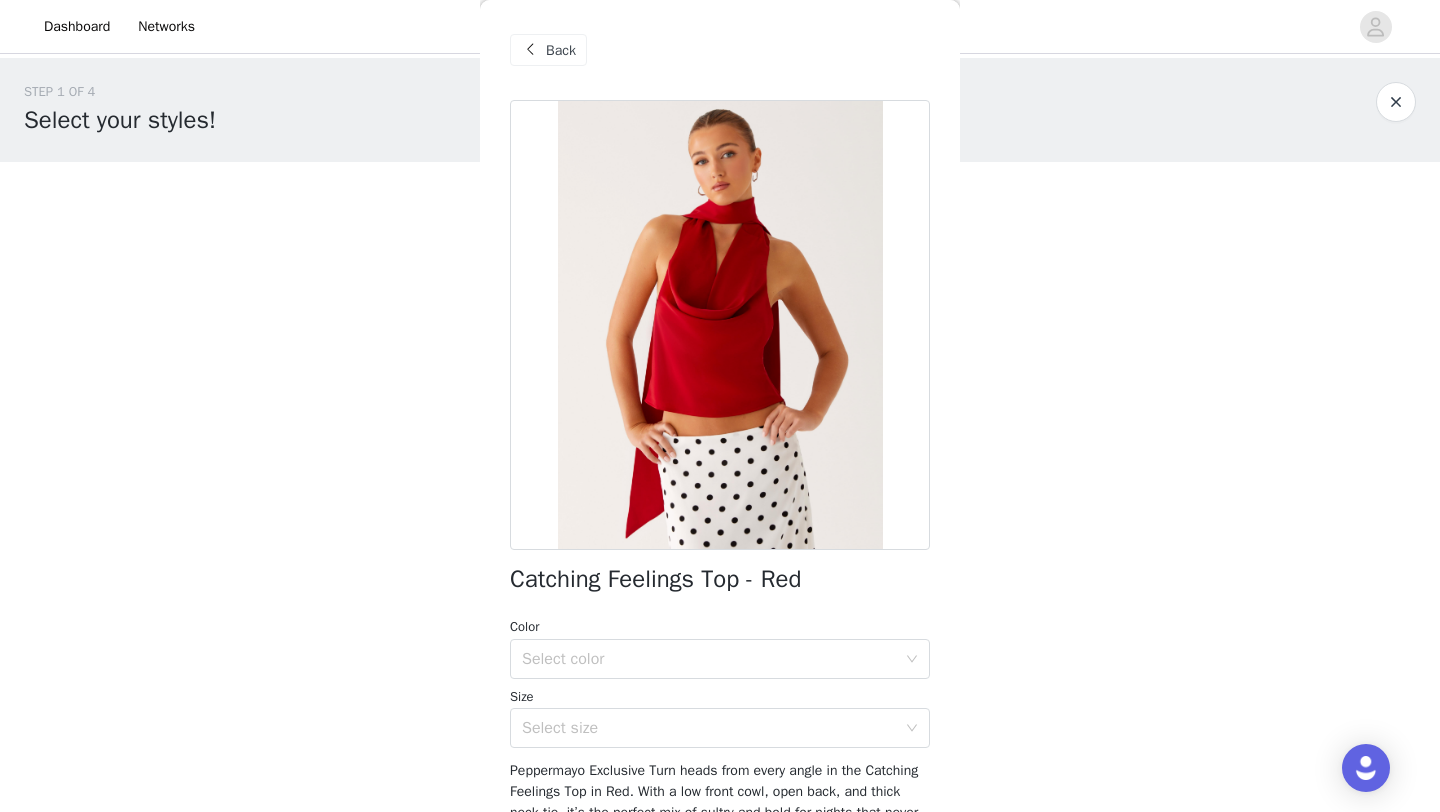 click at bounding box center (720, 325) 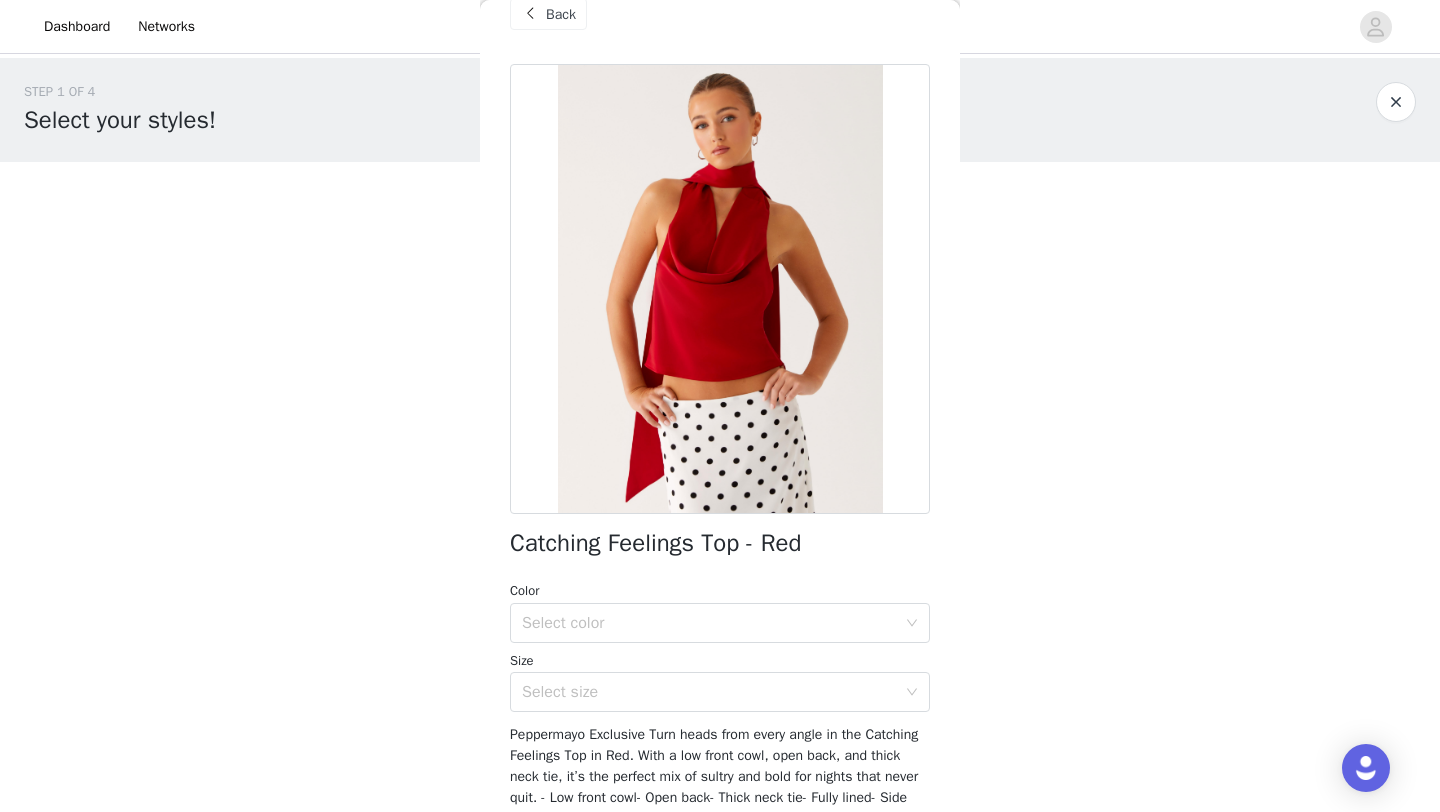 scroll, scrollTop: 0, scrollLeft: 0, axis: both 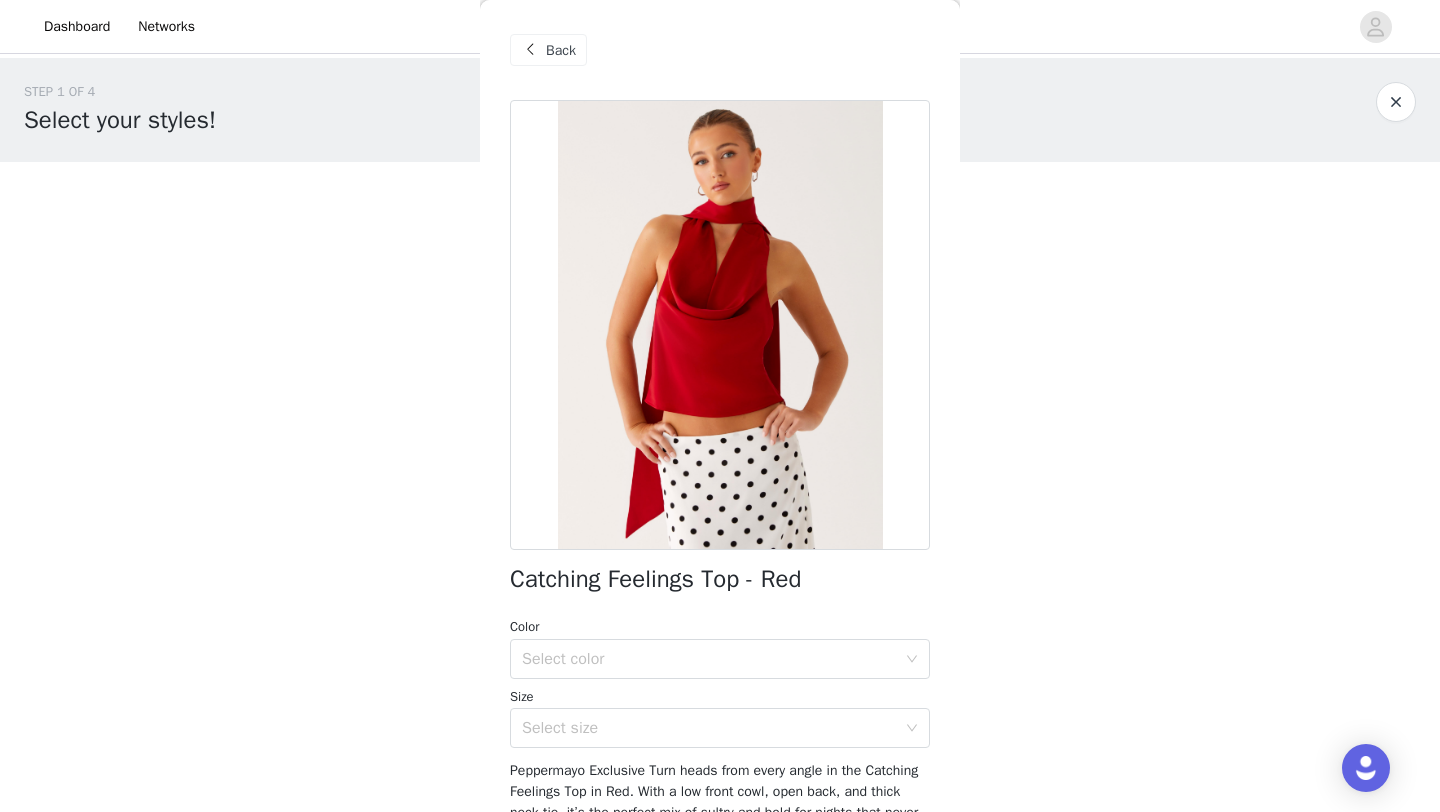 click on "Back" at bounding box center [561, 50] 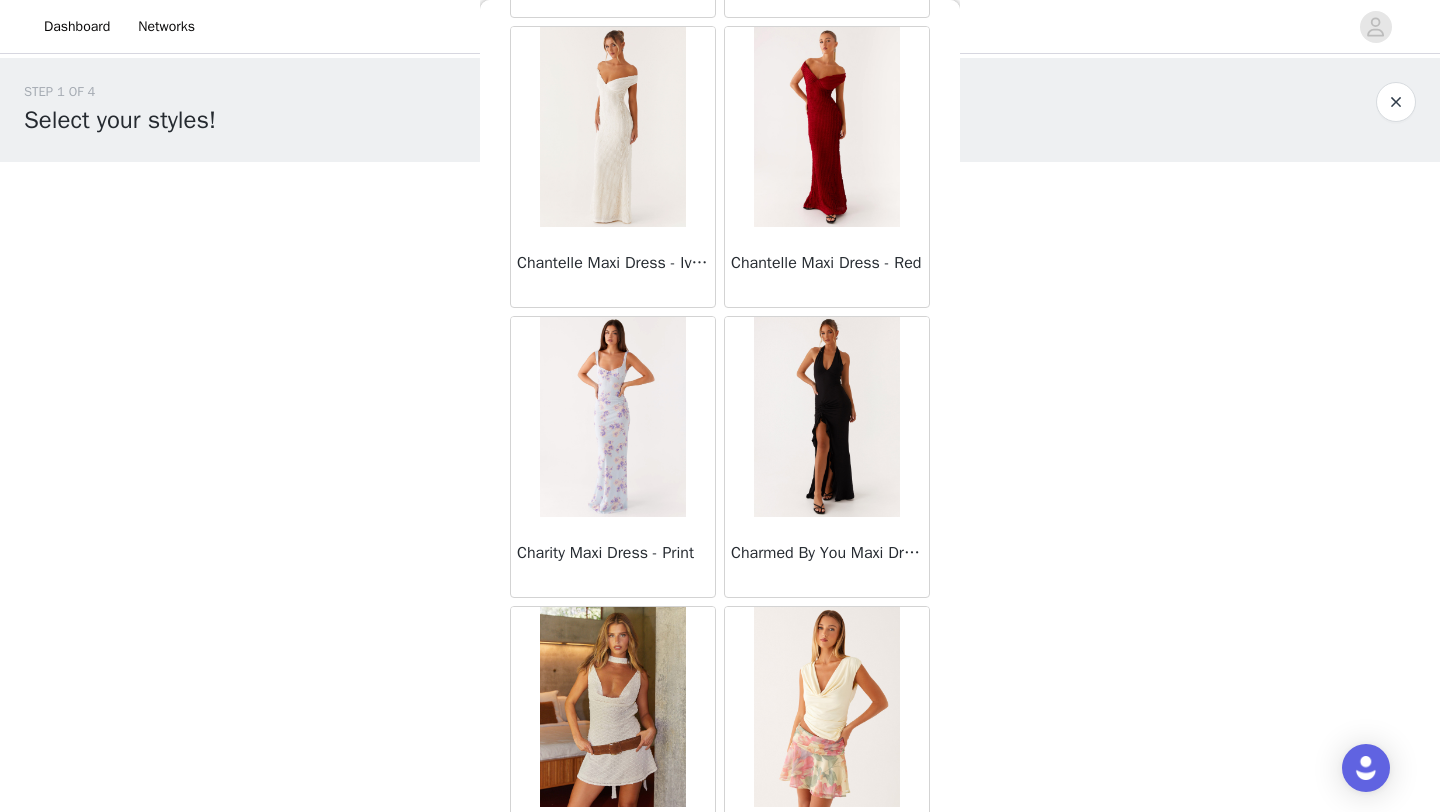 scroll, scrollTop: 13848, scrollLeft: 0, axis: vertical 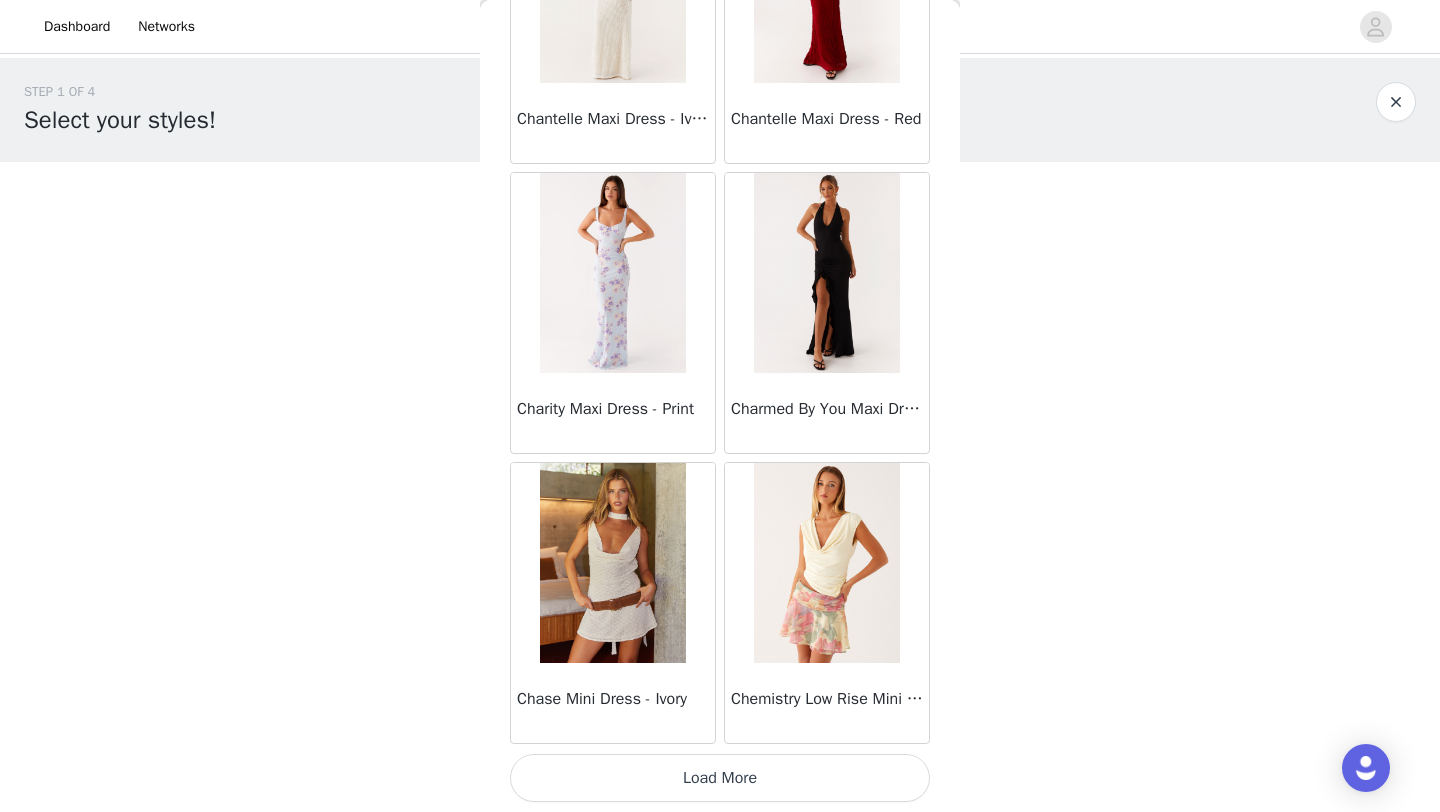 click on "Load More" at bounding box center [720, 778] 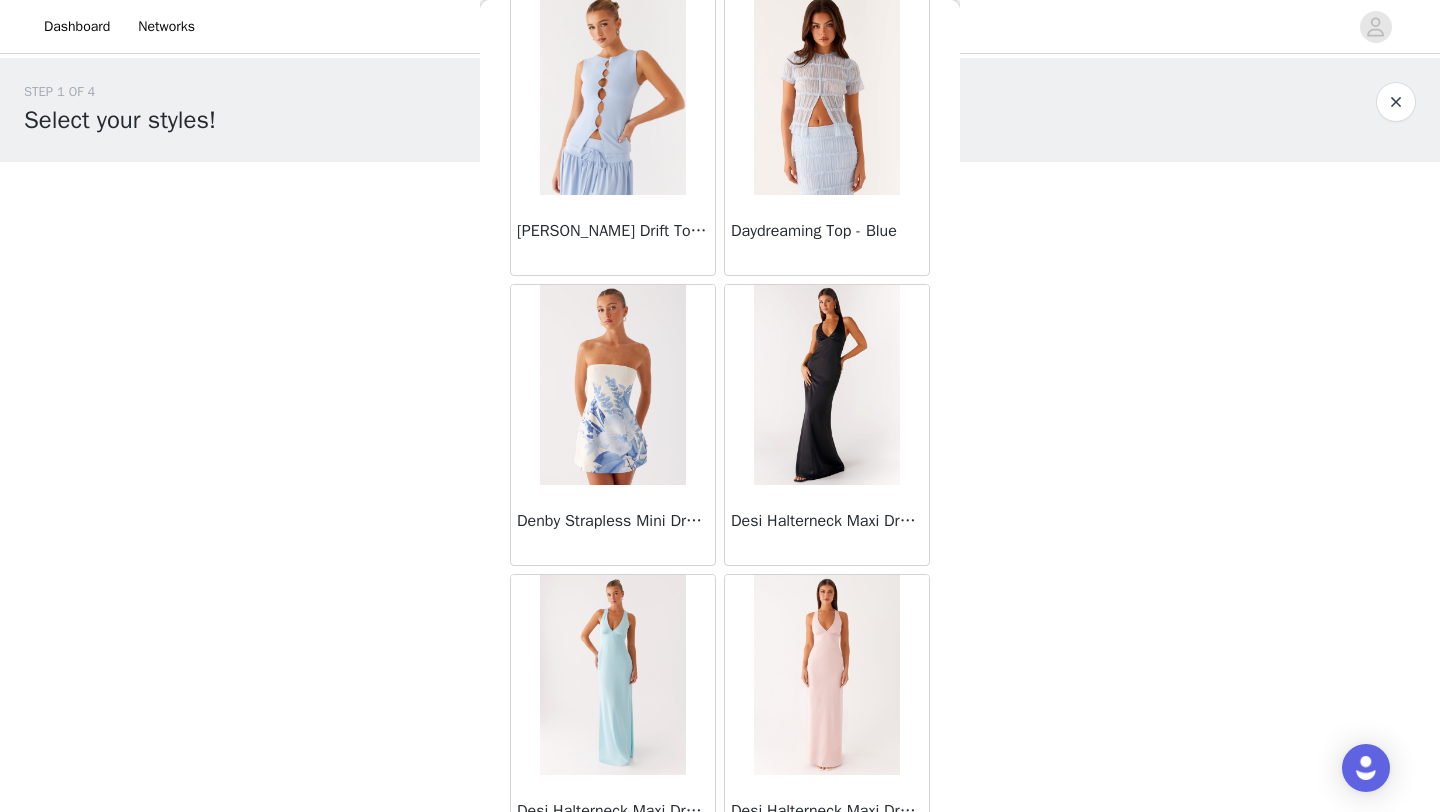 scroll, scrollTop: 16748, scrollLeft: 0, axis: vertical 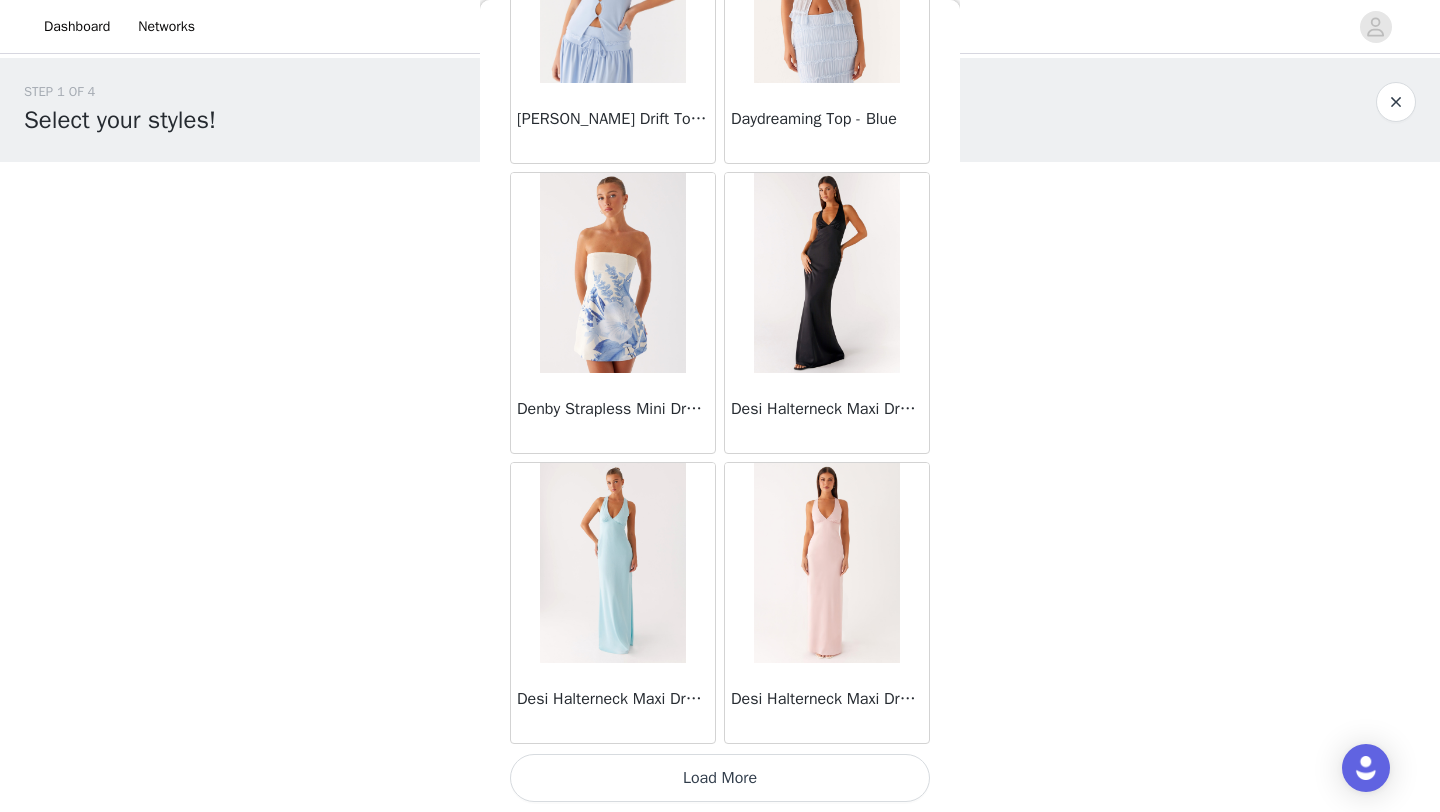 click on "Load More" at bounding box center (720, 778) 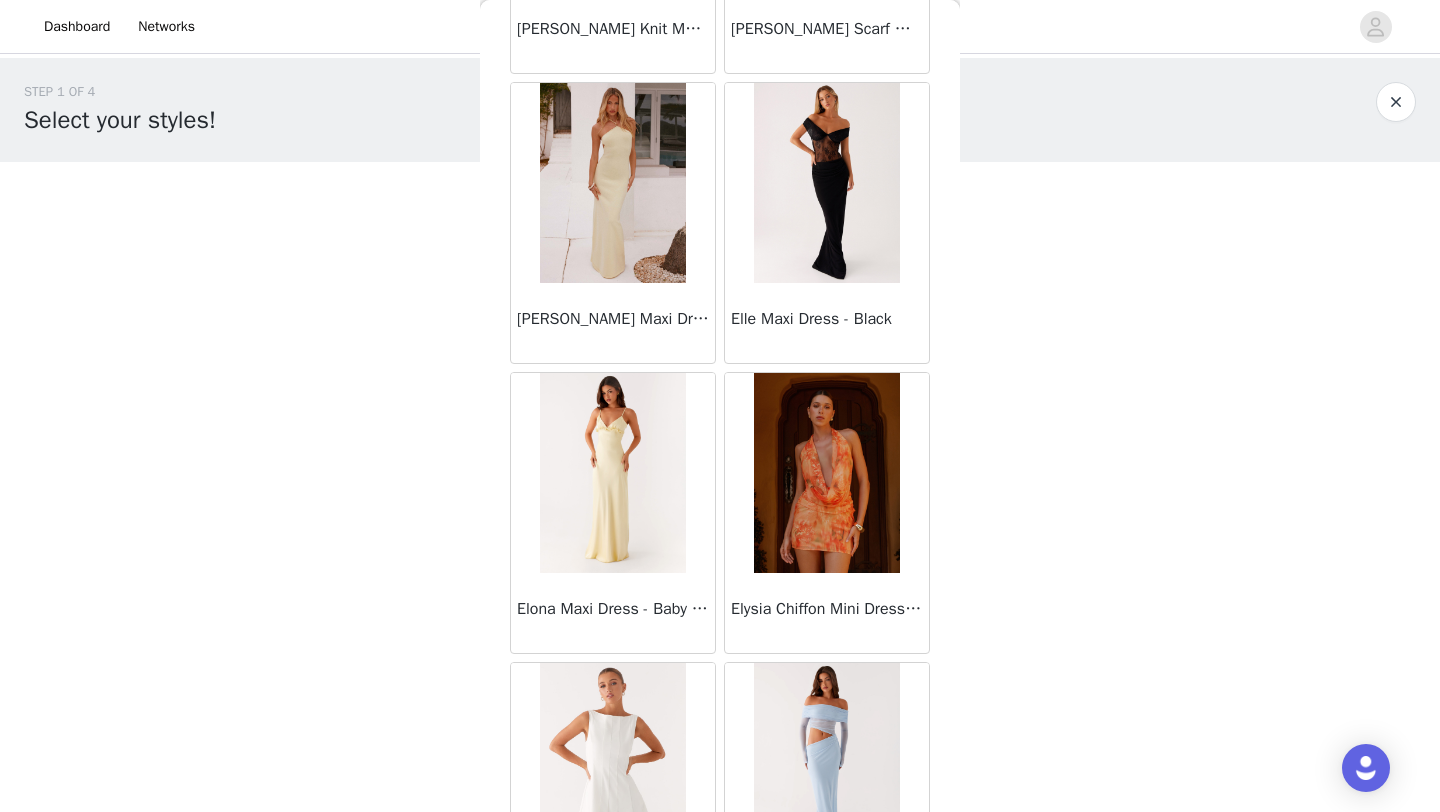 scroll, scrollTop: 19648, scrollLeft: 0, axis: vertical 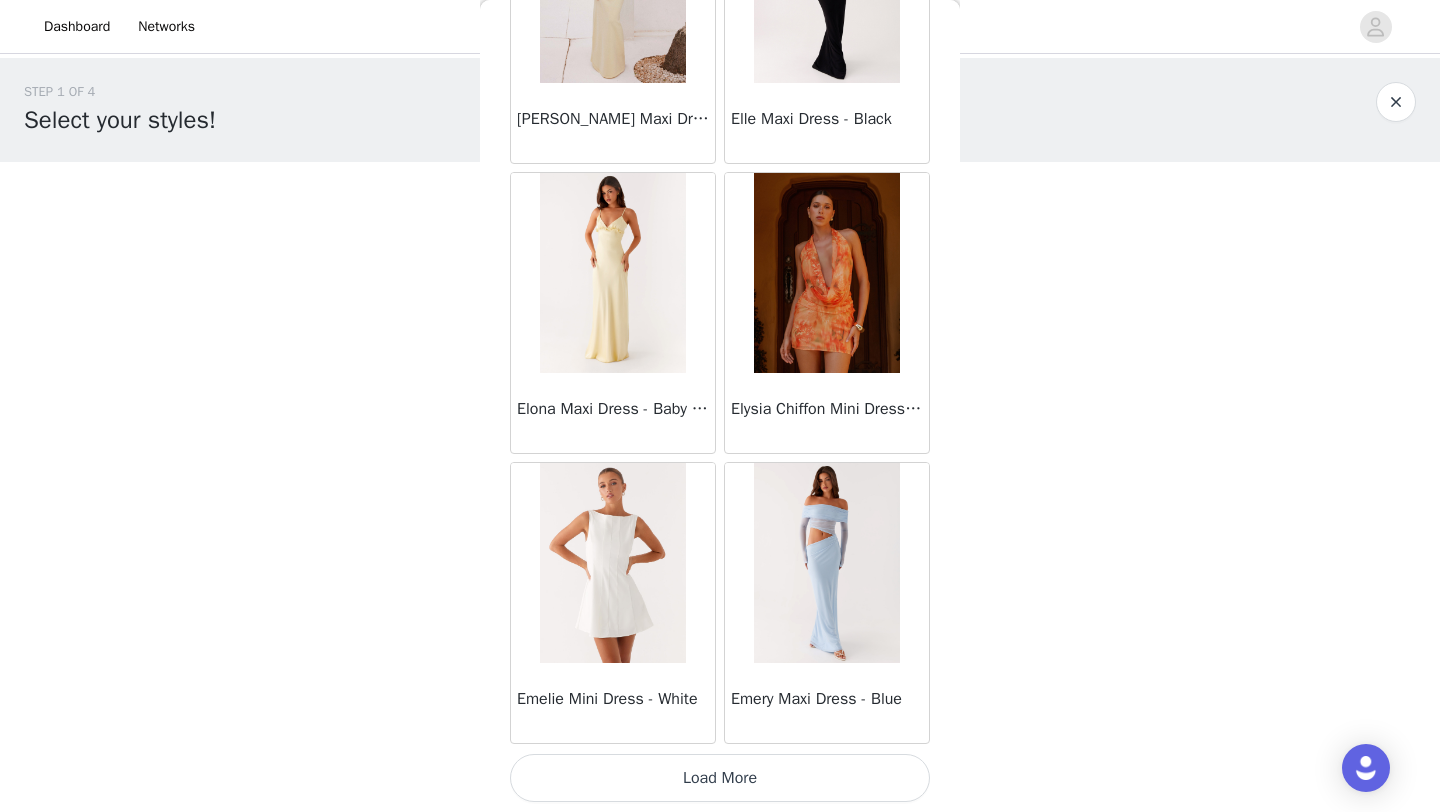 click on "Load More" at bounding box center [720, 778] 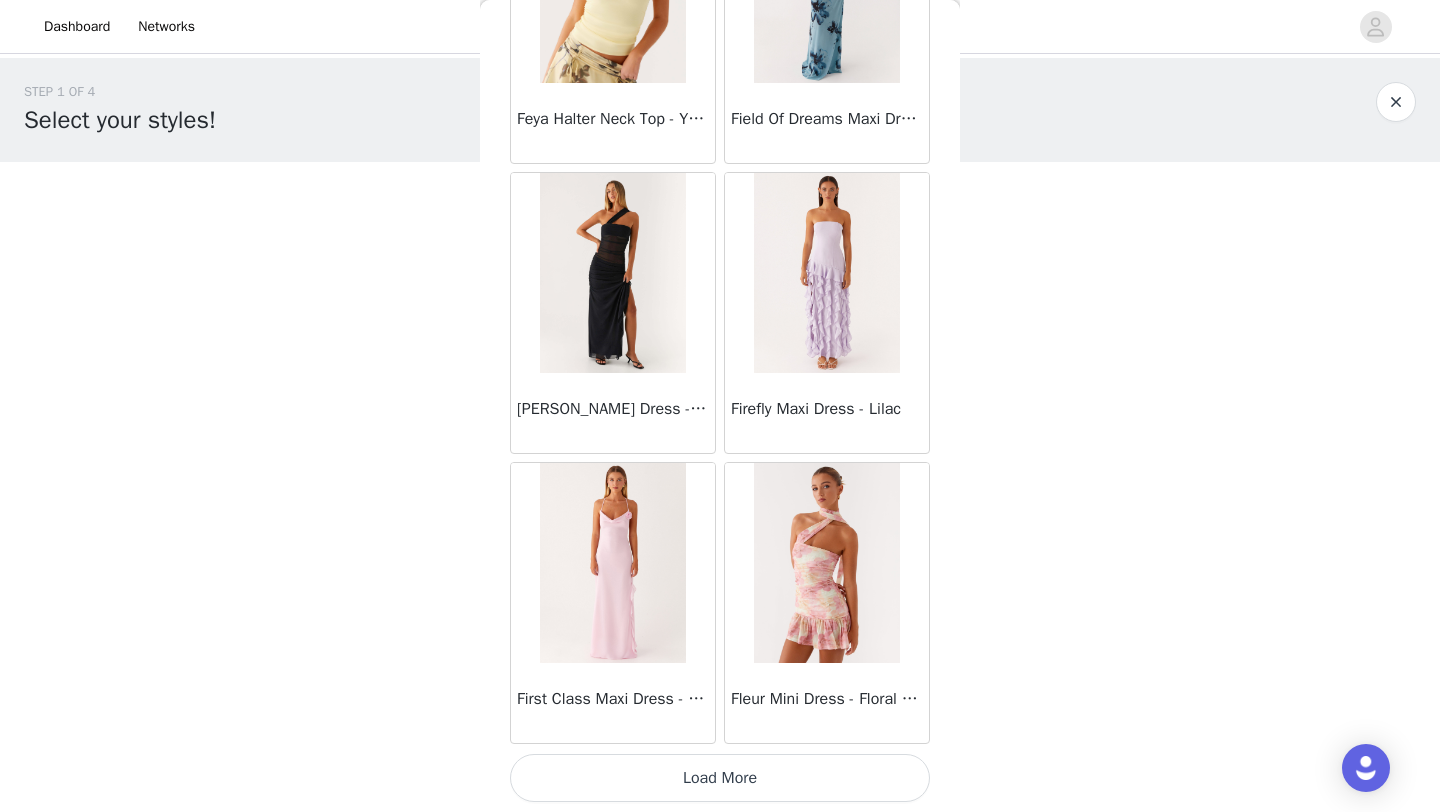 scroll, scrollTop: 22547, scrollLeft: 0, axis: vertical 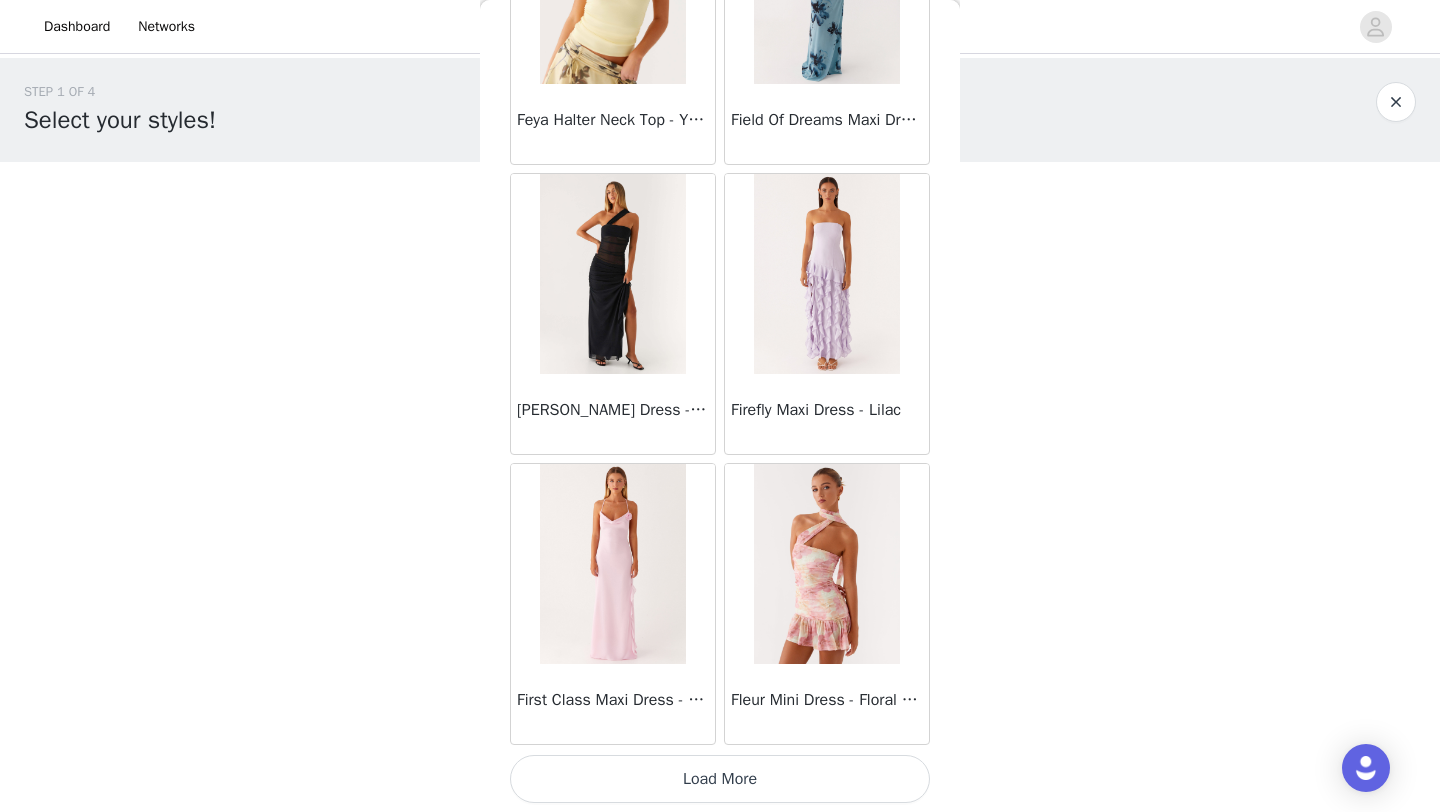 click on "Load More" at bounding box center (720, 779) 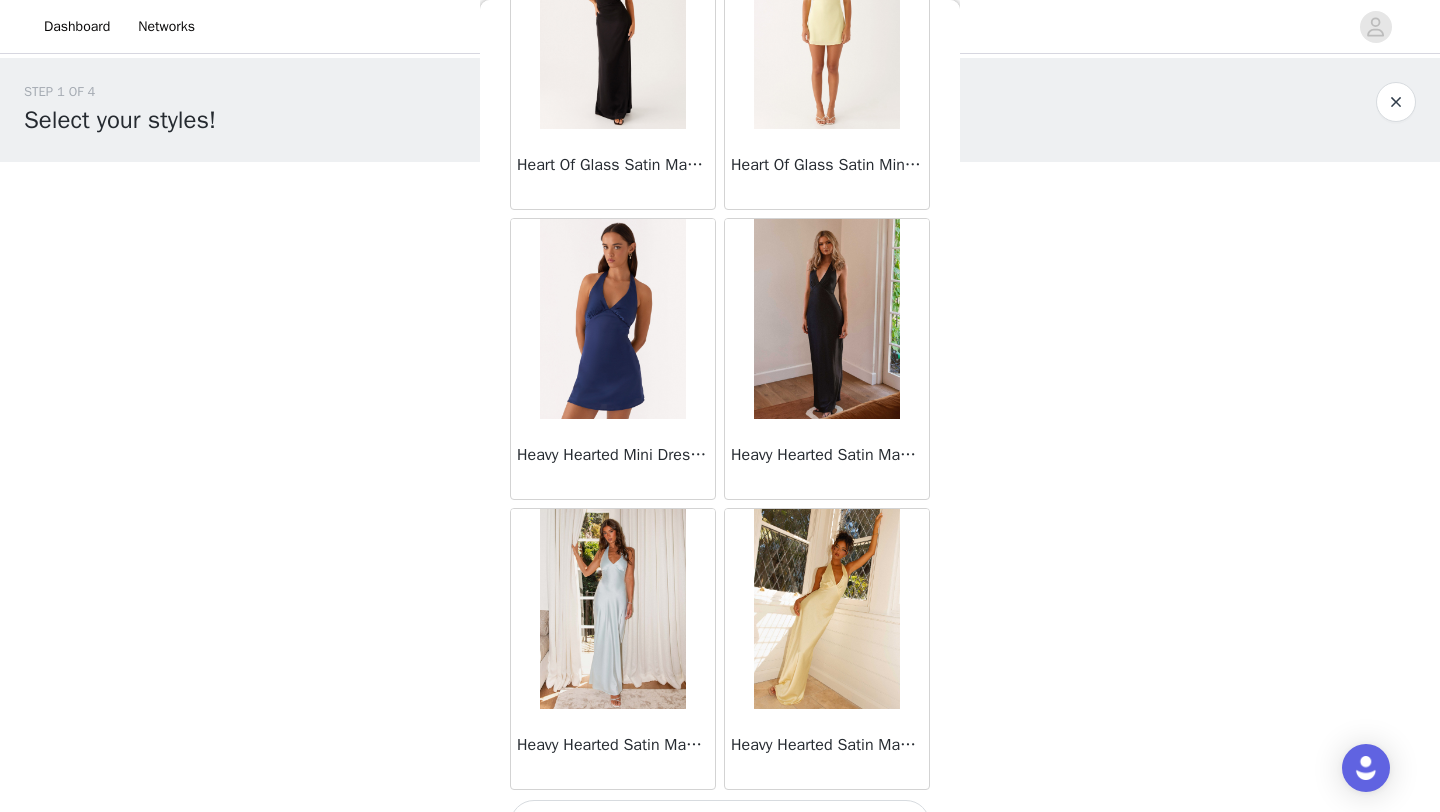 scroll, scrollTop: 25448, scrollLeft: 0, axis: vertical 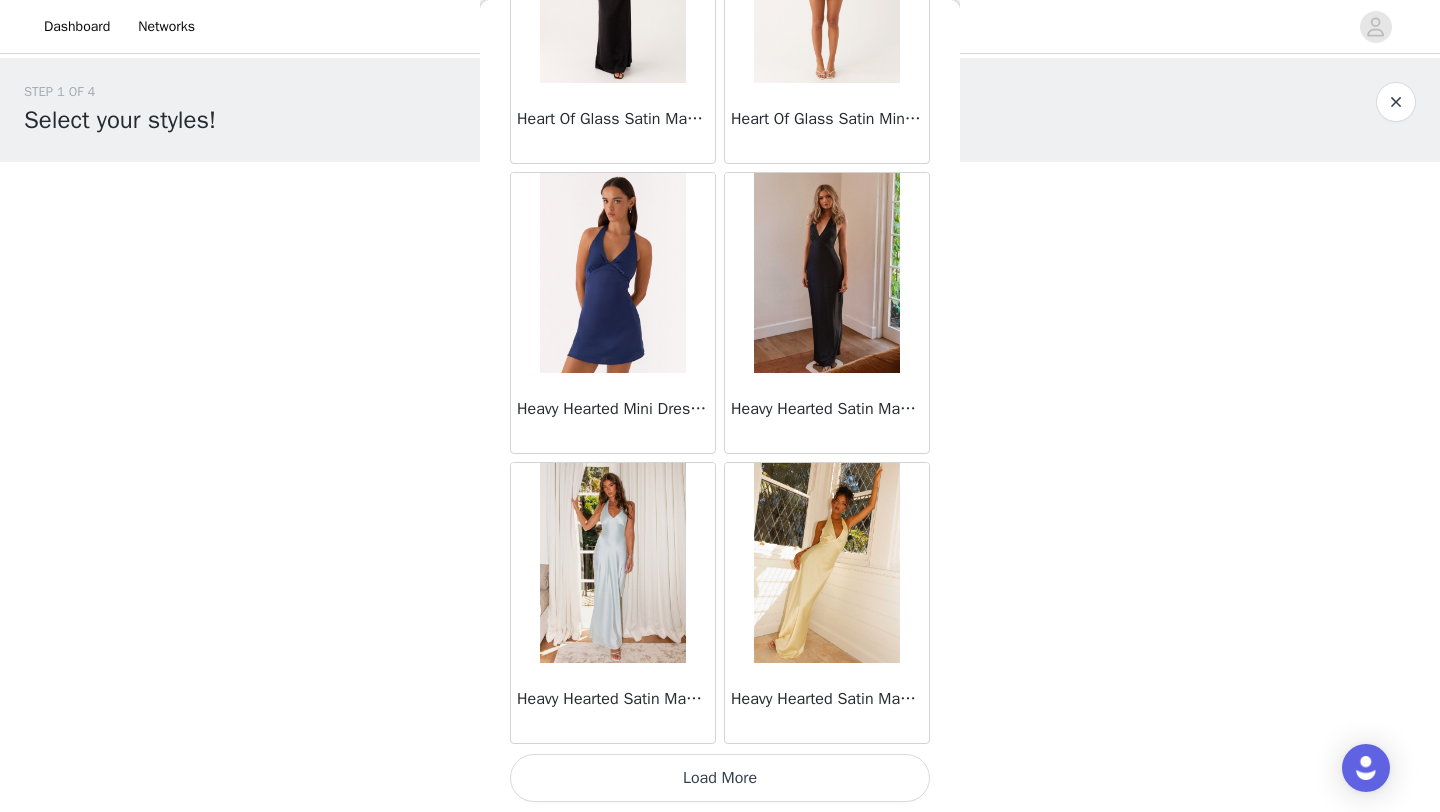 click on "Load More" at bounding box center [720, 778] 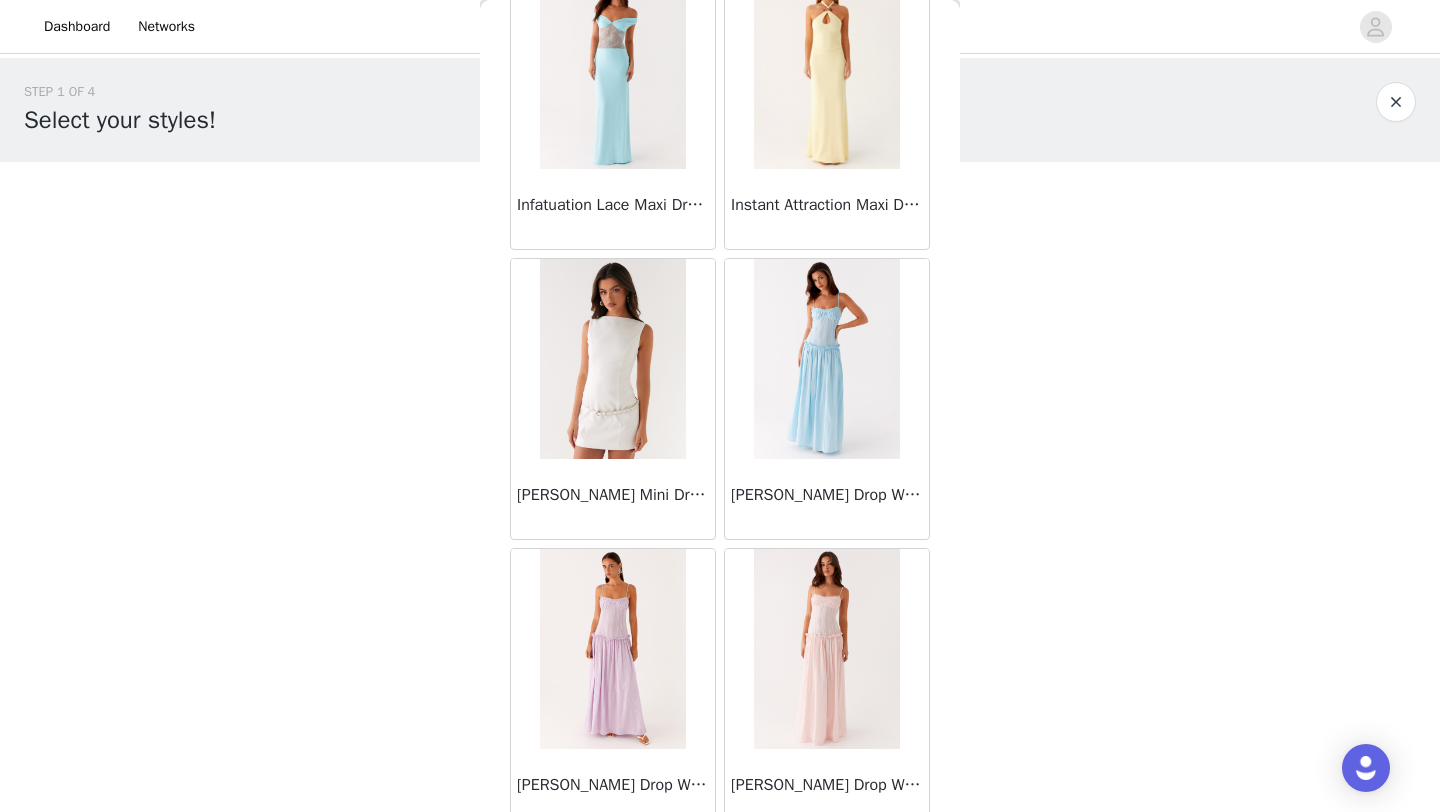 scroll, scrollTop: 28348, scrollLeft: 0, axis: vertical 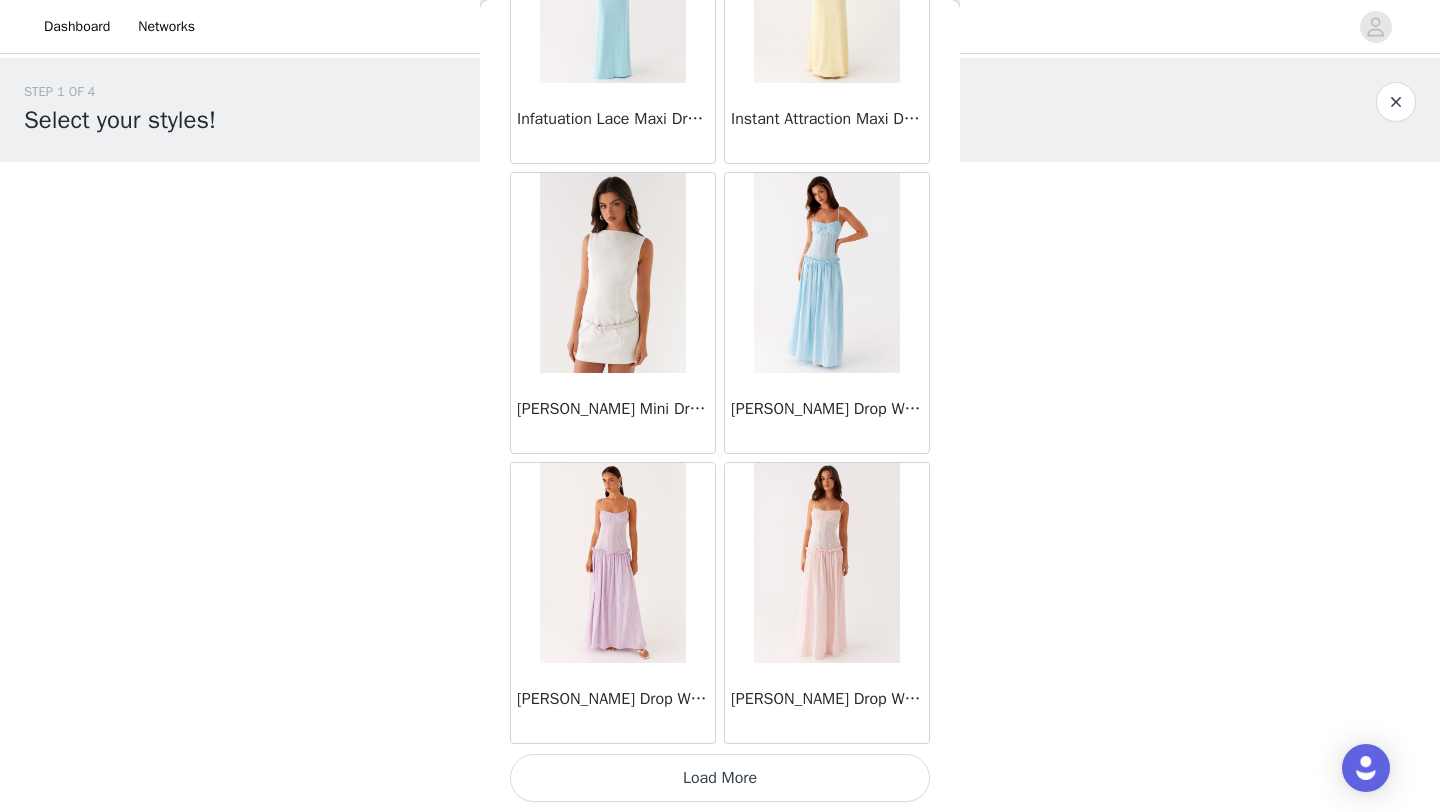 click on "Load More" at bounding box center [720, 778] 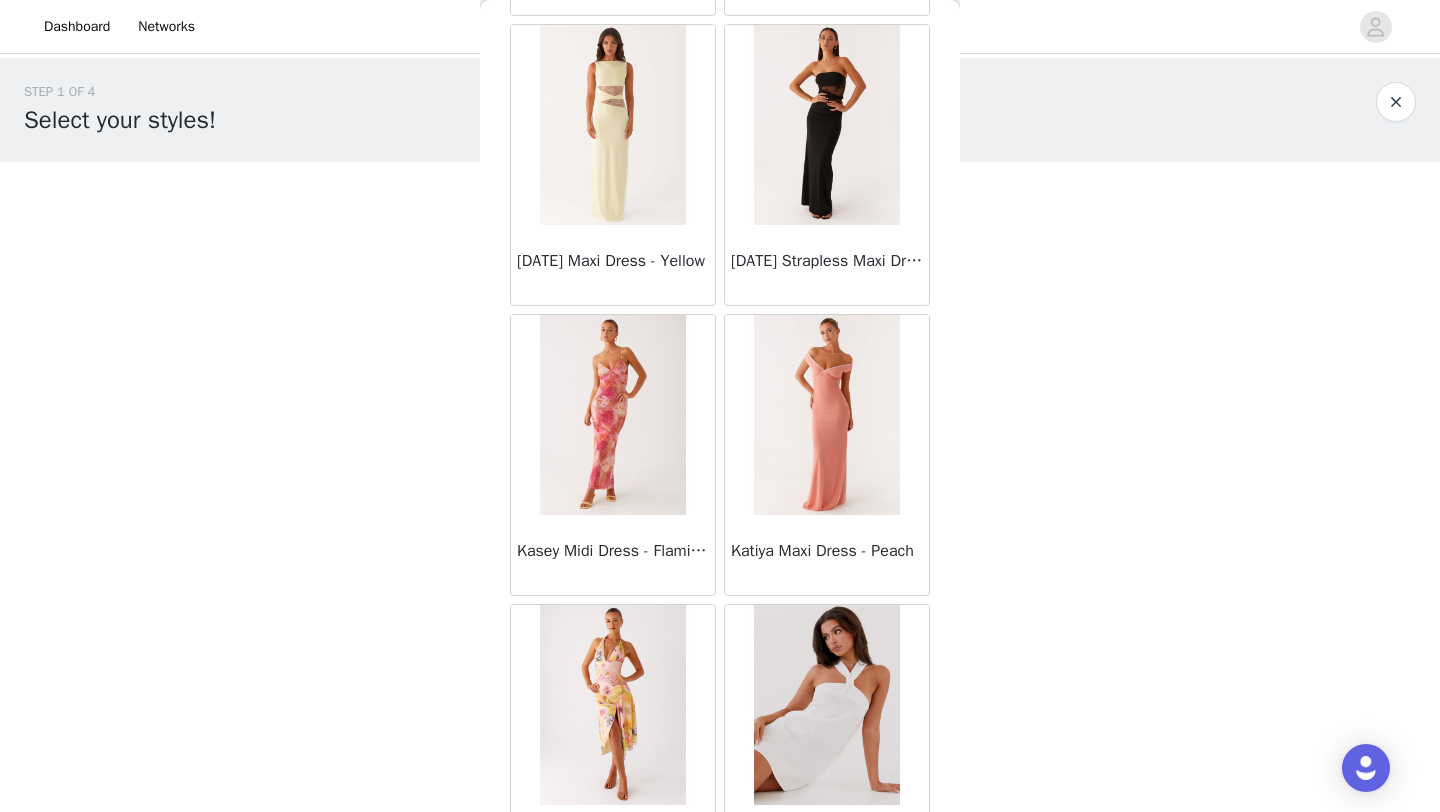 scroll, scrollTop: 31248, scrollLeft: 0, axis: vertical 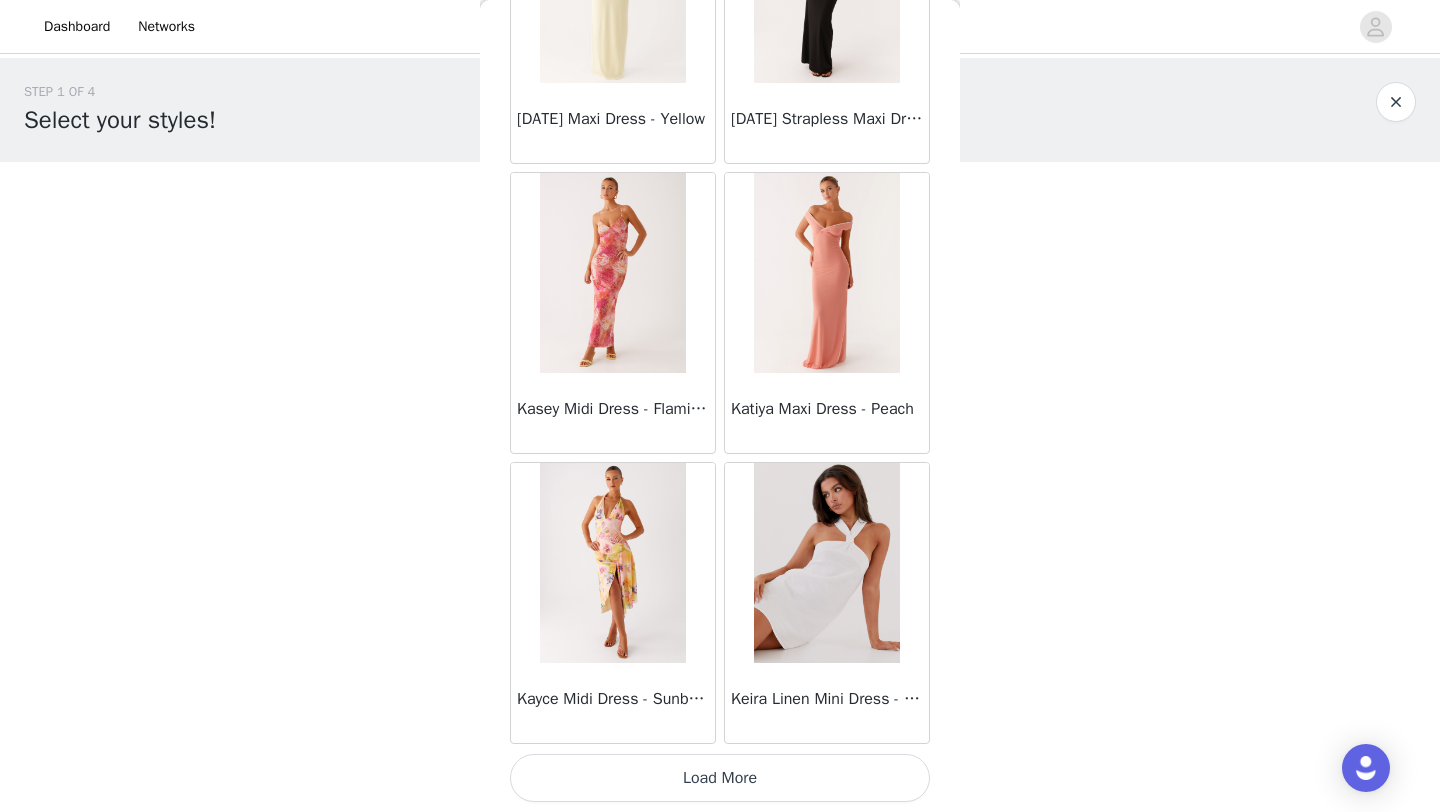 click on "Load More" at bounding box center (720, 778) 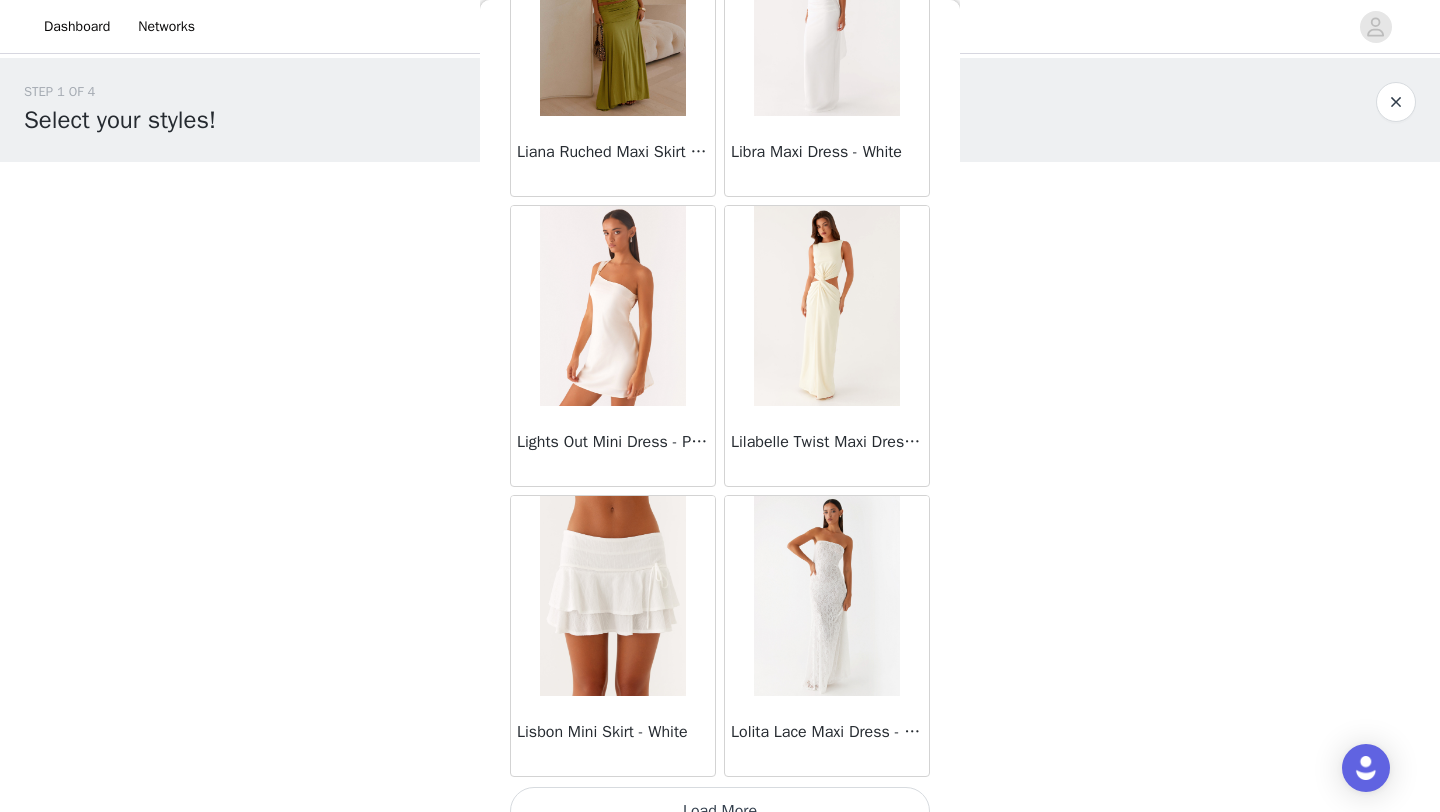 scroll, scrollTop: 34148, scrollLeft: 0, axis: vertical 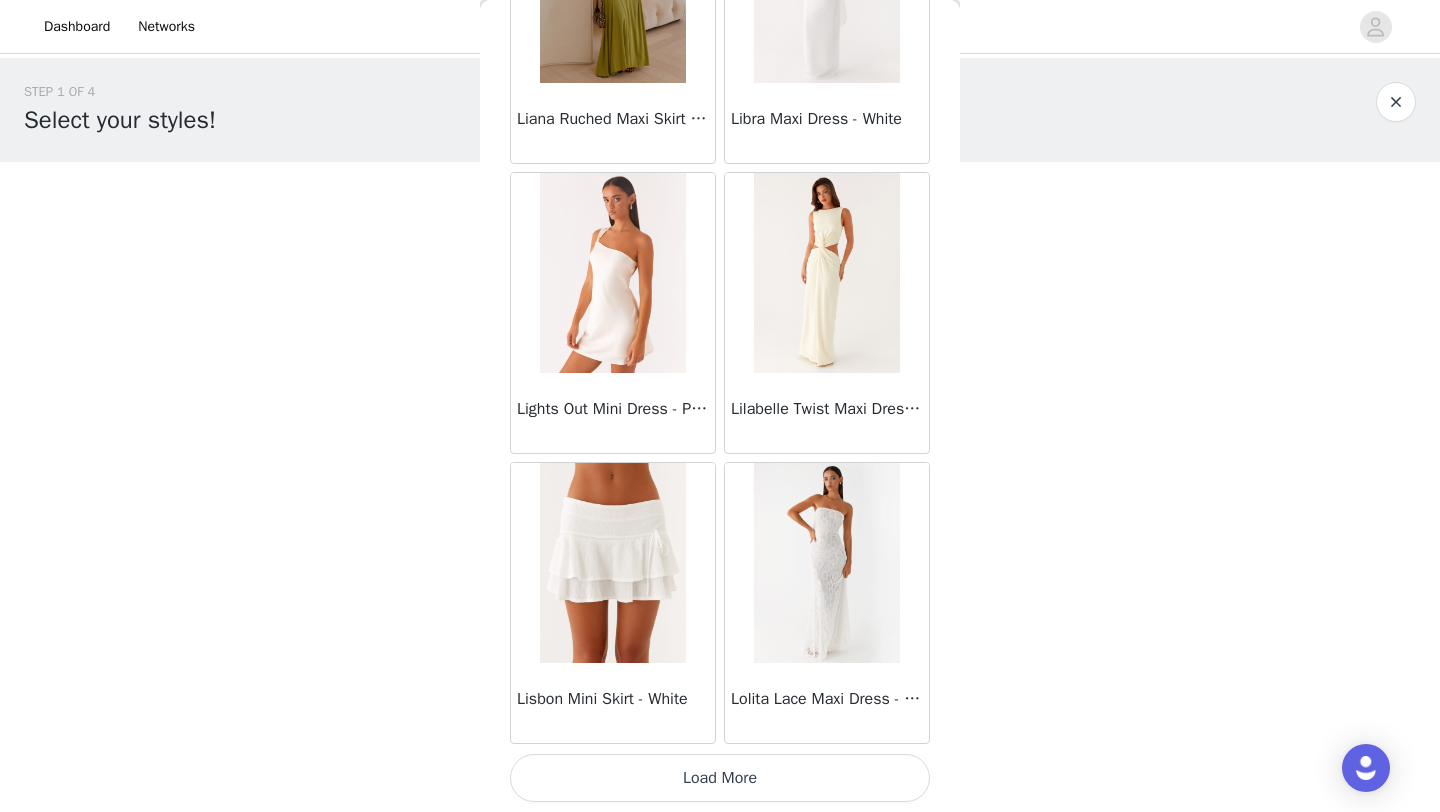 click on "Load More" at bounding box center [720, 778] 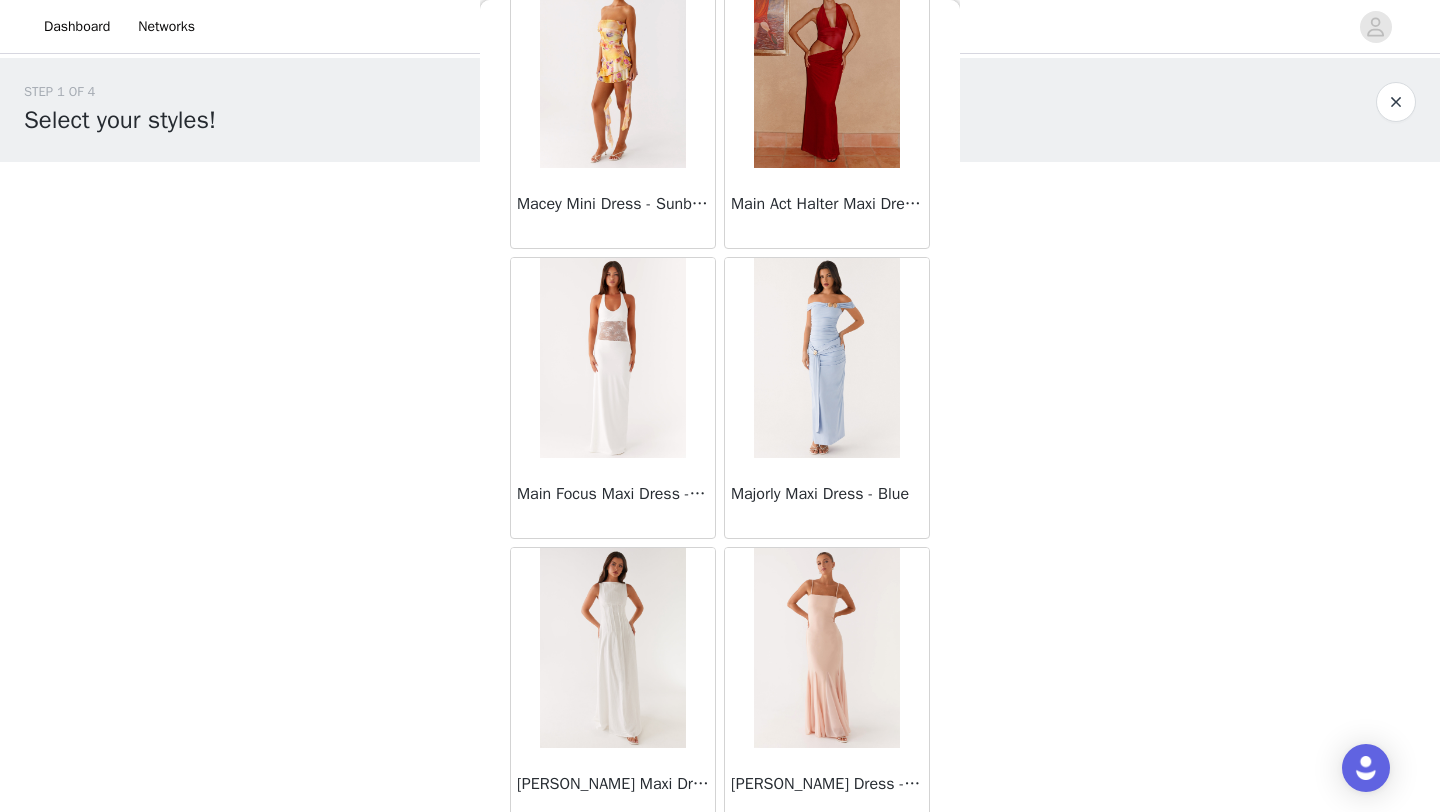 scroll, scrollTop: 37048, scrollLeft: 0, axis: vertical 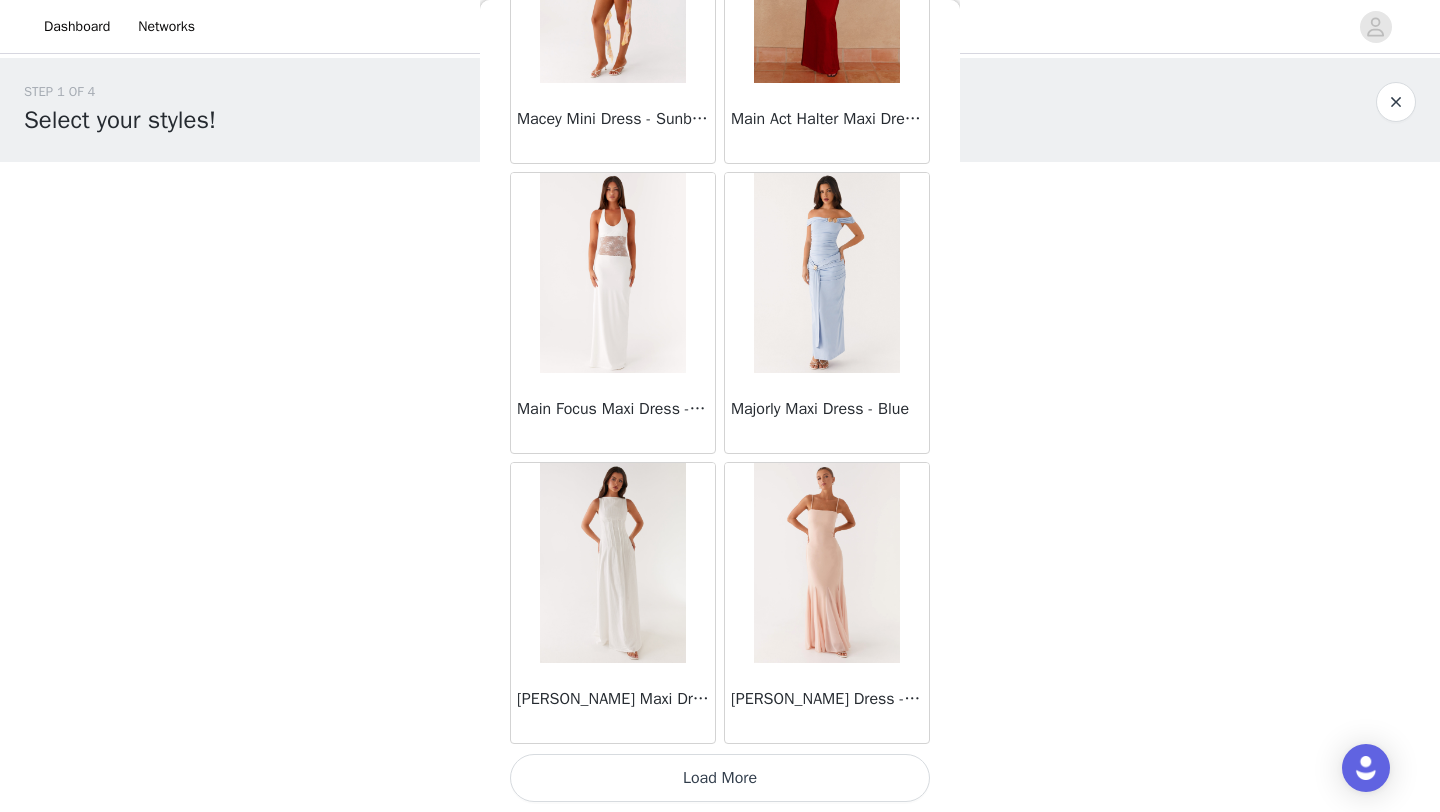 click on "Load More" at bounding box center [720, 778] 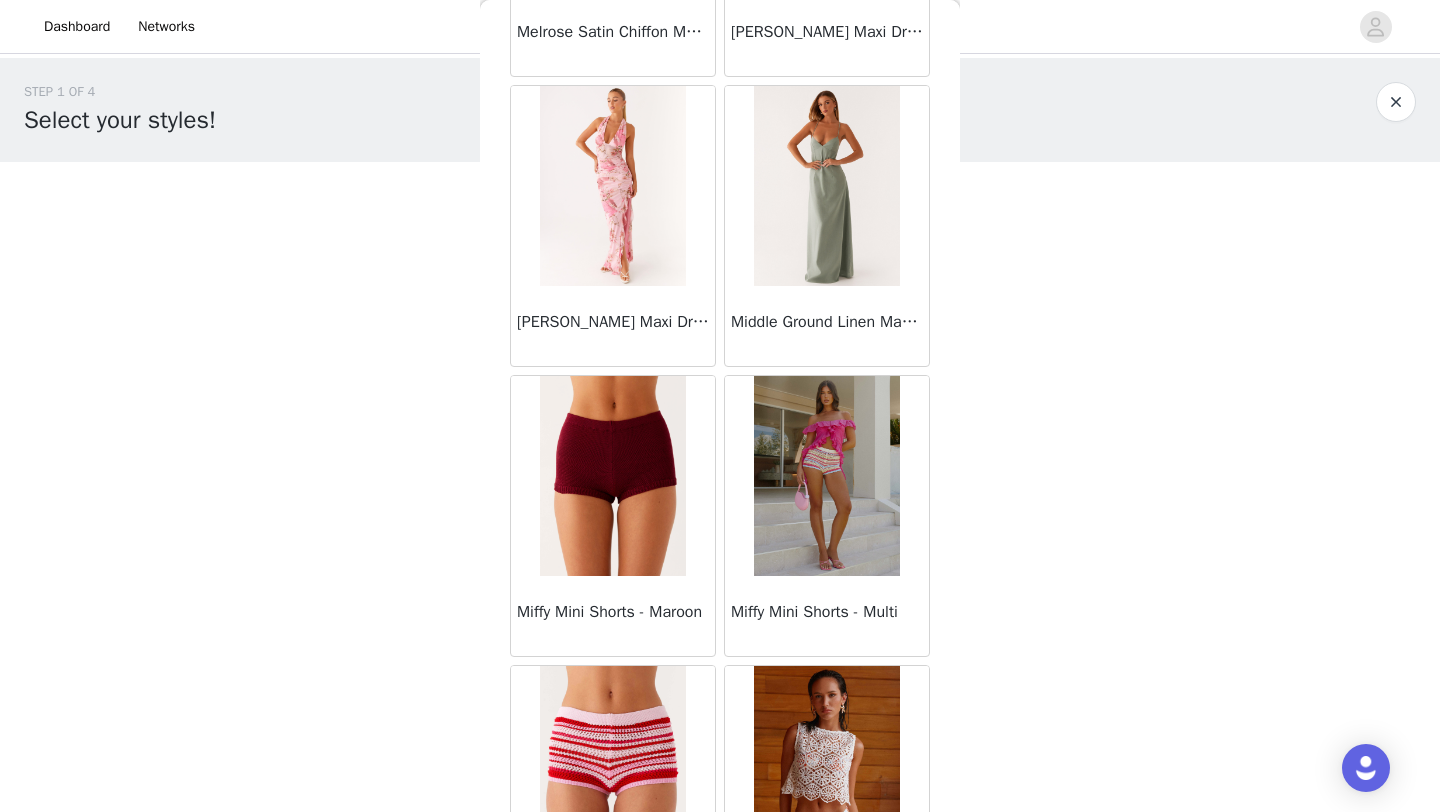 scroll, scrollTop: 39948, scrollLeft: 0, axis: vertical 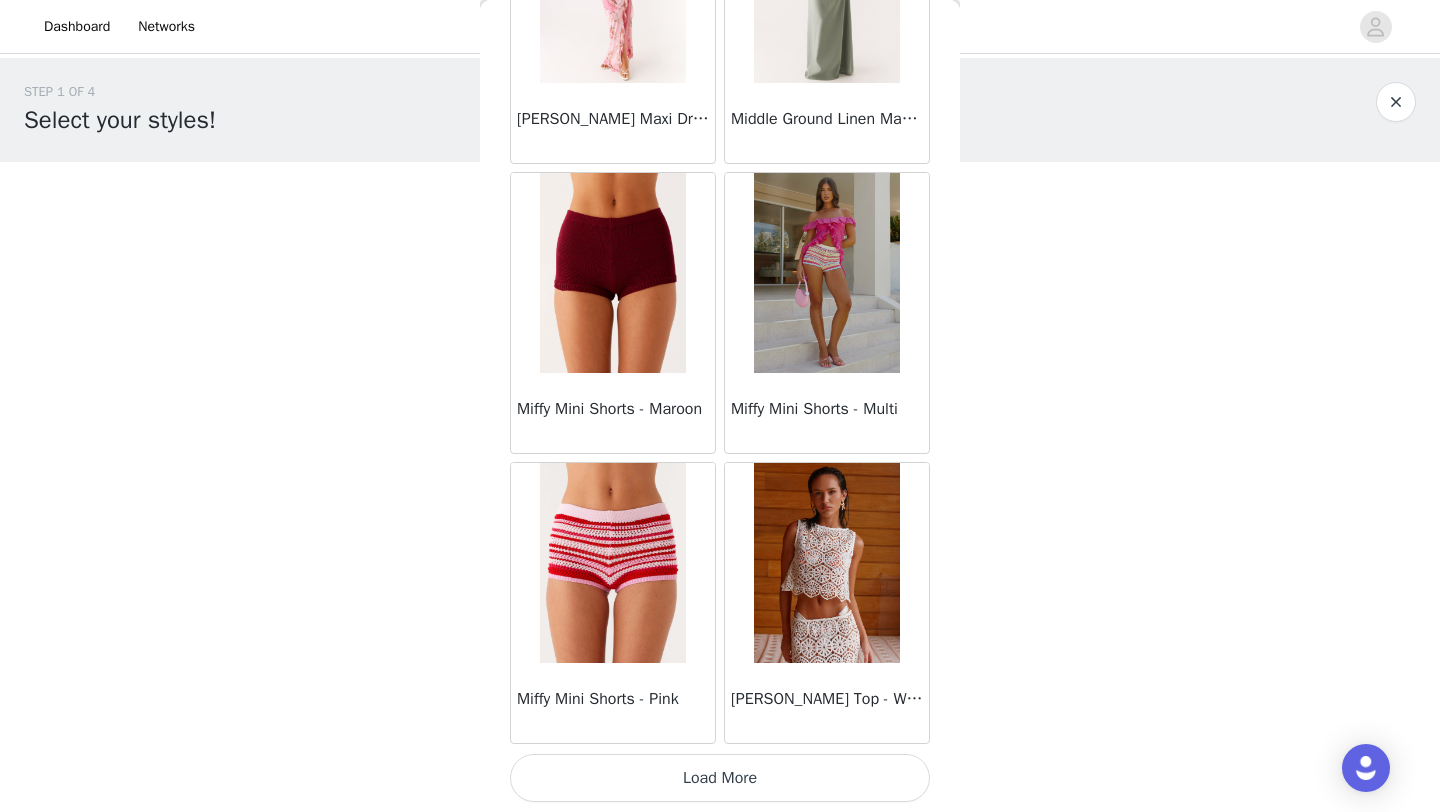 click on "Load More" at bounding box center [720, 778] 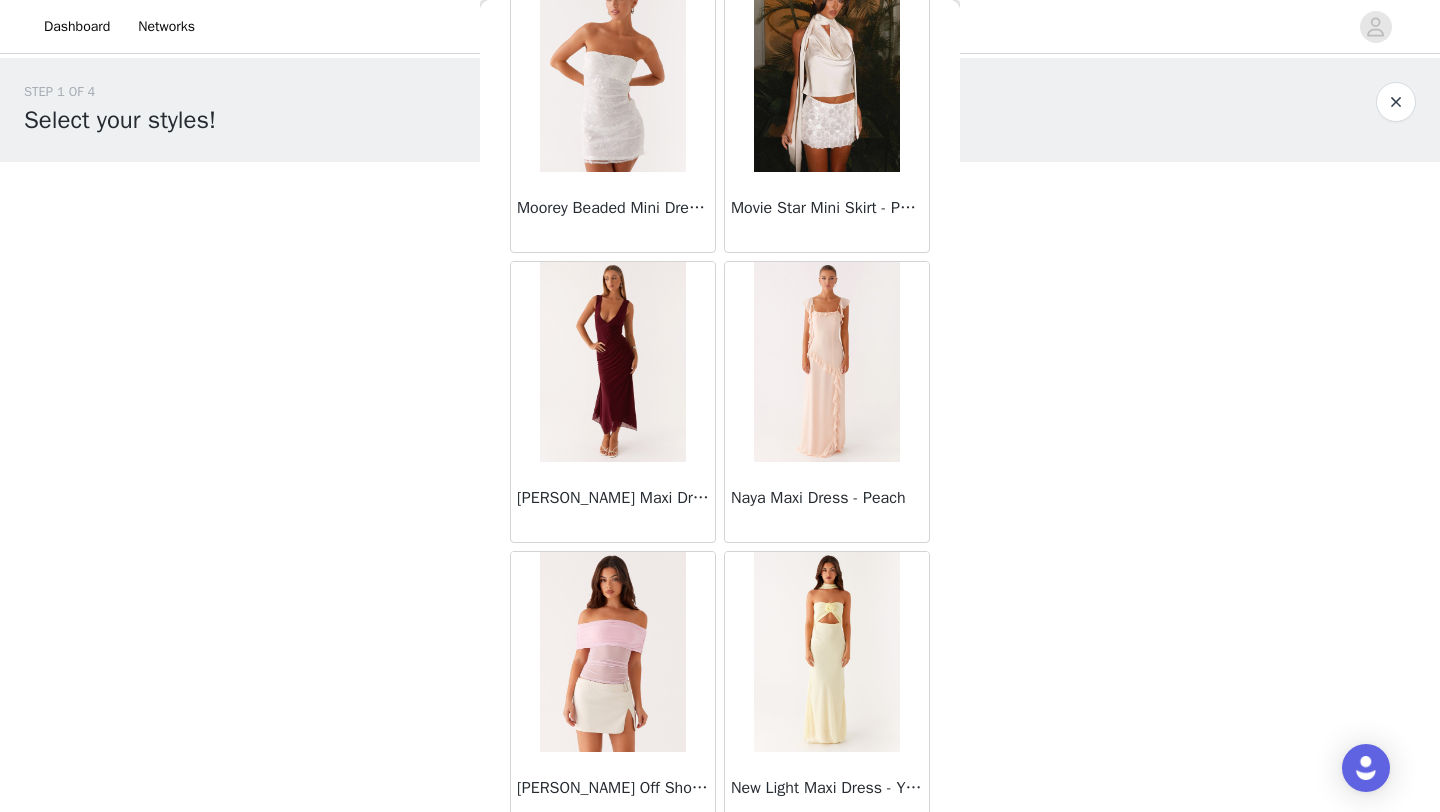 scroll, scrollTop: 42848, scrollLeft: 0, axis: vertical 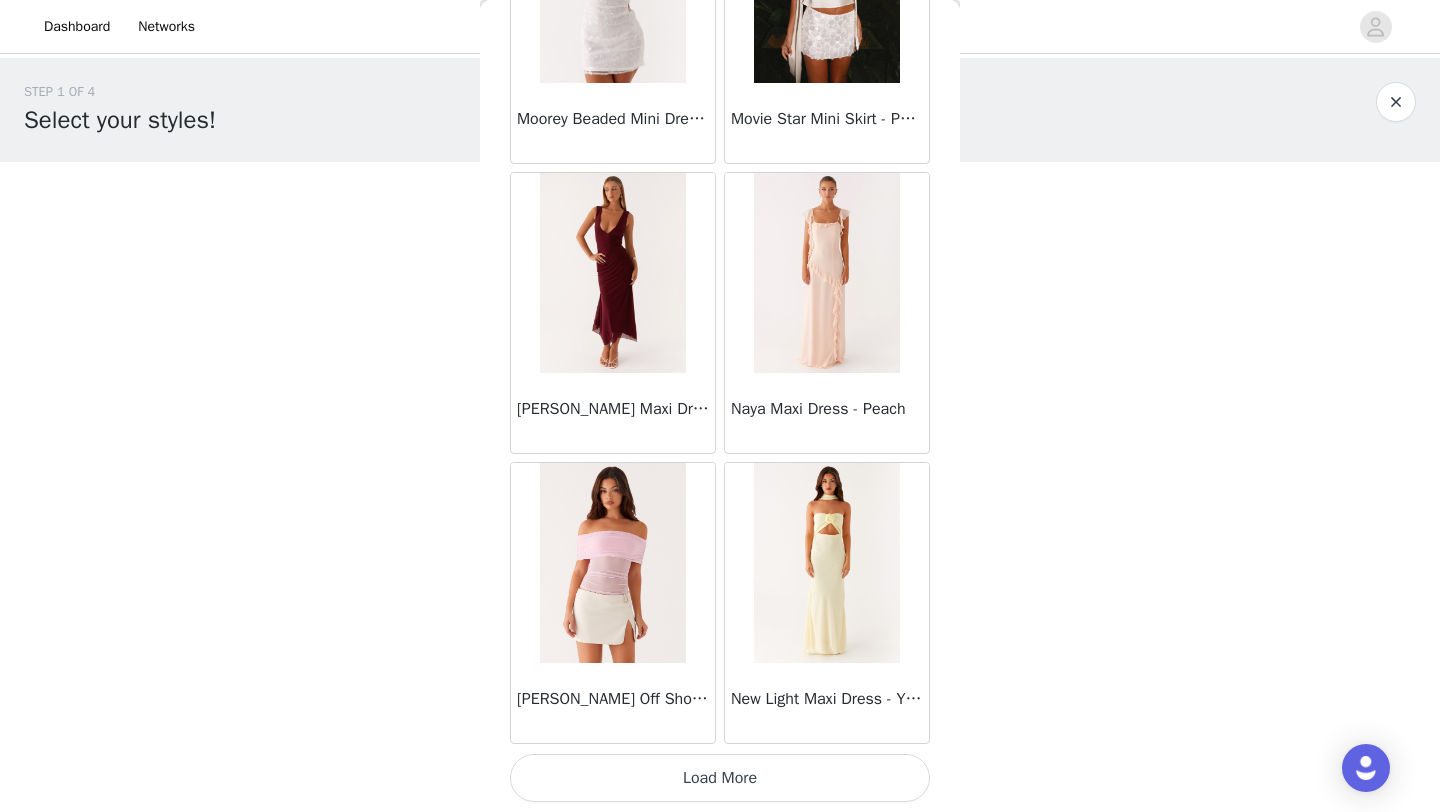 click on "Load More" at bounding box center [720, 778] 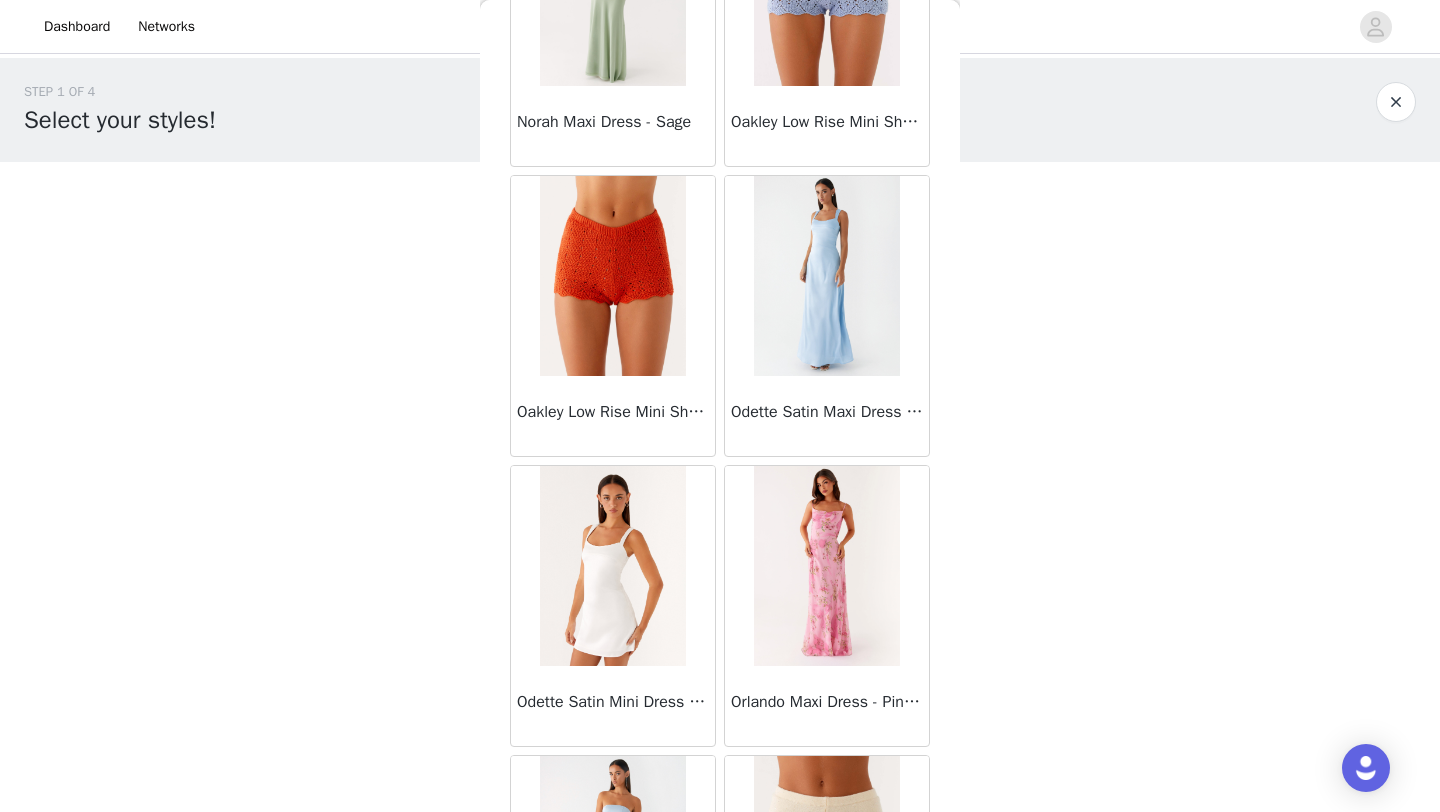 scroll, scrollTop: 45748, scrollLeft: 0, axis: vertical 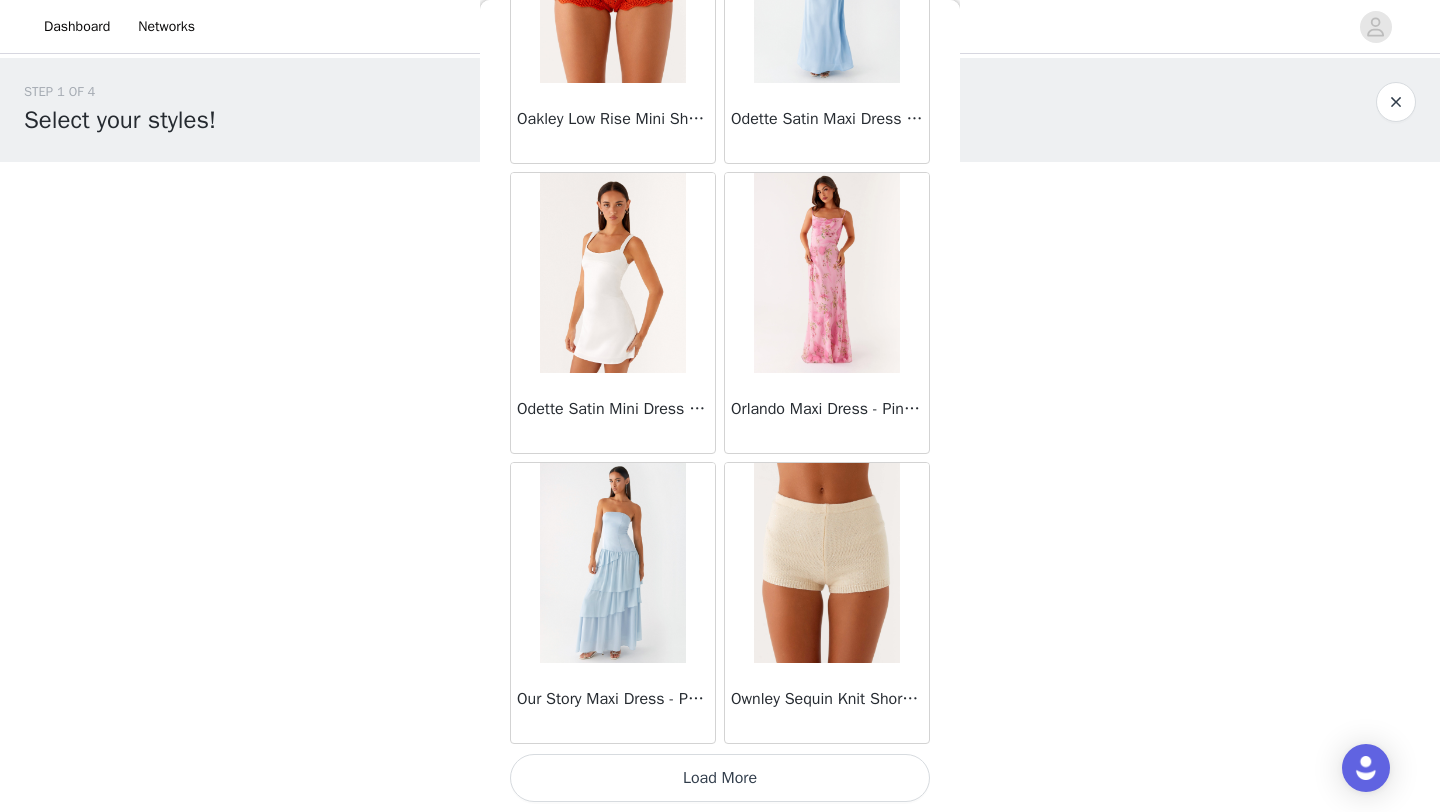 click on "Load More" at bounding box center (720, 778) 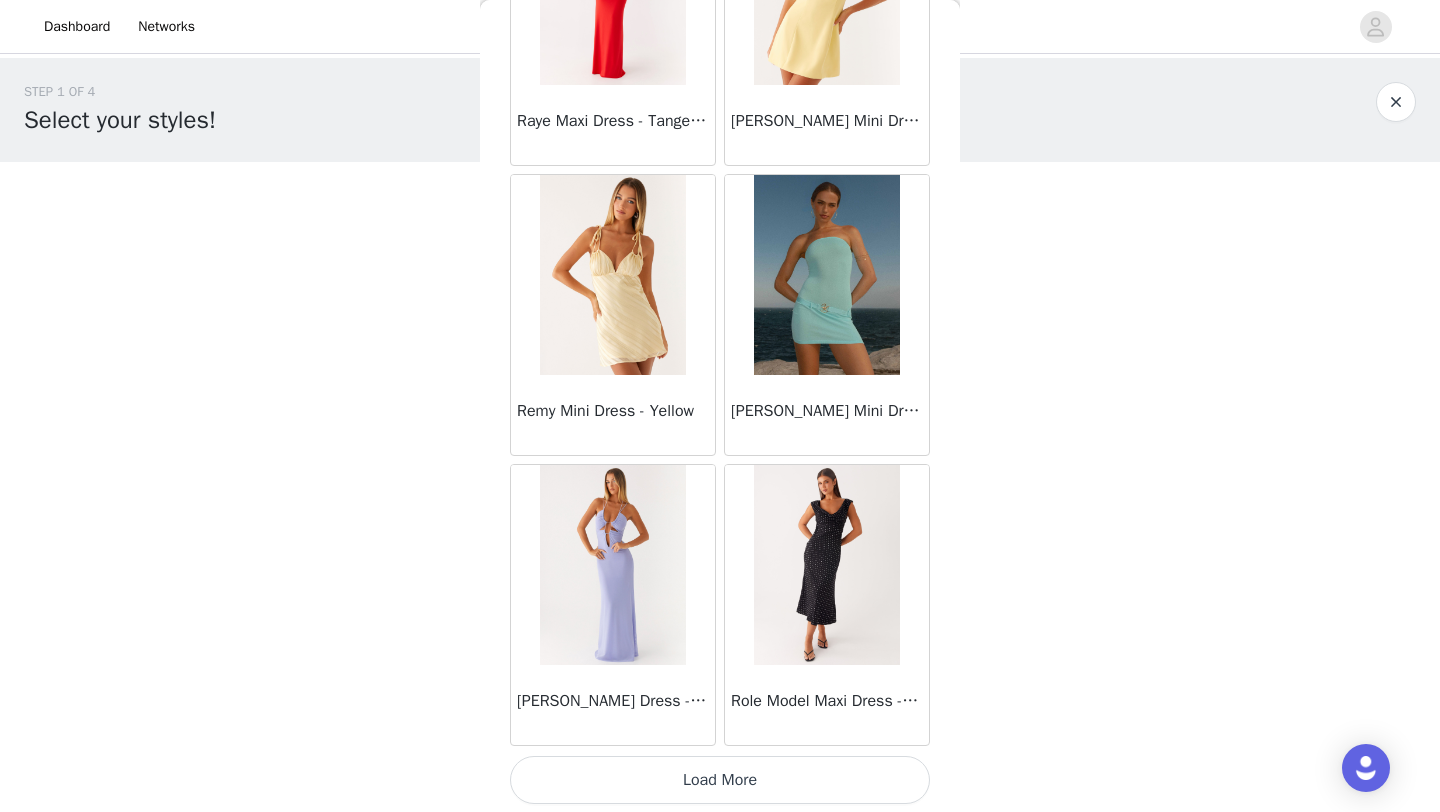 scroll, scrollTop: 48648, scrollLeft: 0, axis: vertical 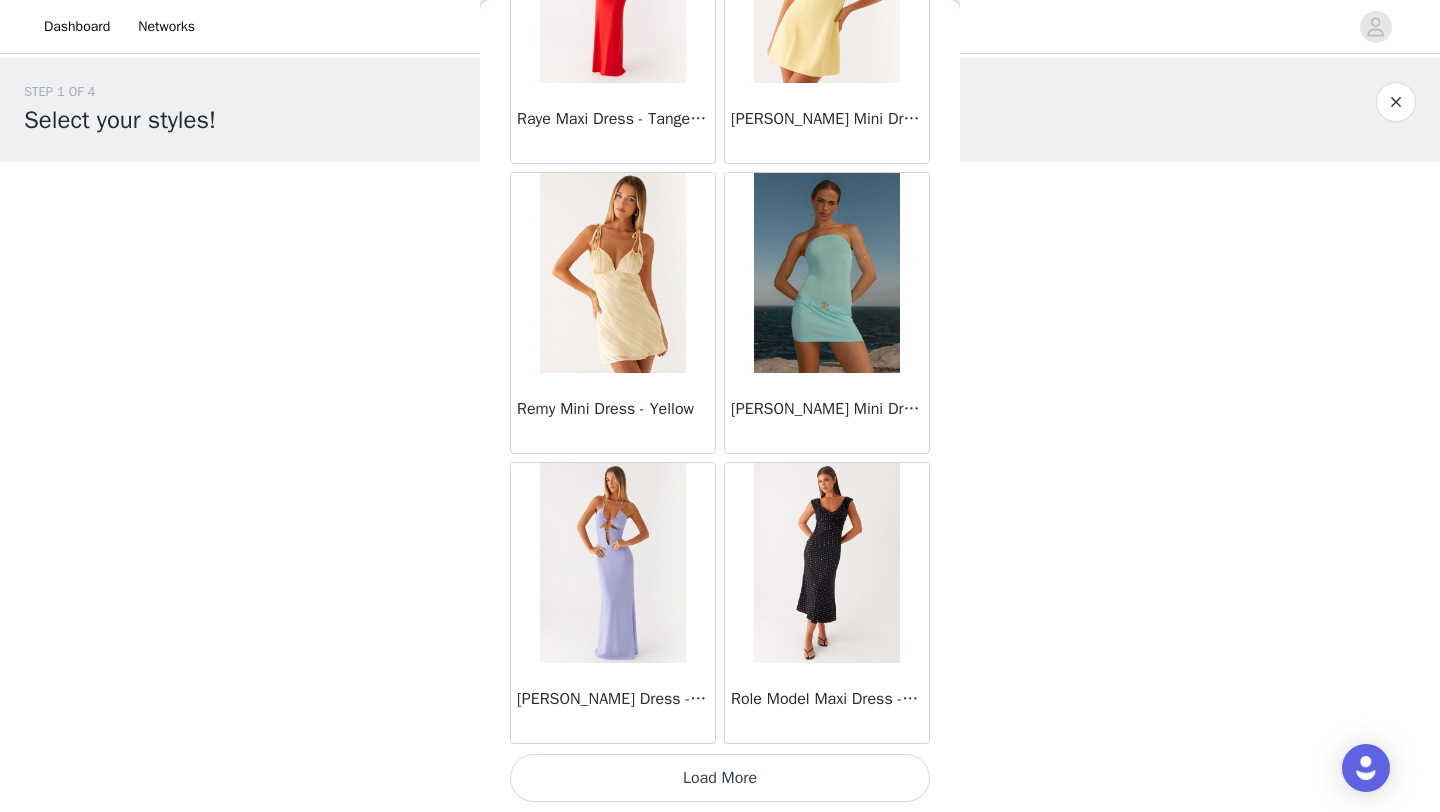 click on "Load More" at bounding box center [720, 778] 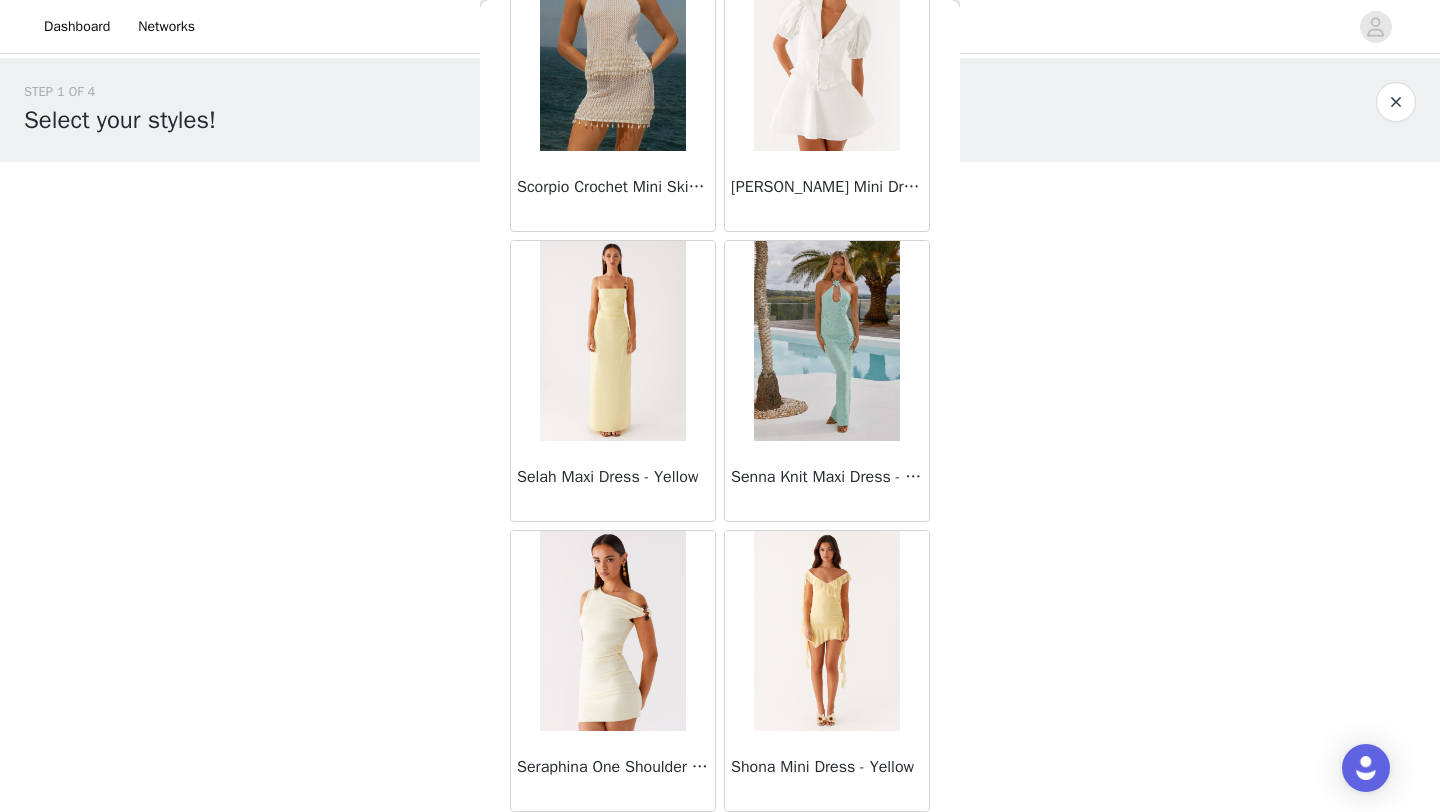 scroll, scrollTop: 51548, scrollLeft: 0, axis: vertical 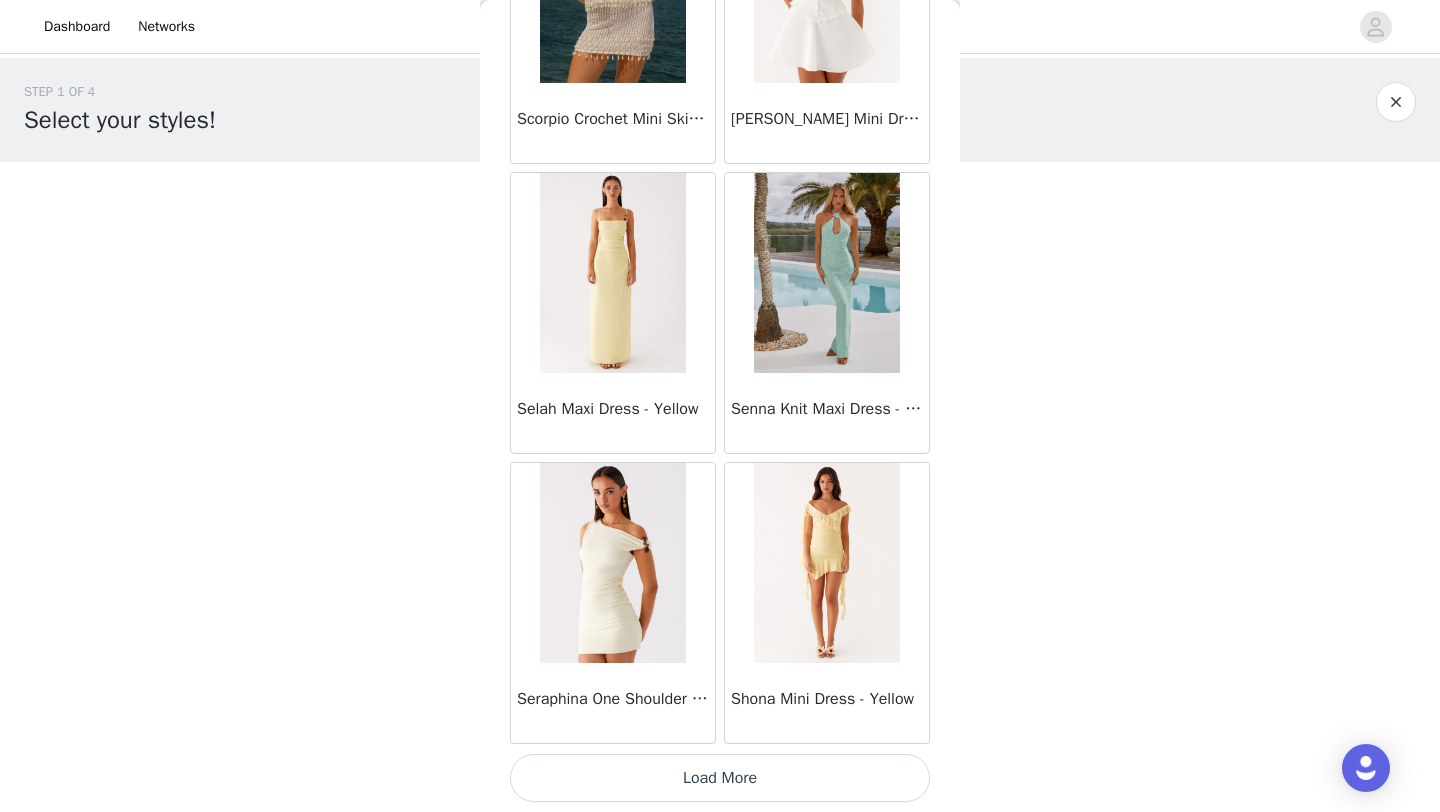 click on "Load More" at bounding box center [720, 778] 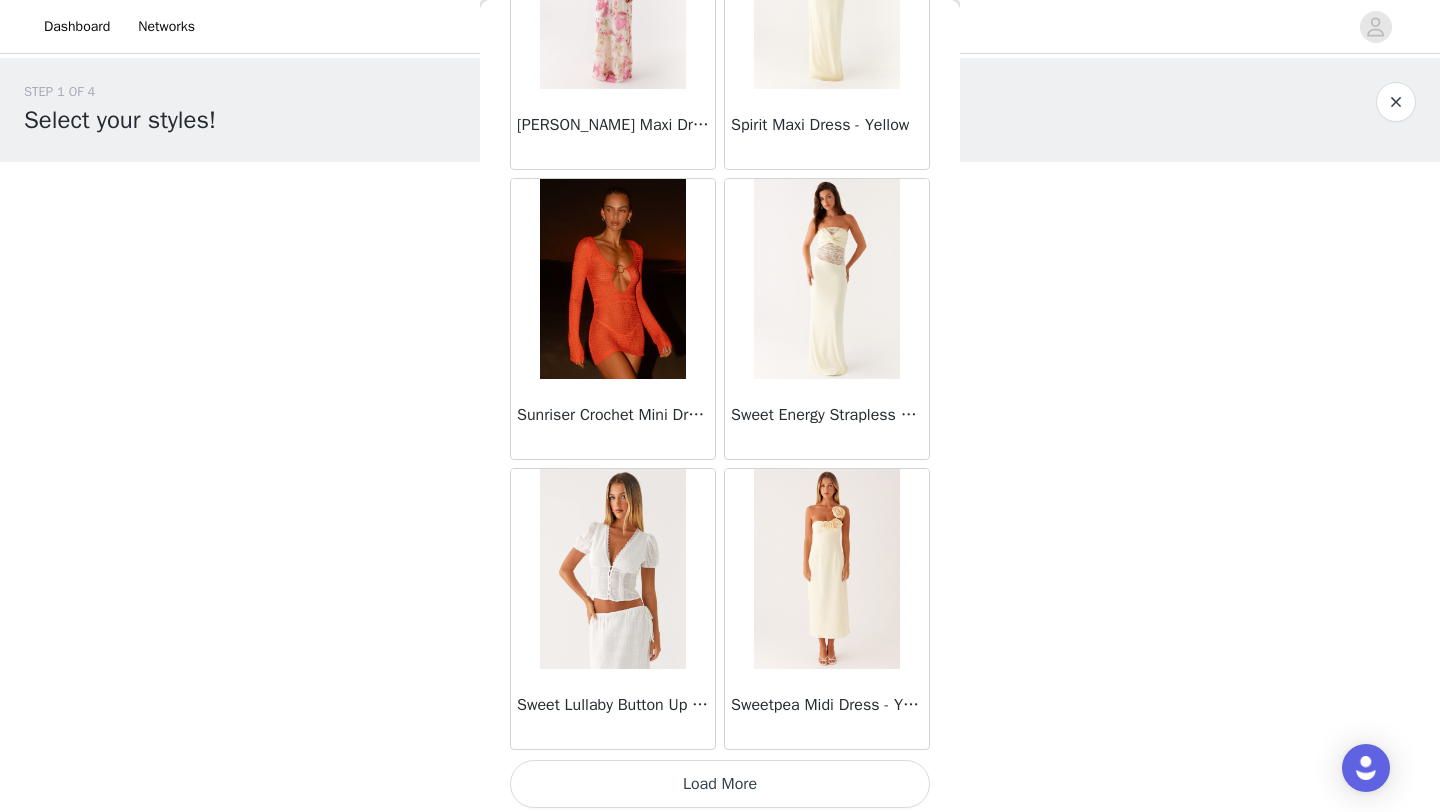 scroll, scrollTop: 54448, scrollLeft: 0, axis: vertical 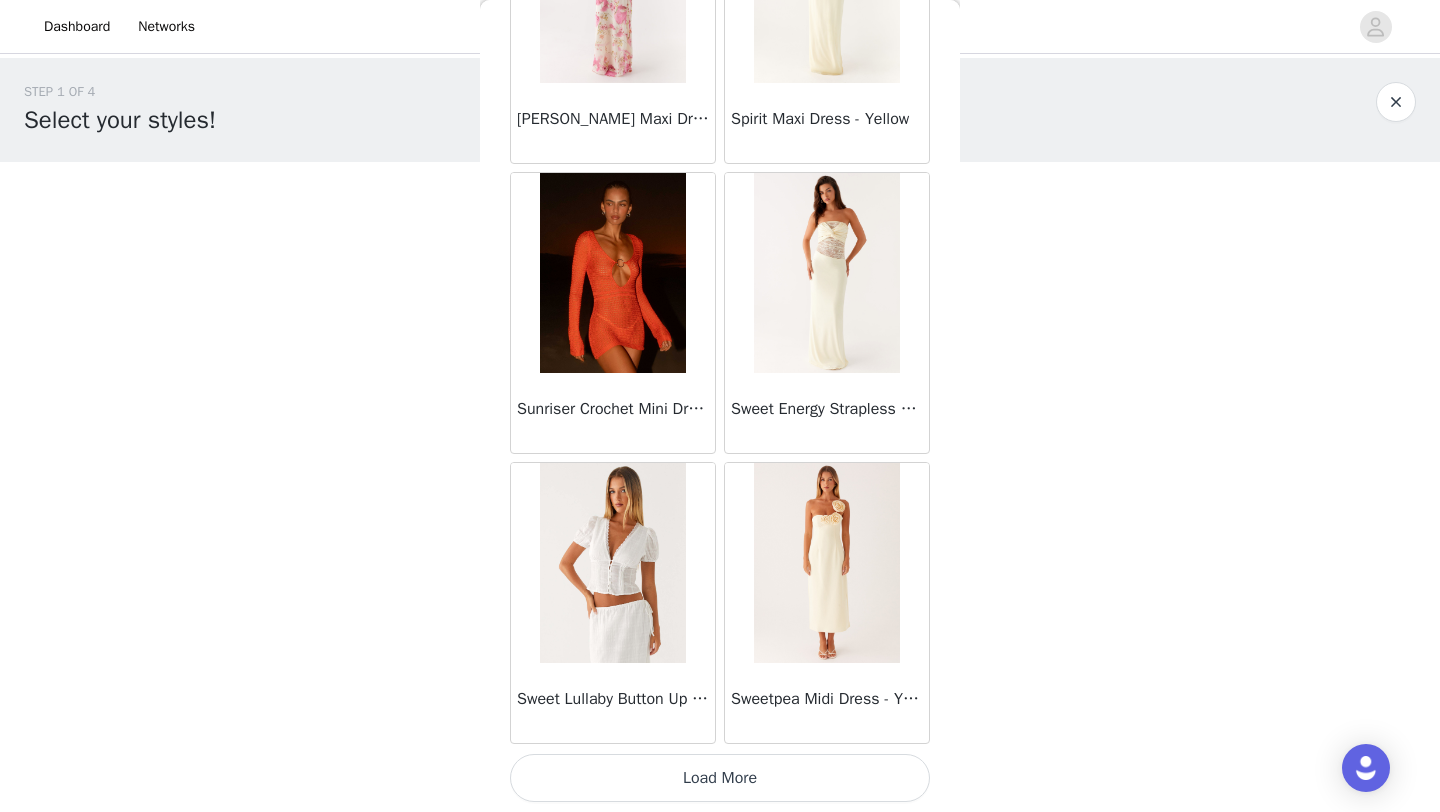 click on "Load More" at bounding box center (720, 778) 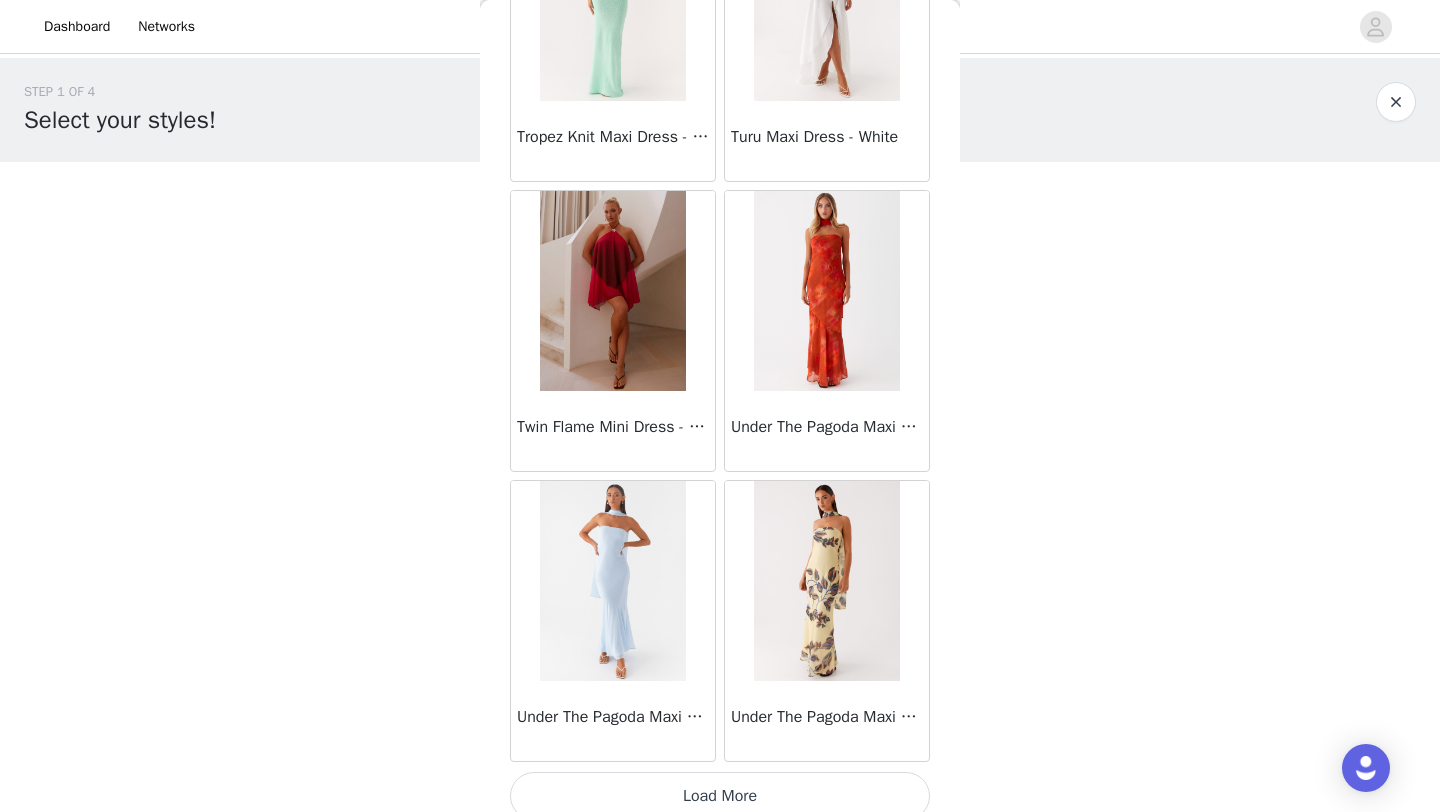 scroll, scrollTop: 57348, scrollLeft: 0, axis: vertical 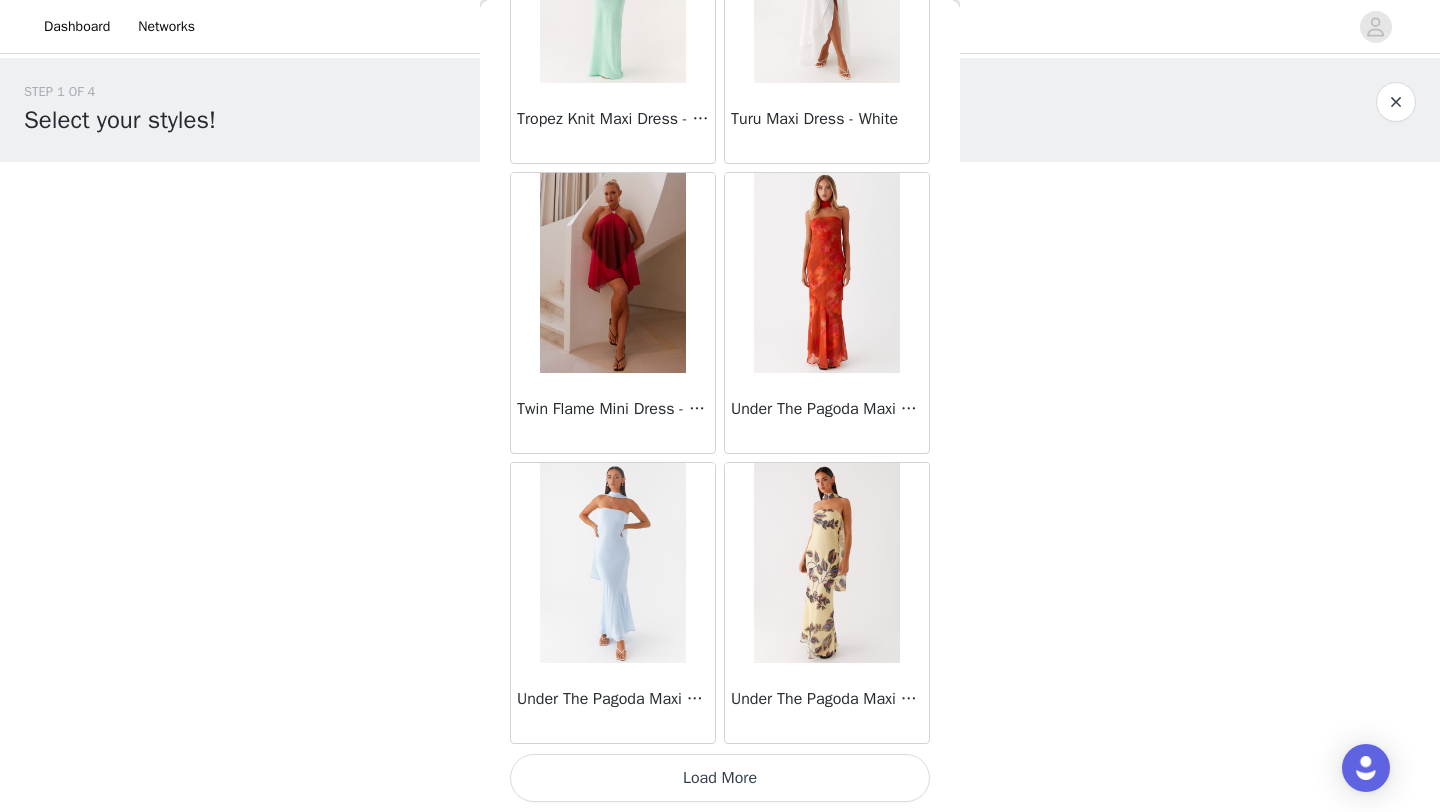 click on "Load More" at bounding box center [720, 778] 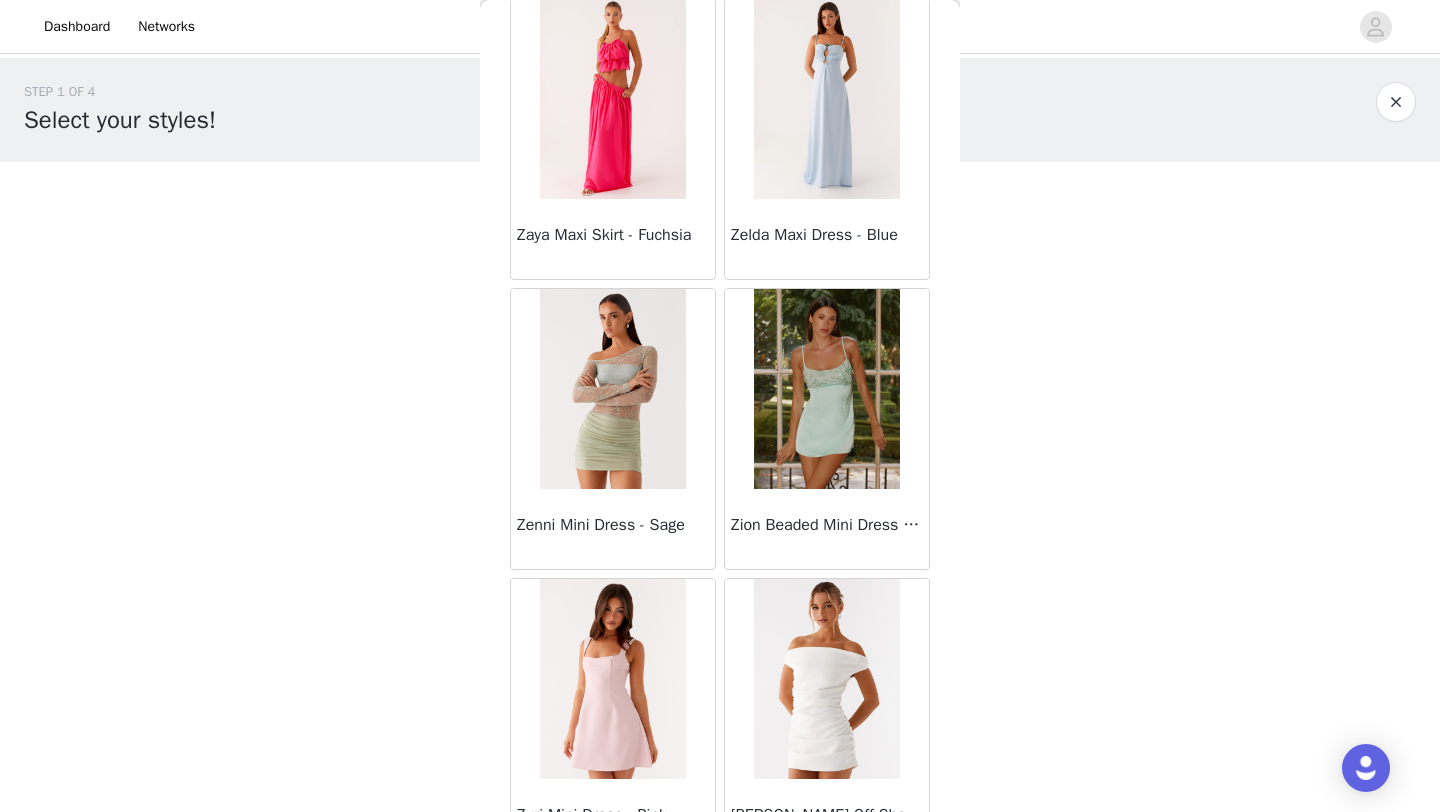scroll, scrollTop: 60248, scrollLeft: 0, axis: vertical 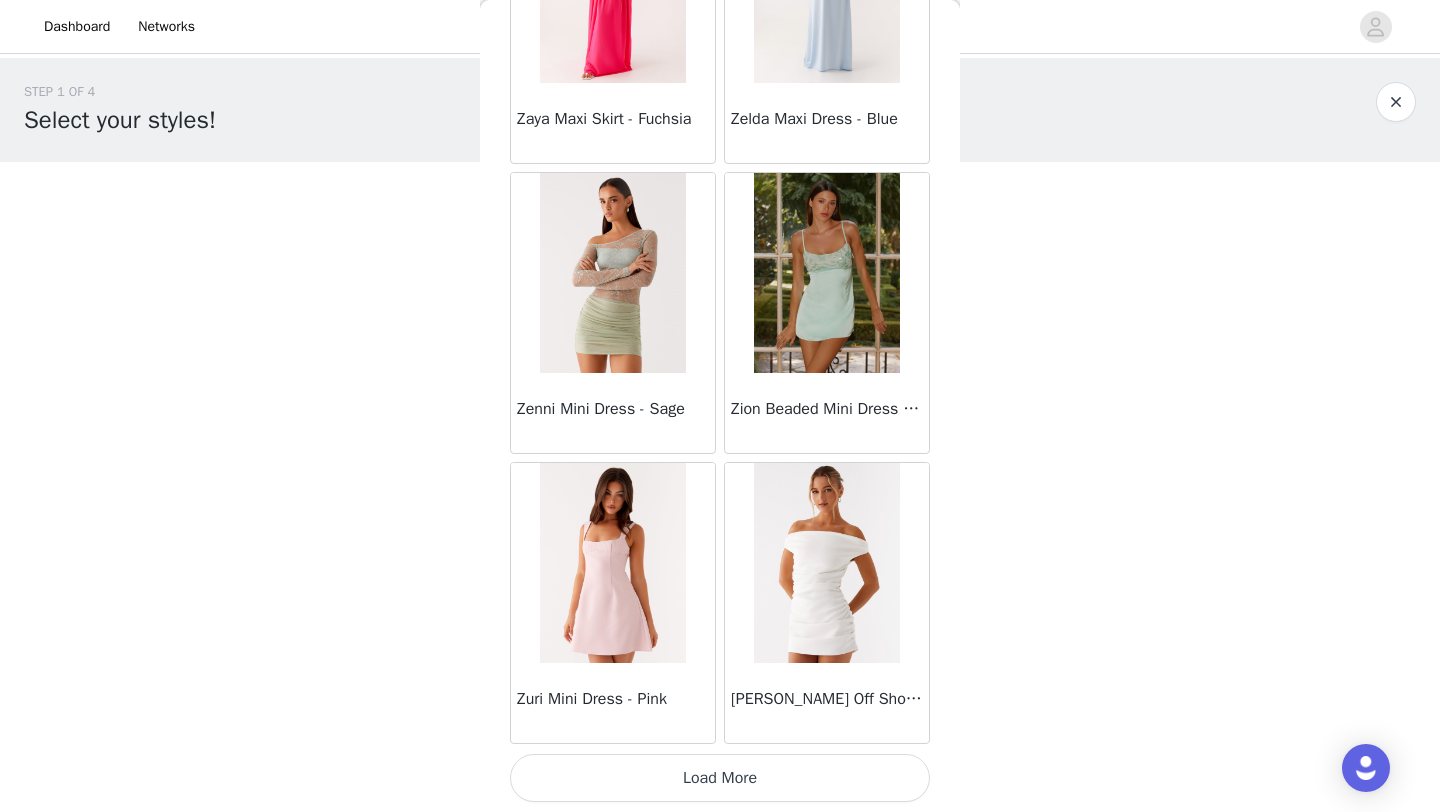 click on "Load More" at bounding box center (720, 778) 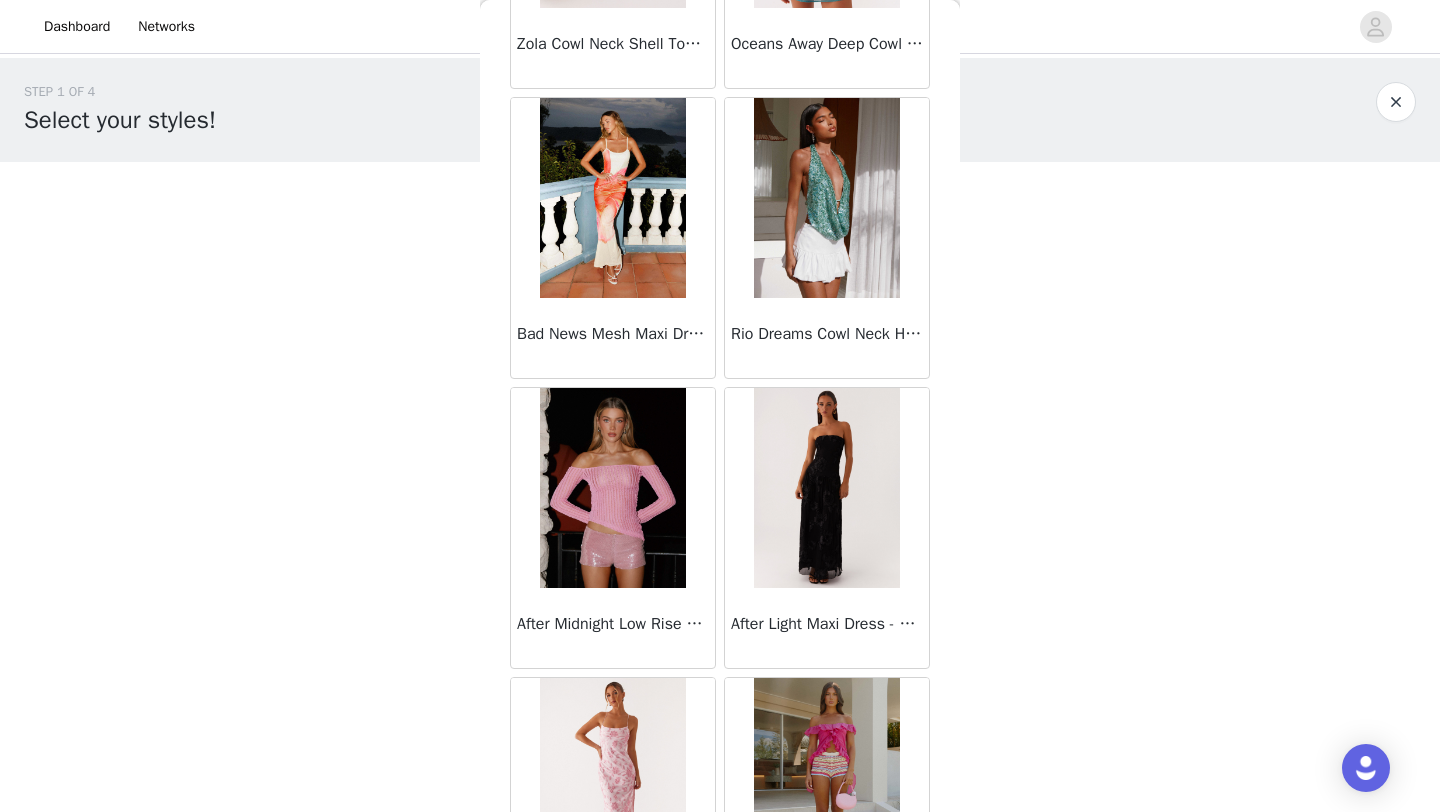 scroll, scrollTop: 61749, scrollLeft: 0, axis: vertical 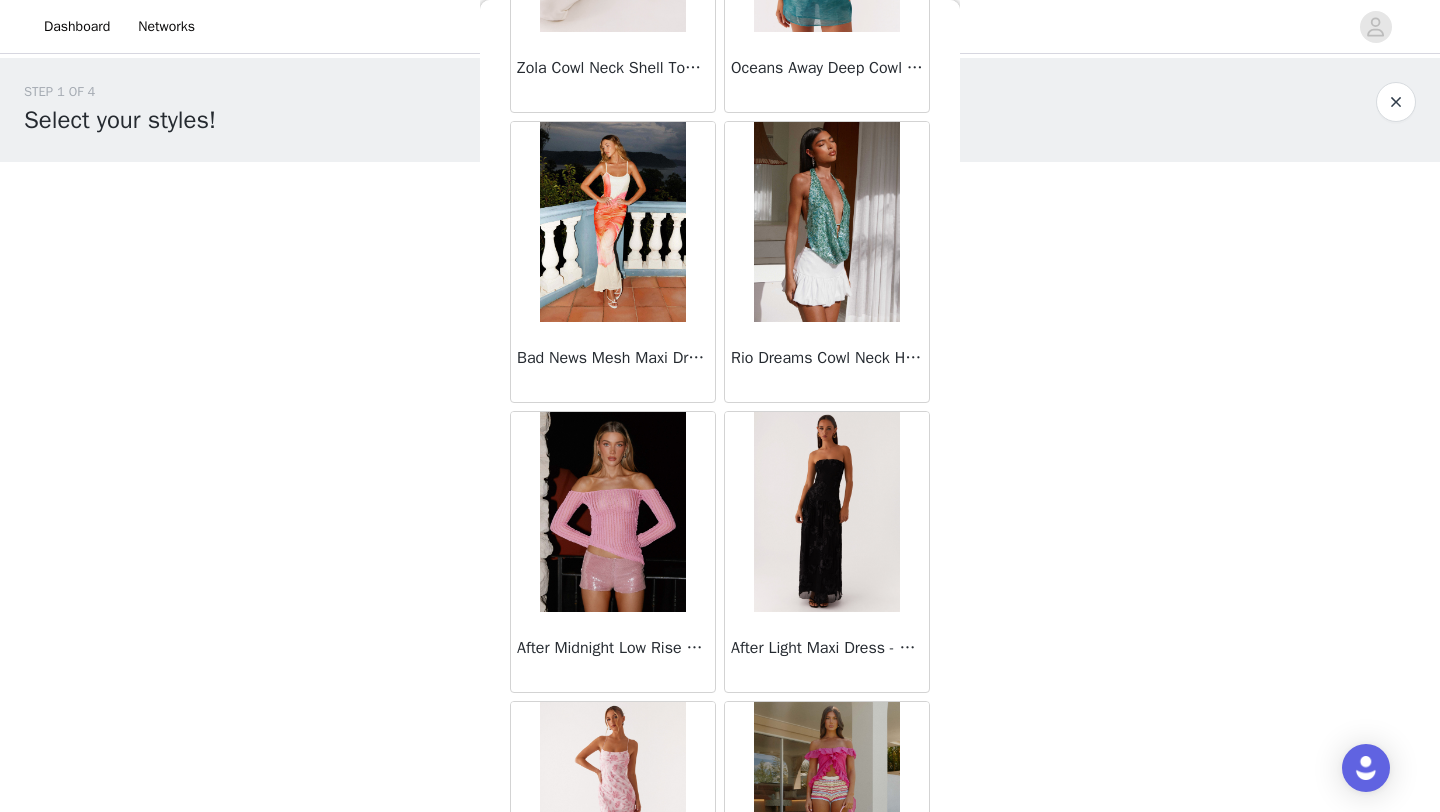 click at bounding box center (826, 222) 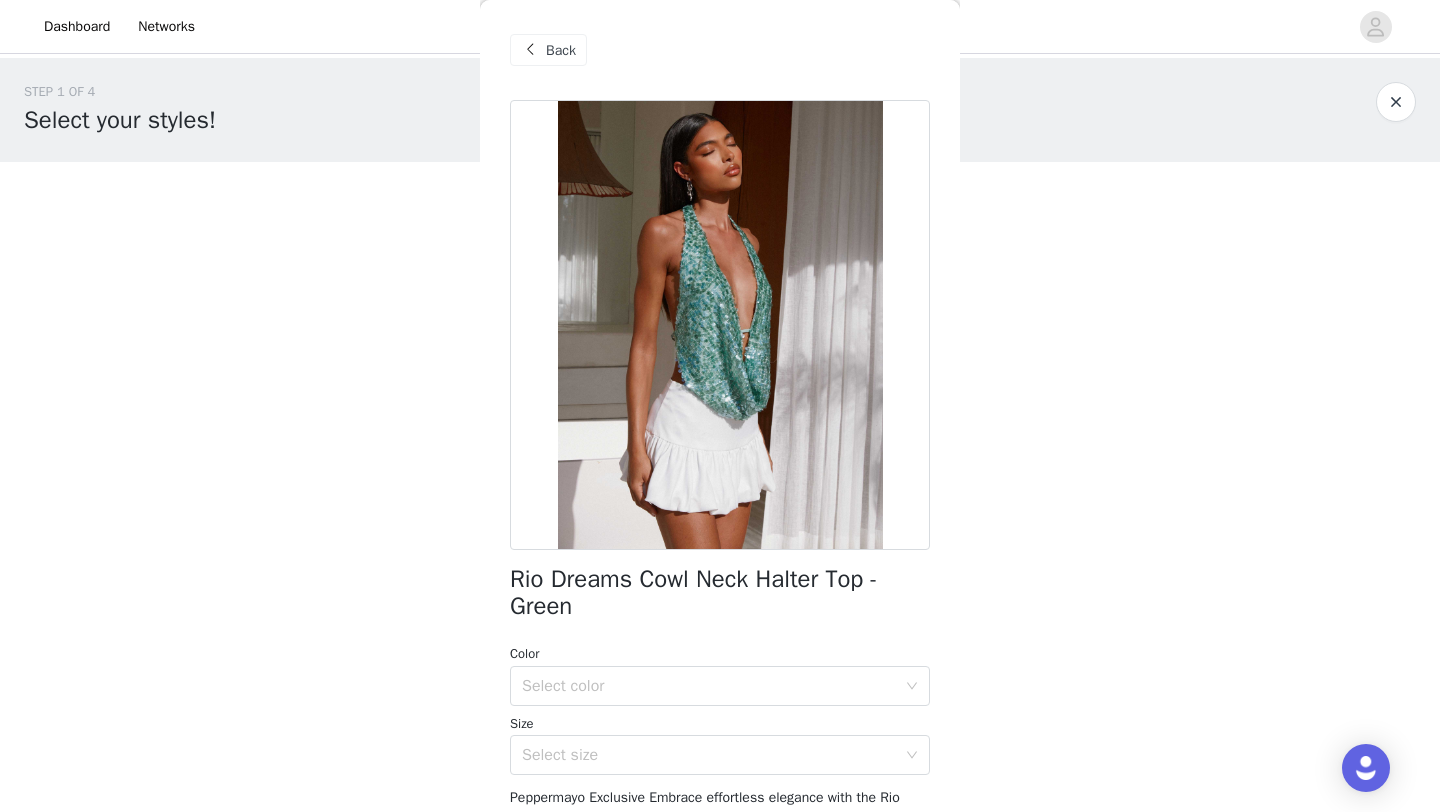 scroll, scrollTop: 99, scrollLeft: 0, axis: vertical 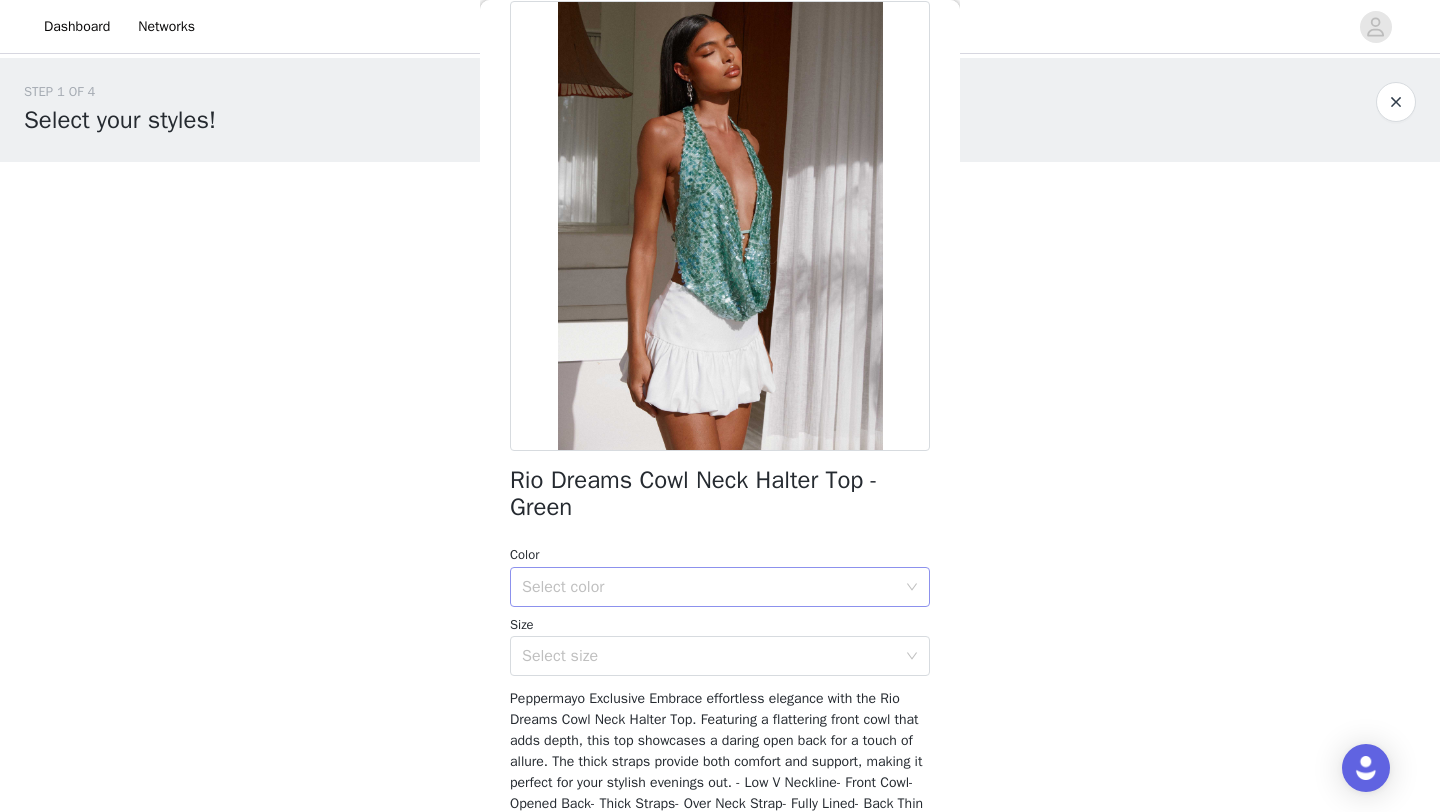 click on "Select color" at bounding box center [709, 587] 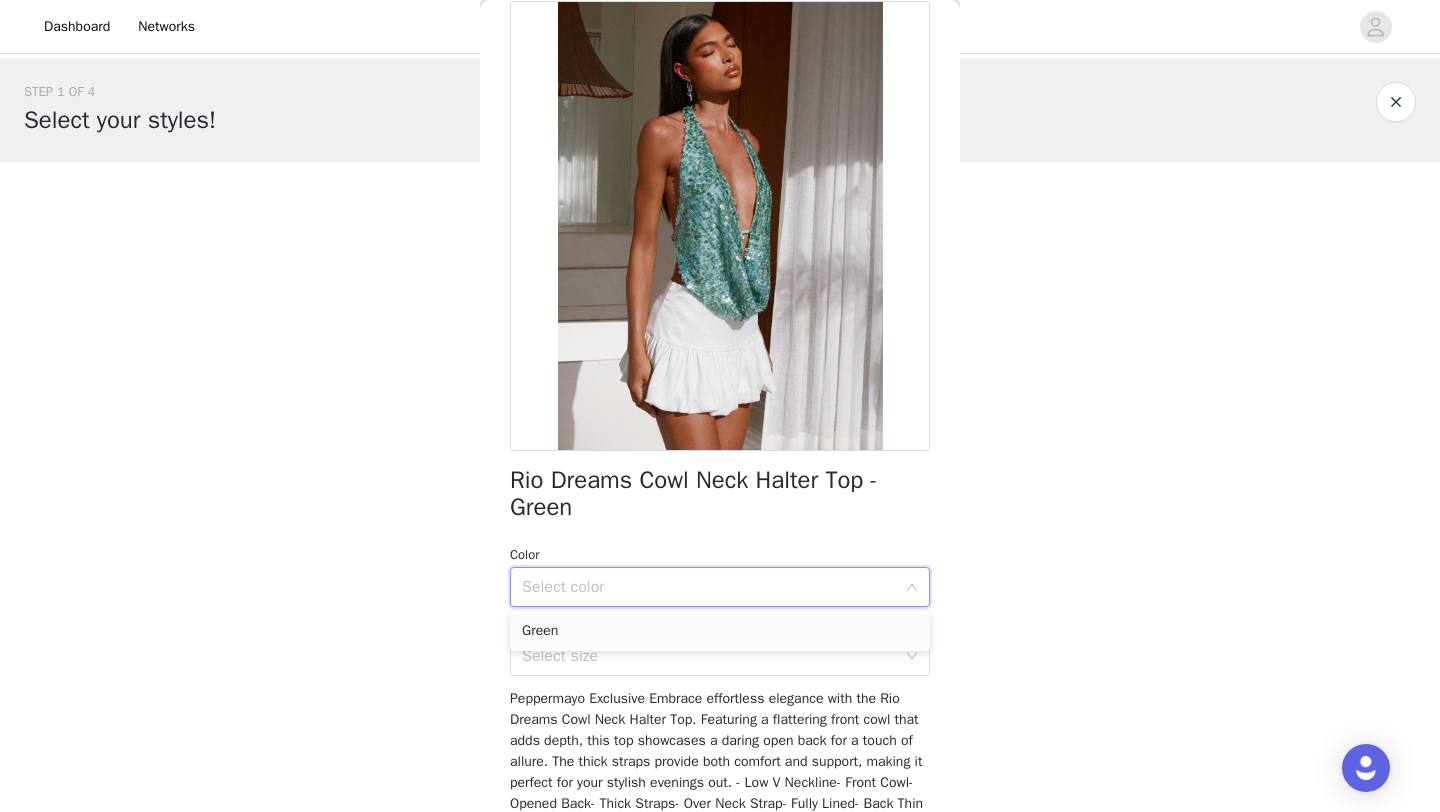 click on "Green" at bounding box center (720, 631) 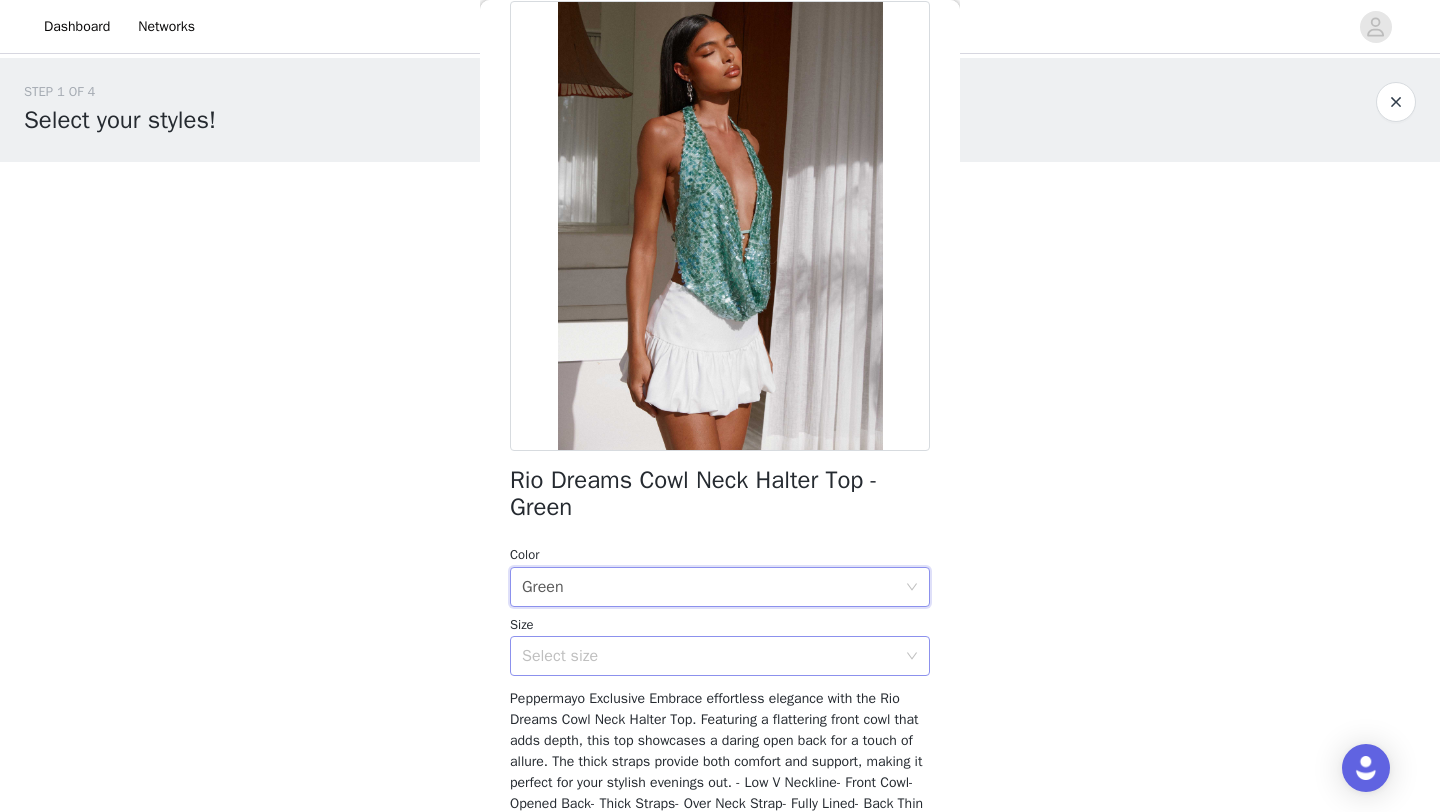 click on "Select size" at bounding box center (709, 656) 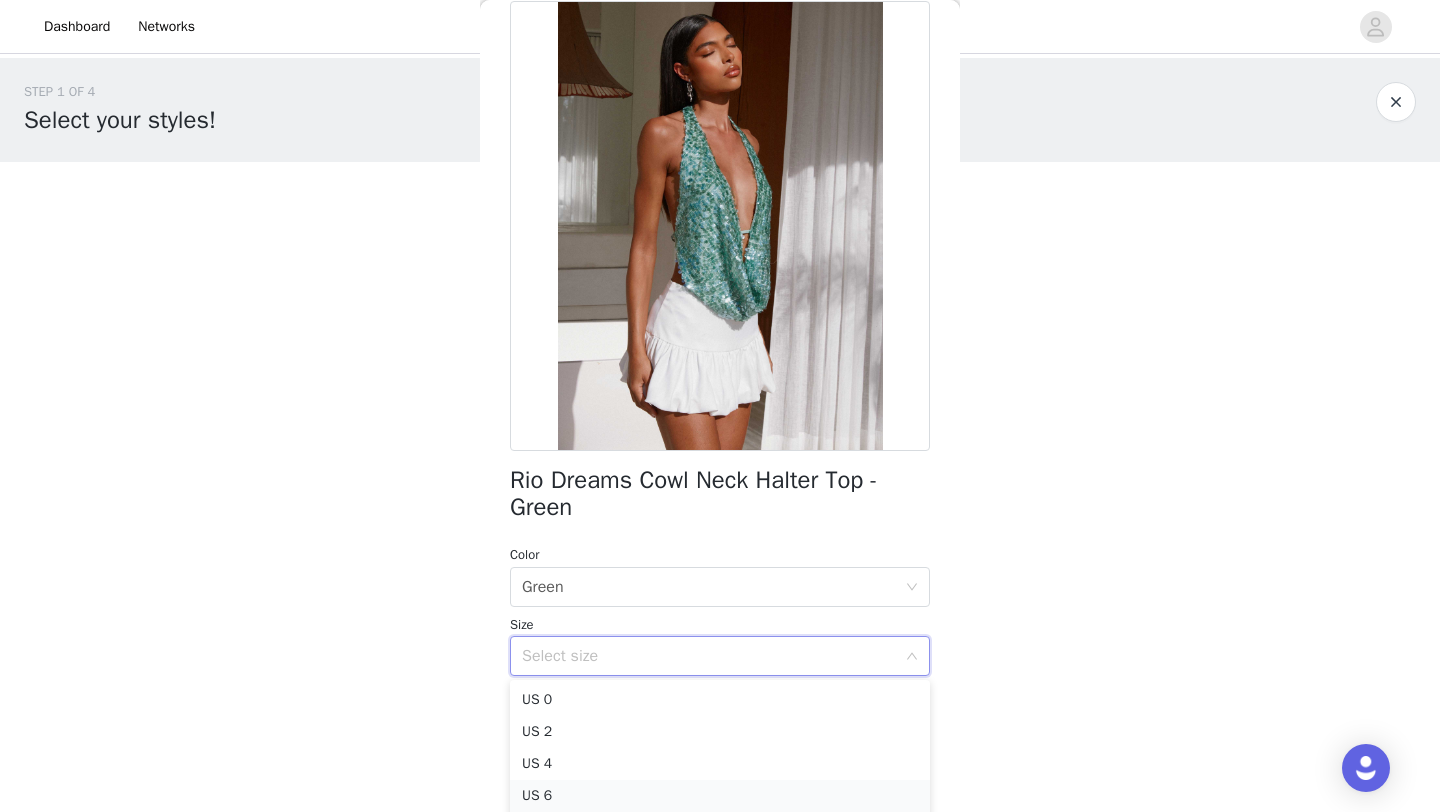 scroll, scrollTop: 65, scrollLeft: 0, axis: vertical 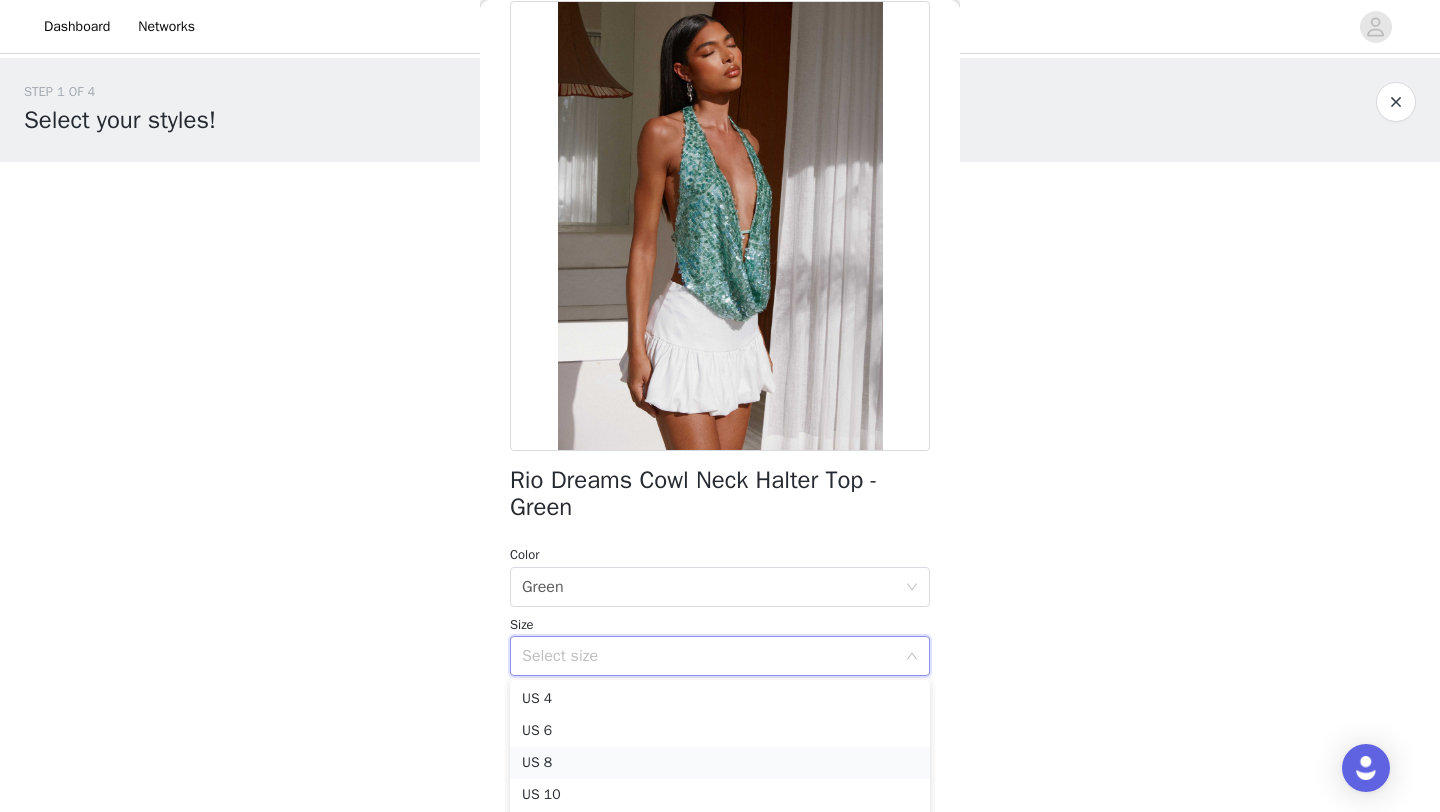 click on "US 8" at bounding box center [720, 763] 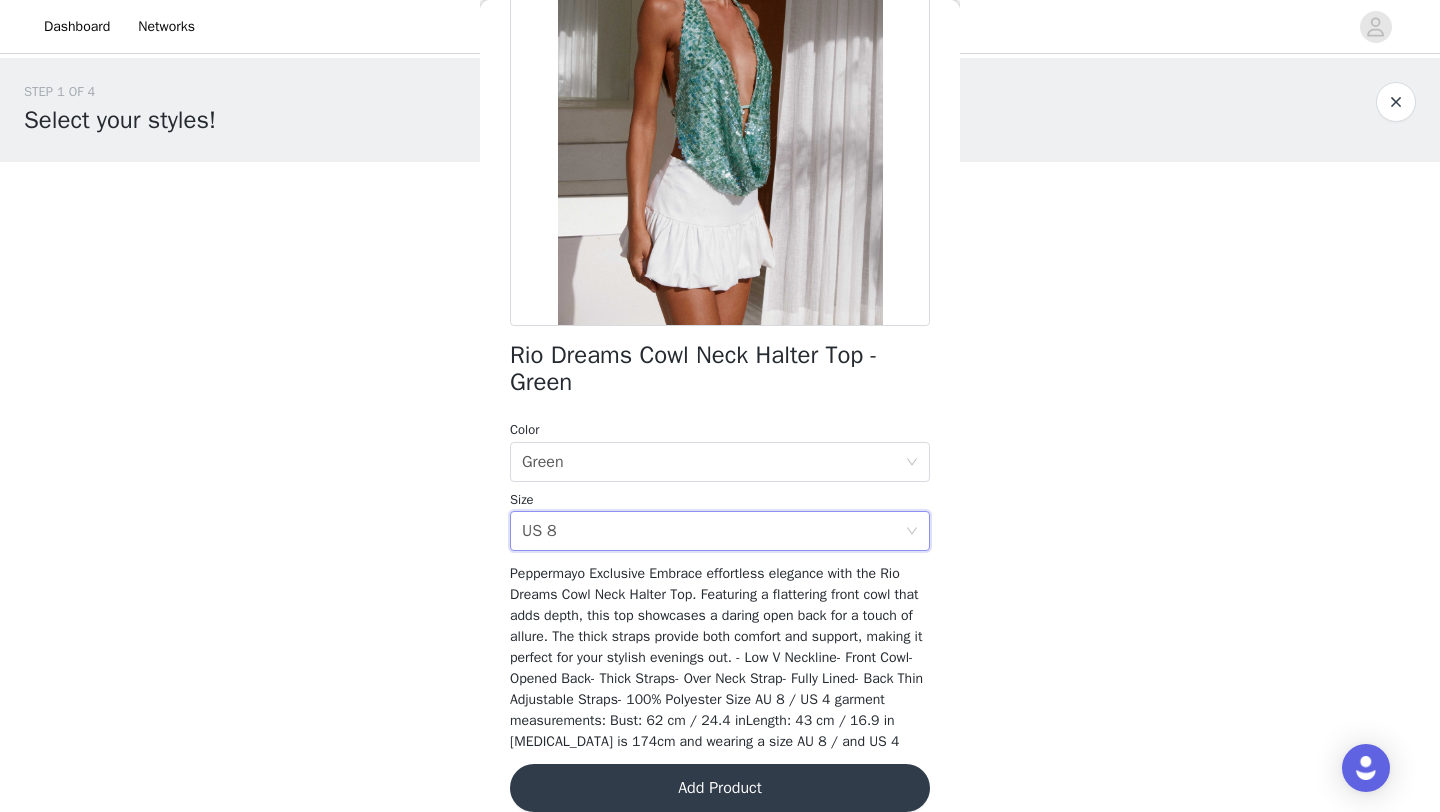 scroll, scrollTop: 269, scrollLeft: 0, axis: vertical 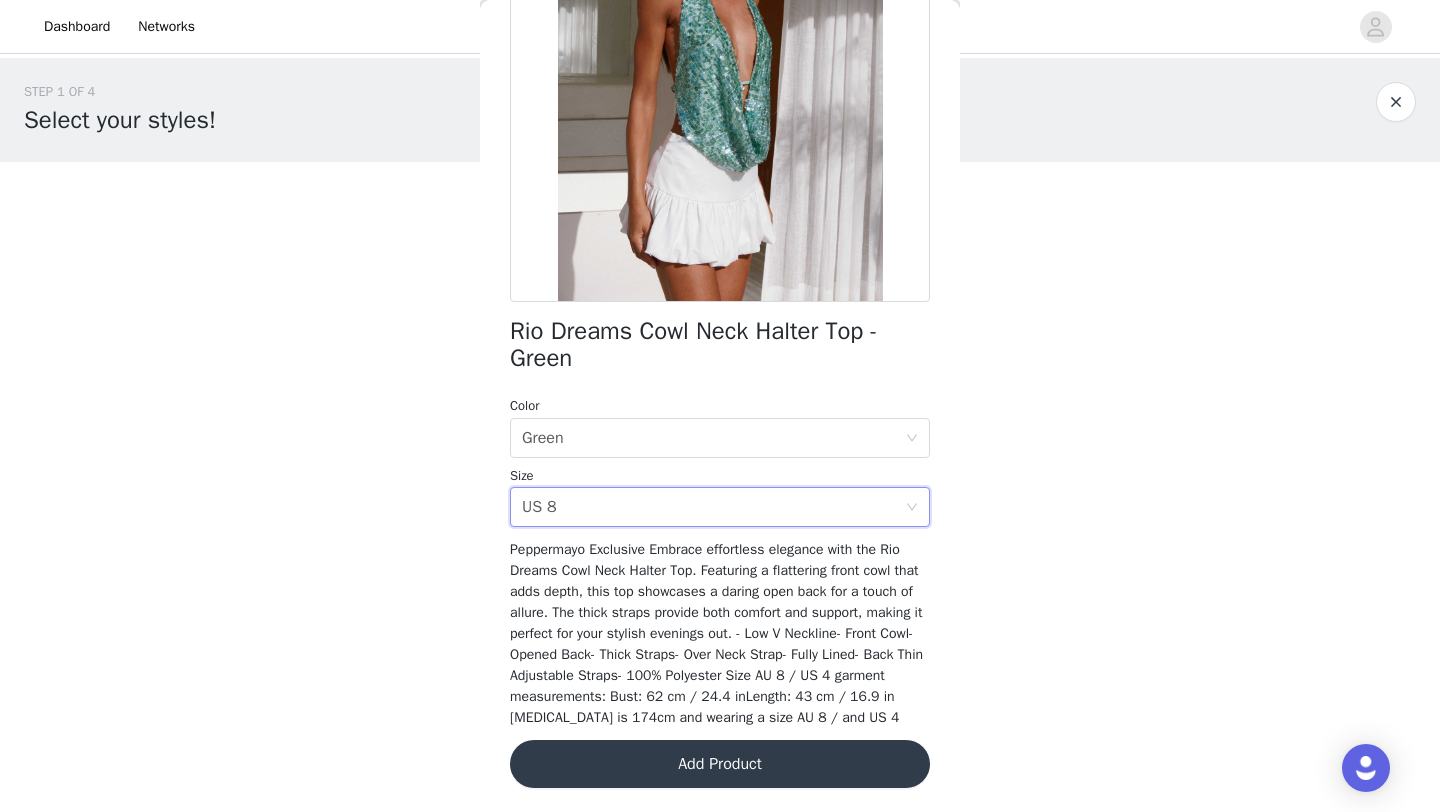 click on "Add Product" at bounding box center [720, 764] 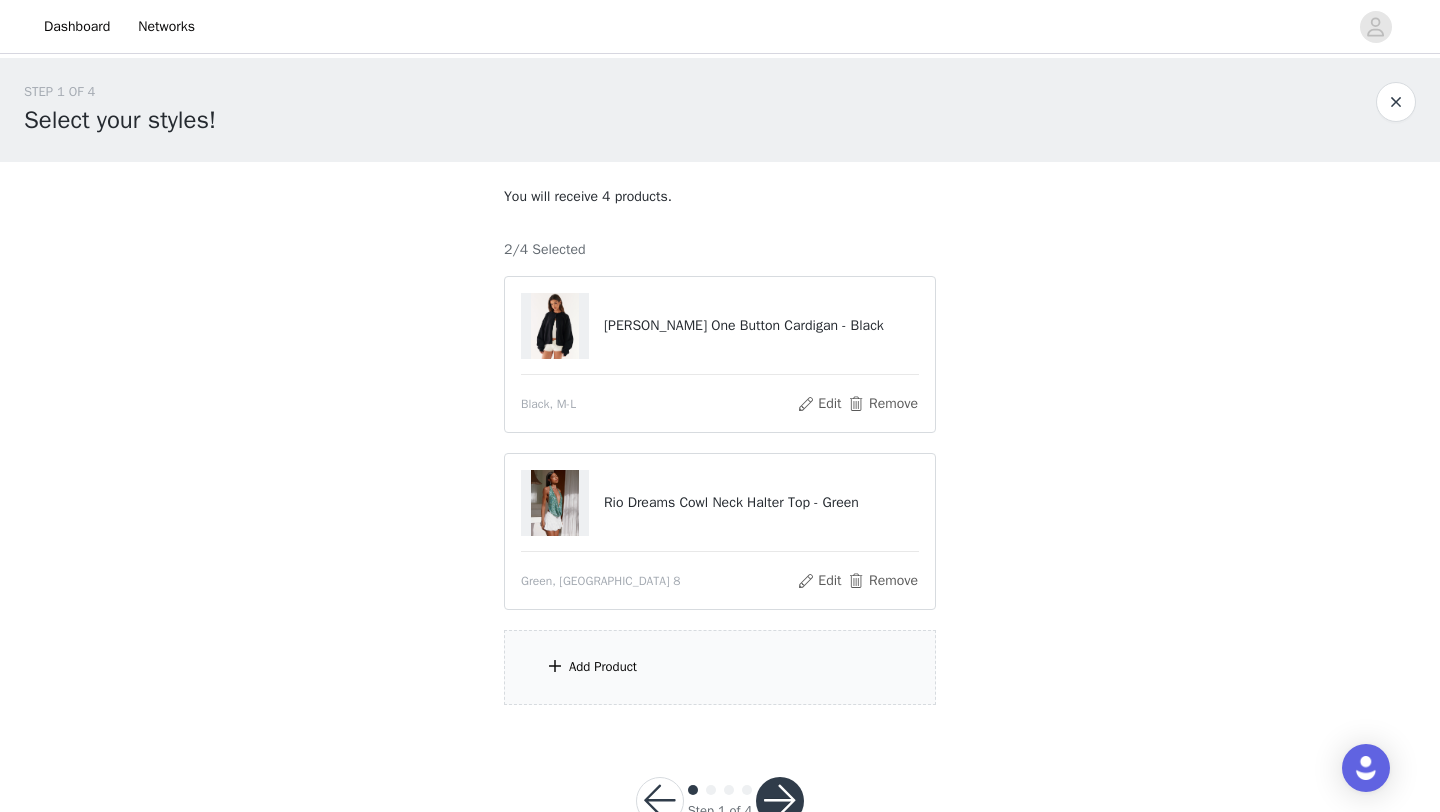 click on "Add Product" at bounding box center [720, 667] 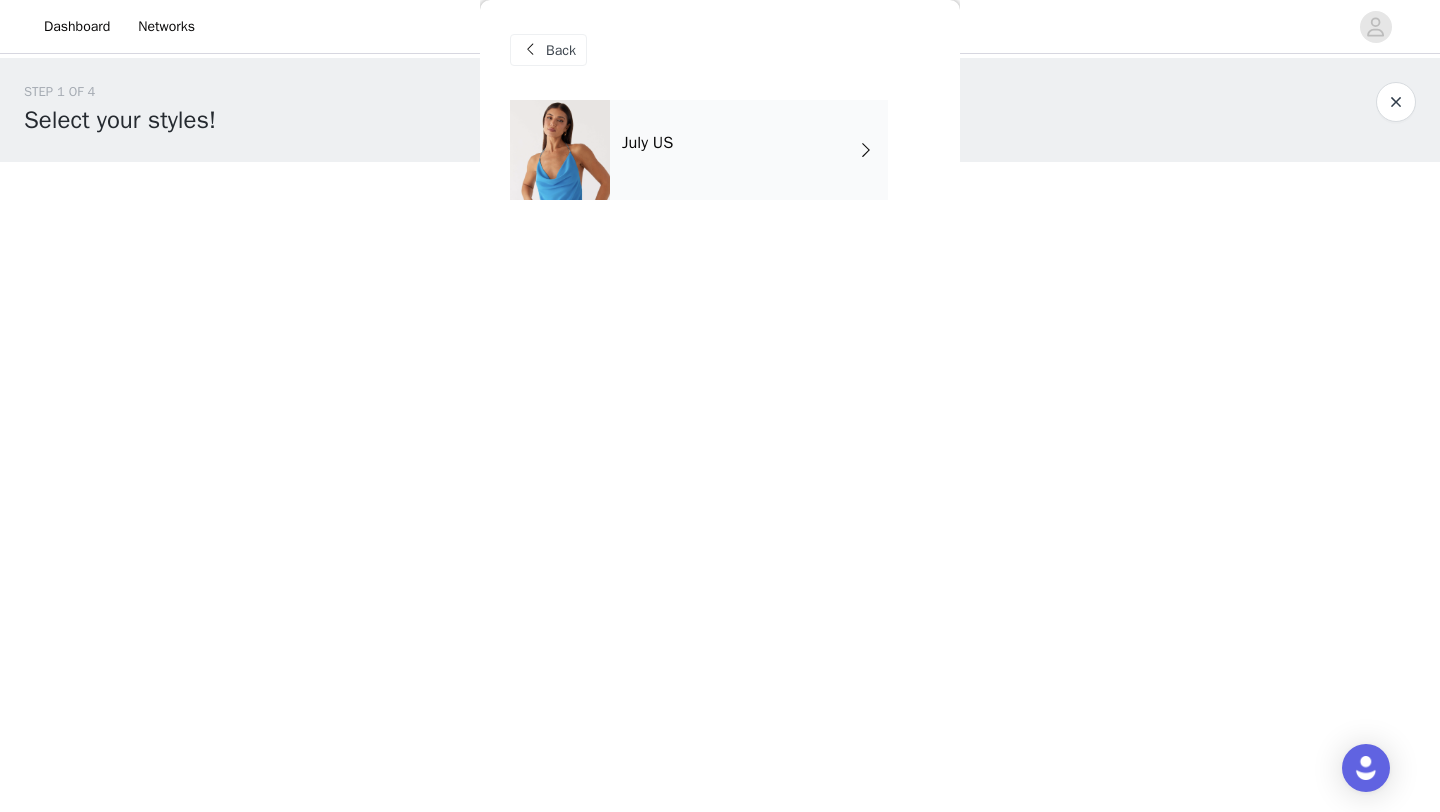 click on "July US" at bounding box center (749, 150) 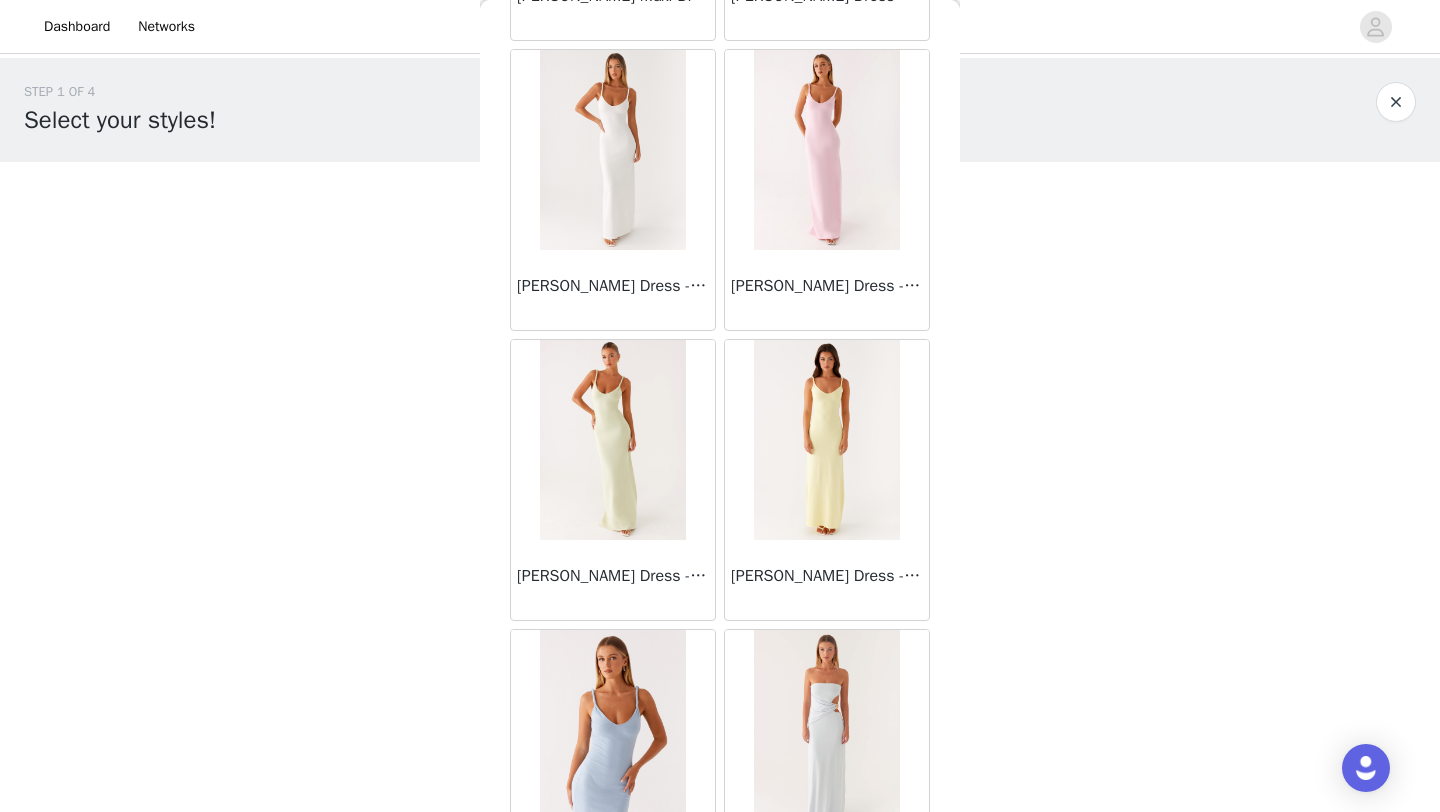 scroll, scrollTop: 2248, scrollLeft: 0, axis: vertical 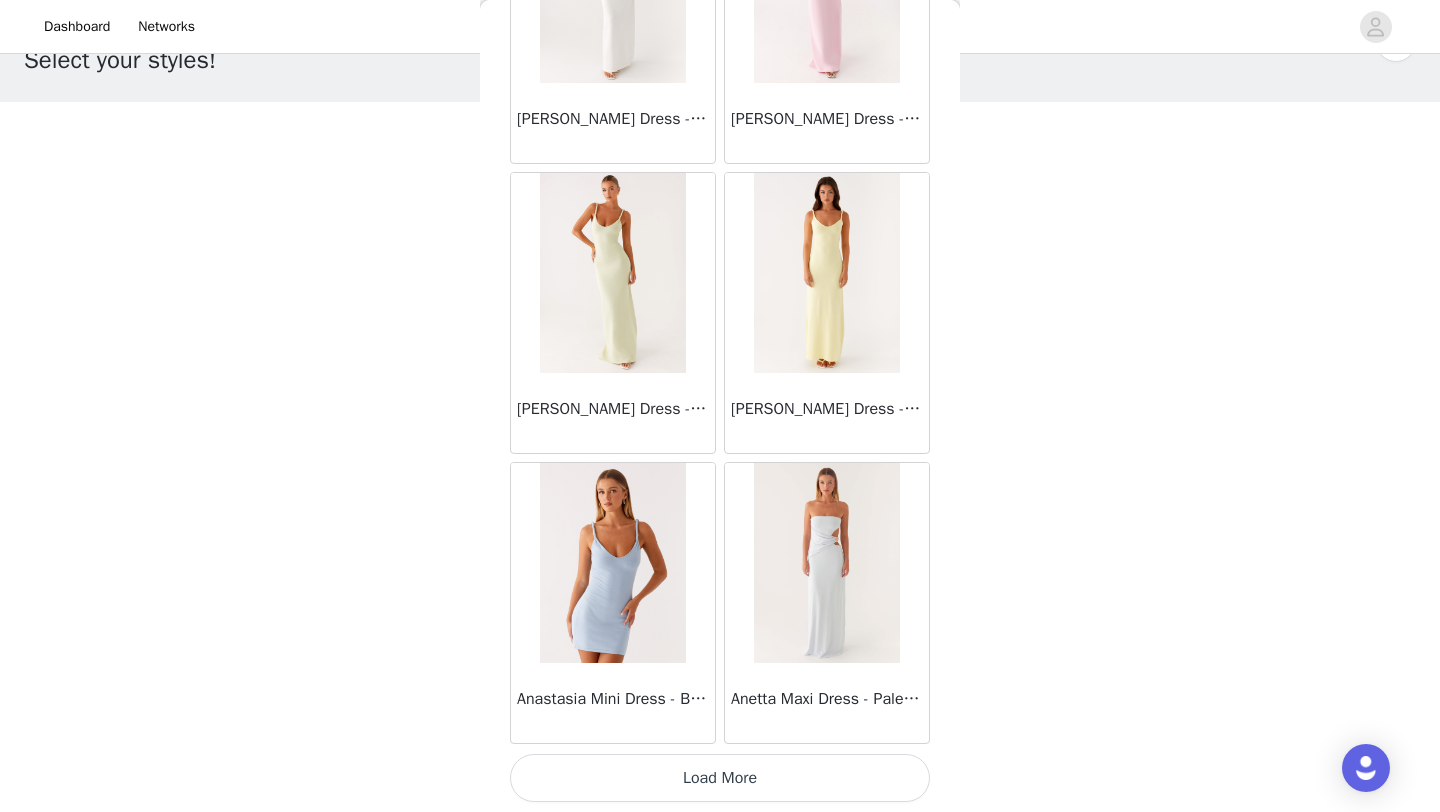 click on "Load More" at bounding box center [720, 778] 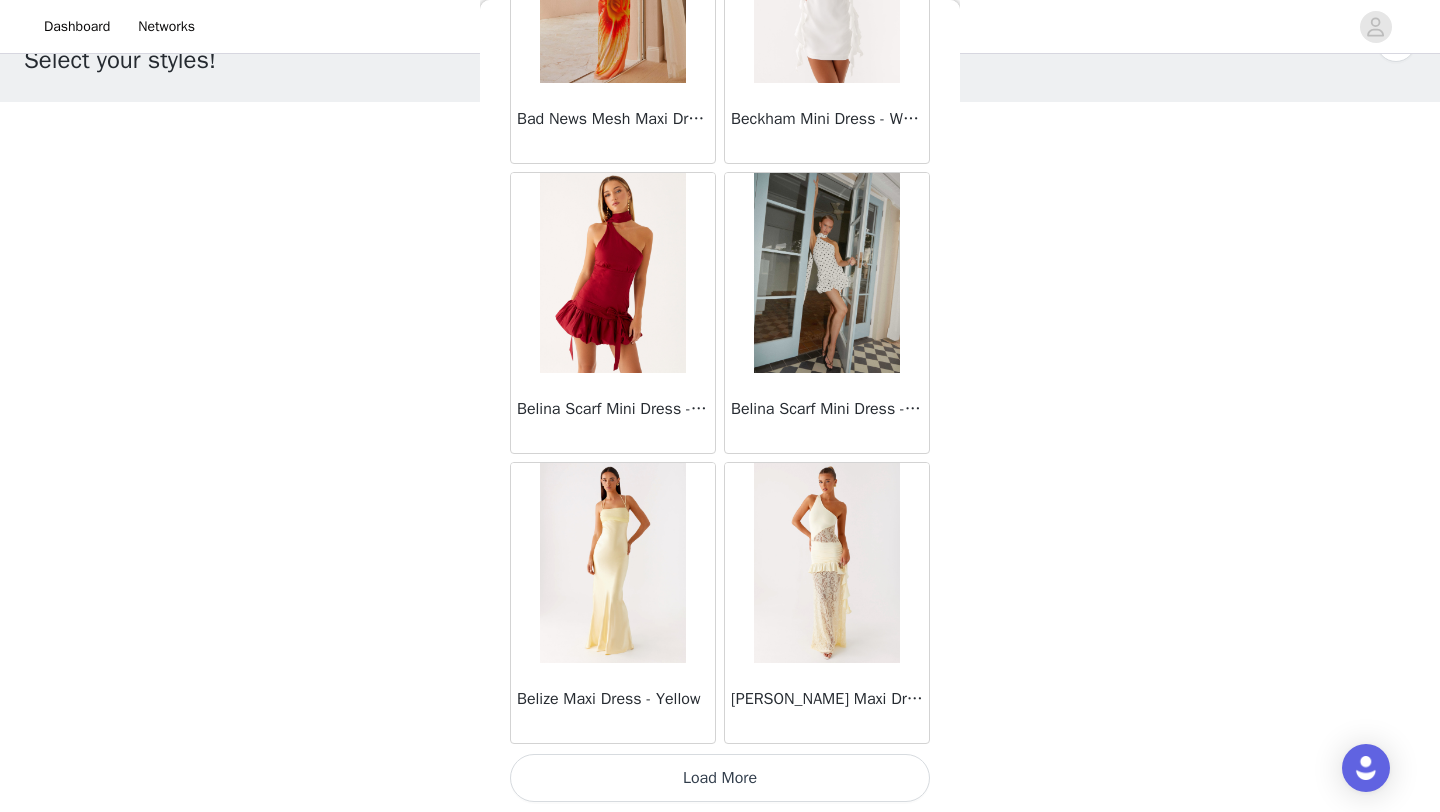 click on "Load More" at bounding box center [720, 778] 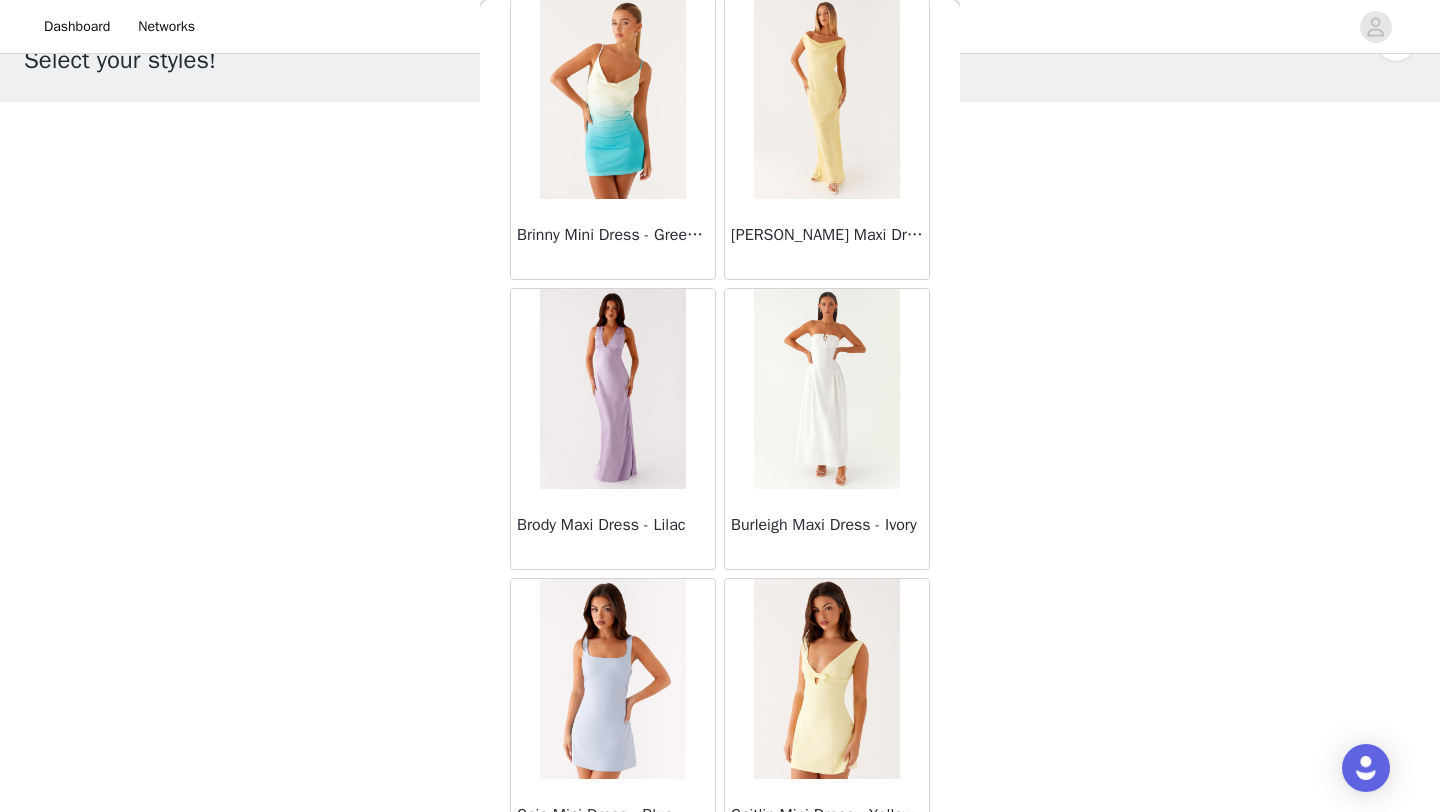 scroll, scrollTop: 8048, scrollLeft: 0, axis: vertical 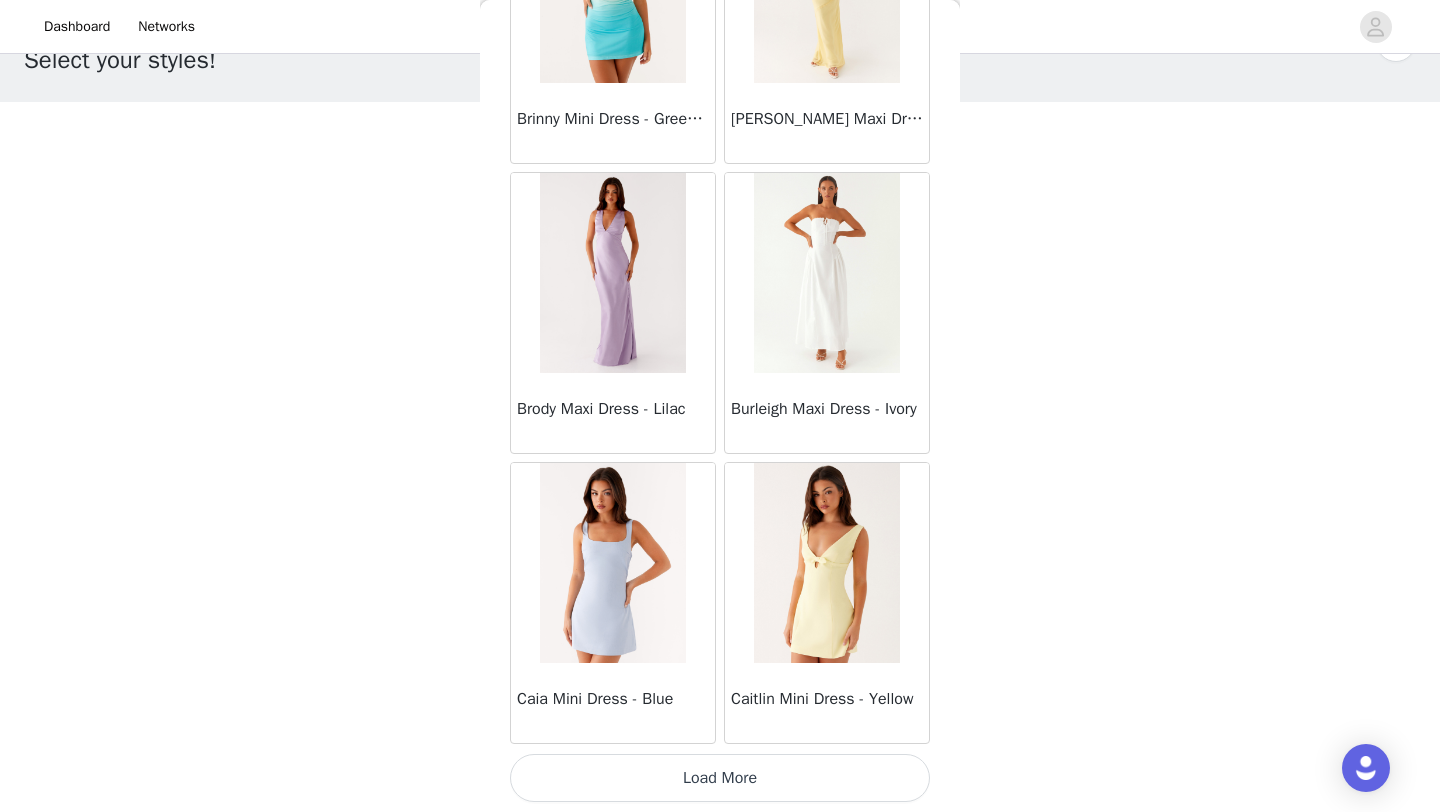 click on "Load More" at bounding box center (720, 778) 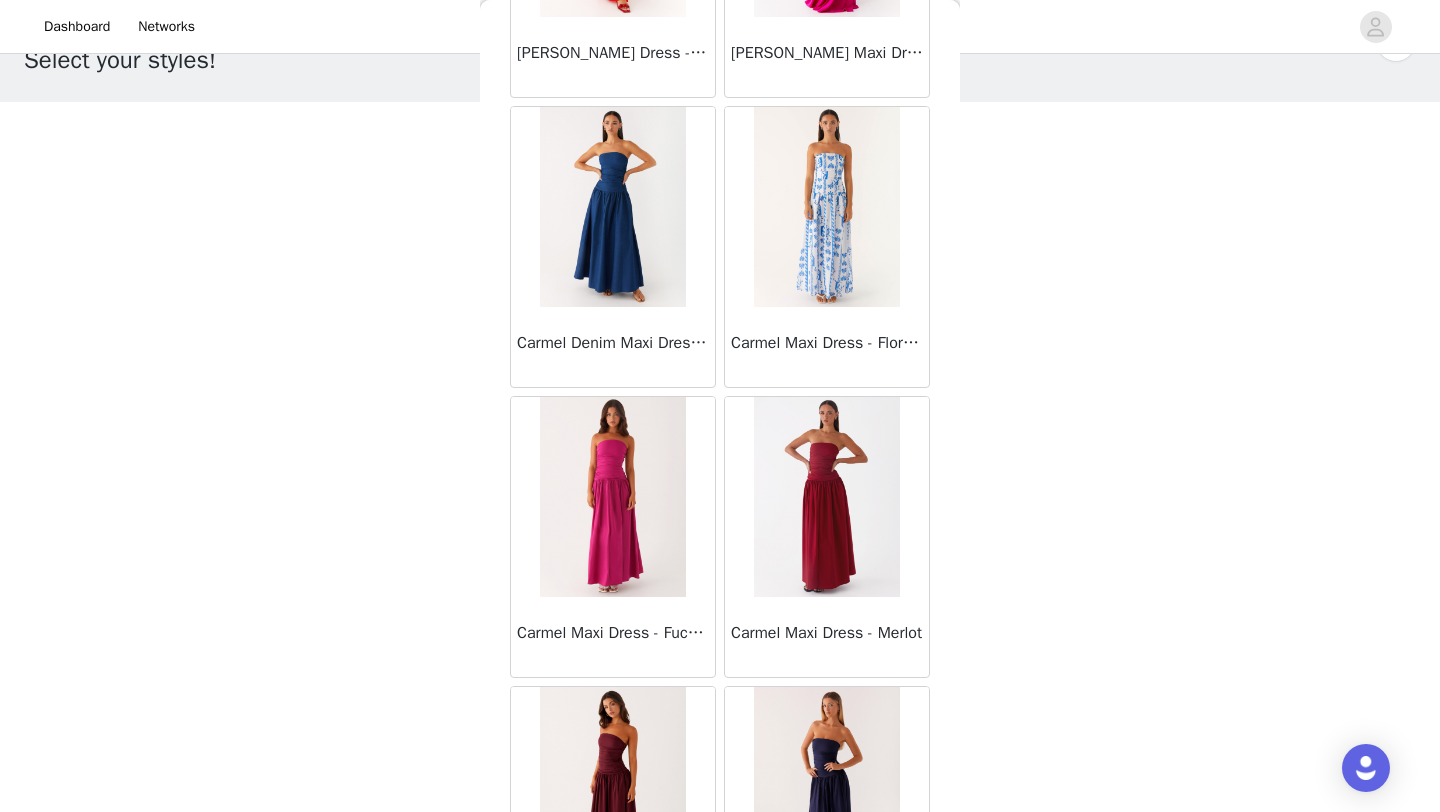 scroll, scrollTop: 10948, scrollLeft: 0, axis: vertical 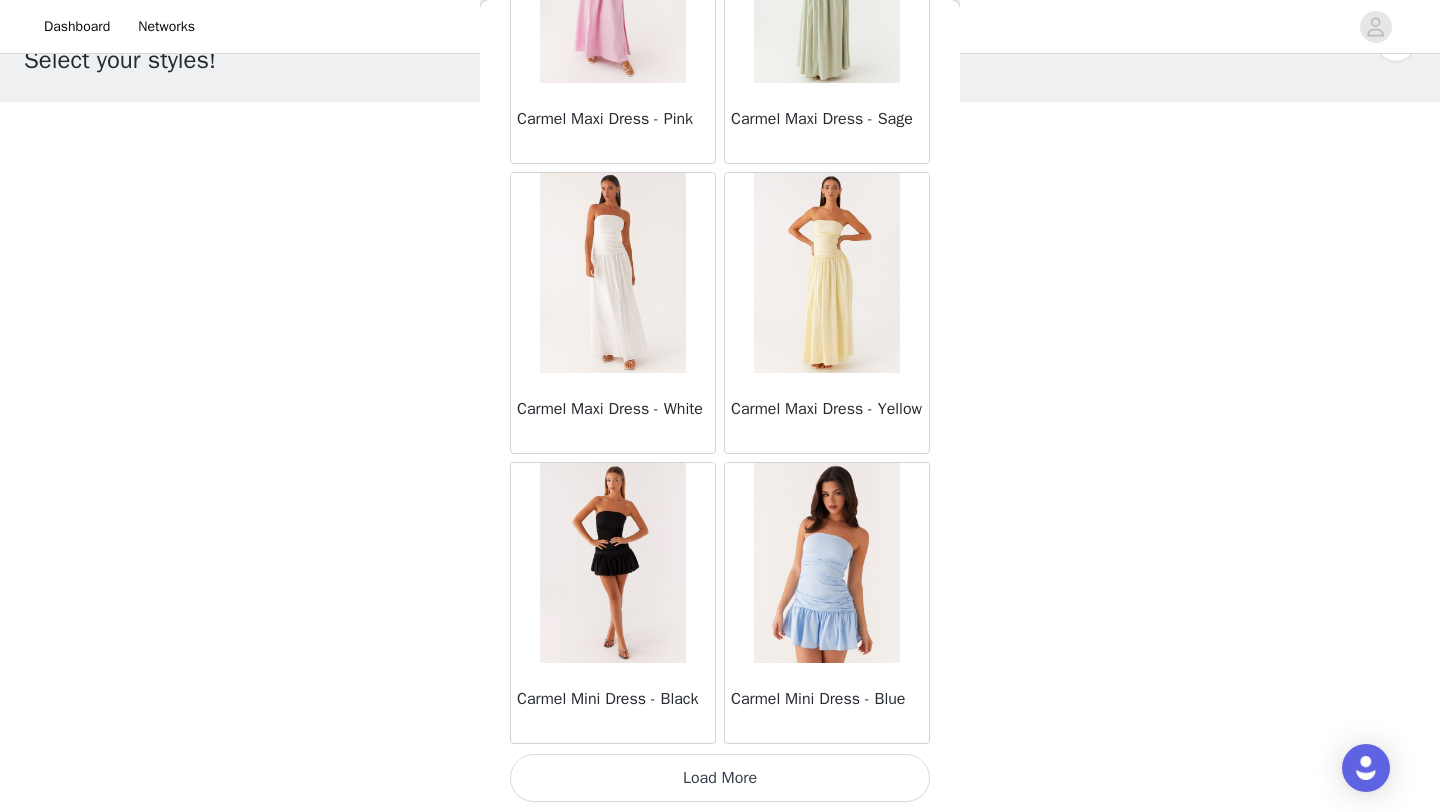 click on "Load More" at bounding box center (720, 778) 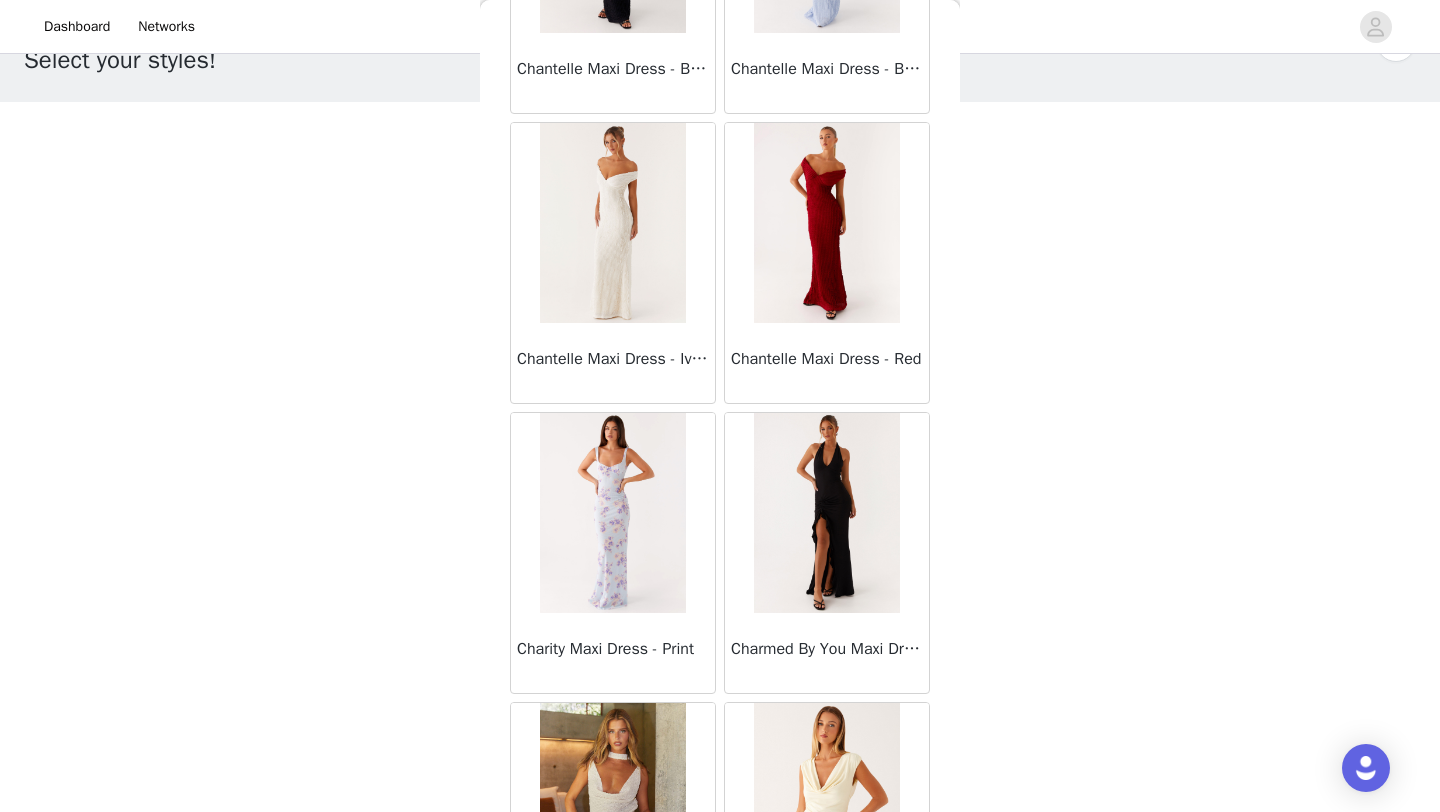 scroll, scrollTop: 13848, scrollLeft: 0, axis: vertical 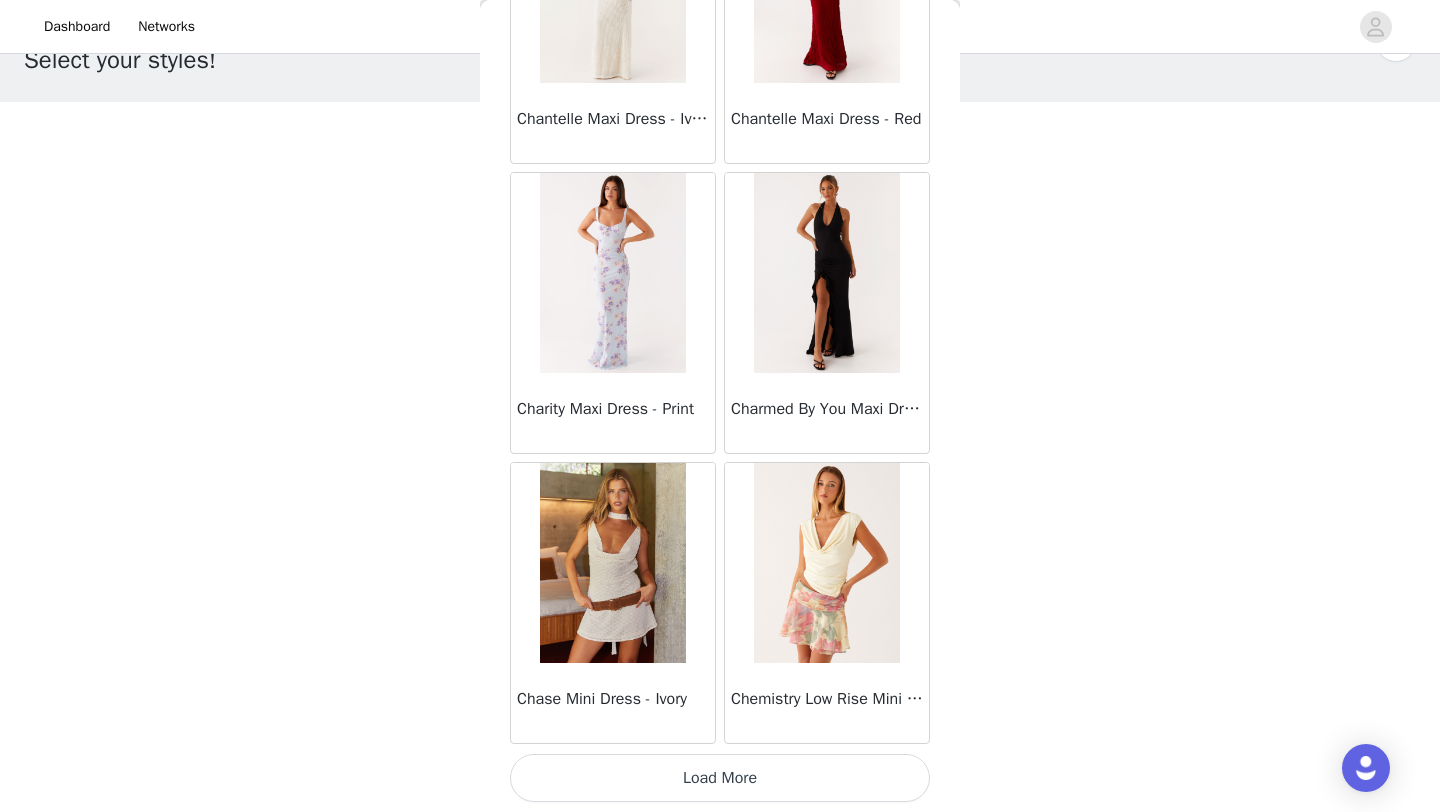 click on "Load More" at bounding box center [720, 778] 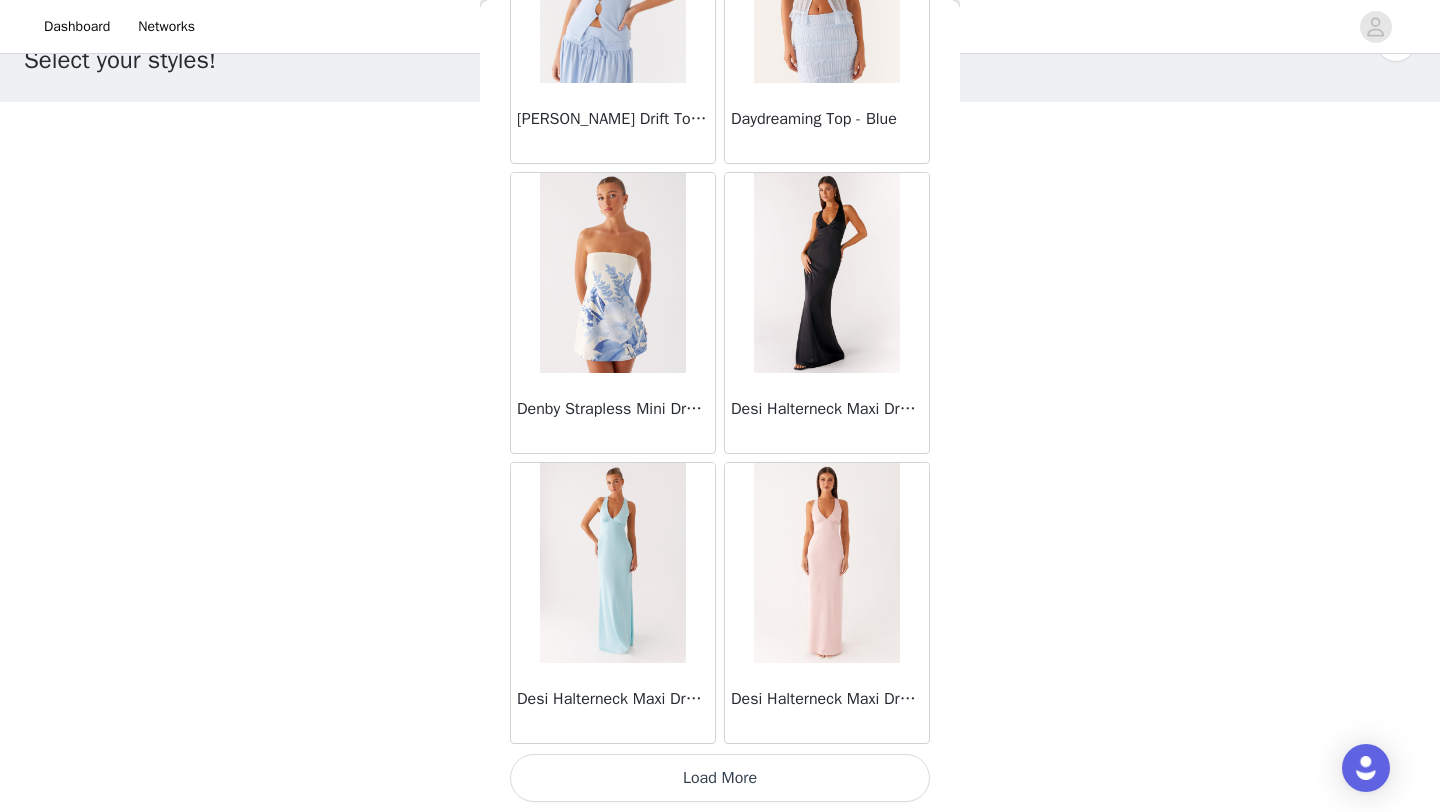 click on "Load More" at bounding box center (720, 778) 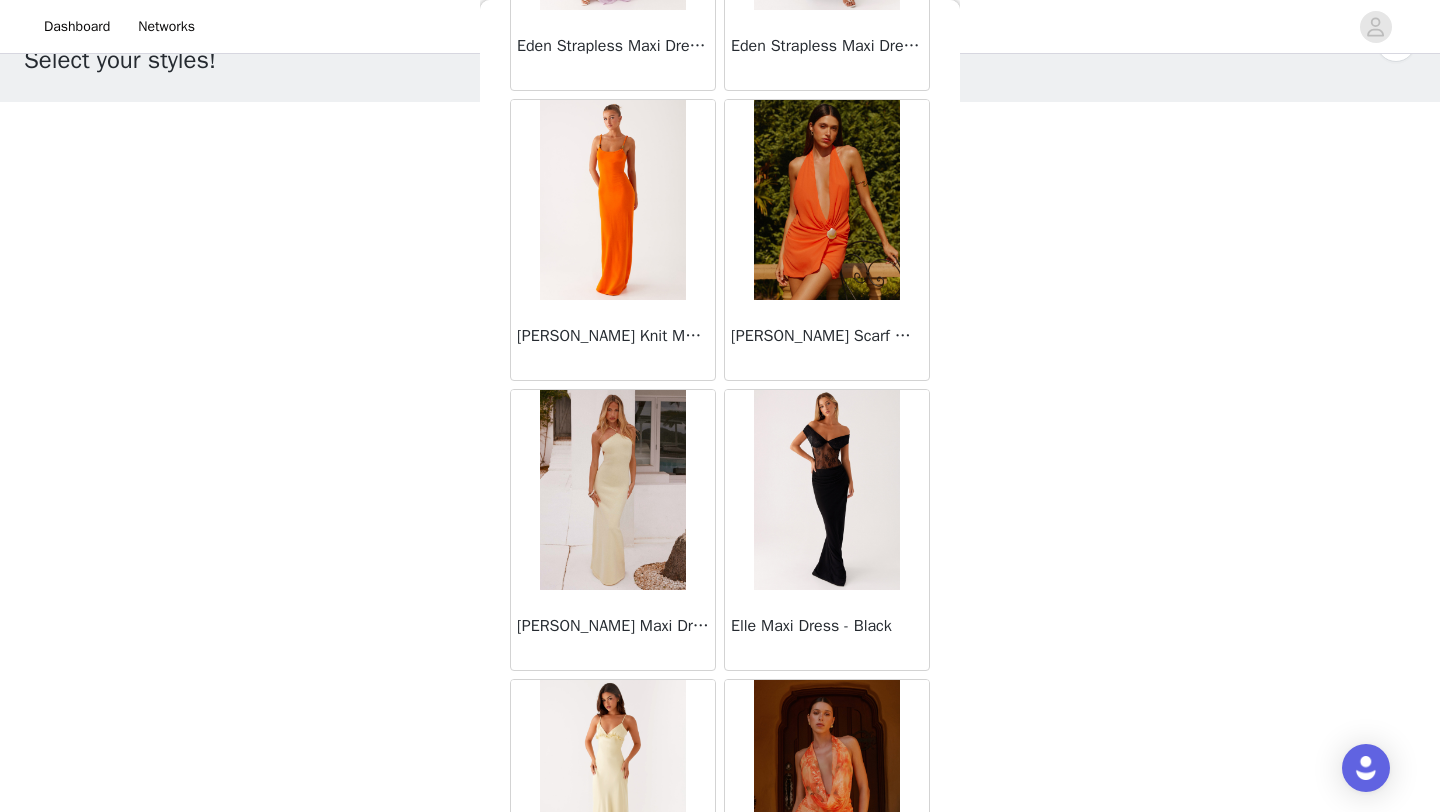scroll, scrollTop: 19648, scrollLeft: 0, axis: vertical 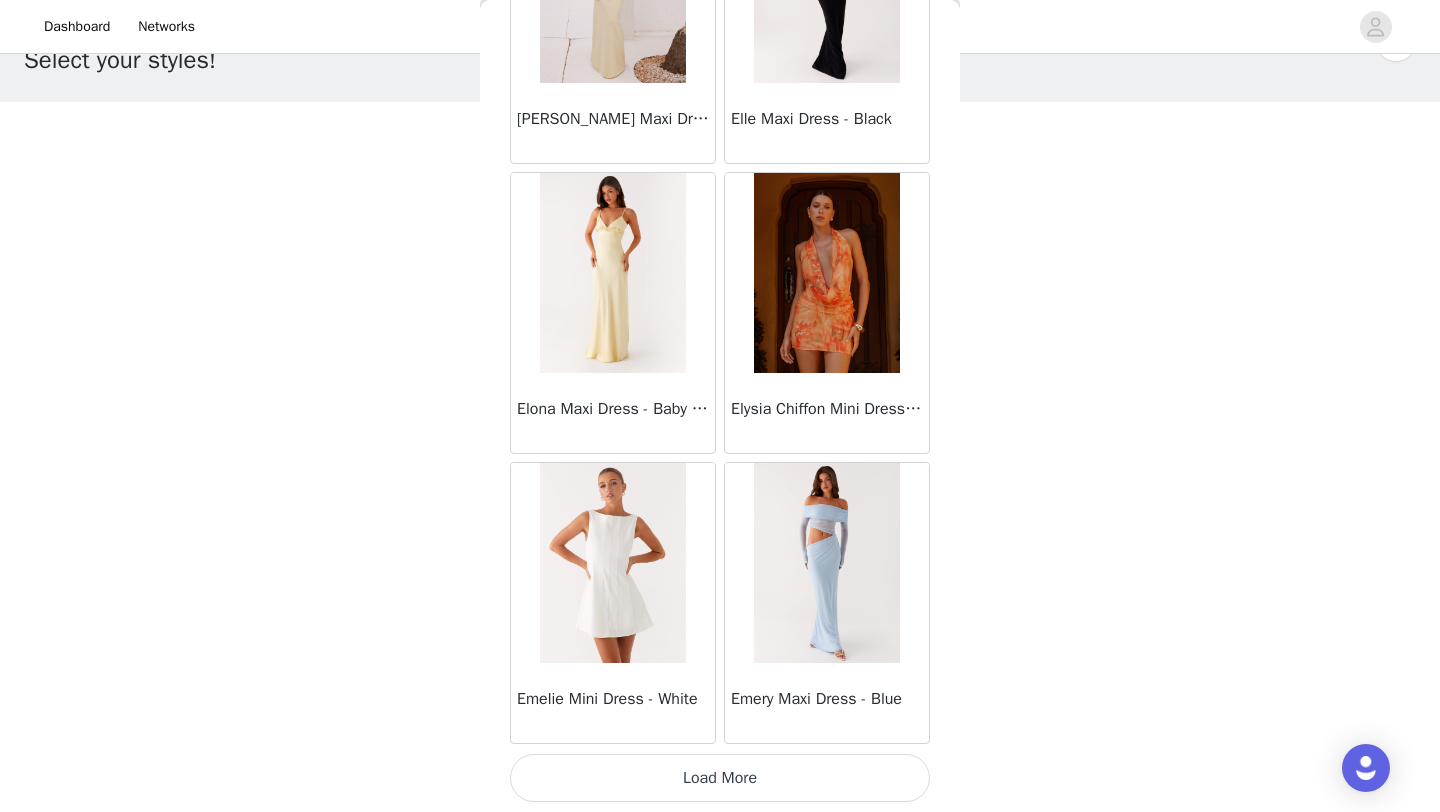 click on "Load More" at bounding box center [720, 778] 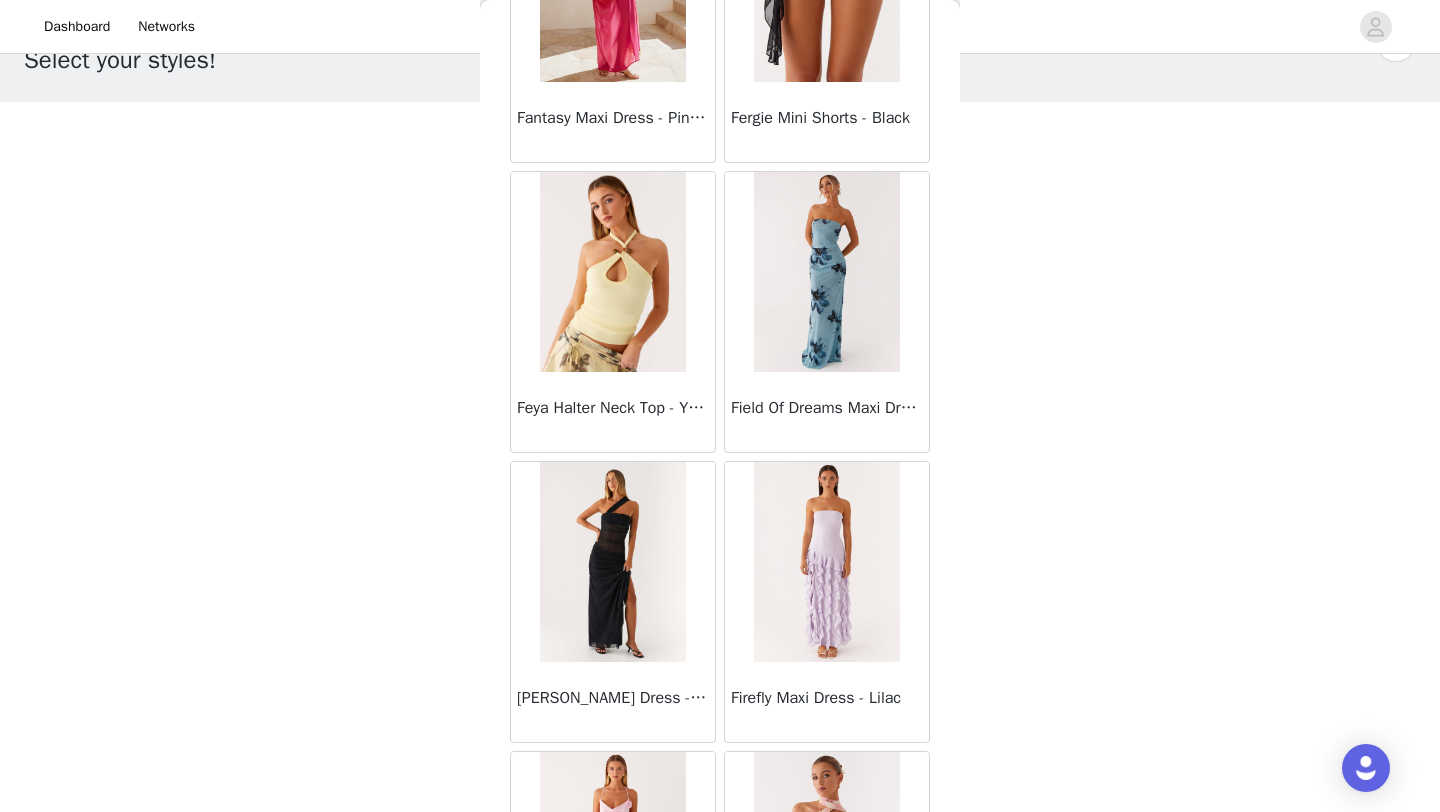 scroll, scrollTop: 22548, scrollLeft: 0, axis: vertical 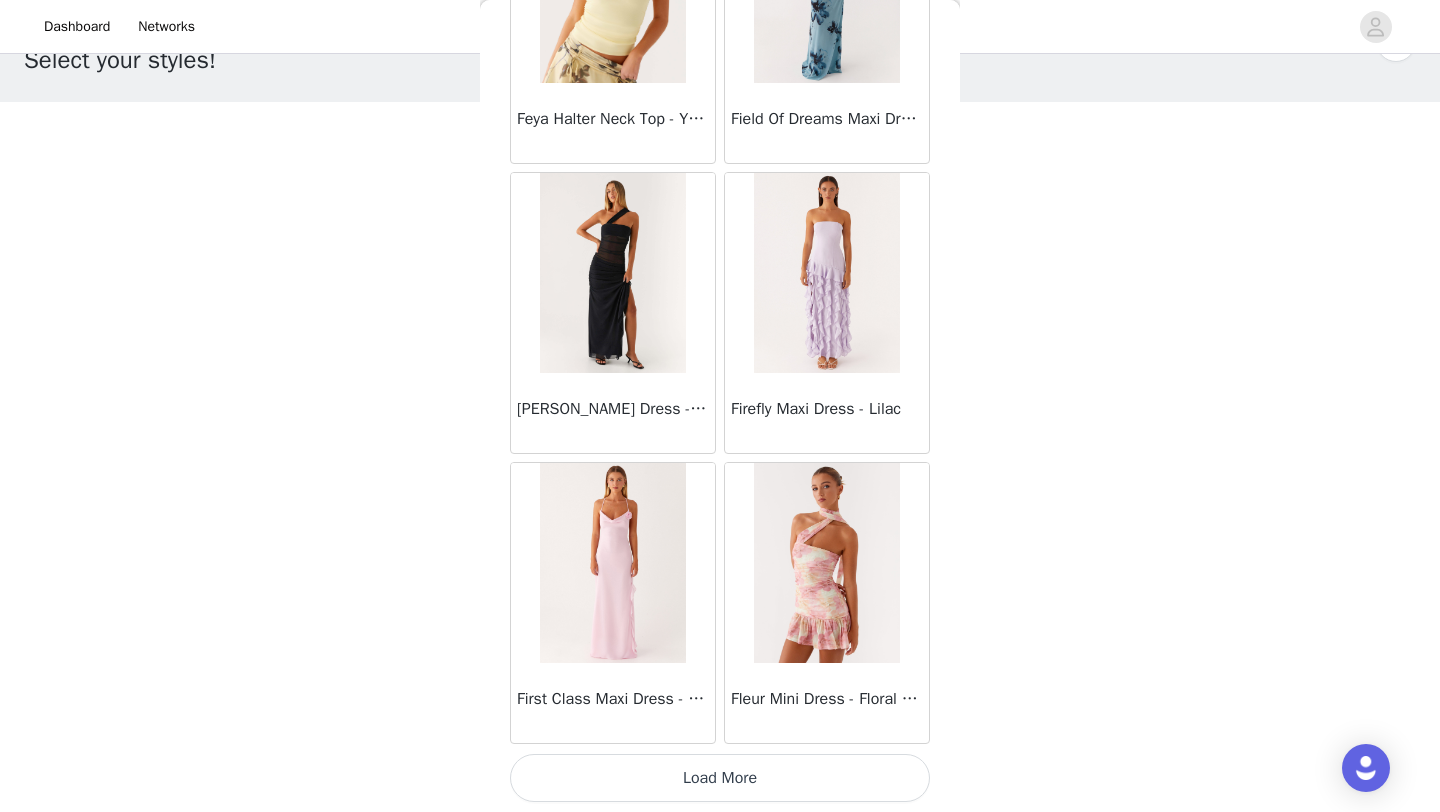 click on "Load More" at bounding box center [720, 778] 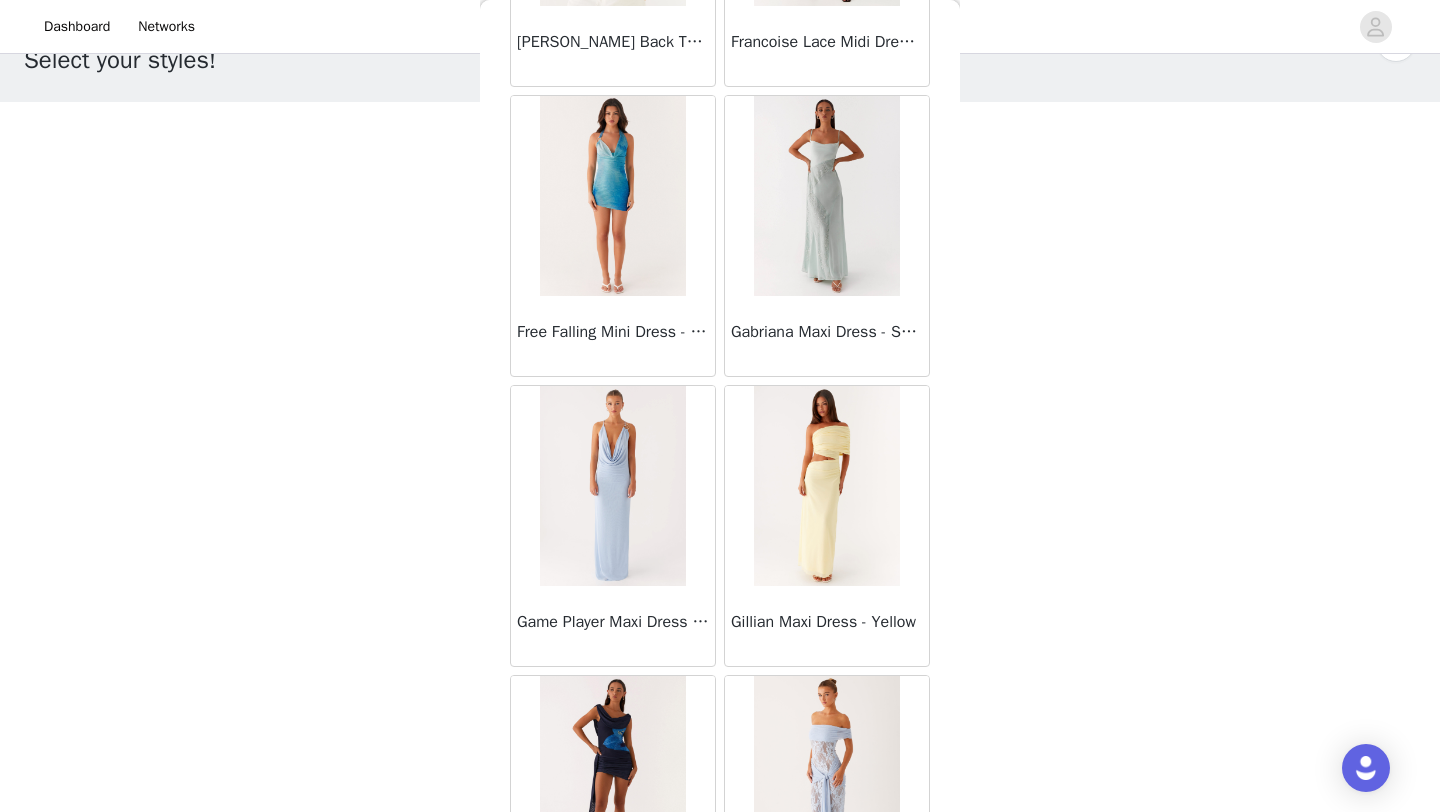 scroll, scrollTop: 25448, scrollLeft: 0, axis: vertical 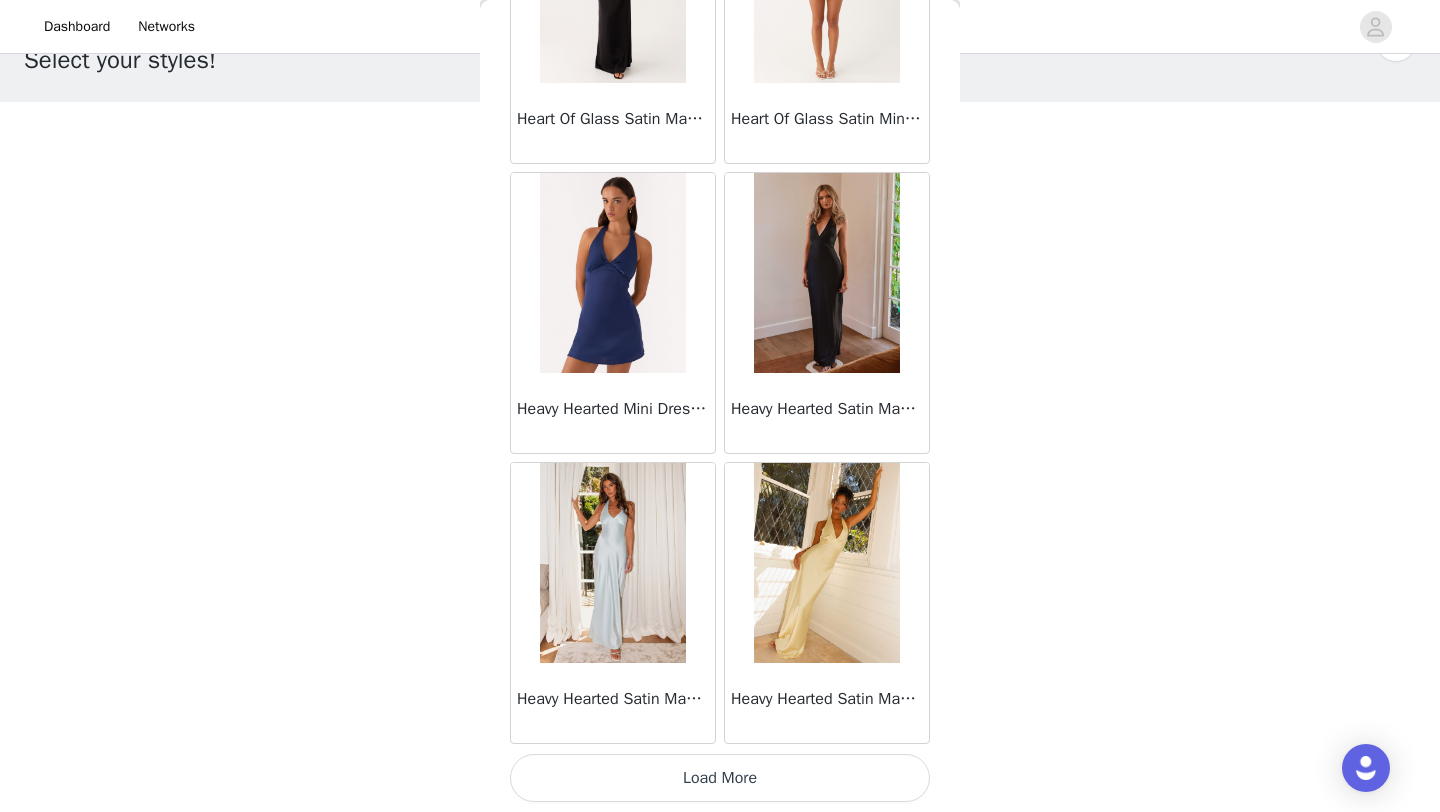 click on "Load More" at bounding box center (720, 778) 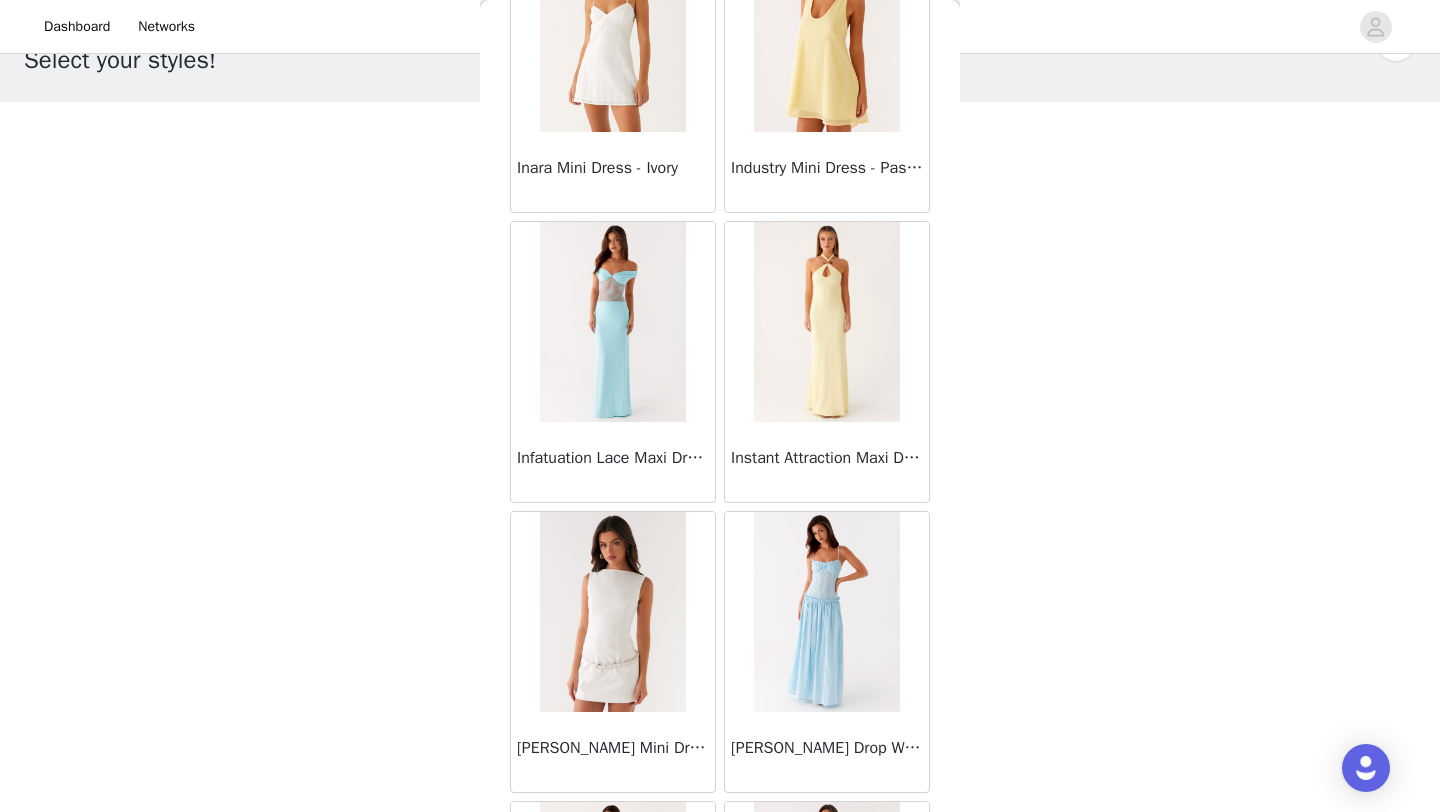 scroll, scrollTop: 28348, scrollLeft: 0, axis: vertical 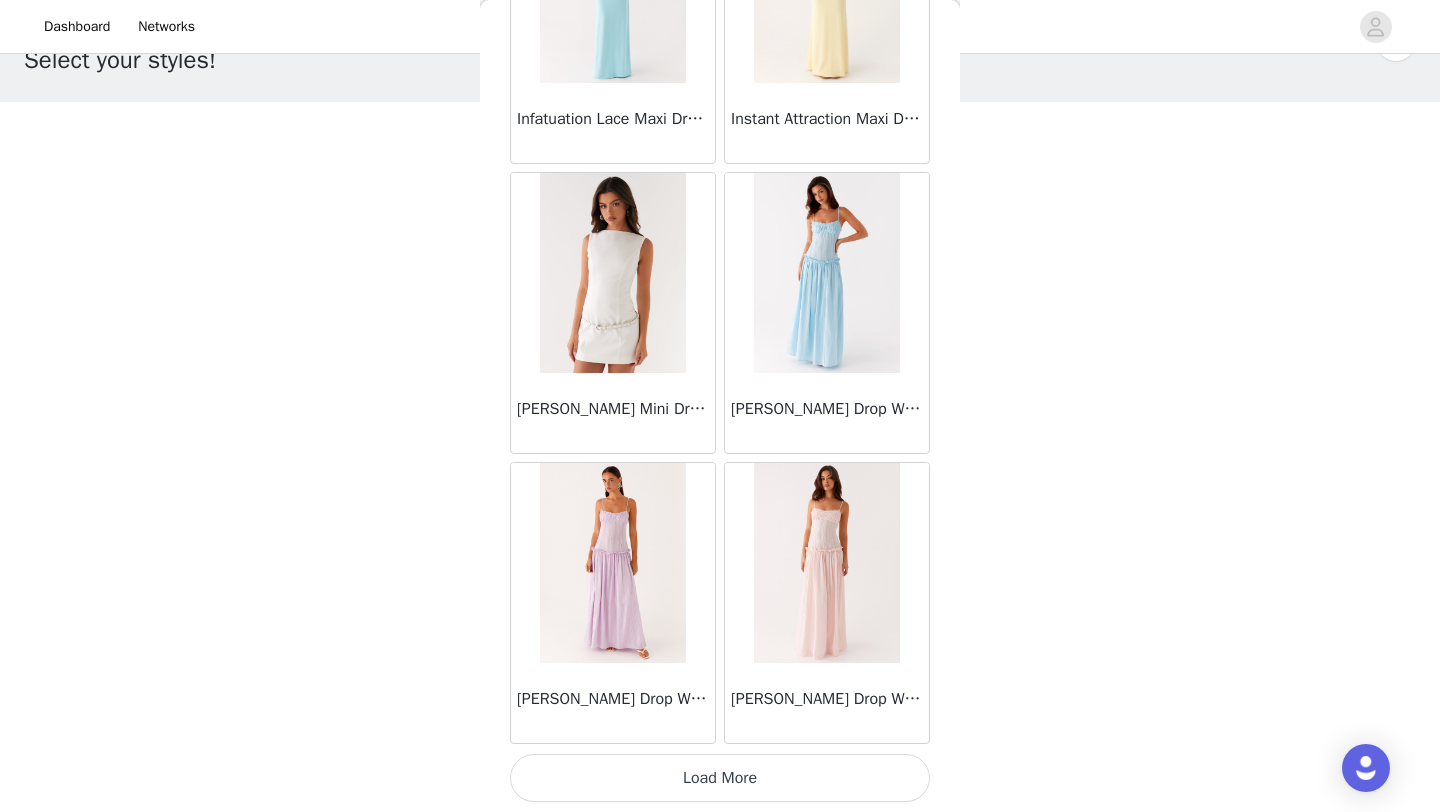 click on "Load More" at bounding box center [720, 778] 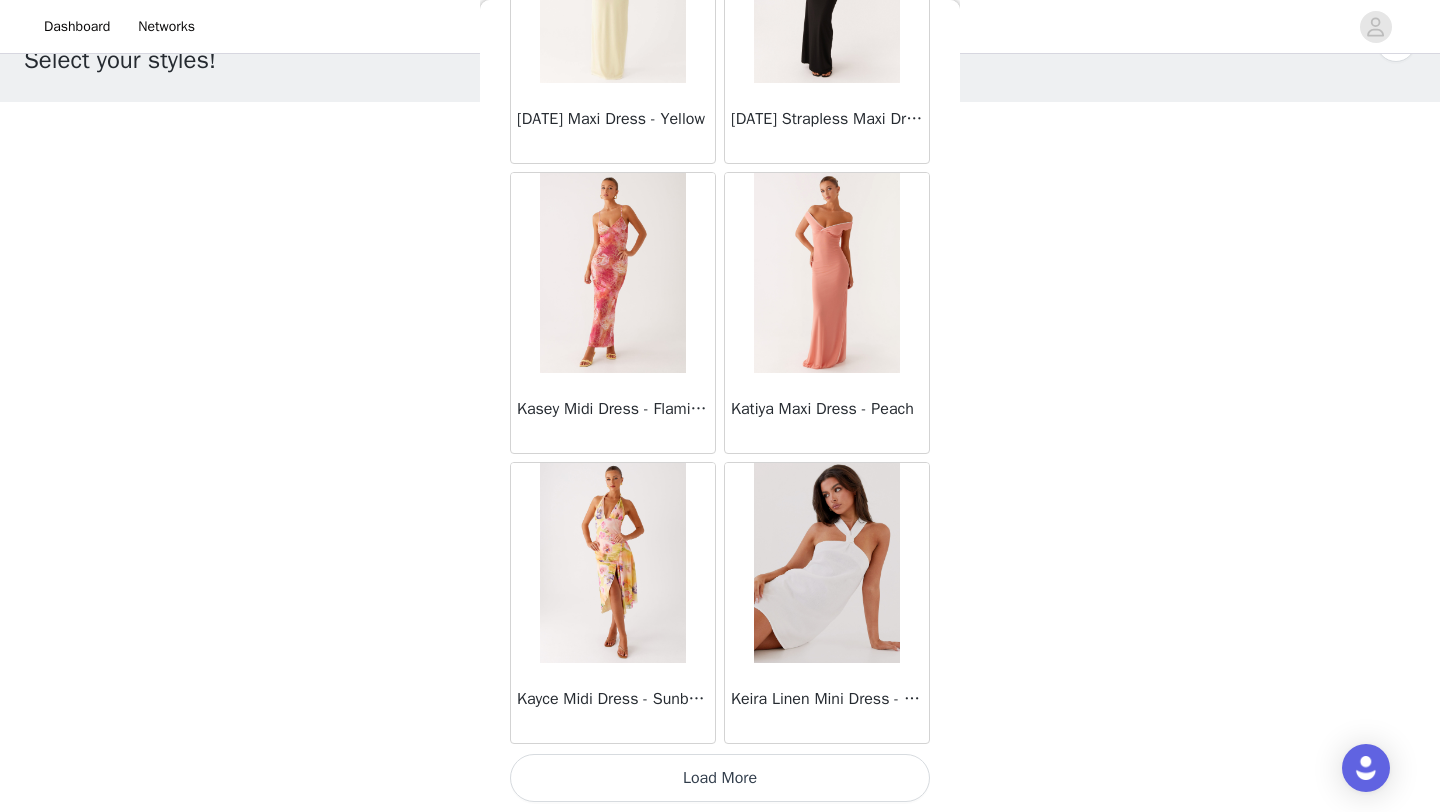 click on "Load More" at bounding box center [720, 778] 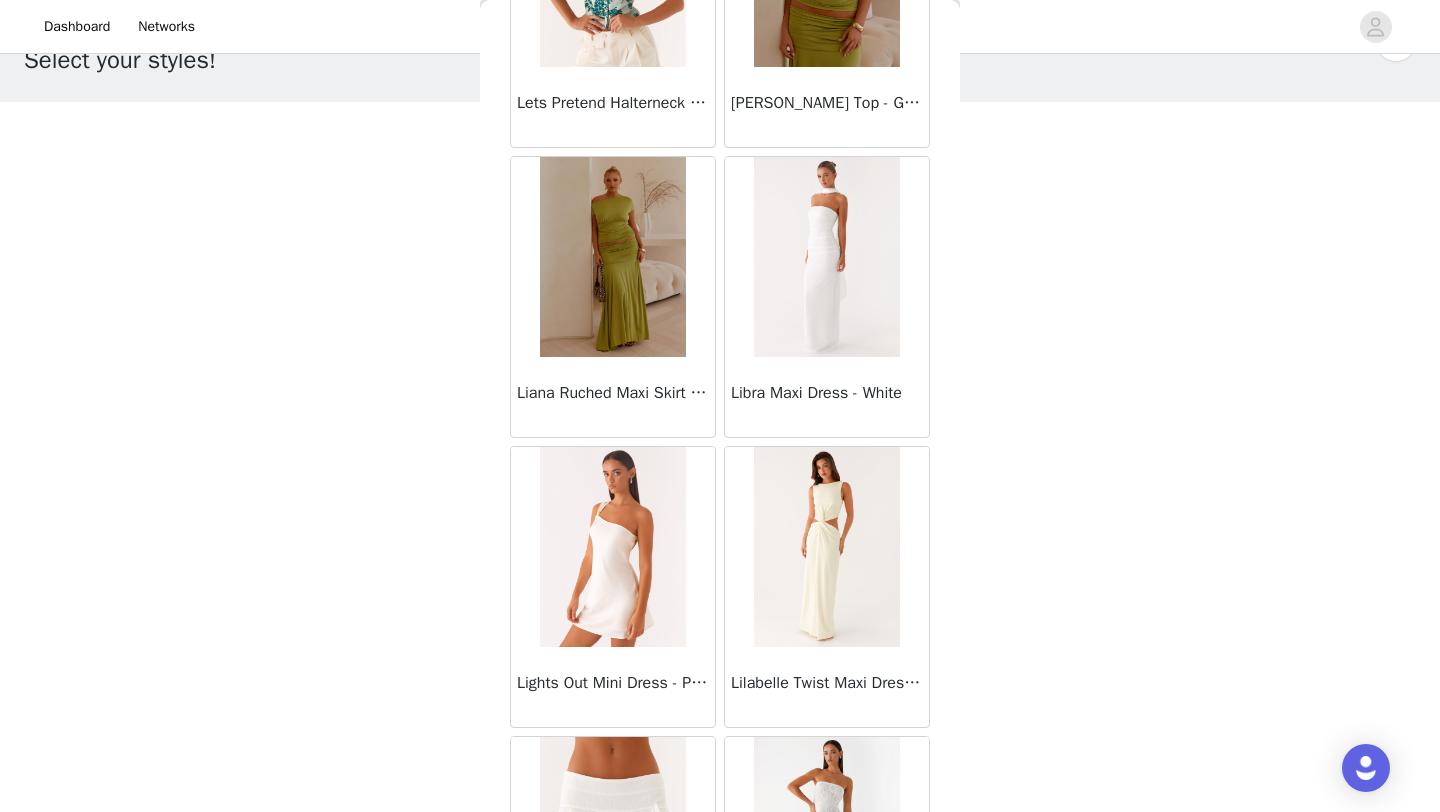 scroll, scrollTop: 34148, scrollLeft: 0, axis: vertical 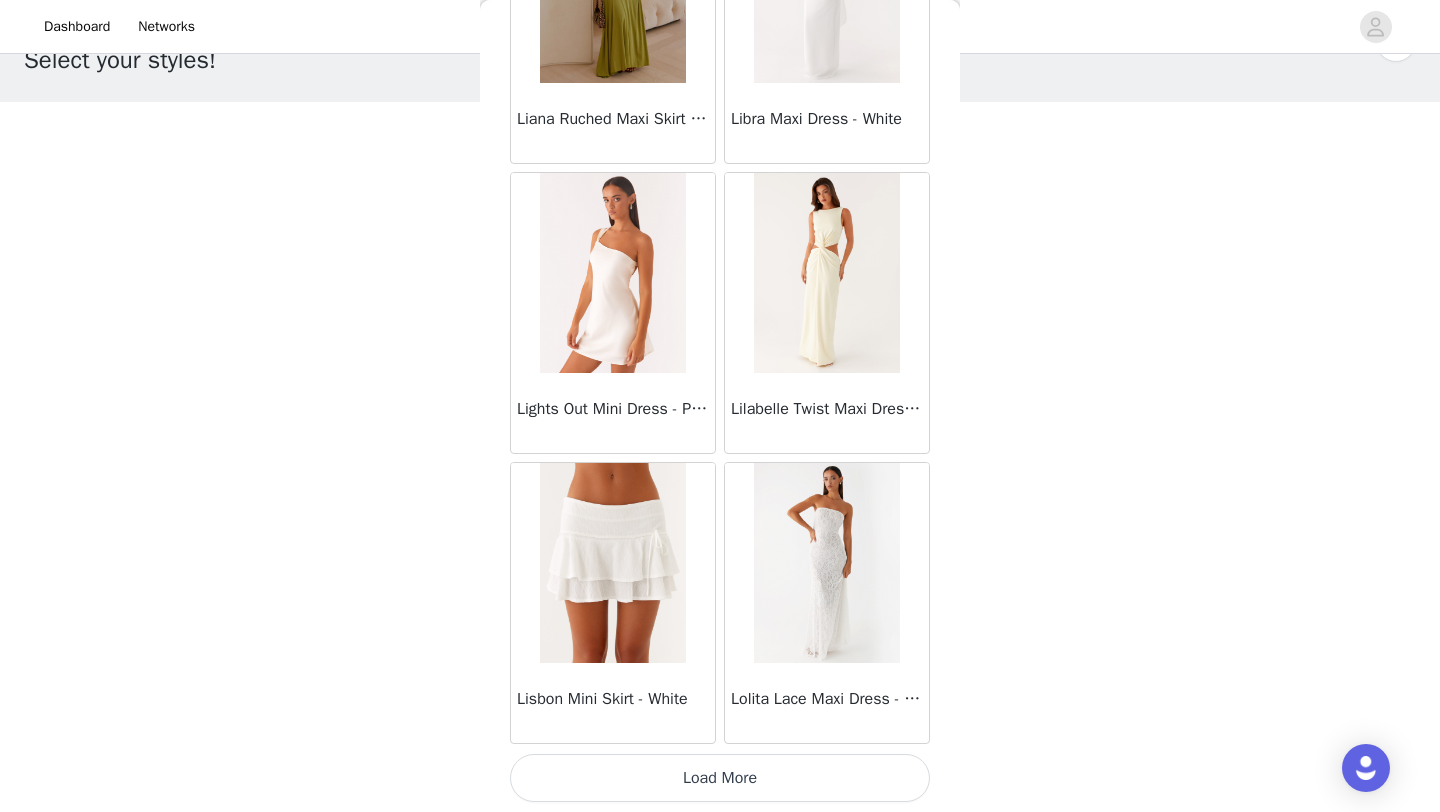 click on "Load More" at bounding box center [720, 778] 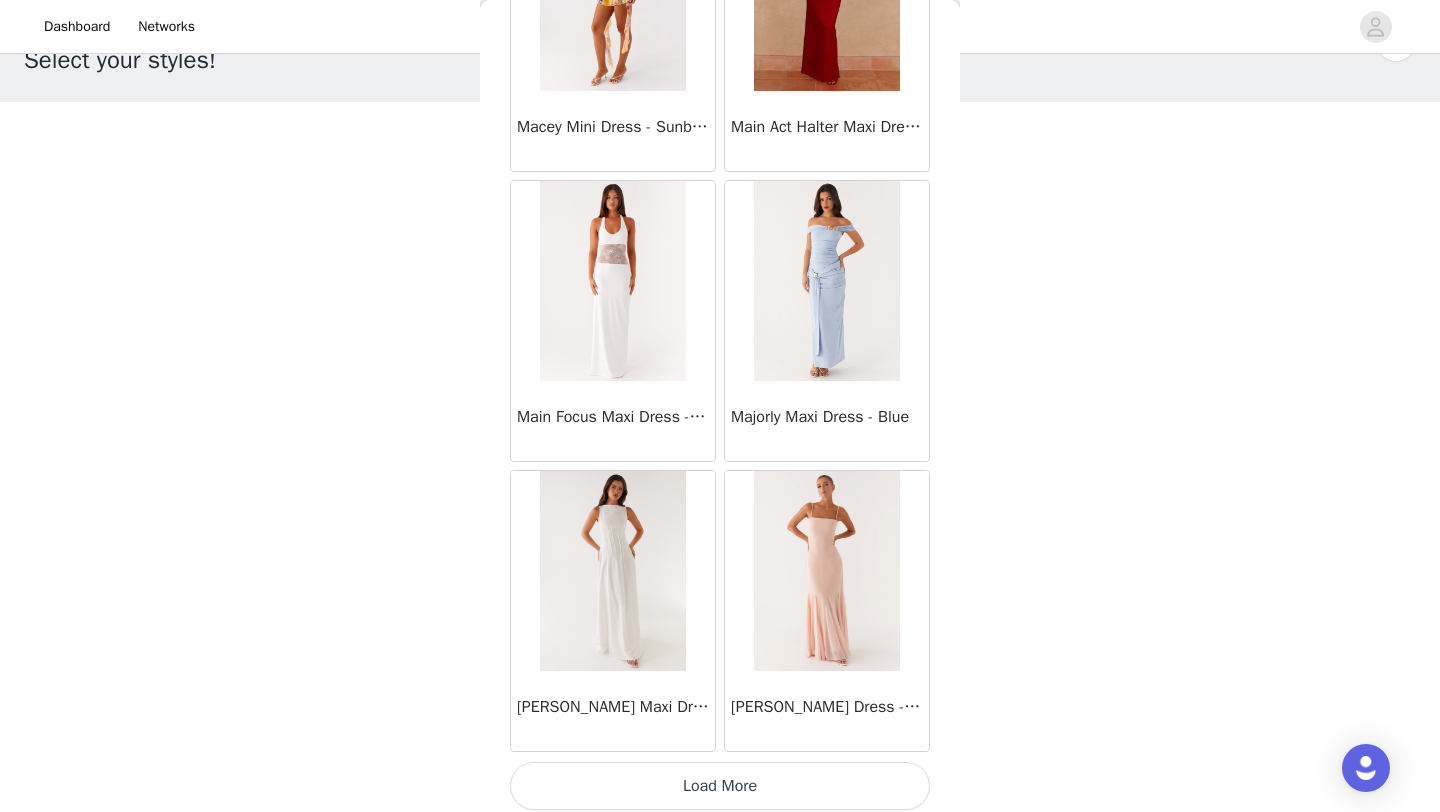 scroll, scrollTop: 37048, scrollLeft: 0, axis: vertical 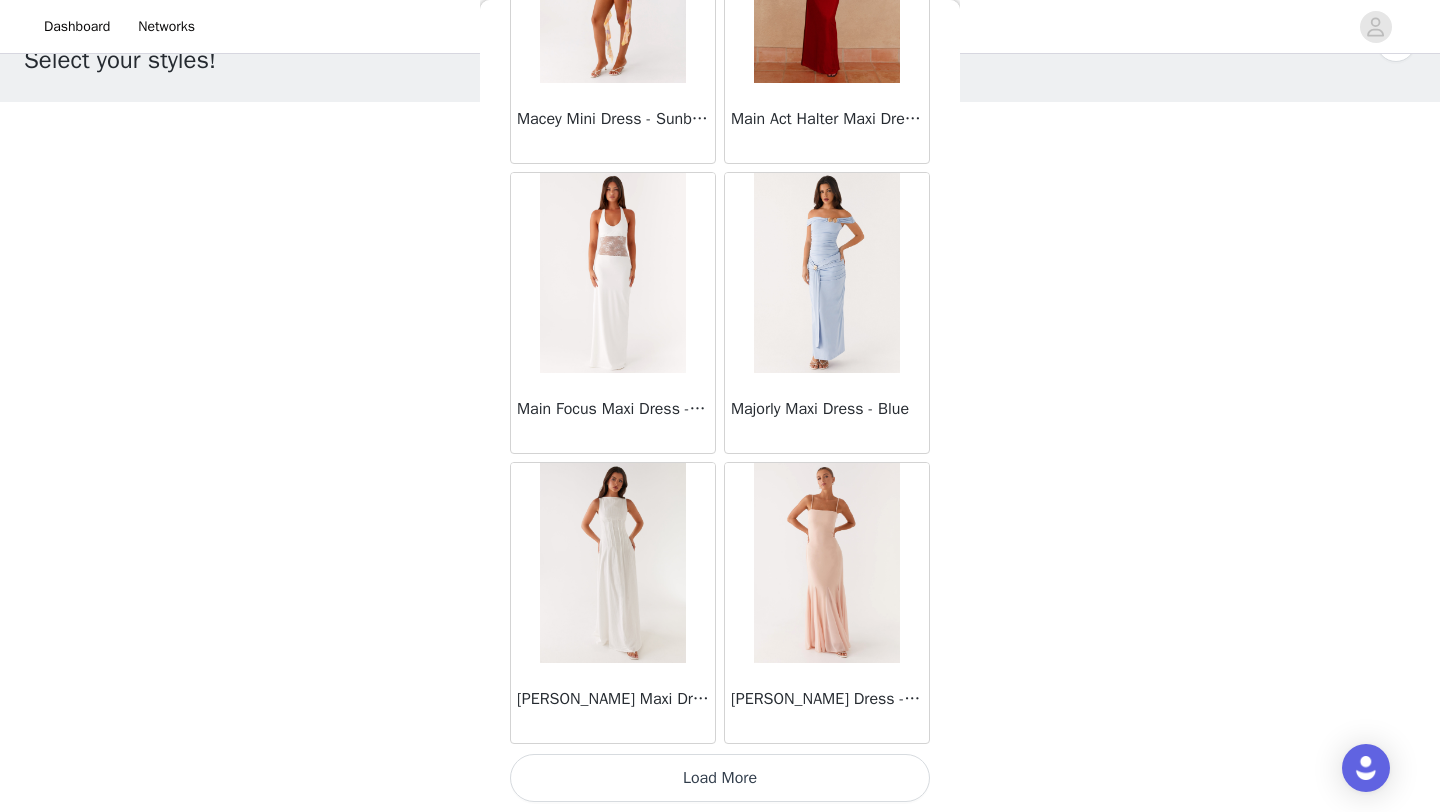 click on "Load More" at bounding box center (720, 778) 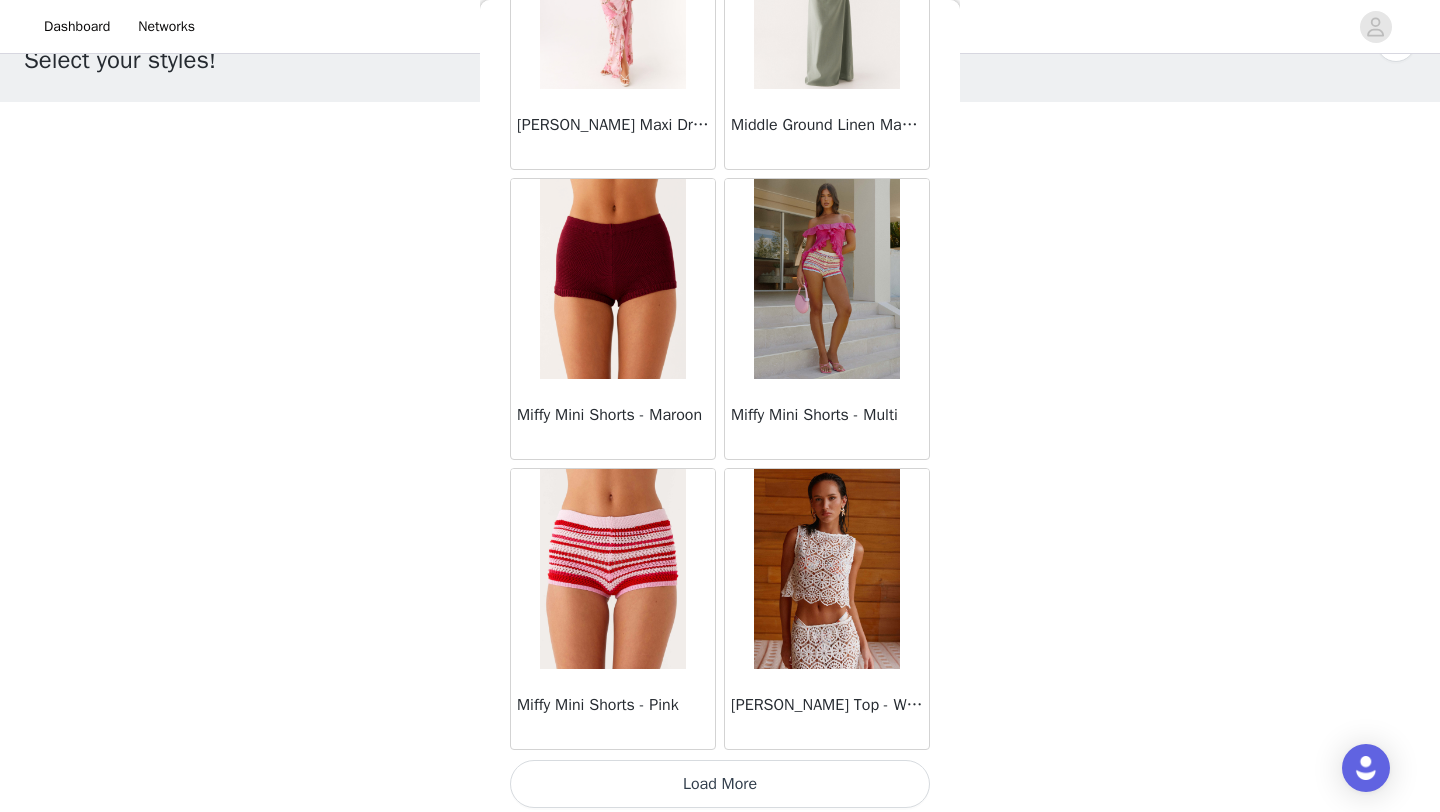 scroll, scrollTop: 39948, scrollLeft: 0, axis: vertical 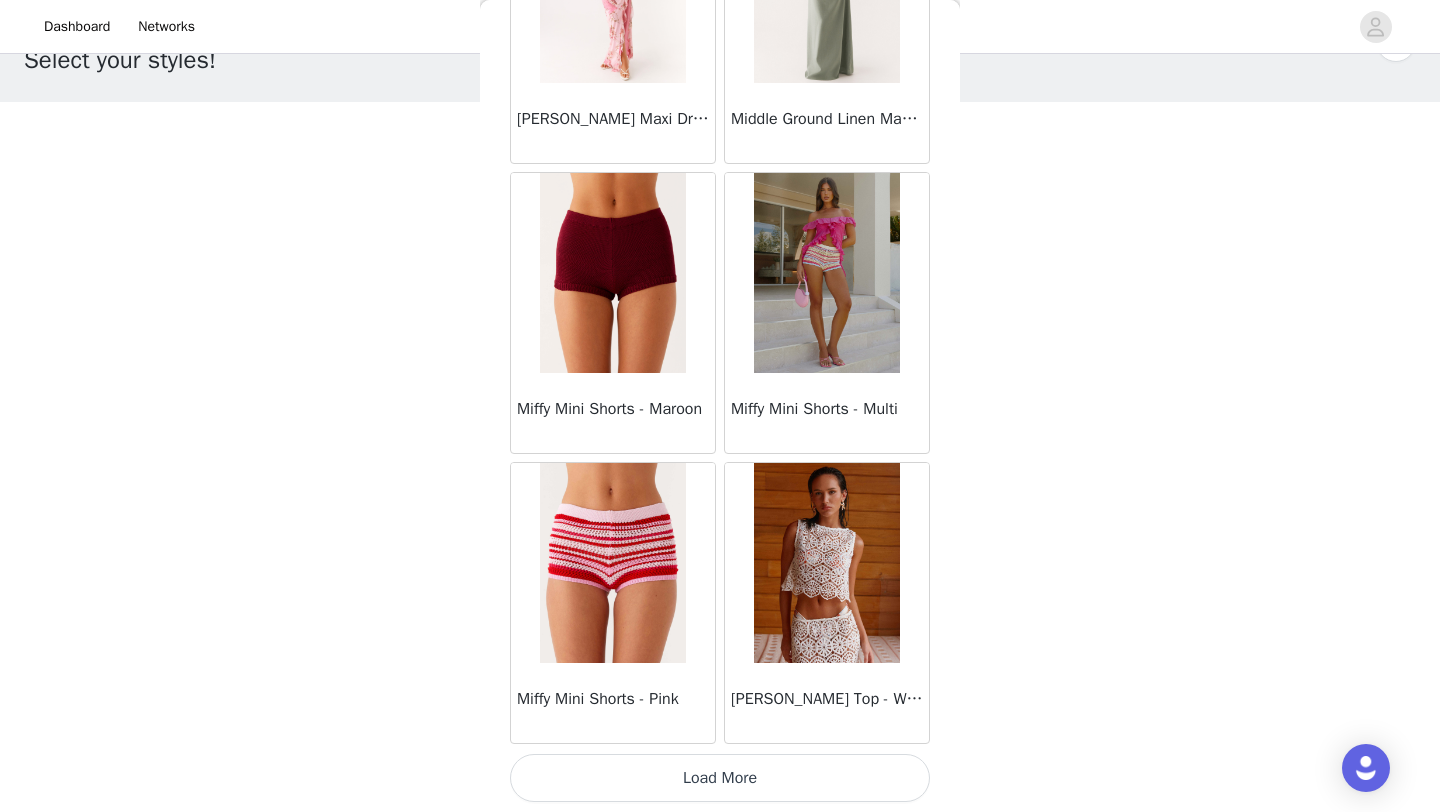 click on "Load More" at bounding box center (720, 778) 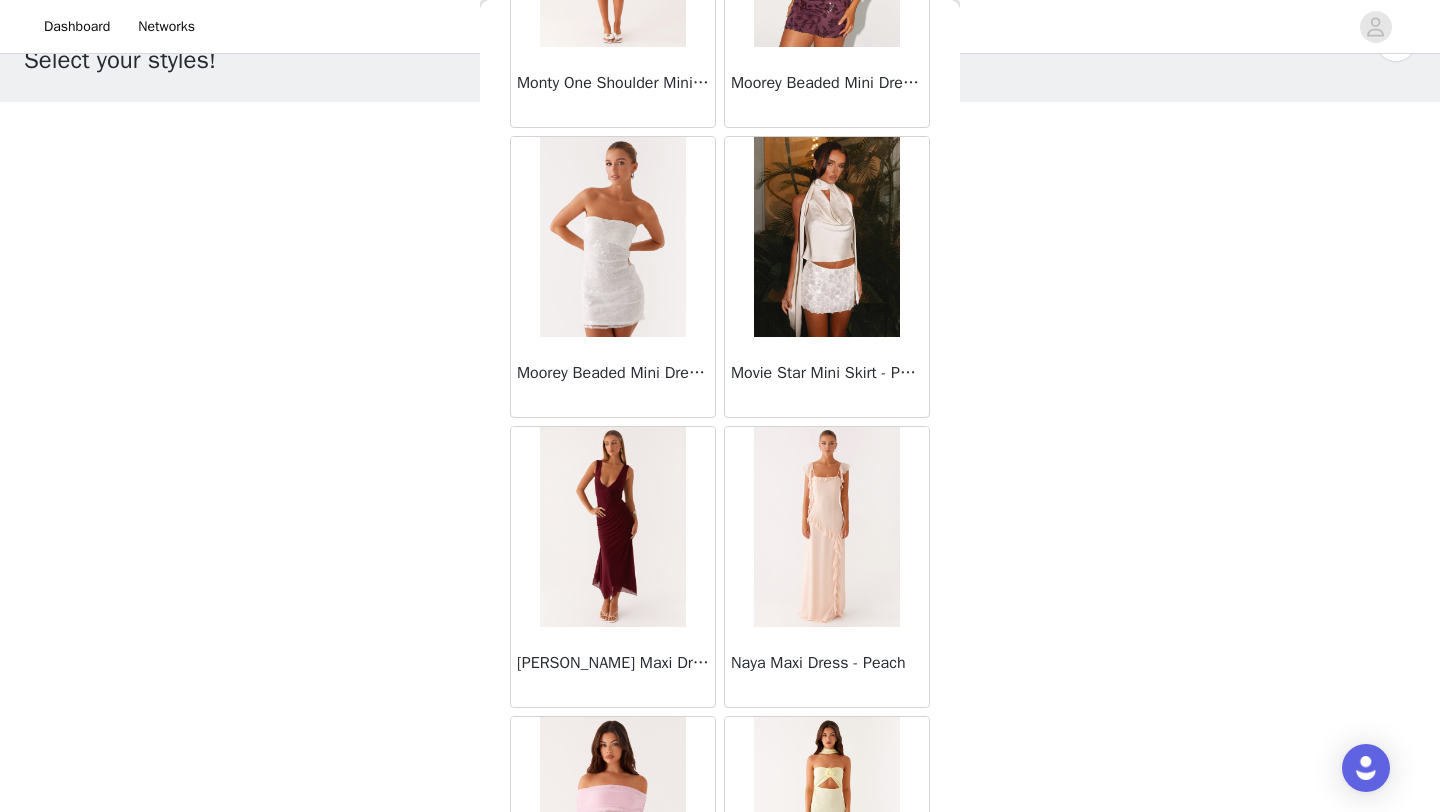 scroll, scrollTop: 42848, scrollLeft: 0, axis: vertical 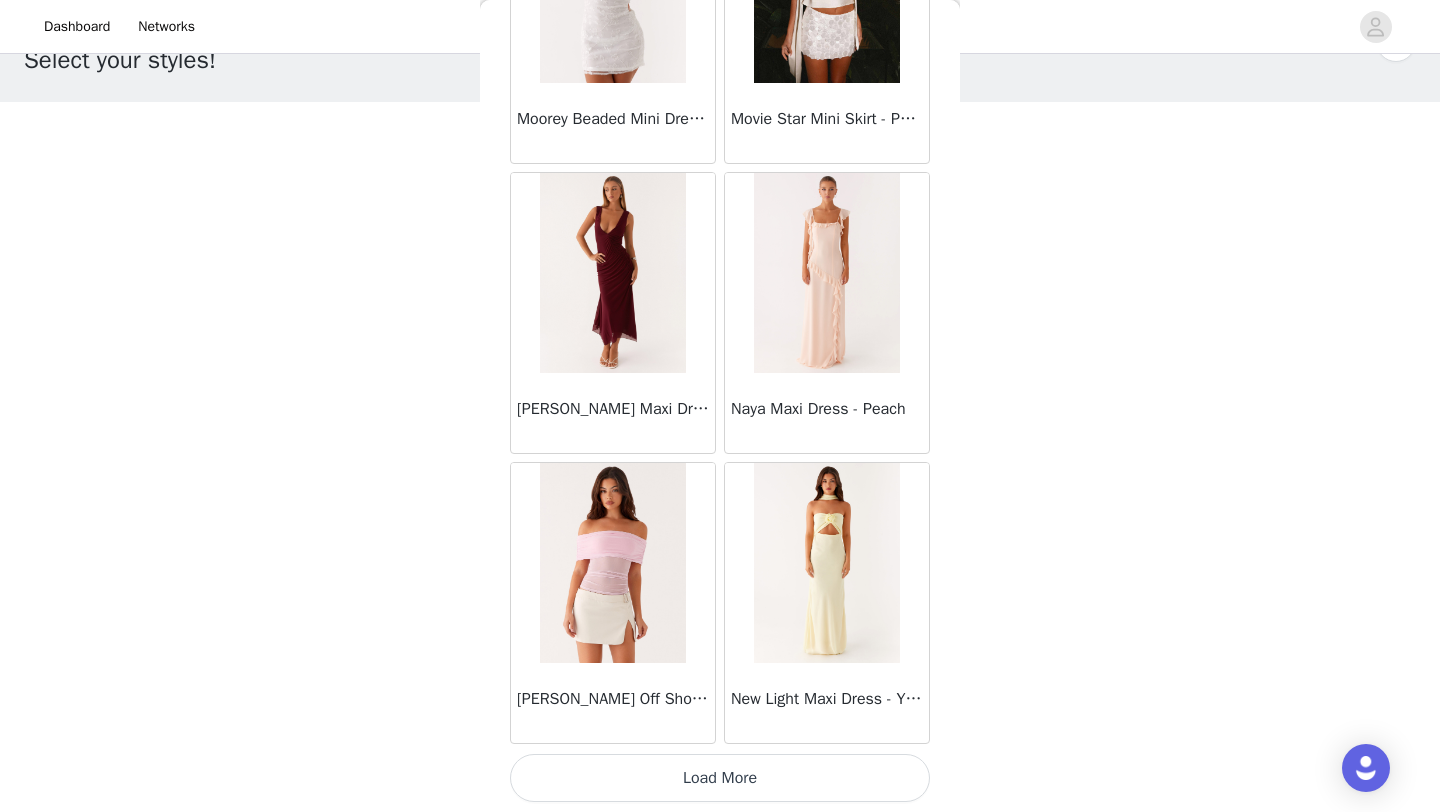 click on "Load More" at bounding box center [720, 778] 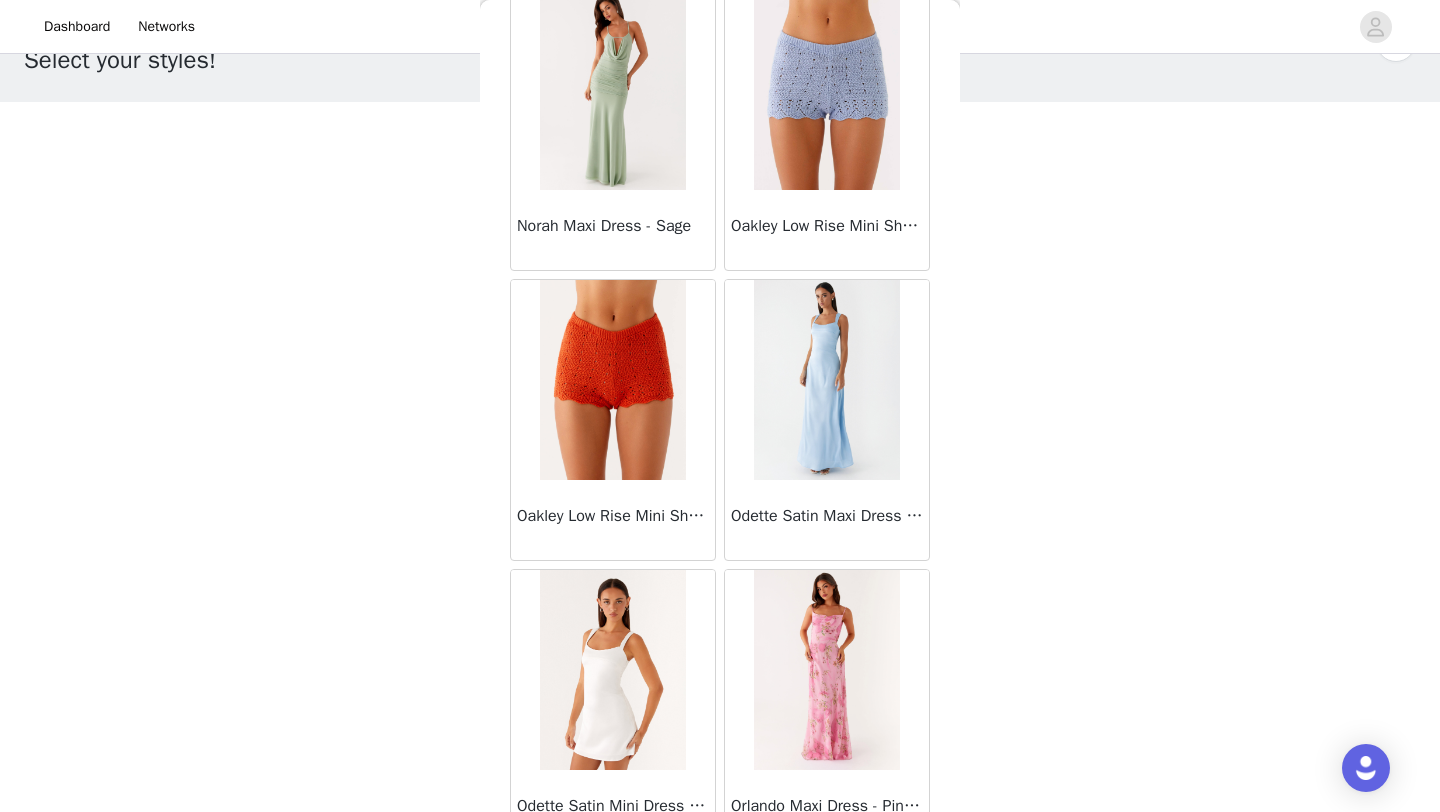 scroll, scrollTop: 45748, scrollLeft: 0, axis: vertical 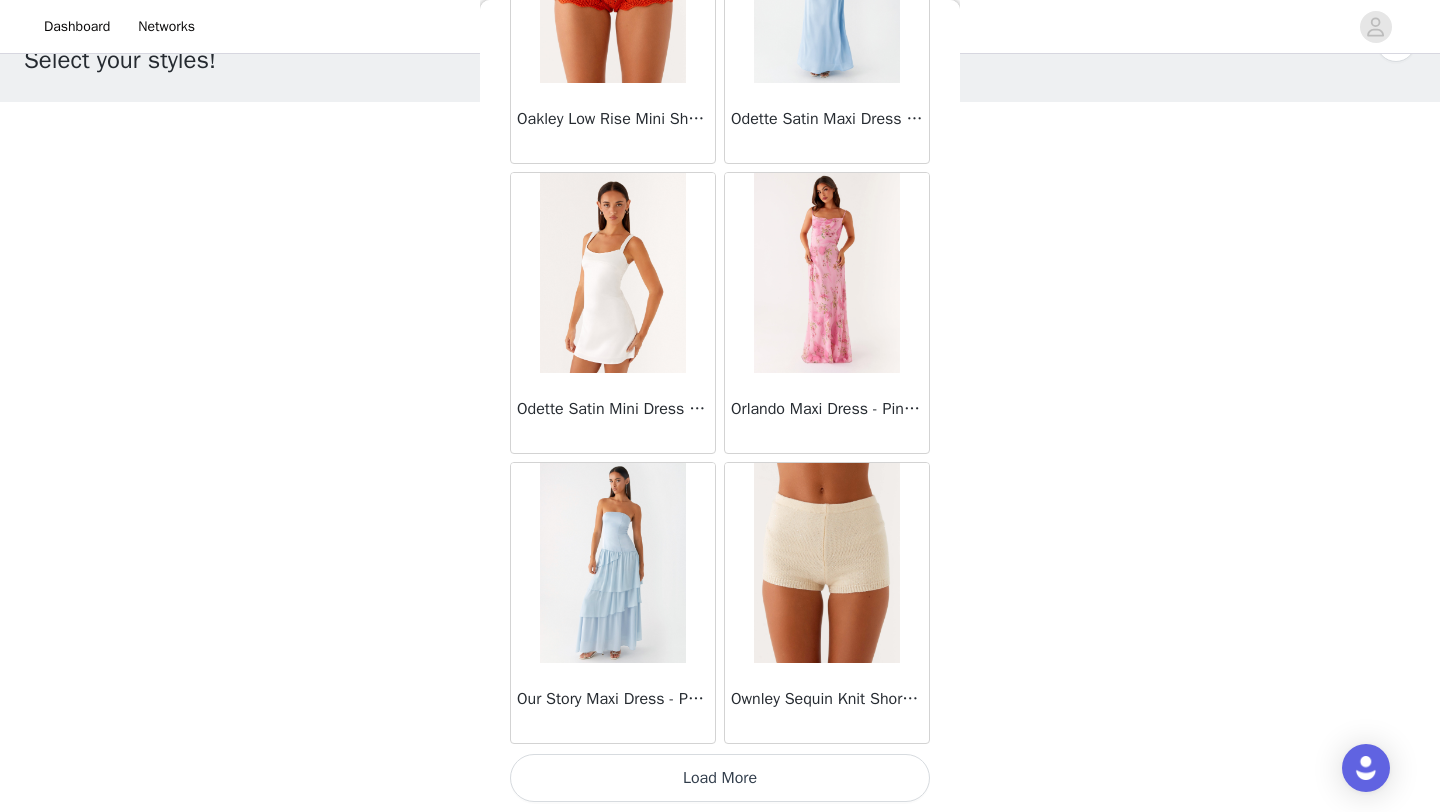 click on "Load More" at bounding box center [720, 778] 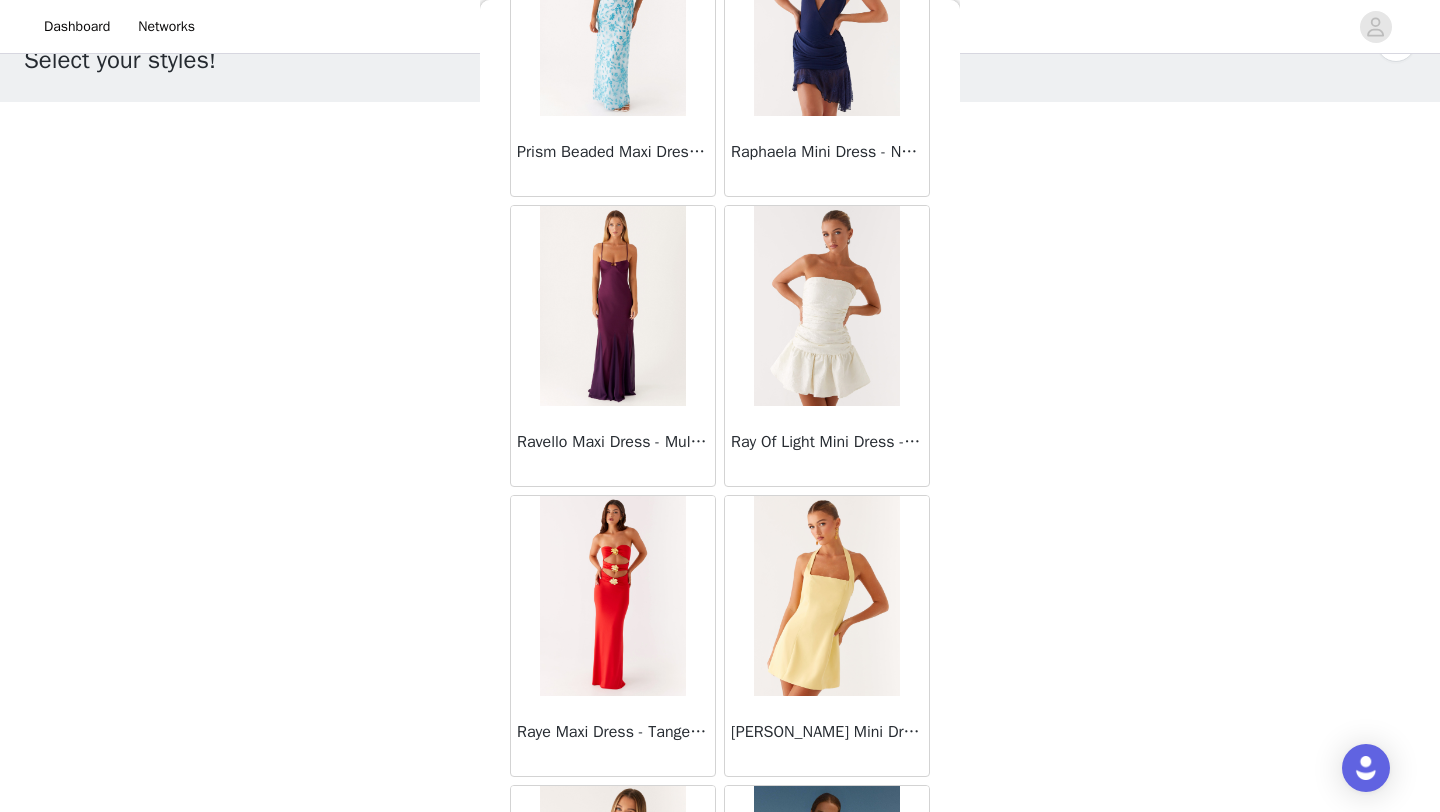 scroll, scrollTop: 48648, scrollLeft: 0, axis: vertical 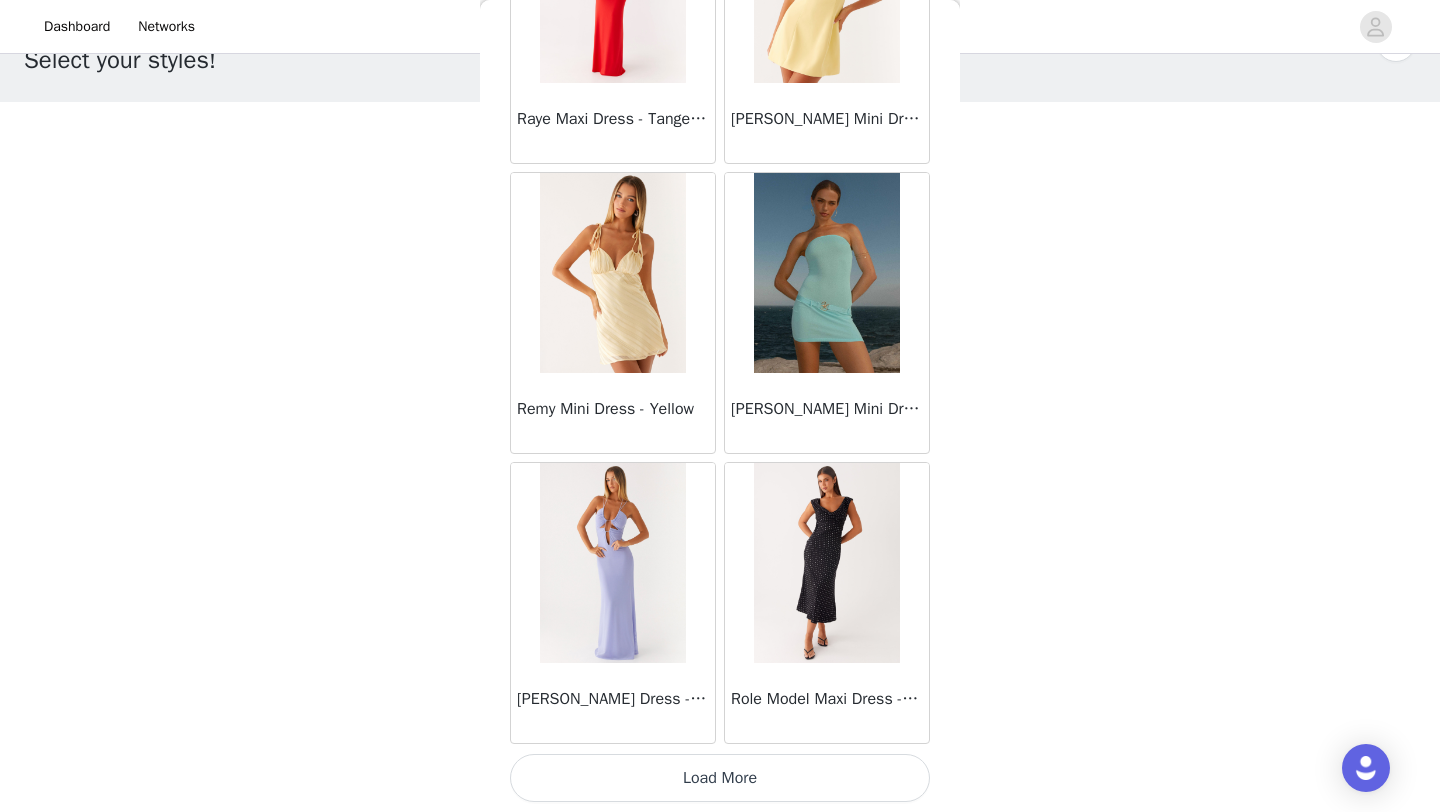 click on "Load More" at bounding box center [720, 778] 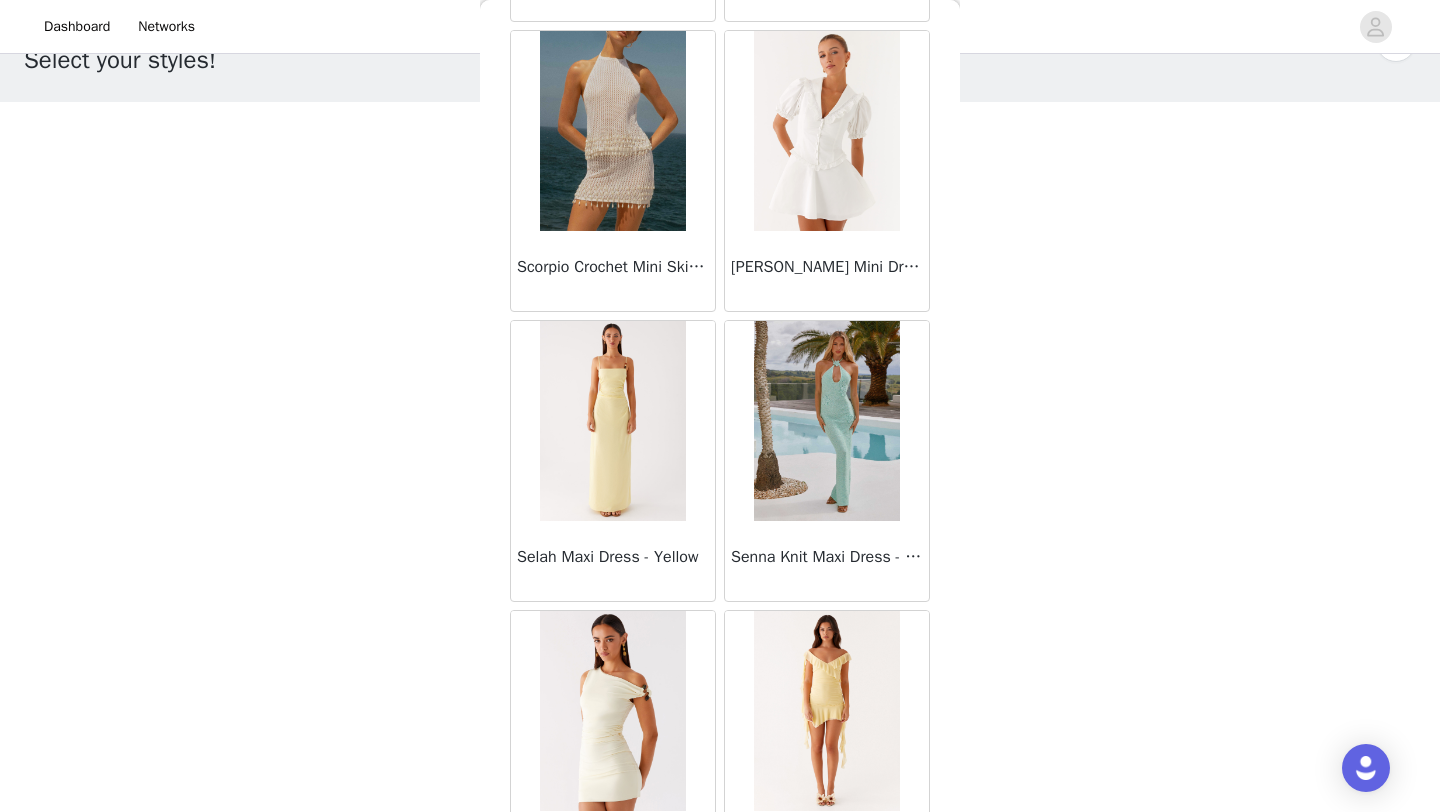 scroll, scrollTop: 51548, scrollLeft: 0, axis: vertical 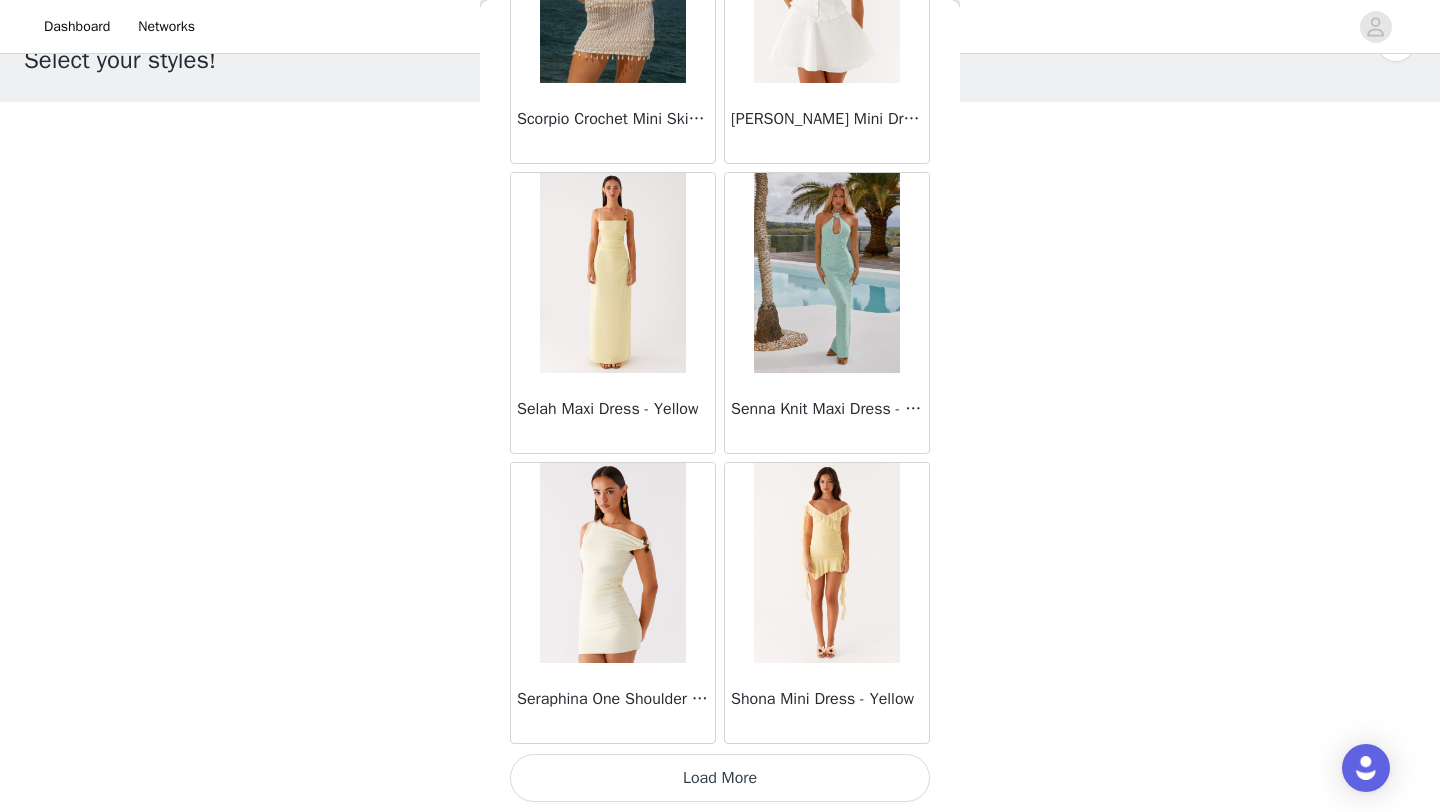 click on "Load More" at bounding box center [720, 778] 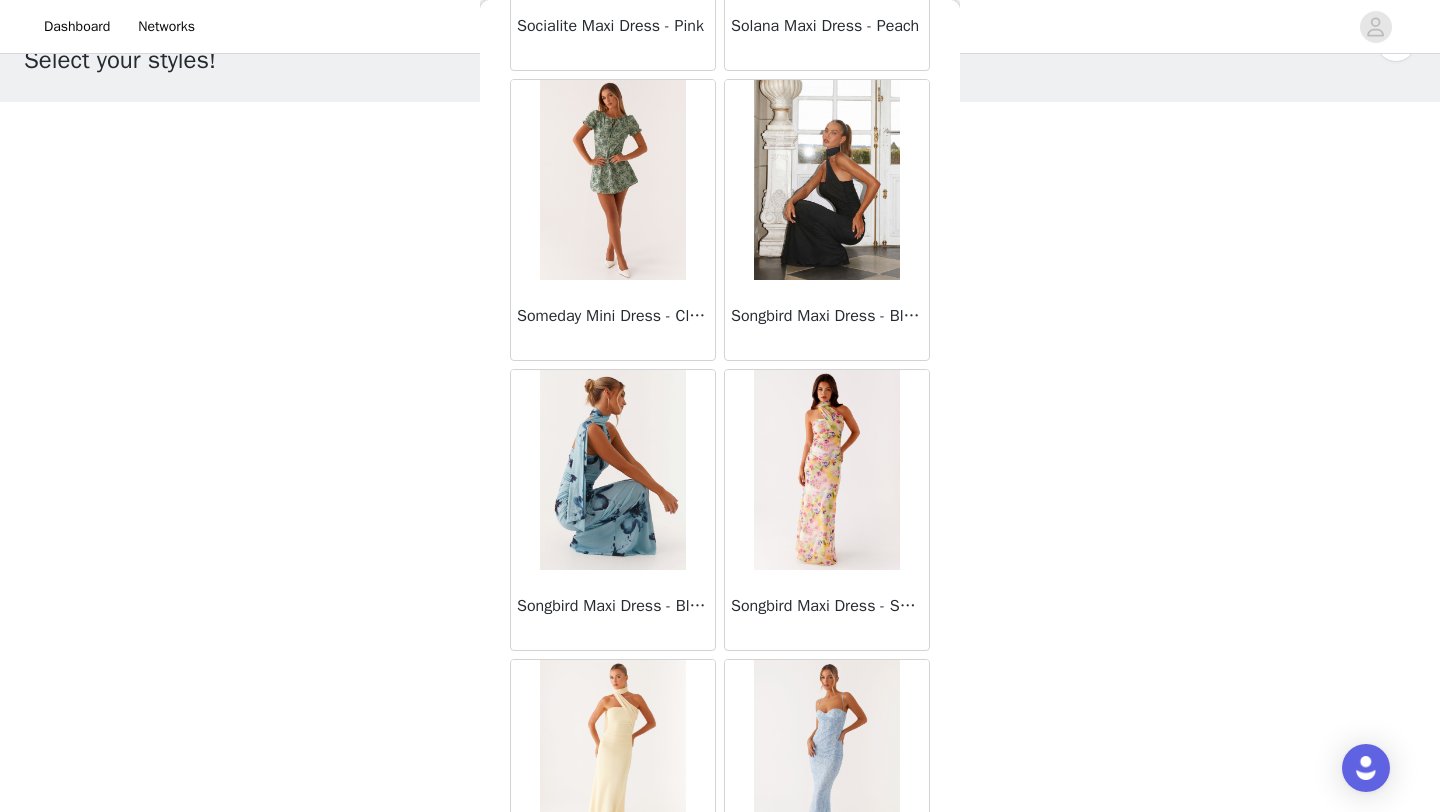 scroll, scrollTop: 54448, scrollLeft: 0, axis: vertical 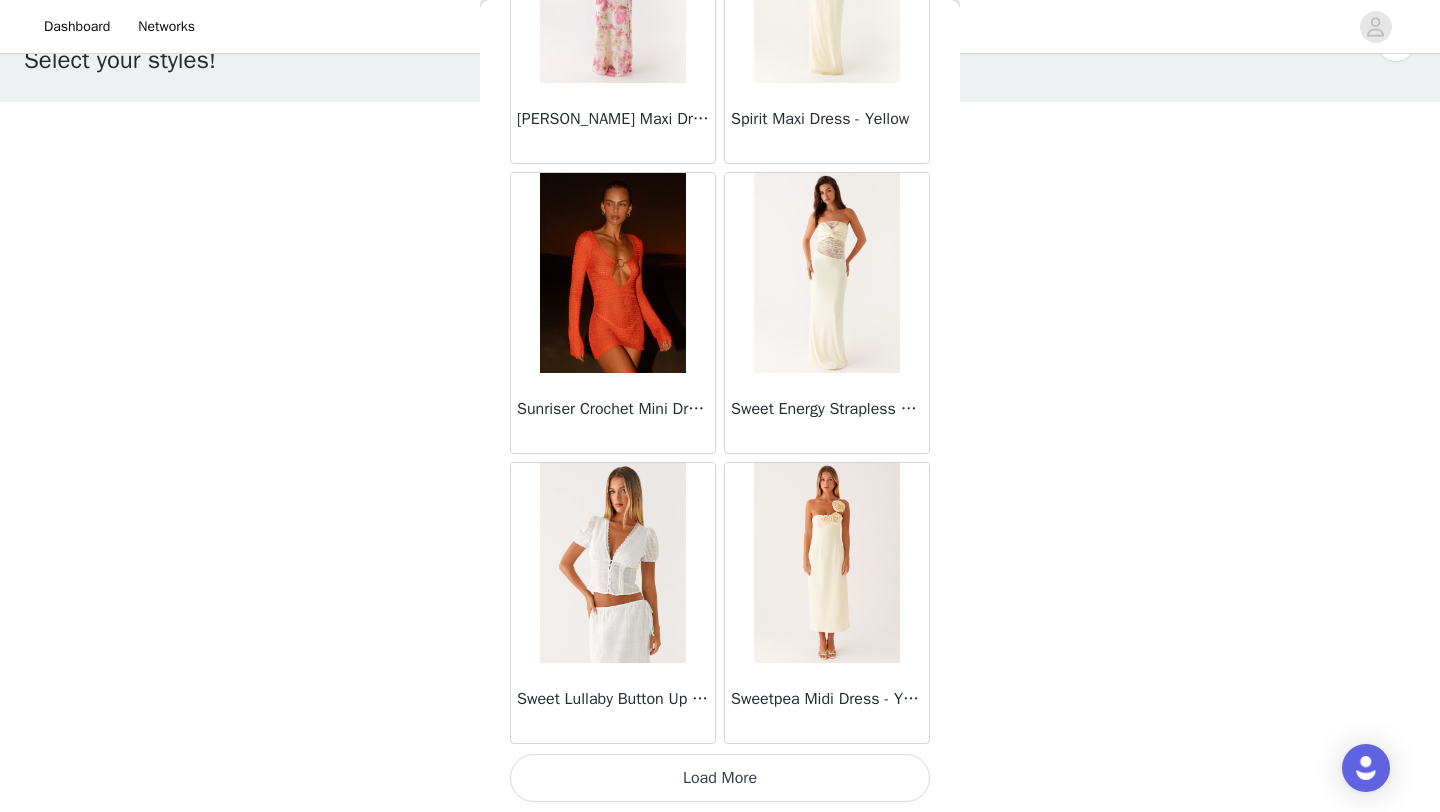 click on "Load More" at bounding box center (720, 778) 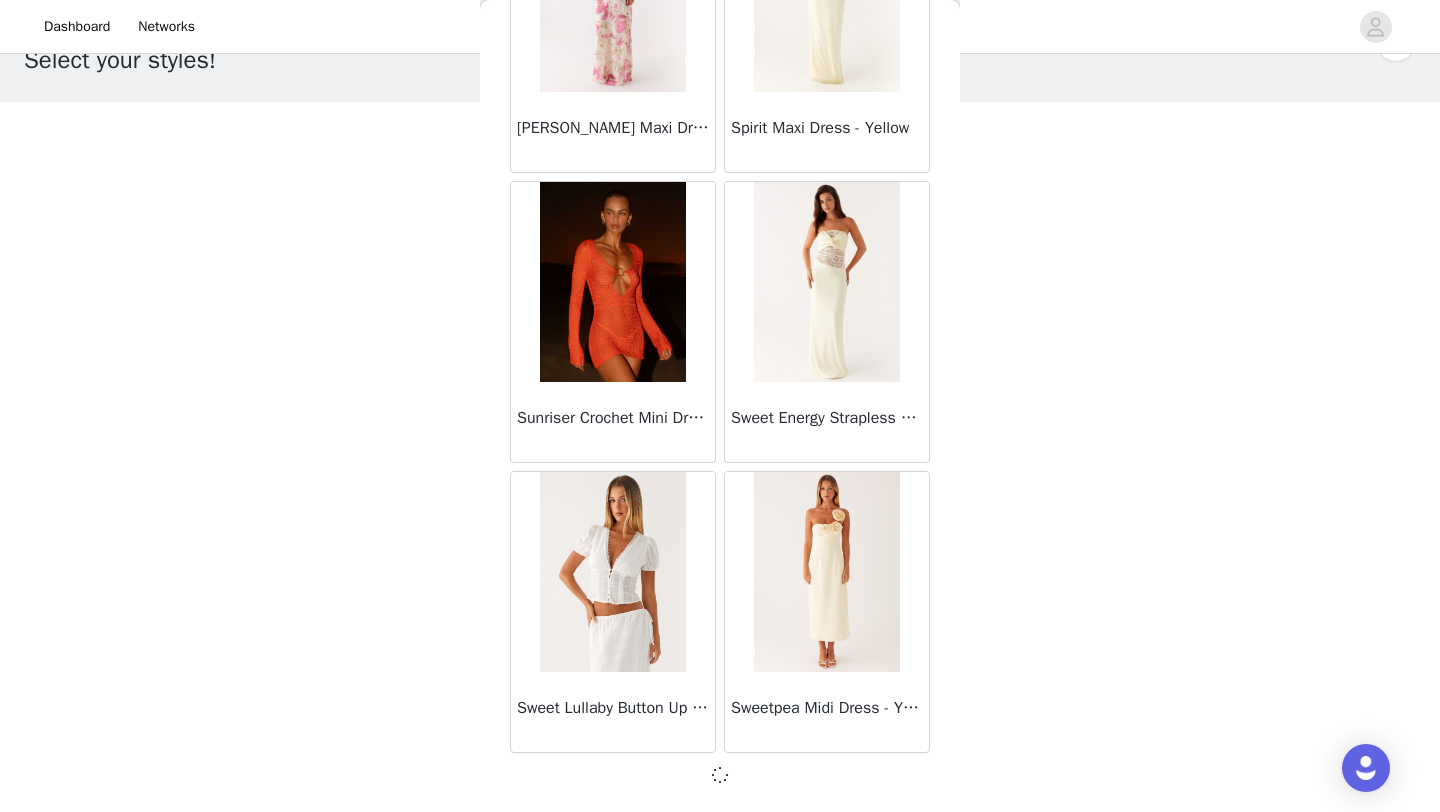scroll 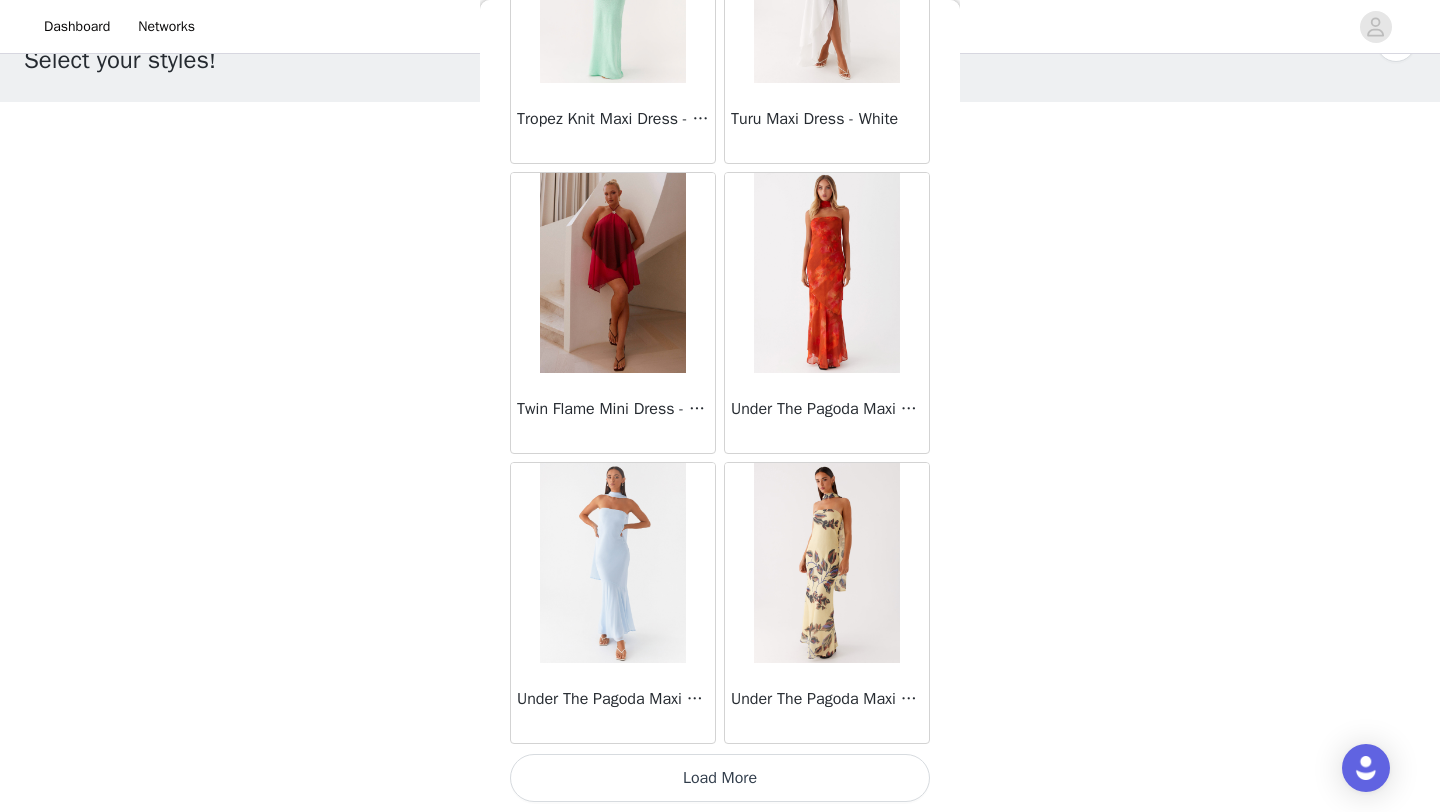 click on "Load More" at bounding box center [720, 778] 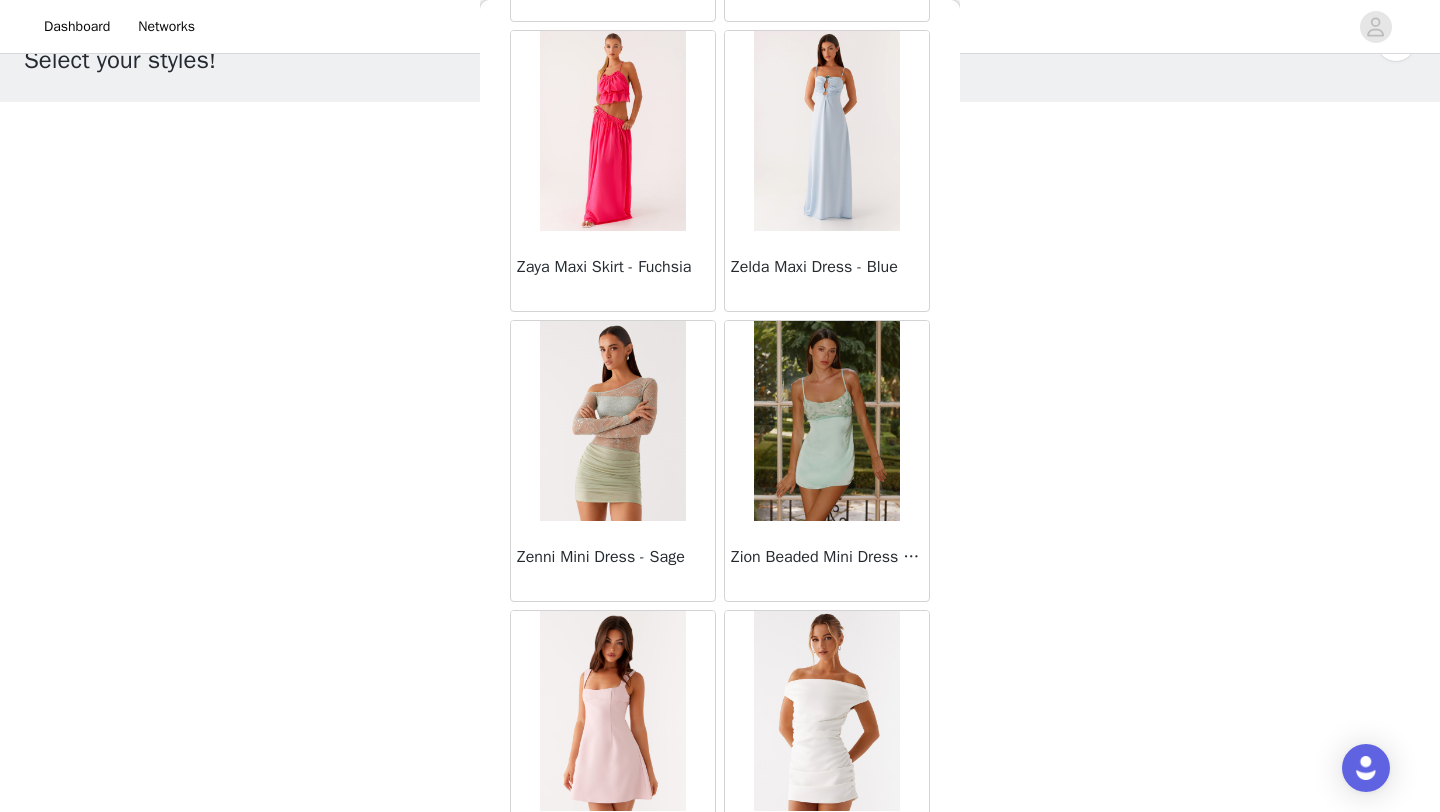 scroll, scrollTop: 60248, scrollLeft: 0, axis: vertical 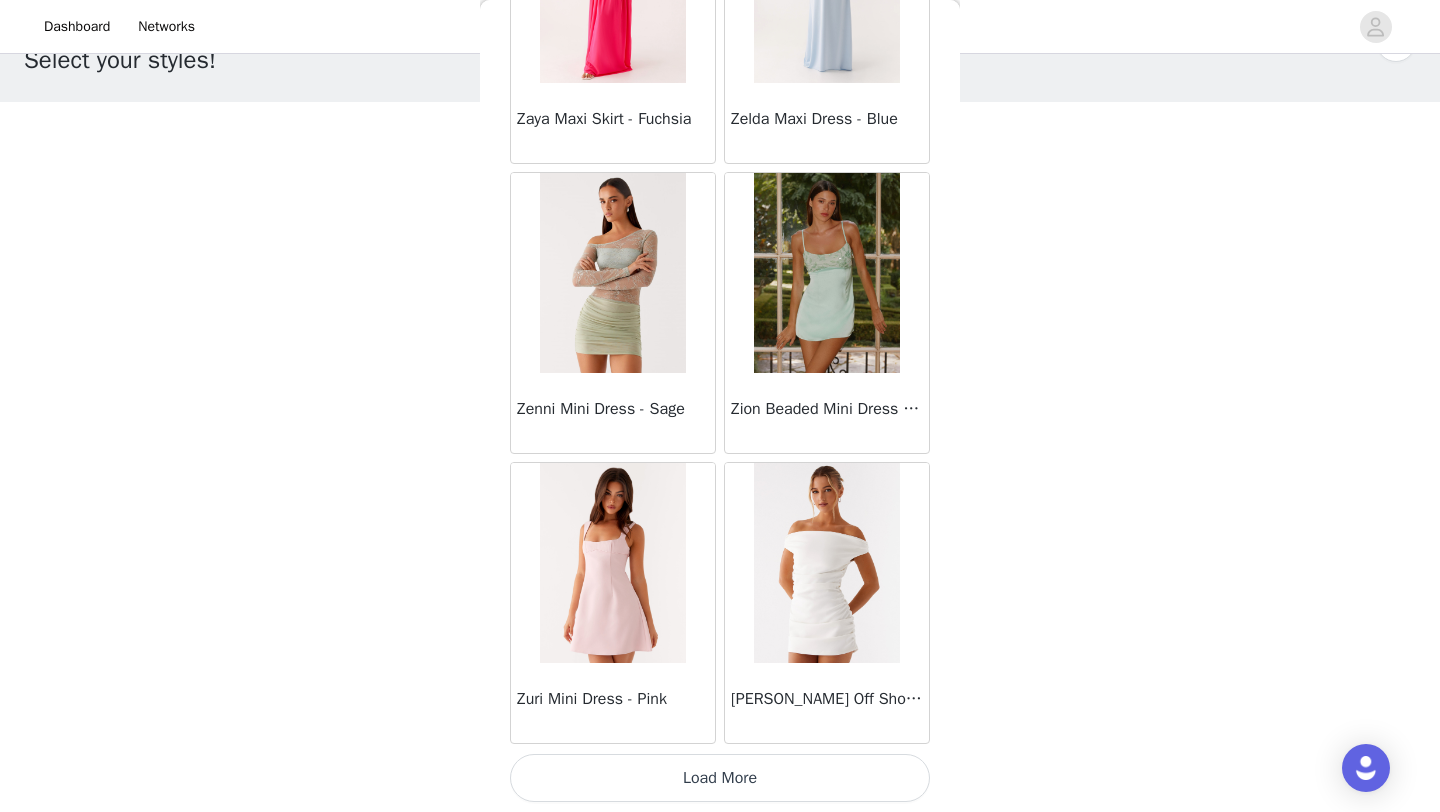 click on "Load More" at bounding box center [720, 778] 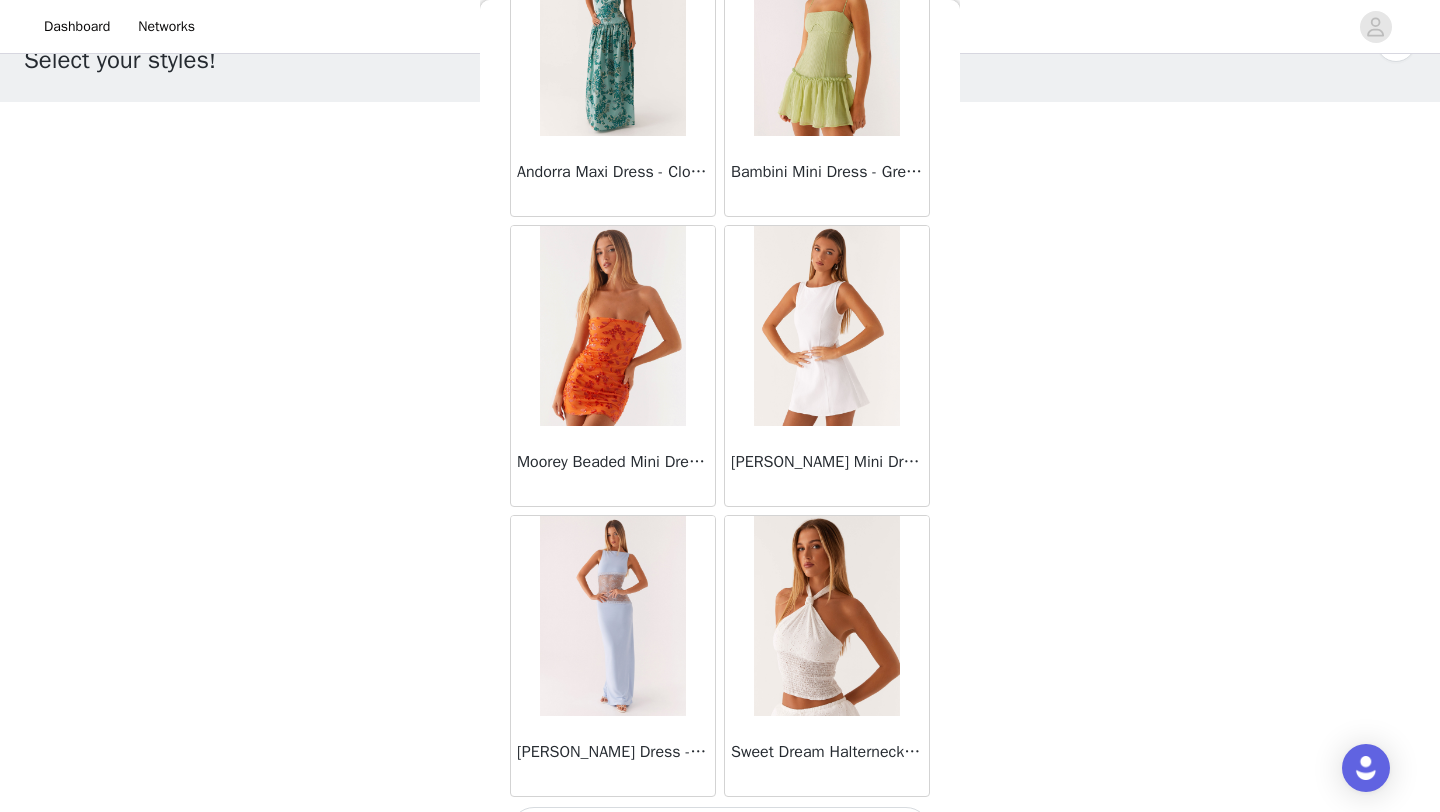 scroll, scrollTop: 63148, scrollLeft: 0, axis: vertical 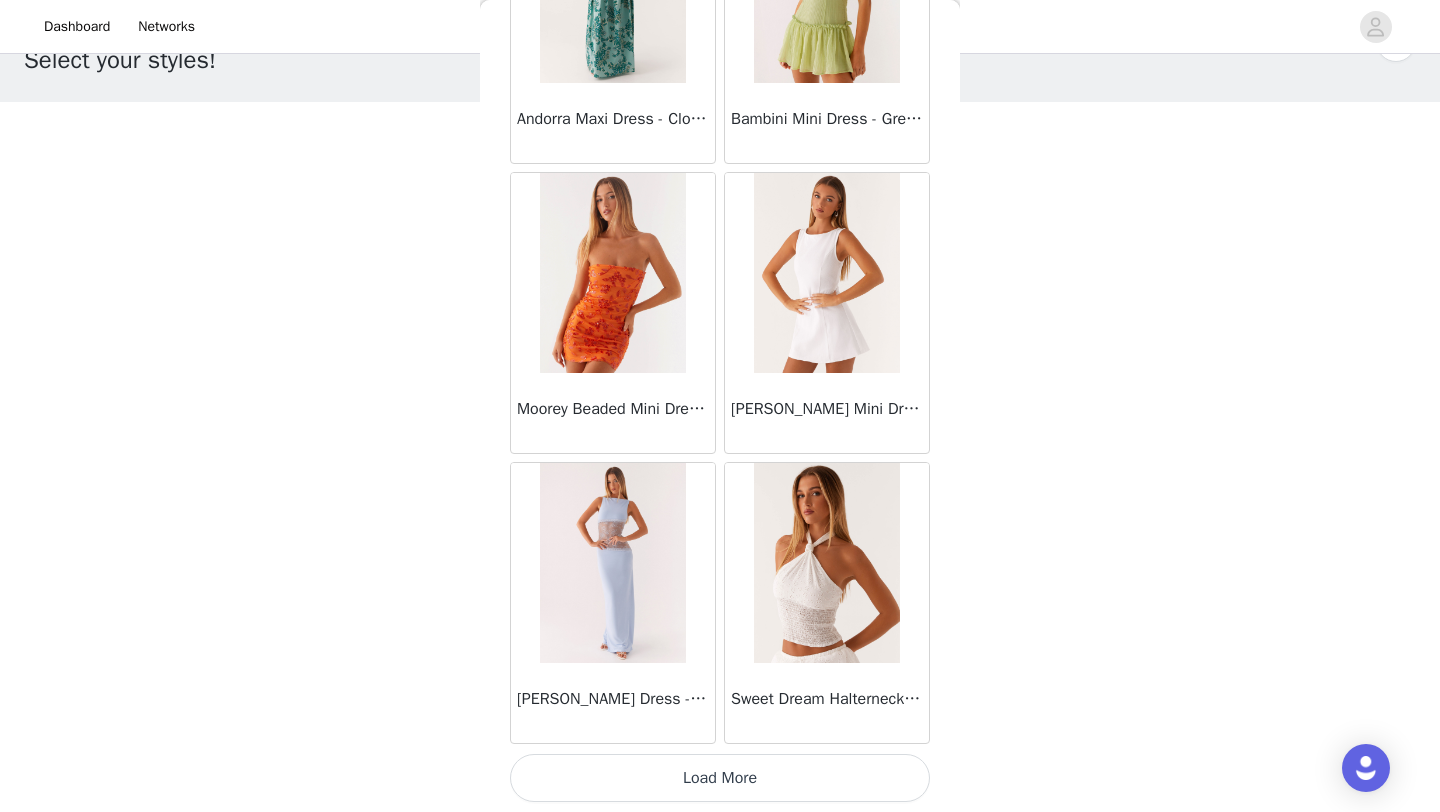 click on "Load More" at bounding box center [720, 778] 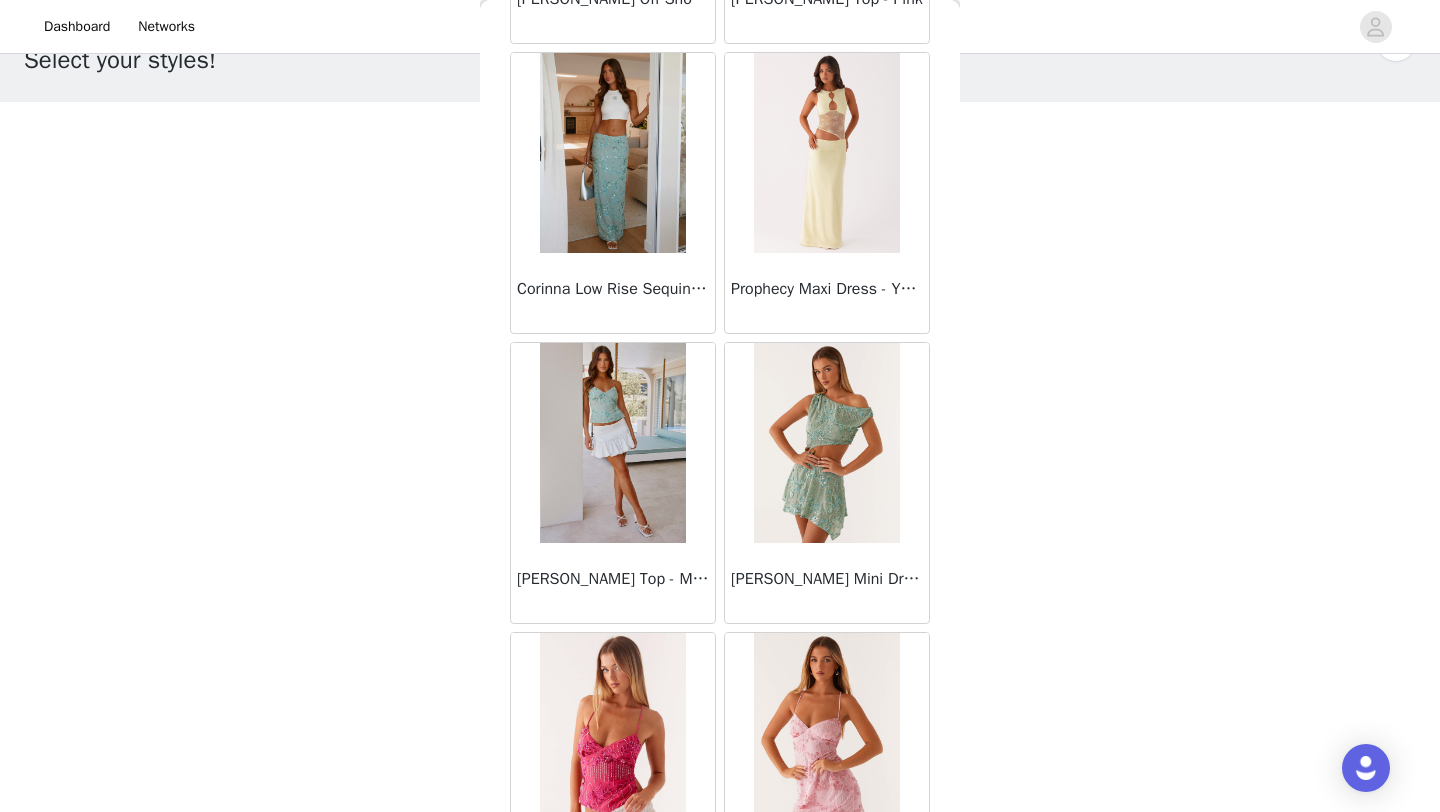 scroll, scrollTop: 63972, scrollLeft: 0, axis: vertical 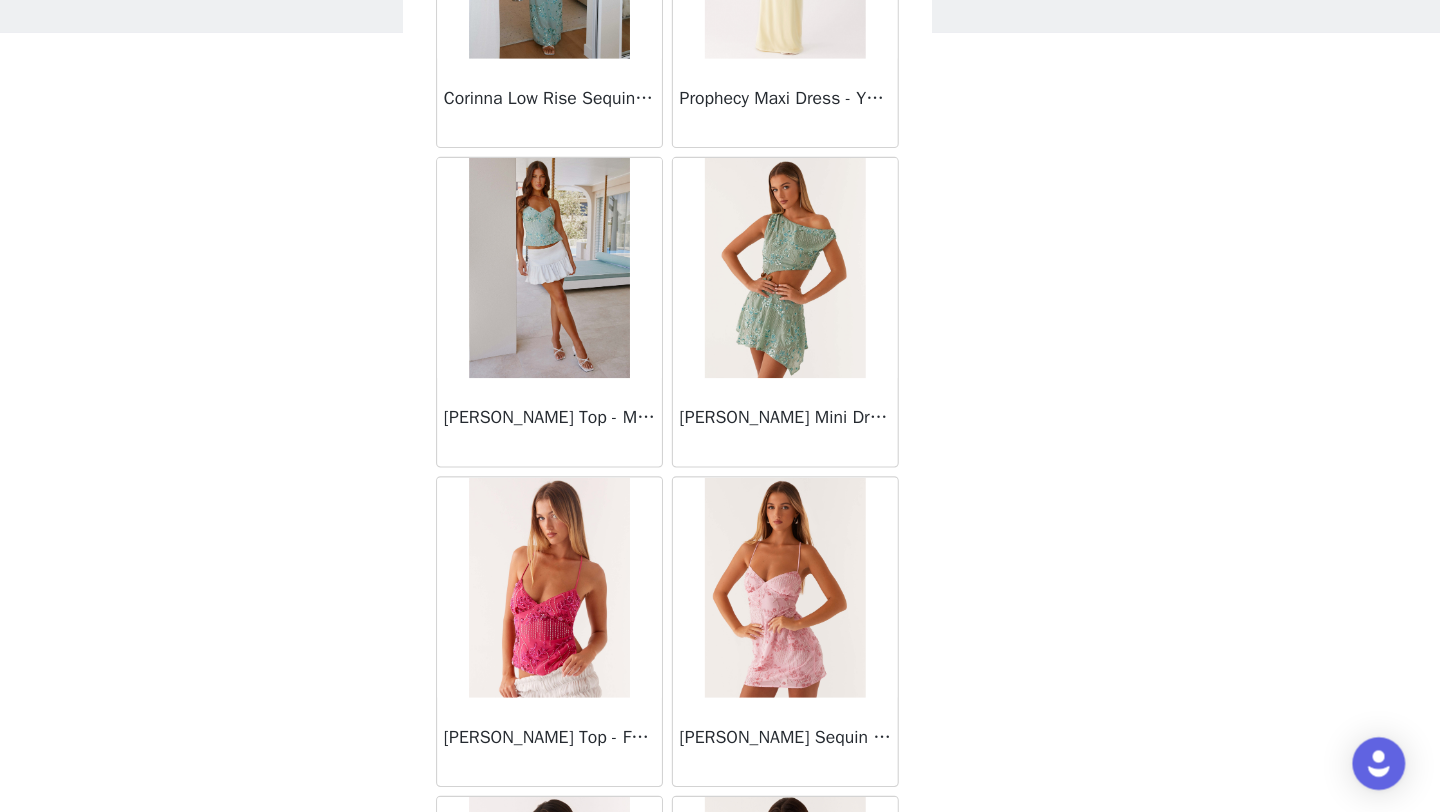 click at bounding box center [826, 318] 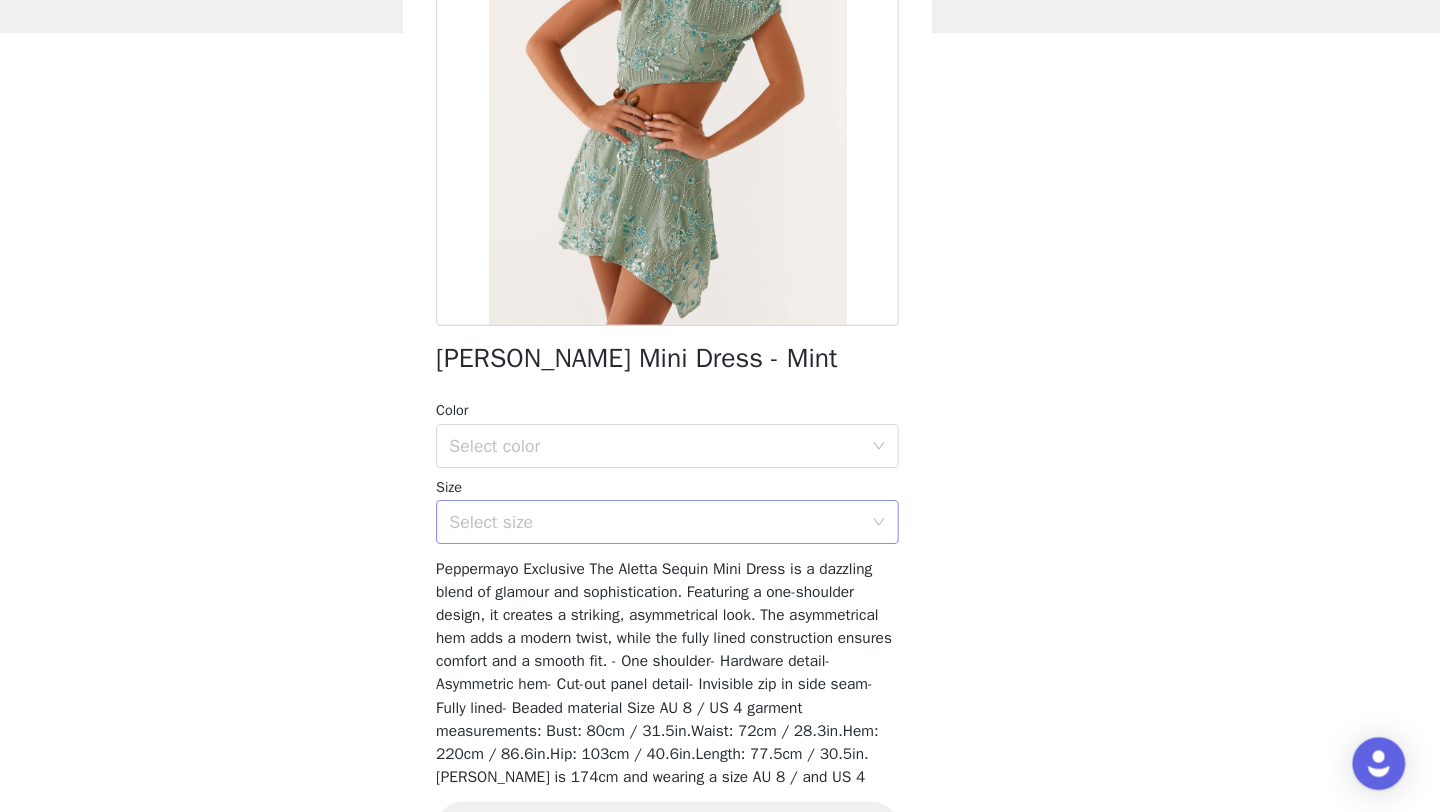 click on "Select size" at bounding box center (713, 549) 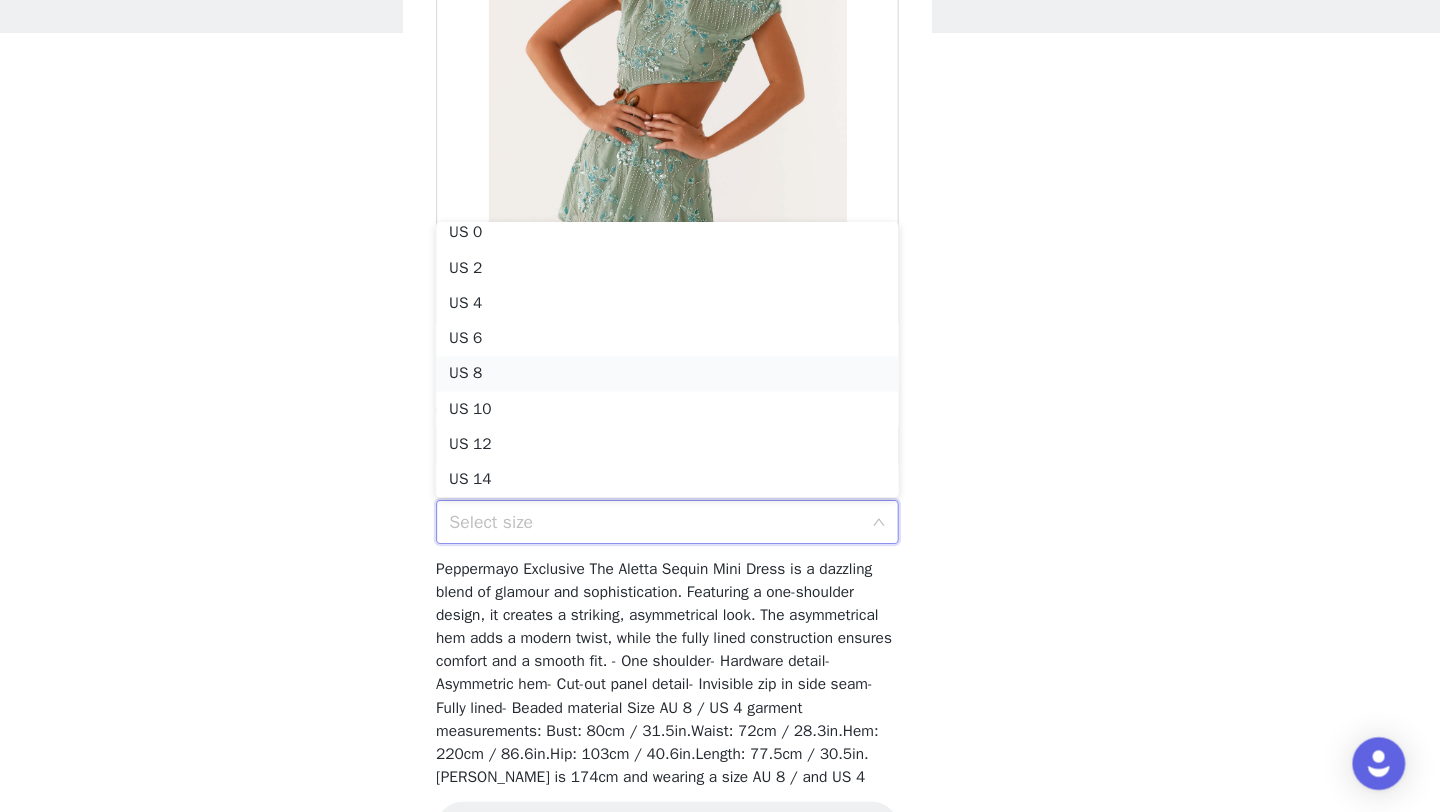 click on "US 8" at bounding box center (720, 414) 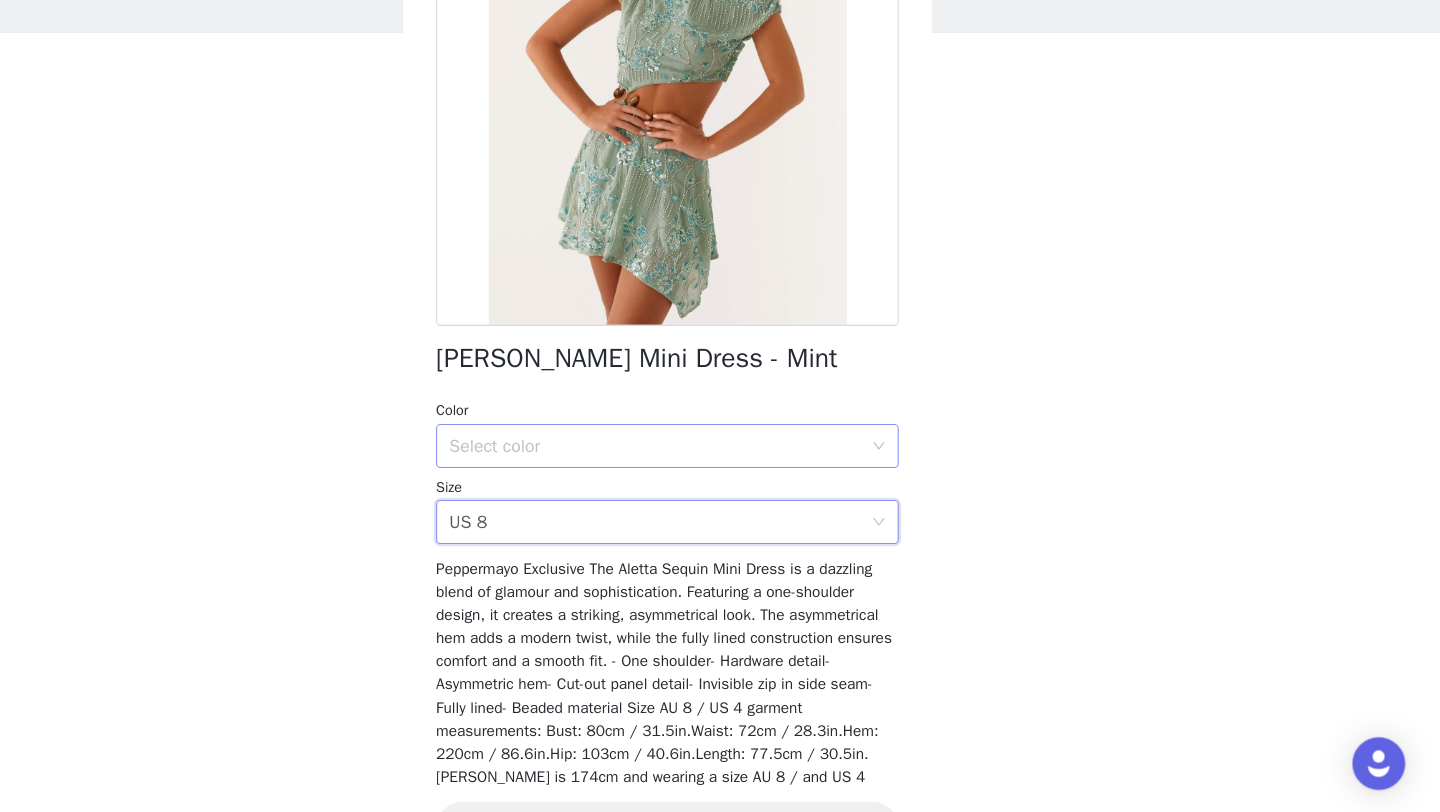 click on "Select color" at bounding box center [709, 480] 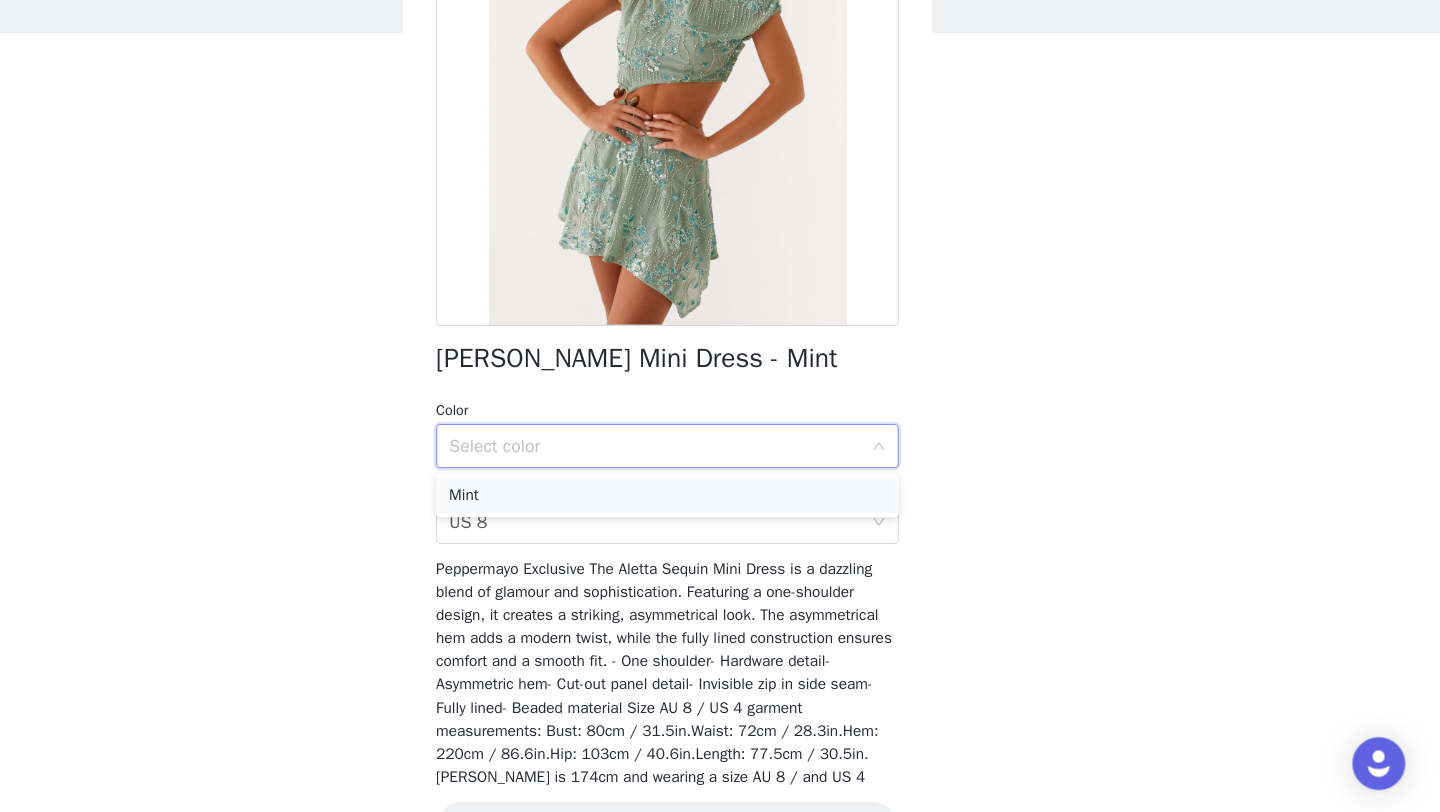 click on "Mint" at bounding box center [720, 524] 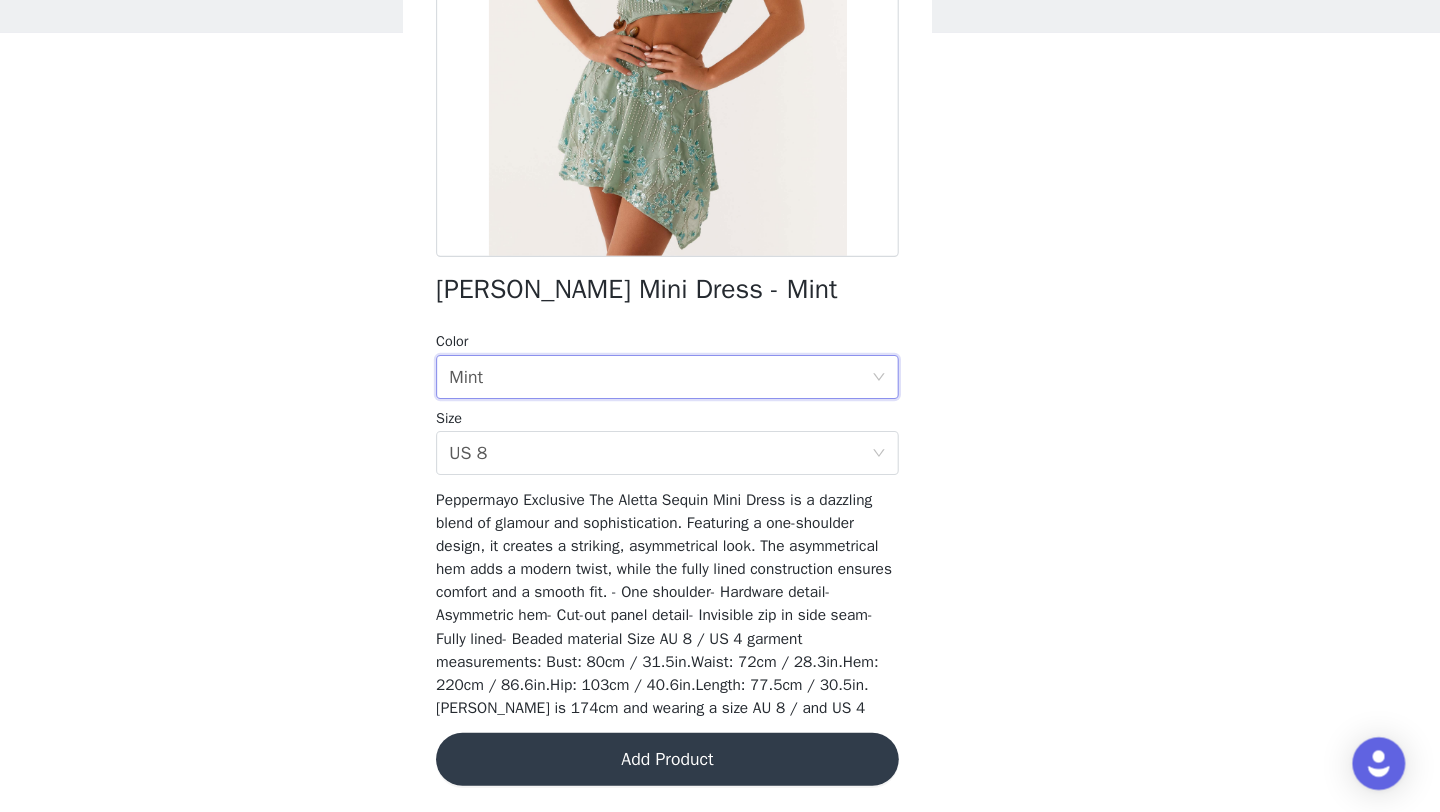 click on "Add Product" at bounding box center [720, 764] 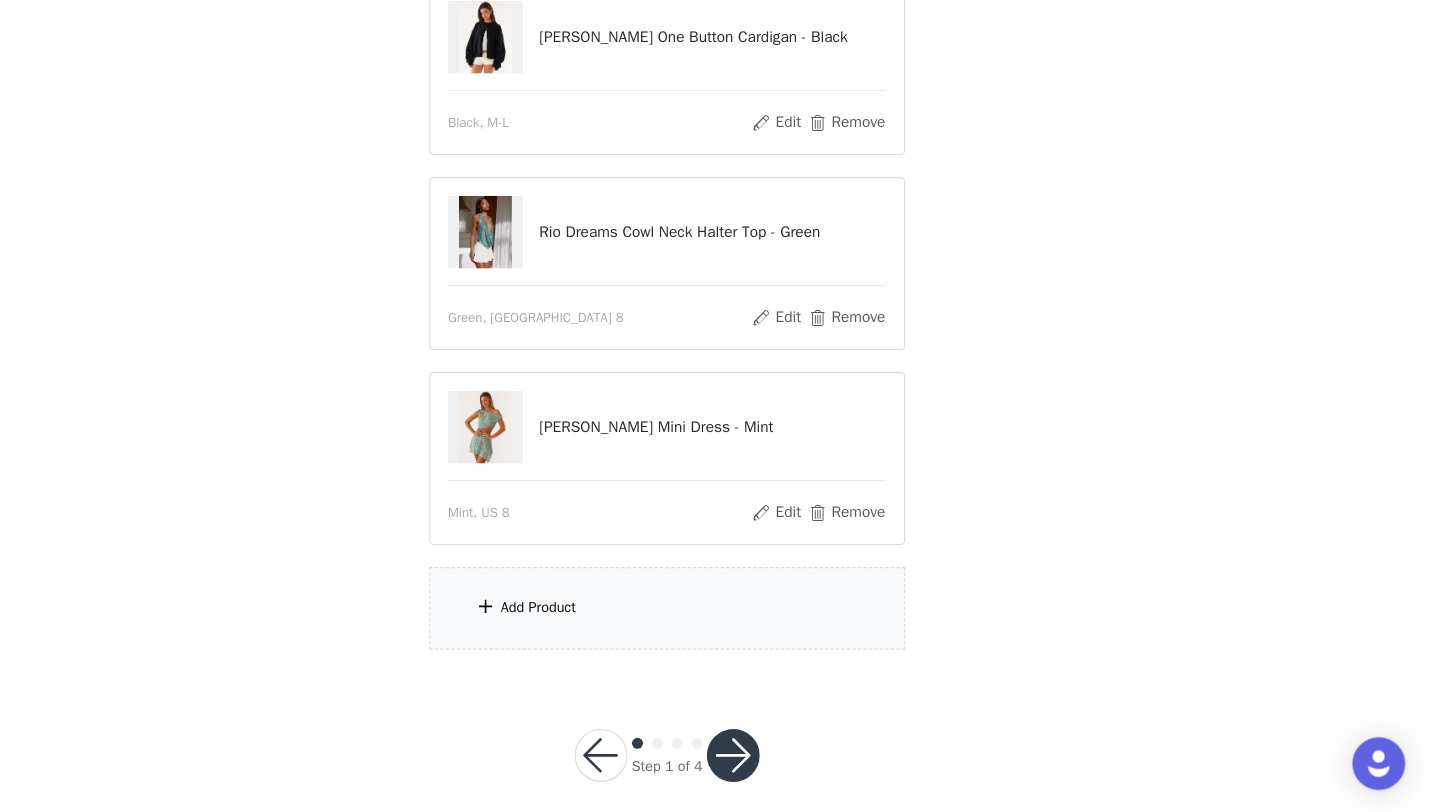 scroll, scrollTop: 237, scrollLeft: 0, axis: vertical 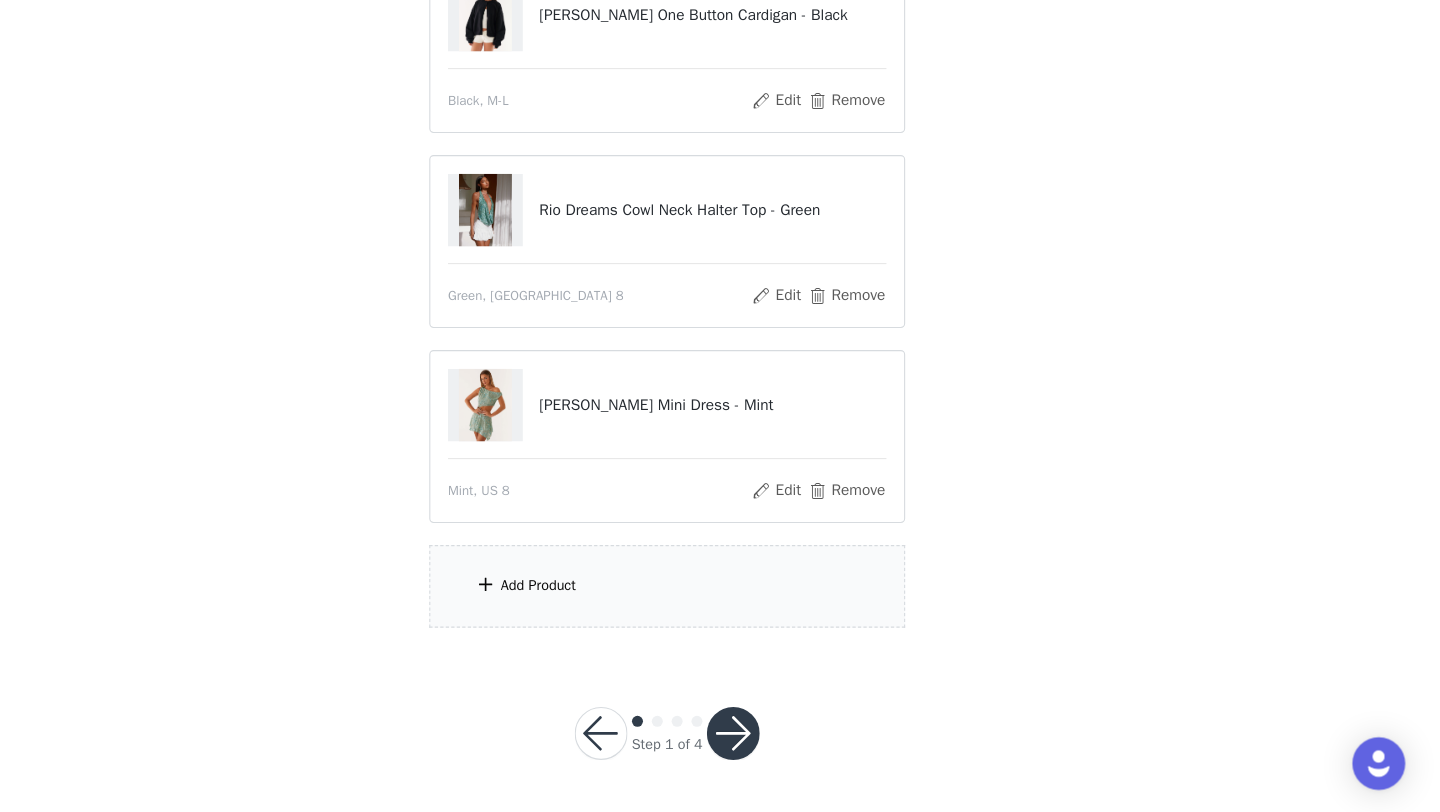 click on "Add Product" at bounding box center [720, 607] 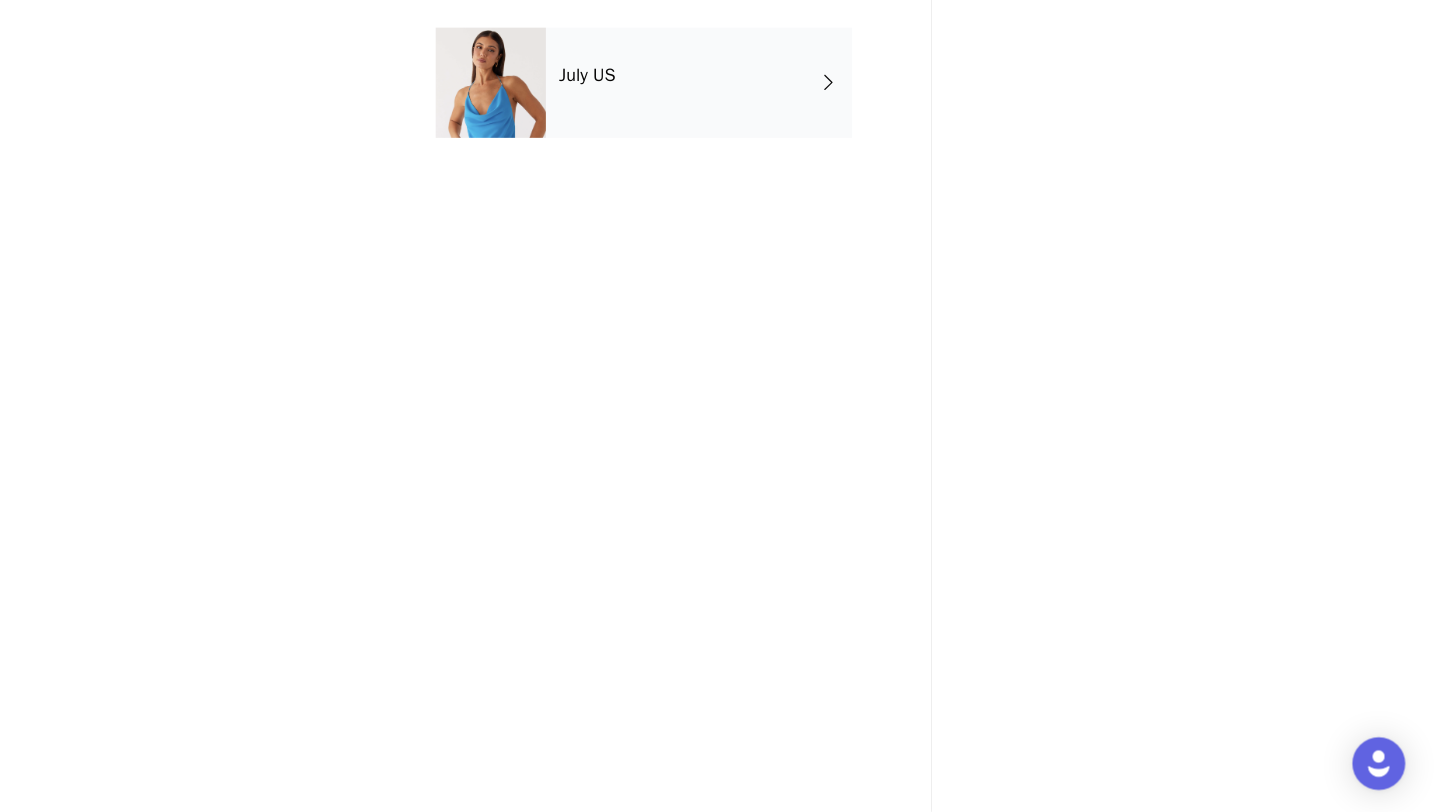 click on "July US" at bounding box center (749, 150) 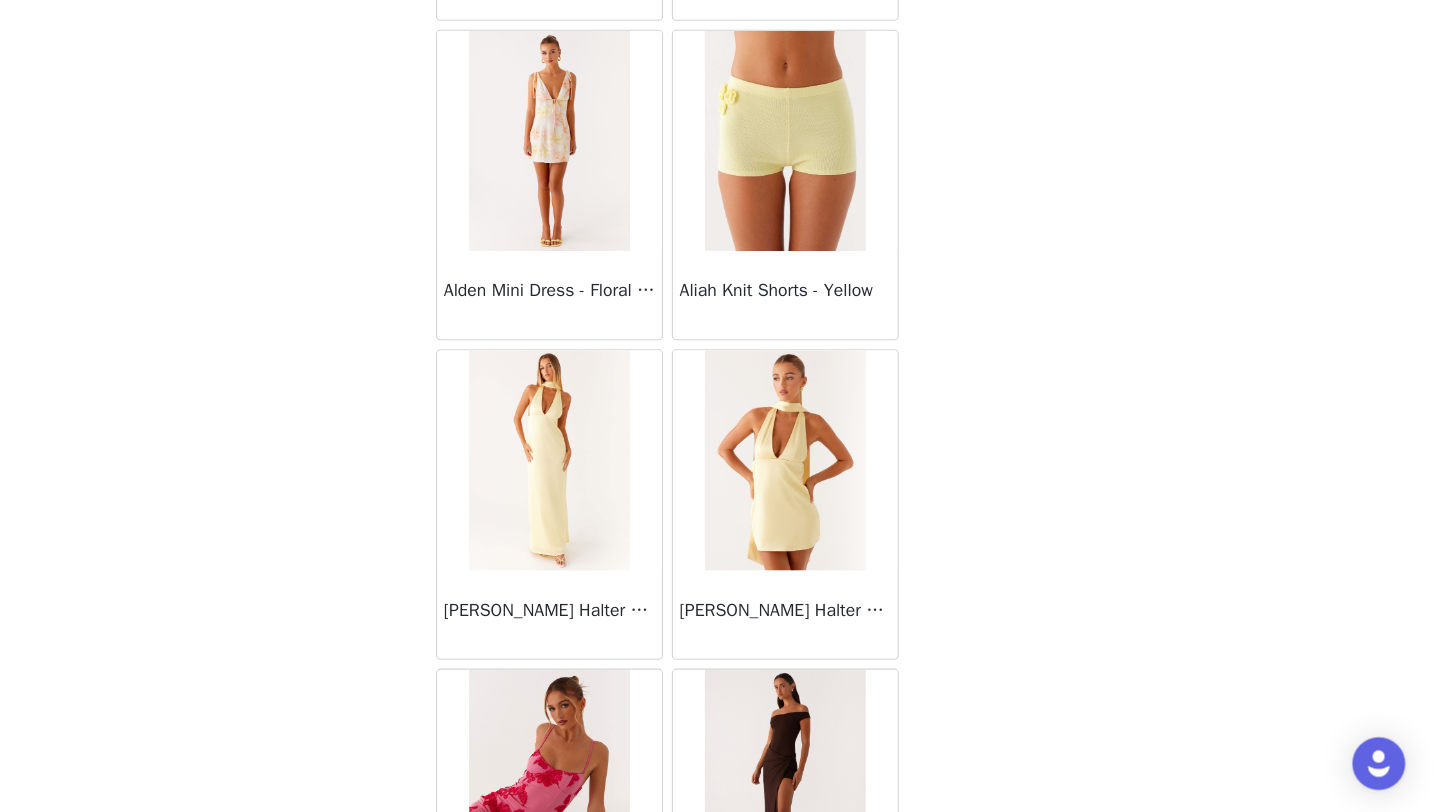 scroll, scrollTop: 2248, scrollLeft: 0, axis: vertical 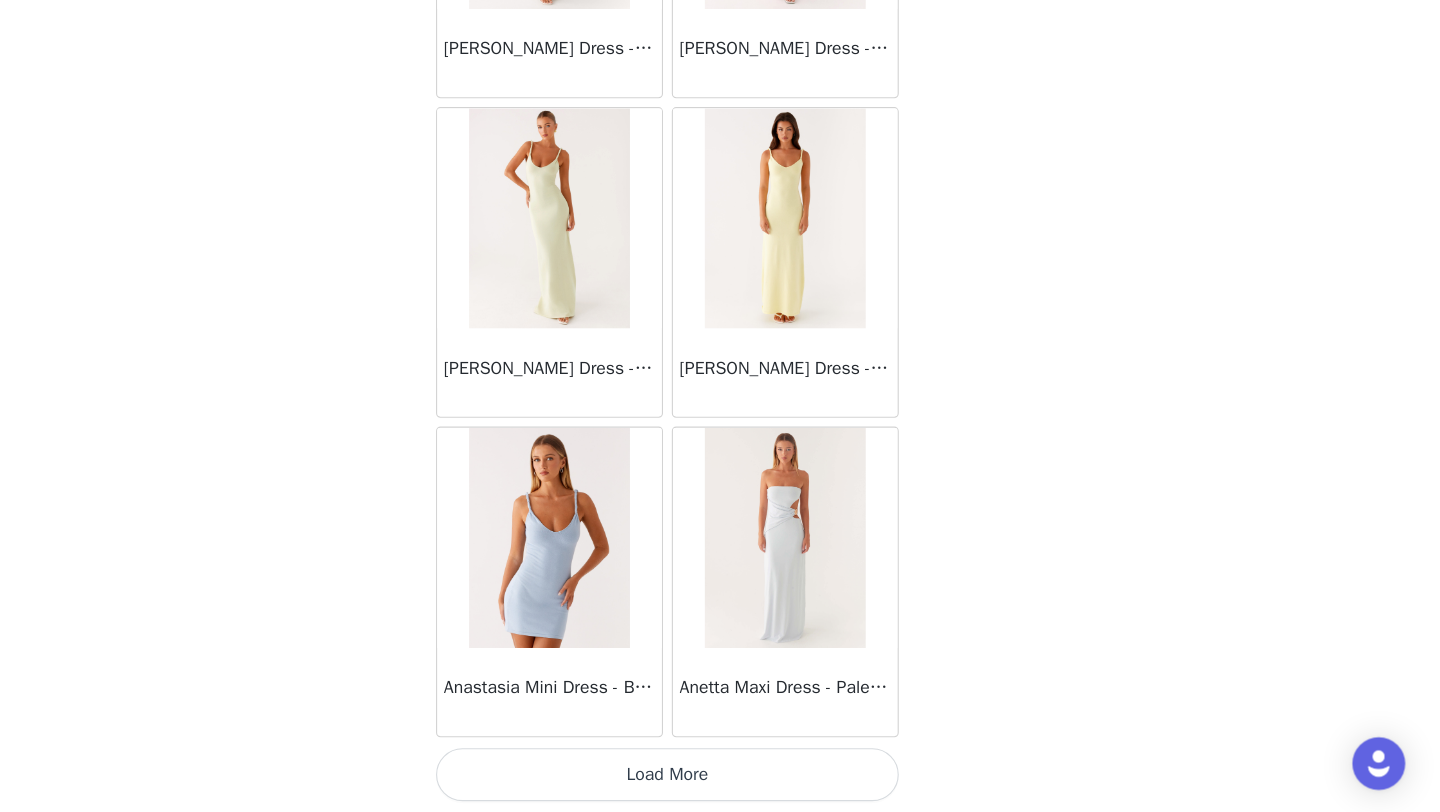 click on "Load More" at bounding box center [720, 778] 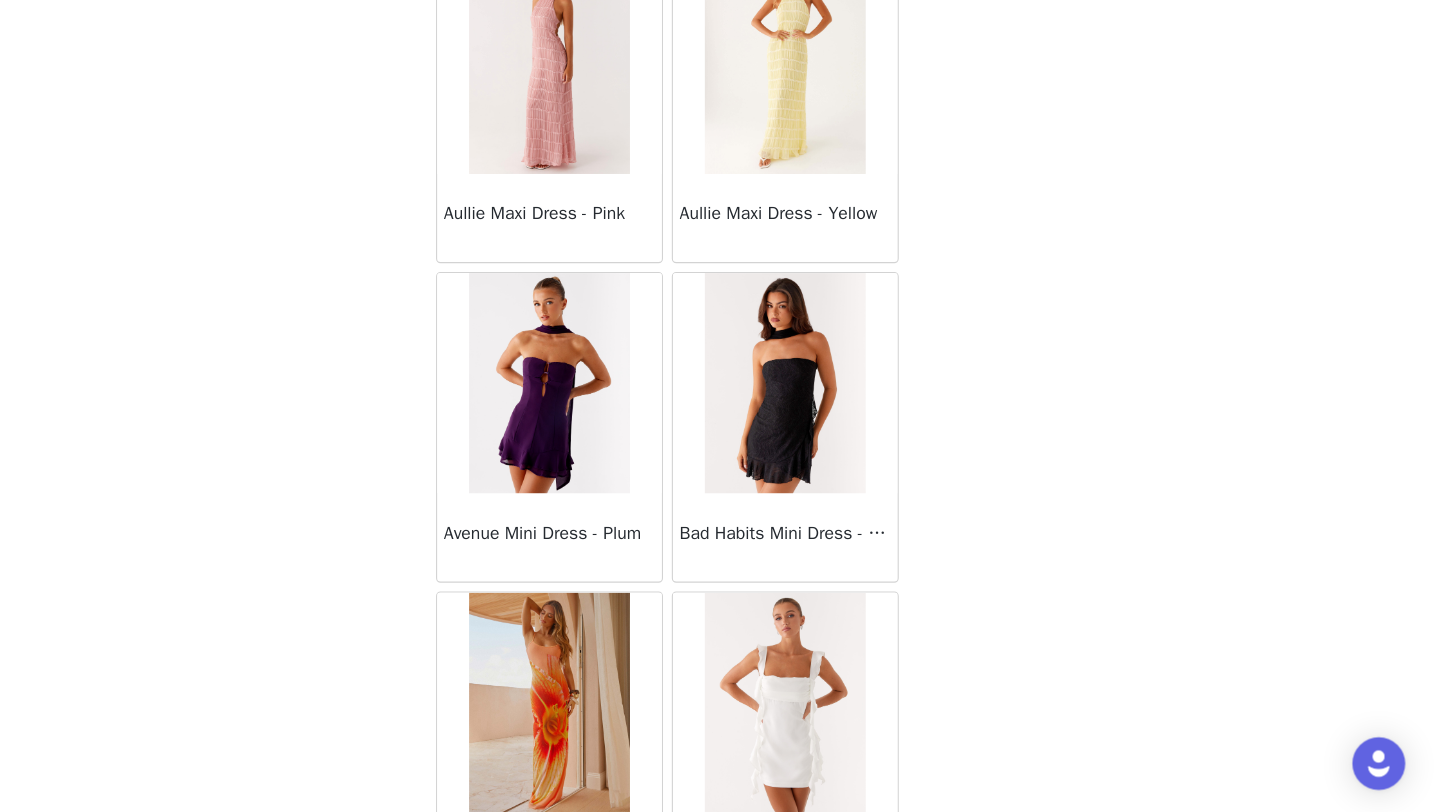scroll, scrollTop: 5148, scrollLeft: 0, axis: vertical 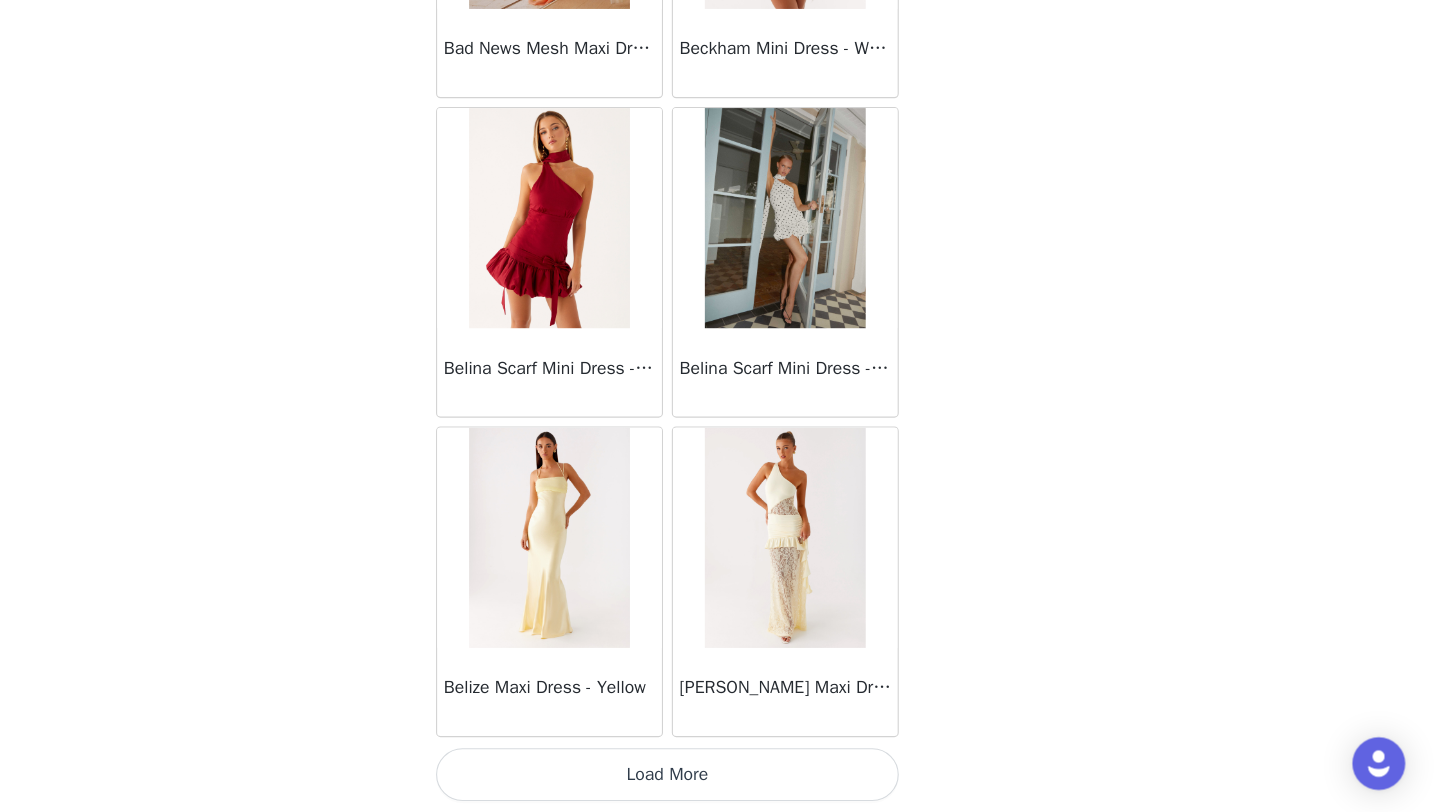 click on "Load More" at bounding box center [720, 778] 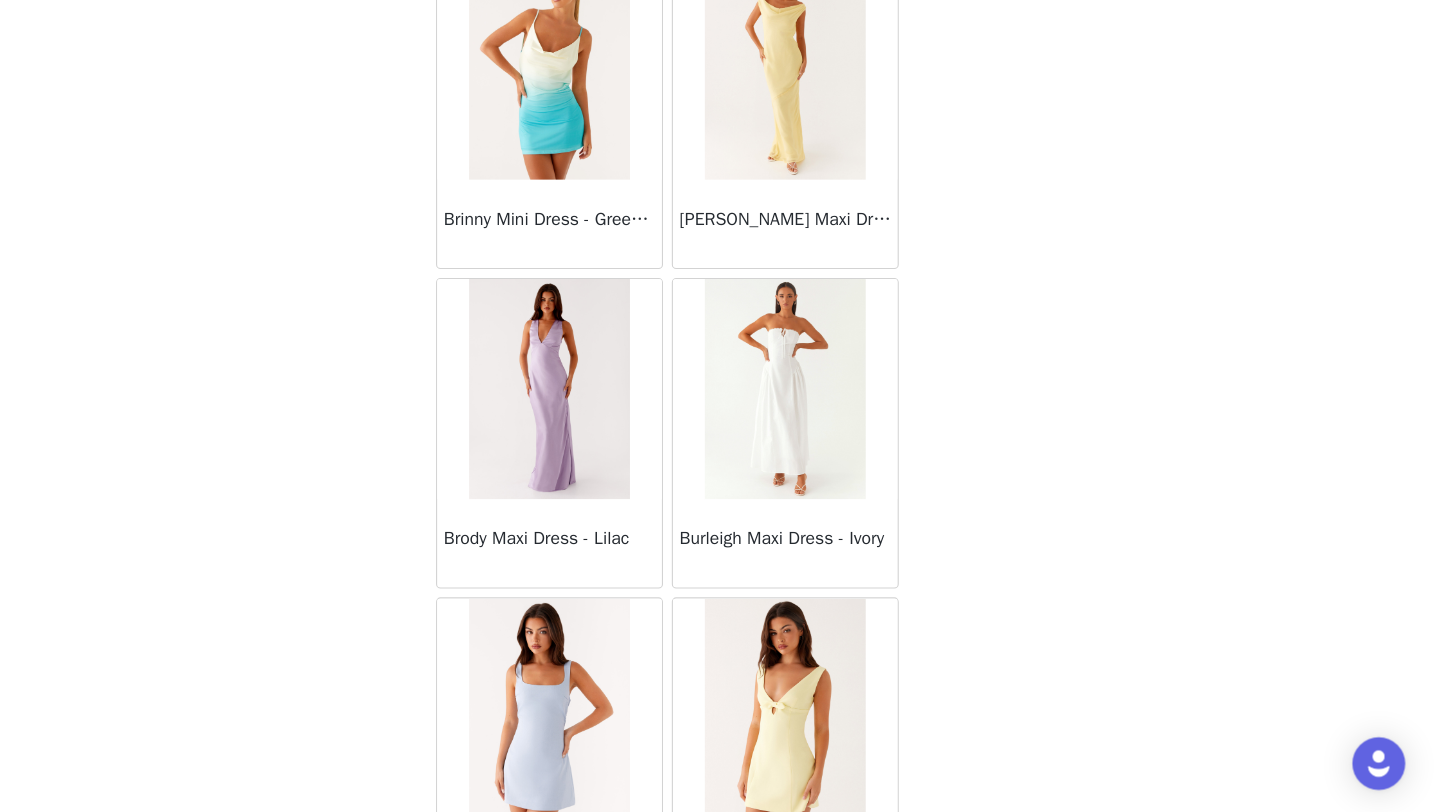 scroll, scrollTop: 8048, scrollLeft: 0, axis: vertical 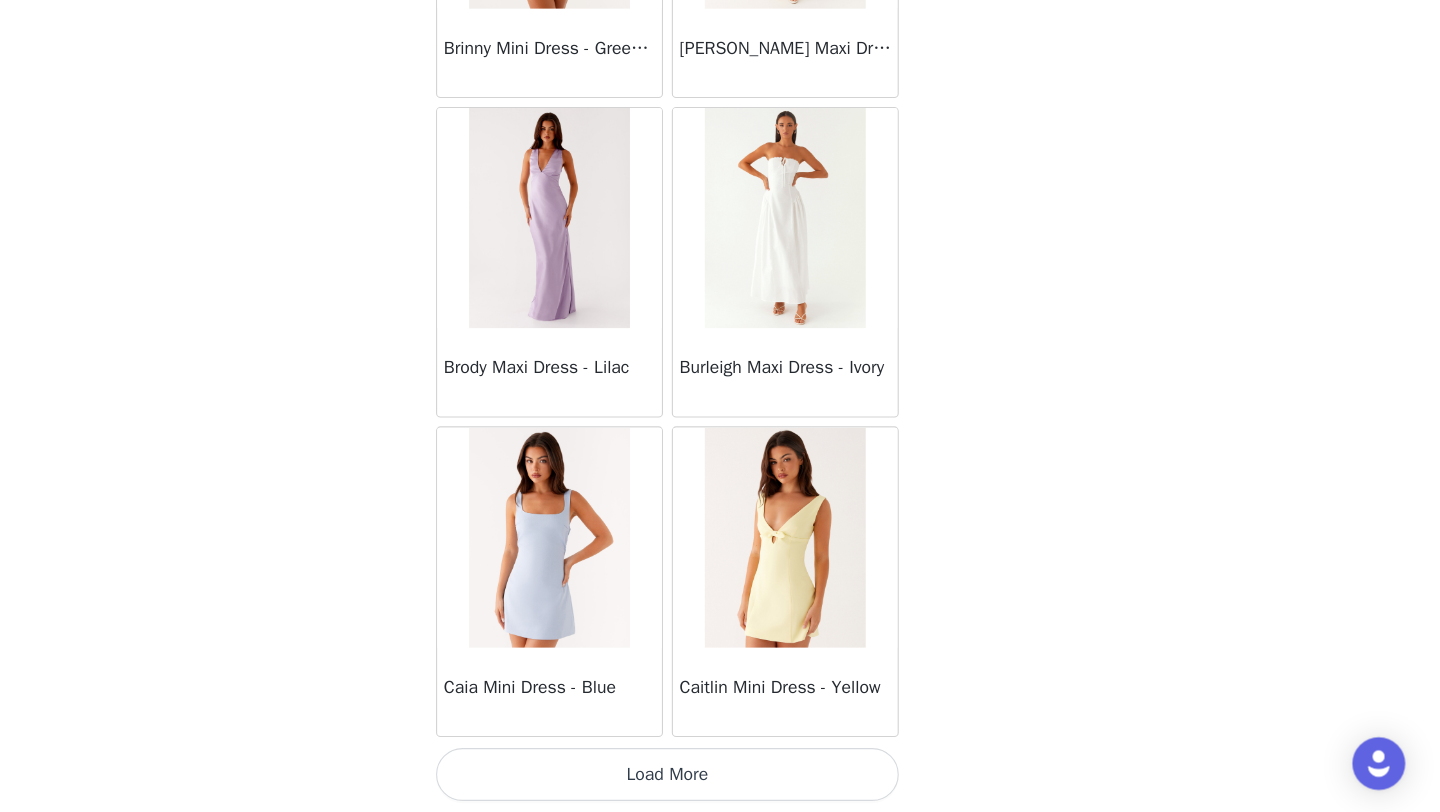click on "Load More" at bounding box center (720, 778) 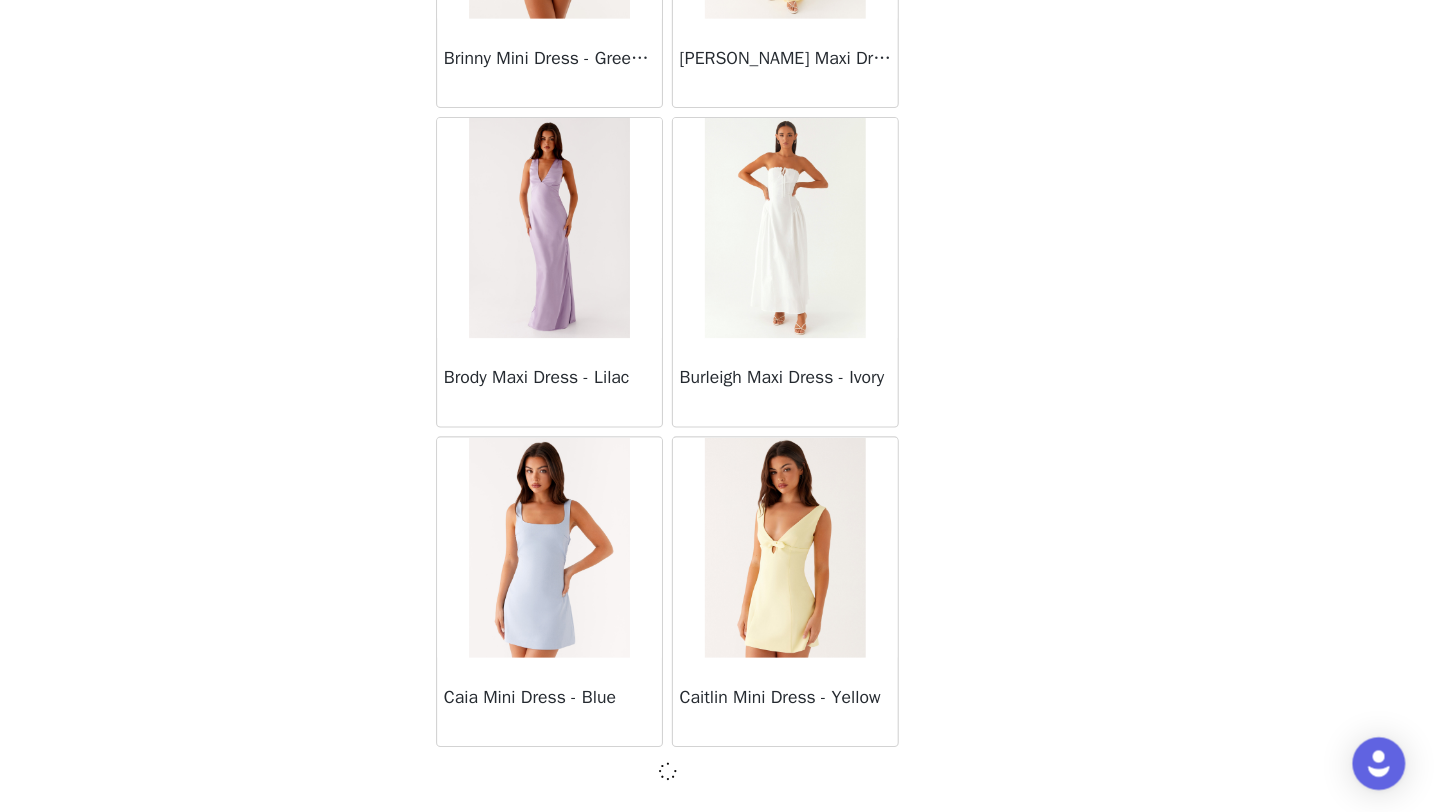 scroll, scrollTop: 8039, scrollLeft: 0, axis: vertical 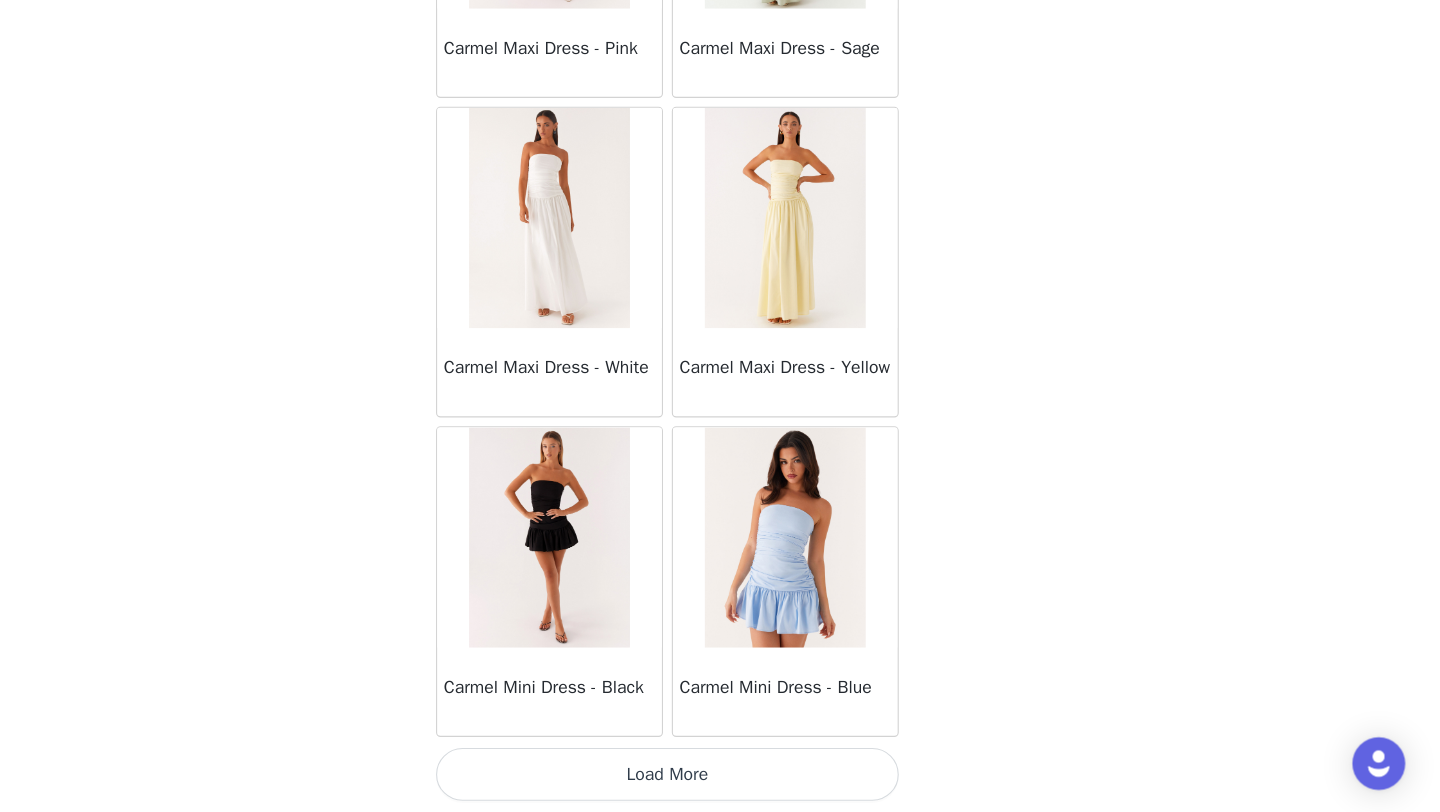 click on "Load More" at bounding box center [720, 778] 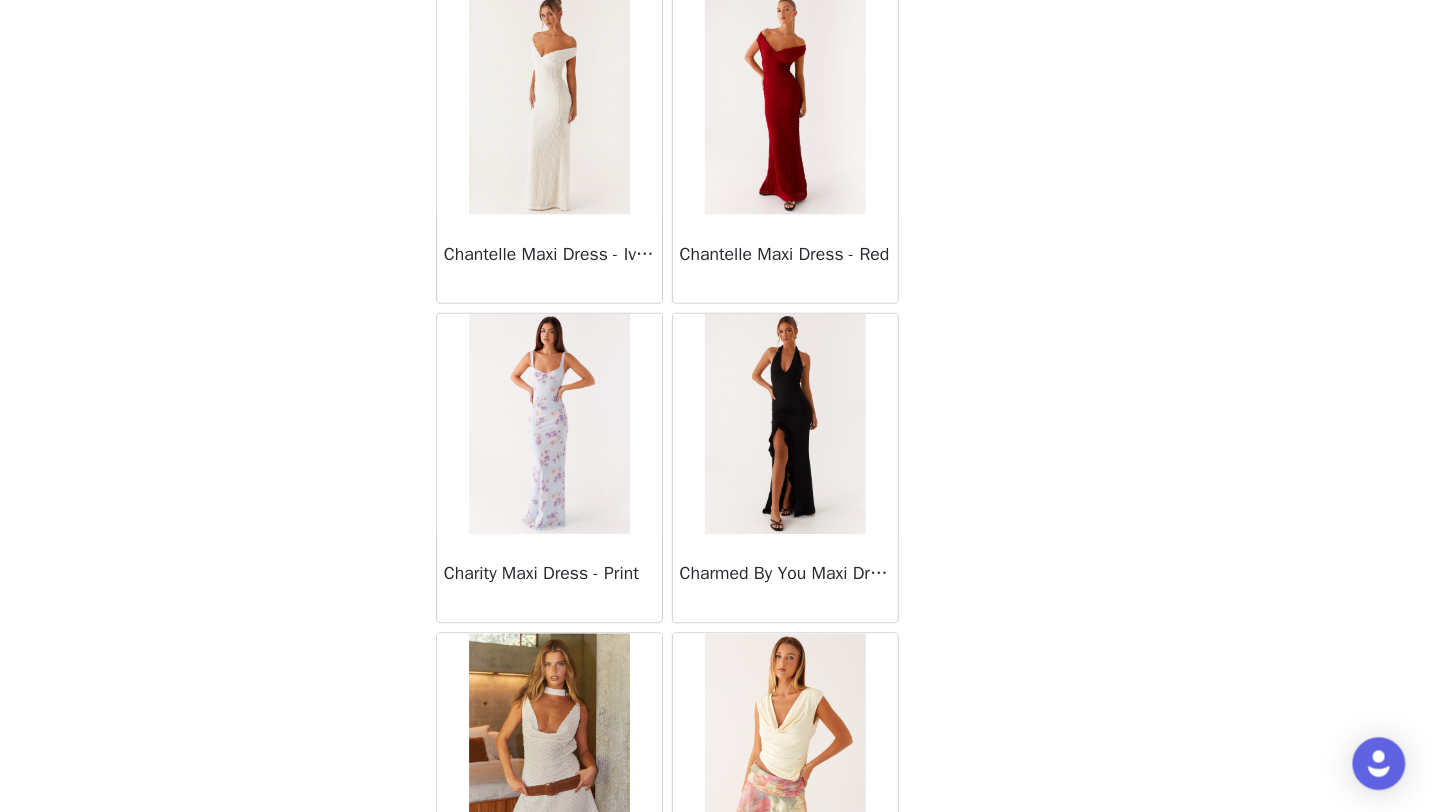 scroll, scrollTop: 13848, scrollLeft: 0, axis: vertical 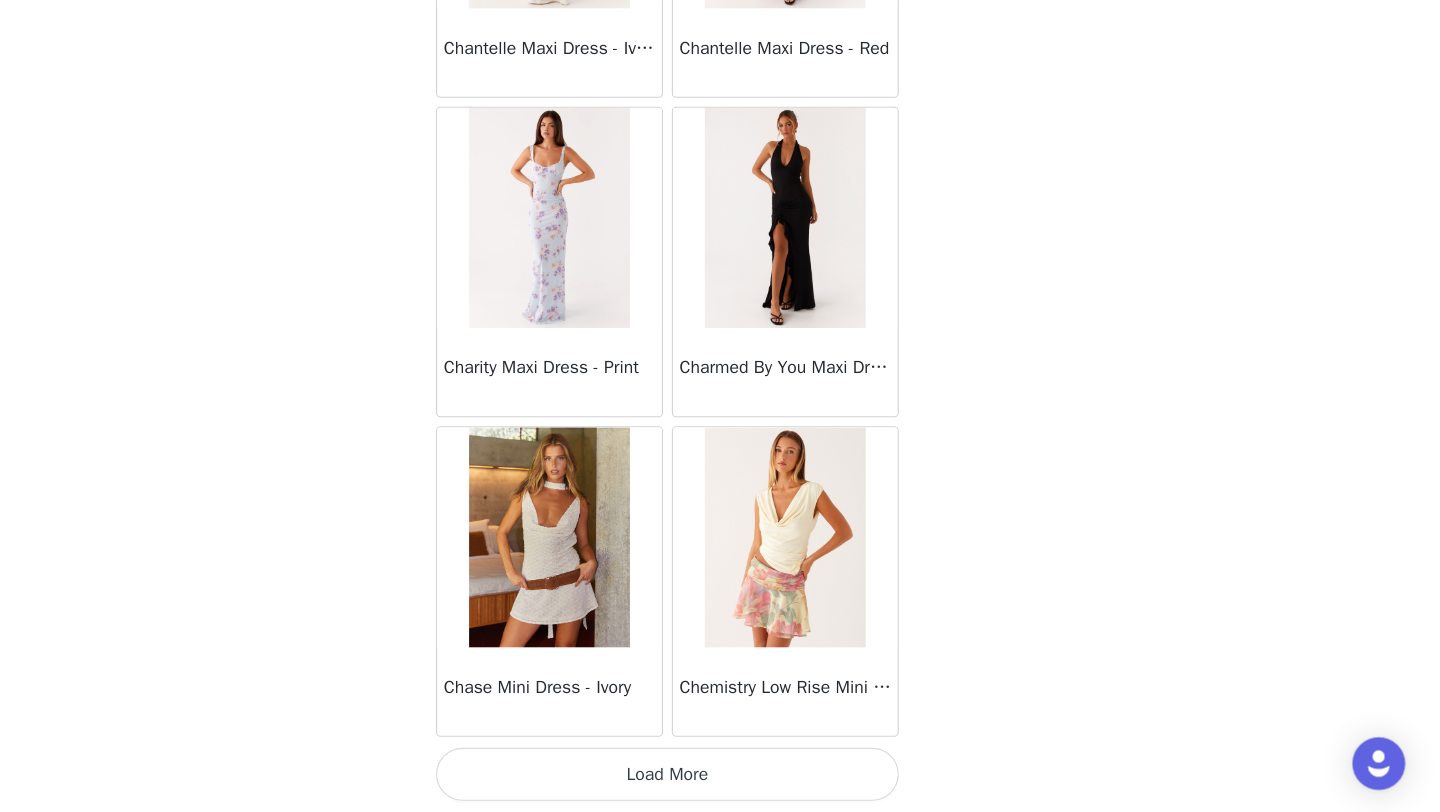 click on "Load More" at bounding box center [720, 778] 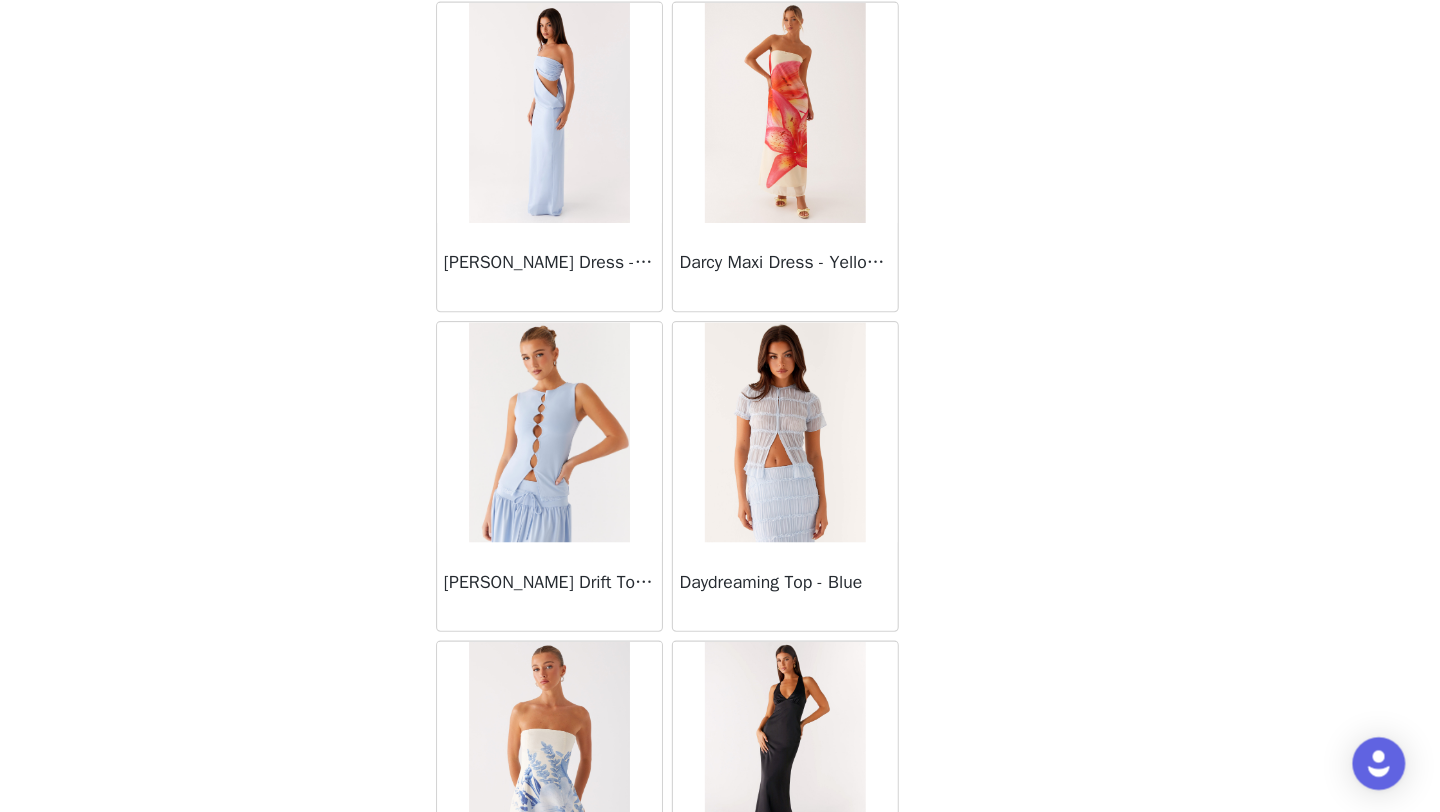 scroll, scrollTop: 16748, scrollLeft: 0, axis: vertical 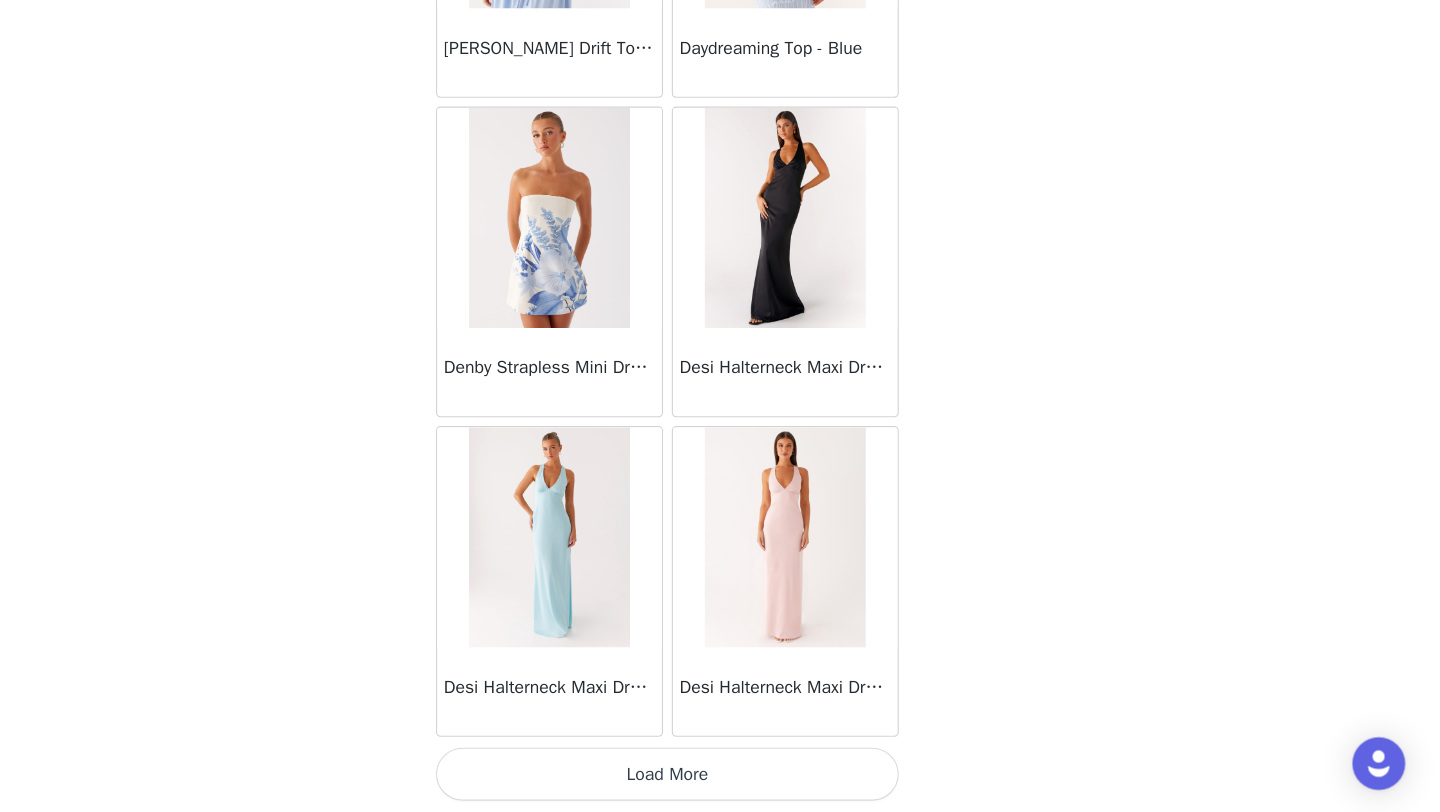 click on "Load More" at bounding box center (720, 778) 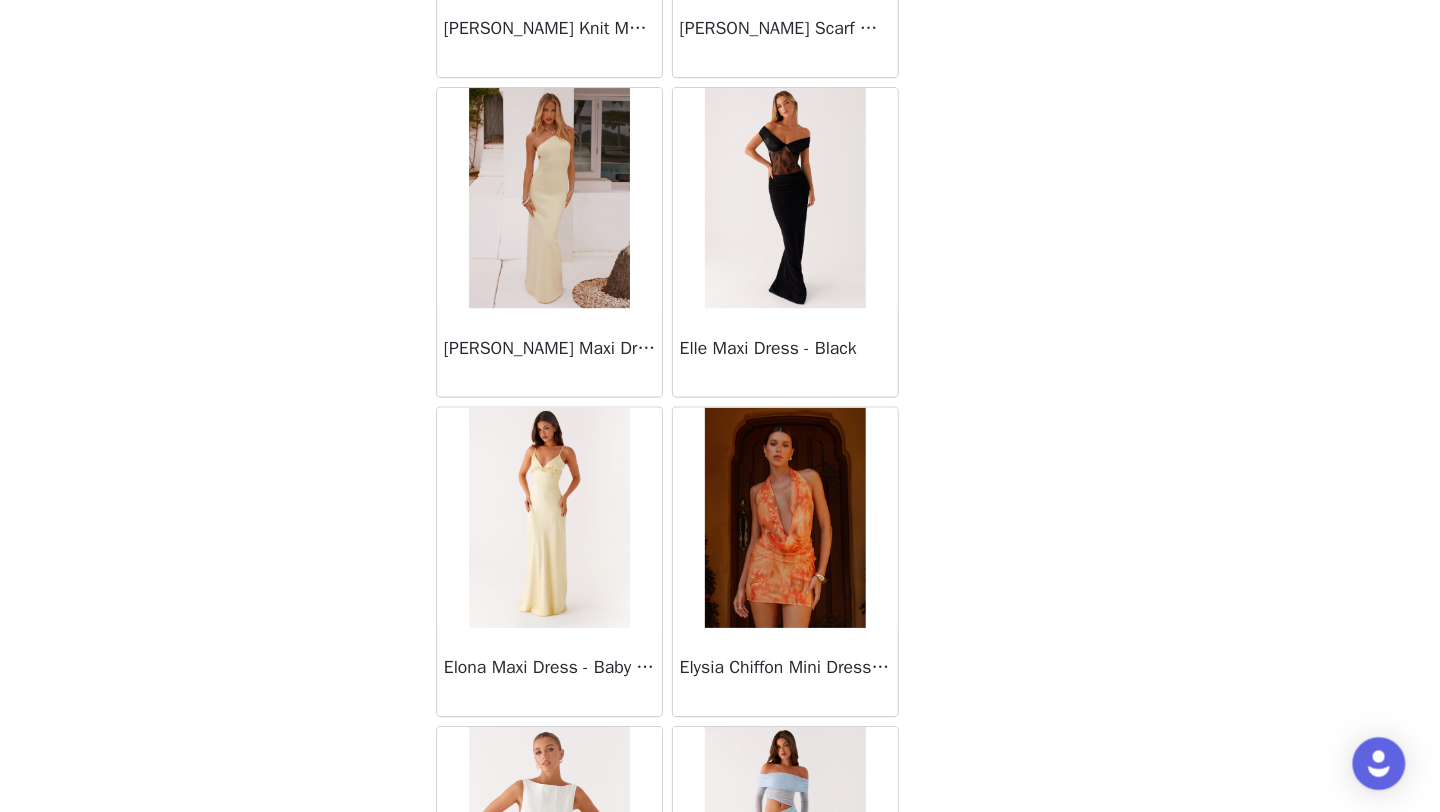 scroll, scrollTop: 19648, scrollLeft: 0, axis: vertical 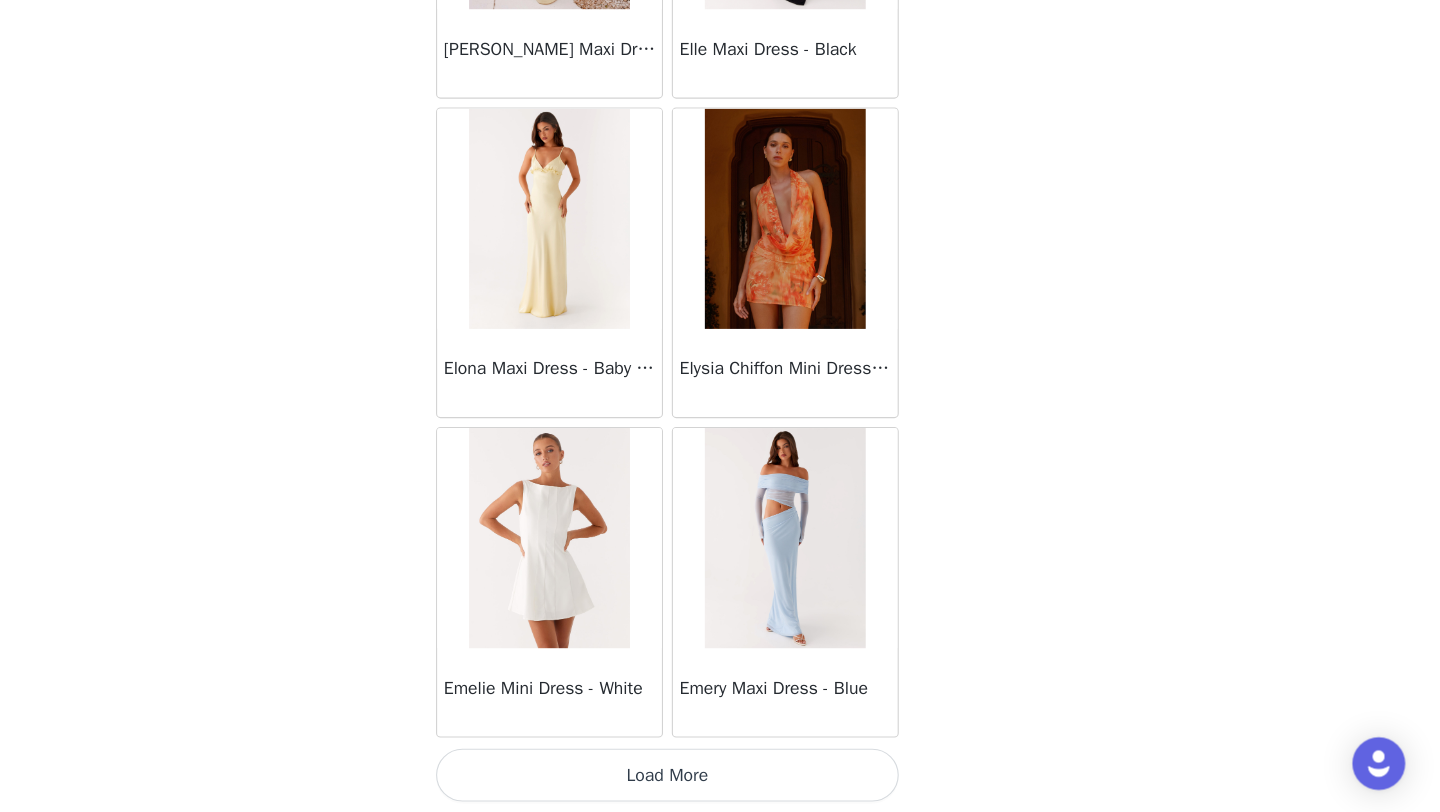 click on "Load More" at bounding box center (720, 778) 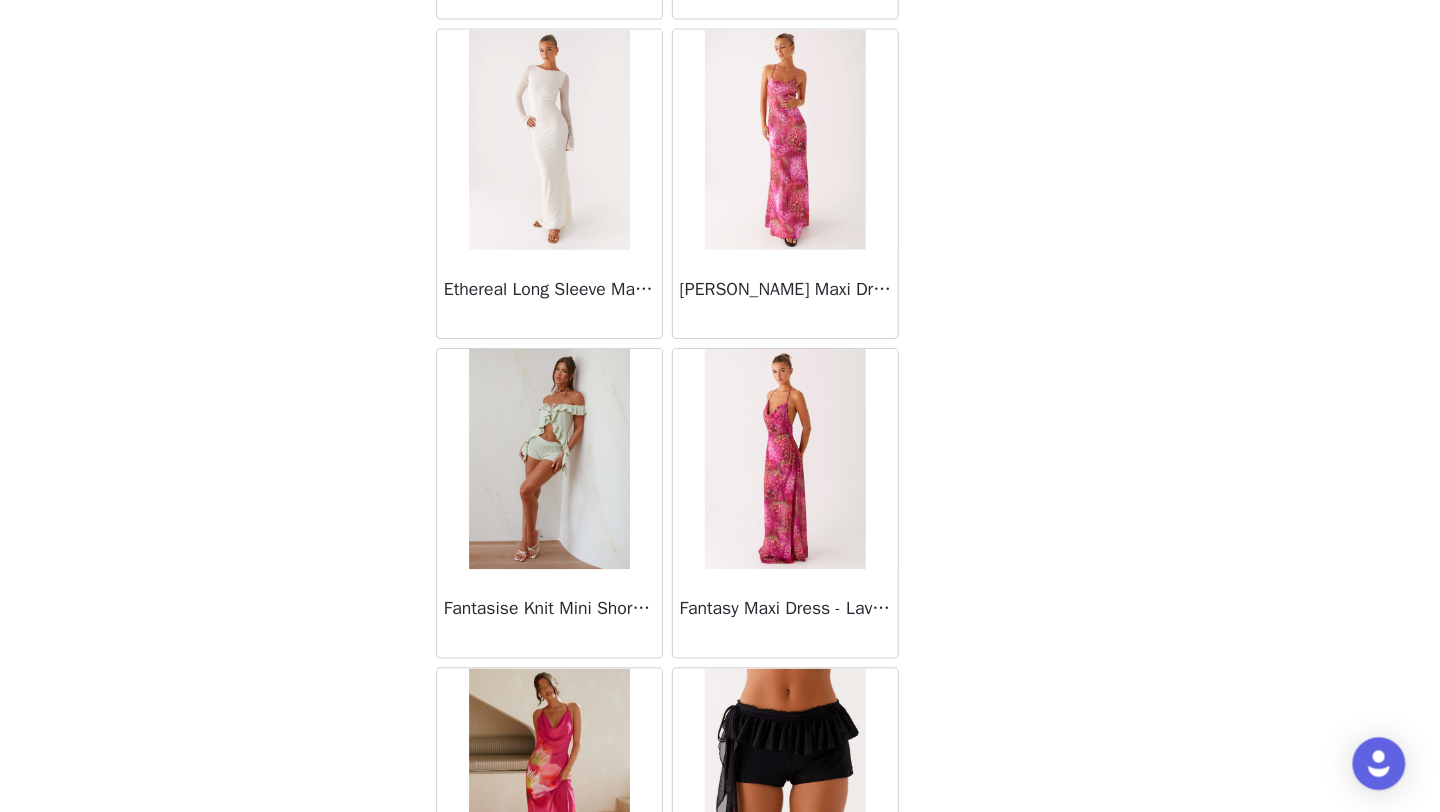 scroll, scrollTop: 22548, scrollLeft: 0, axis: vertical 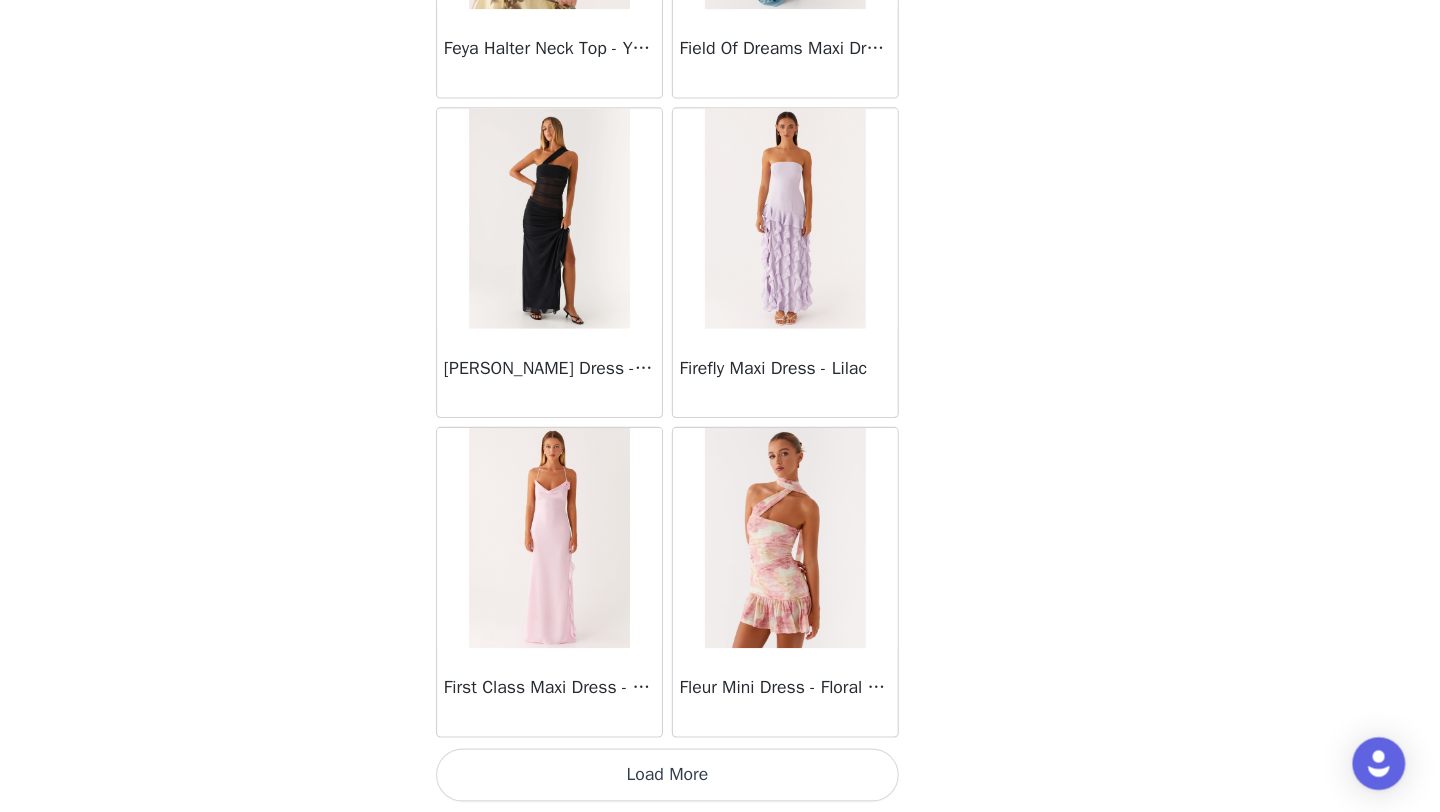 click on "Load More" at bounding box center [720, 778] 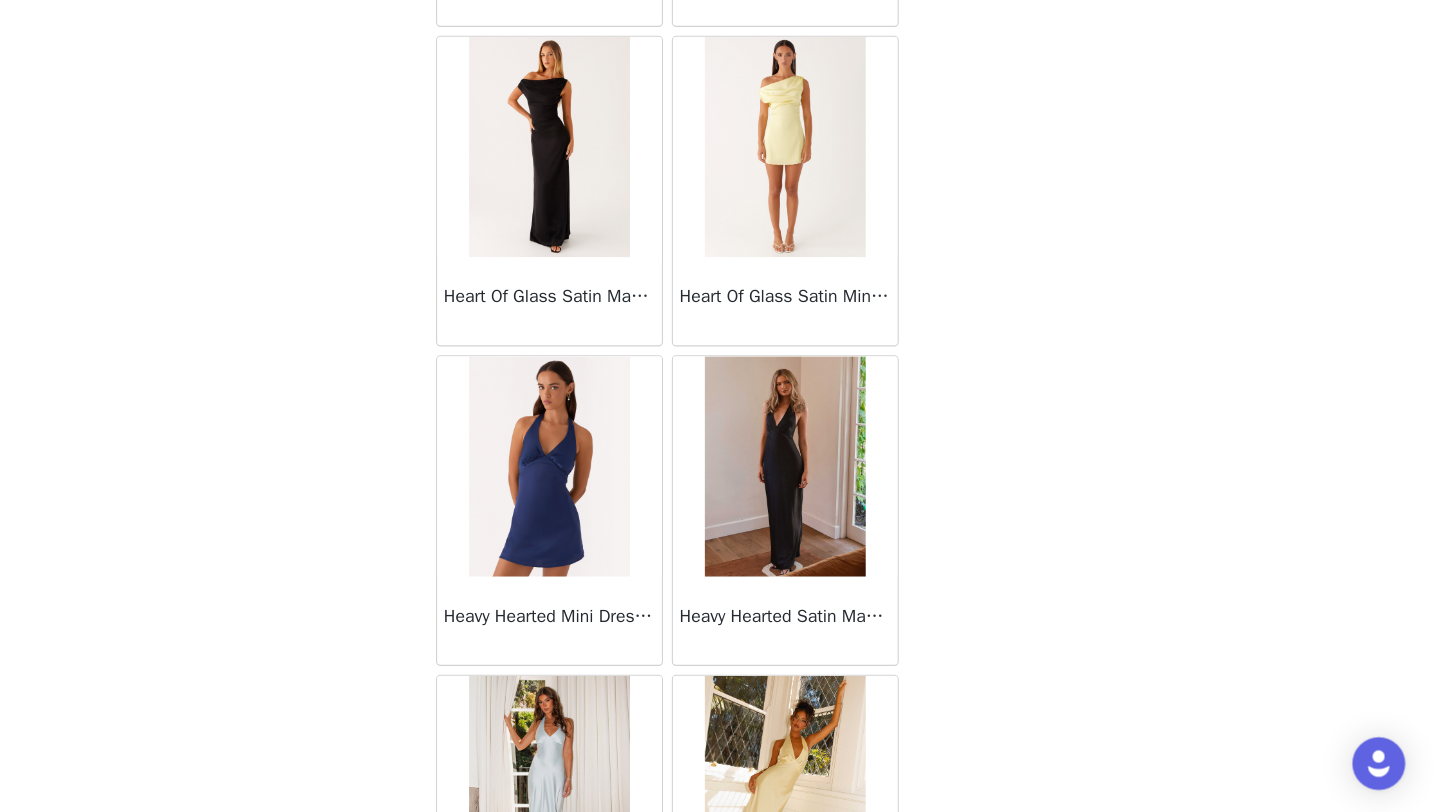 scroll, scrollTop: 25448, scrollLeft: 0, axis: vertical 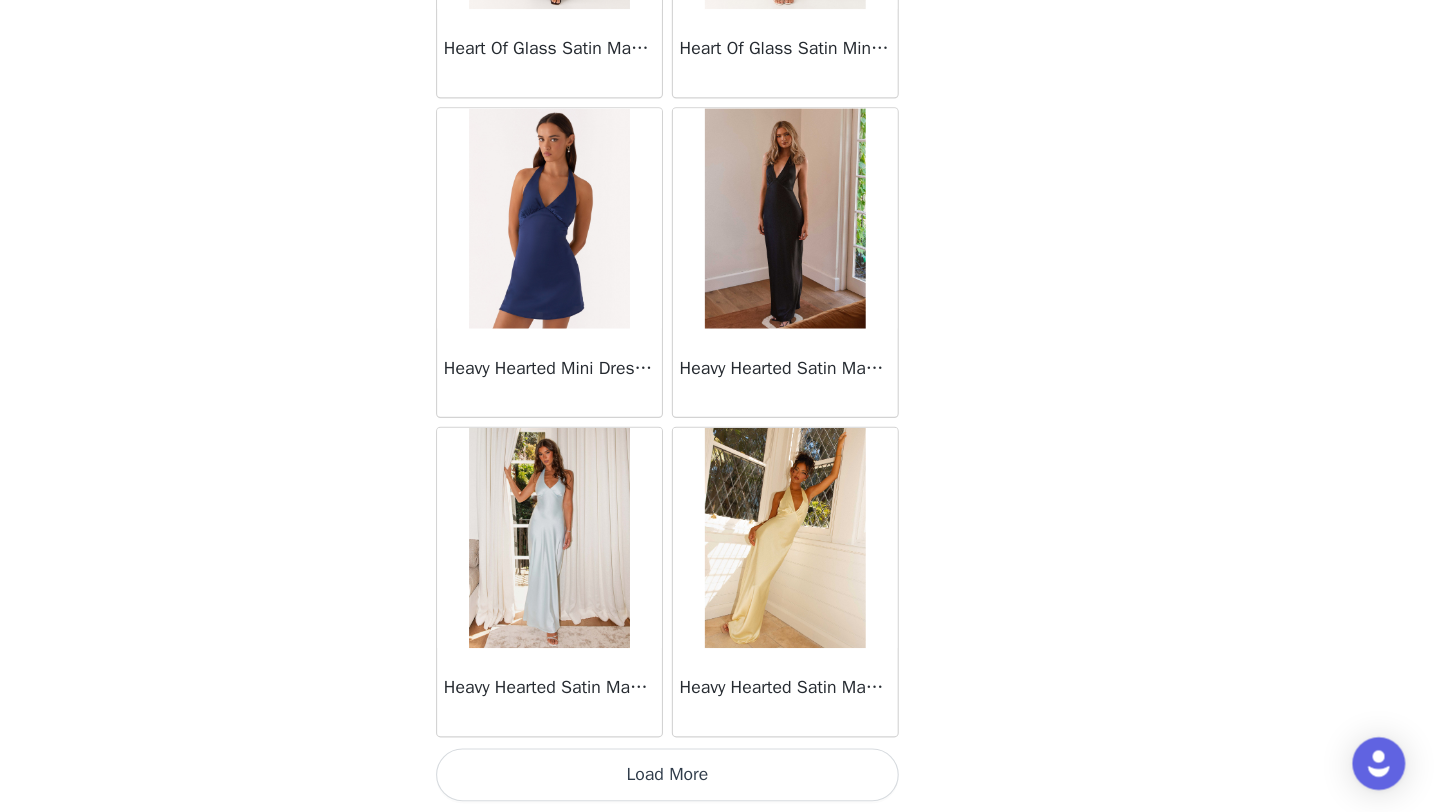 click on "Load More" at bounding box center (720, 778) 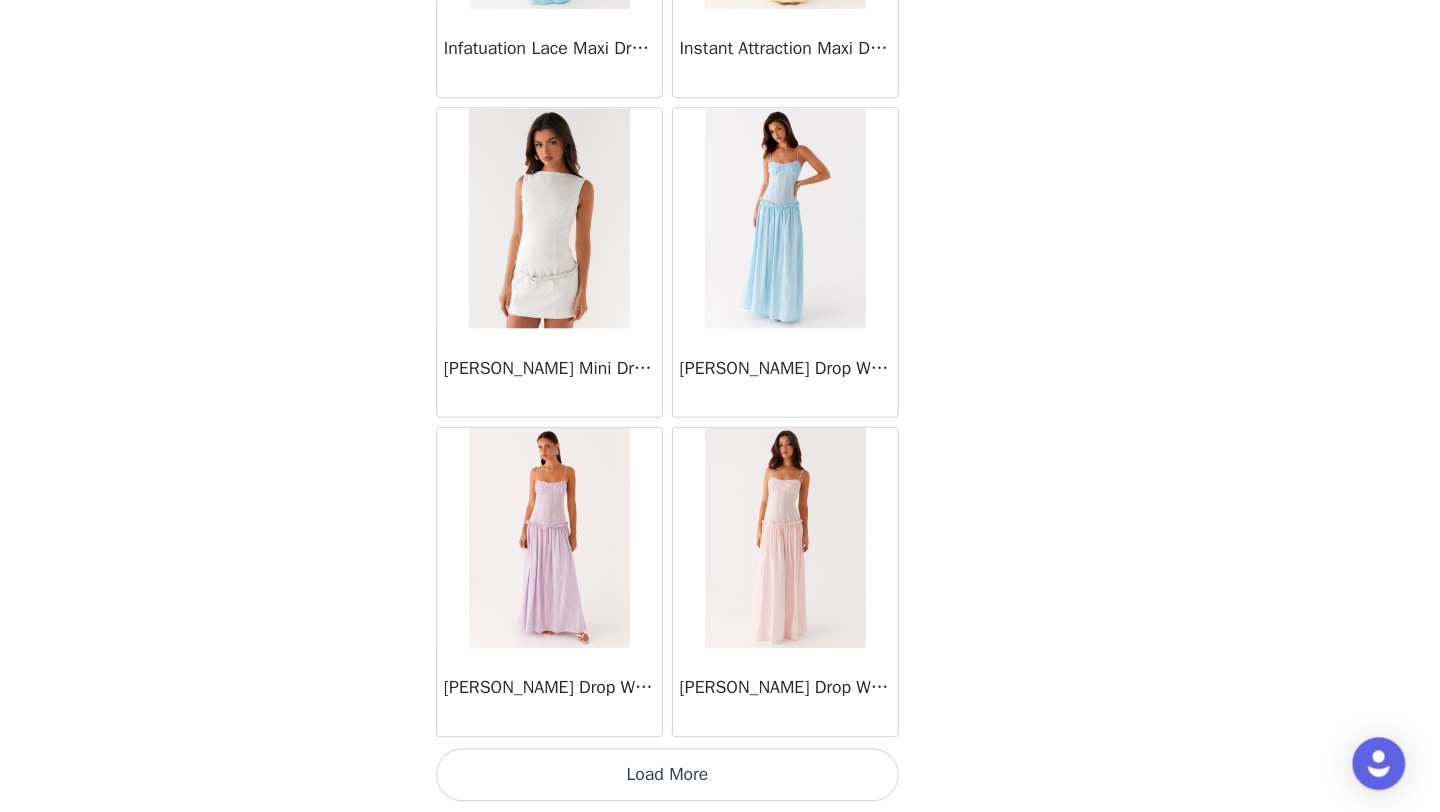 click on "Load More" at bounding box center [720, 778] 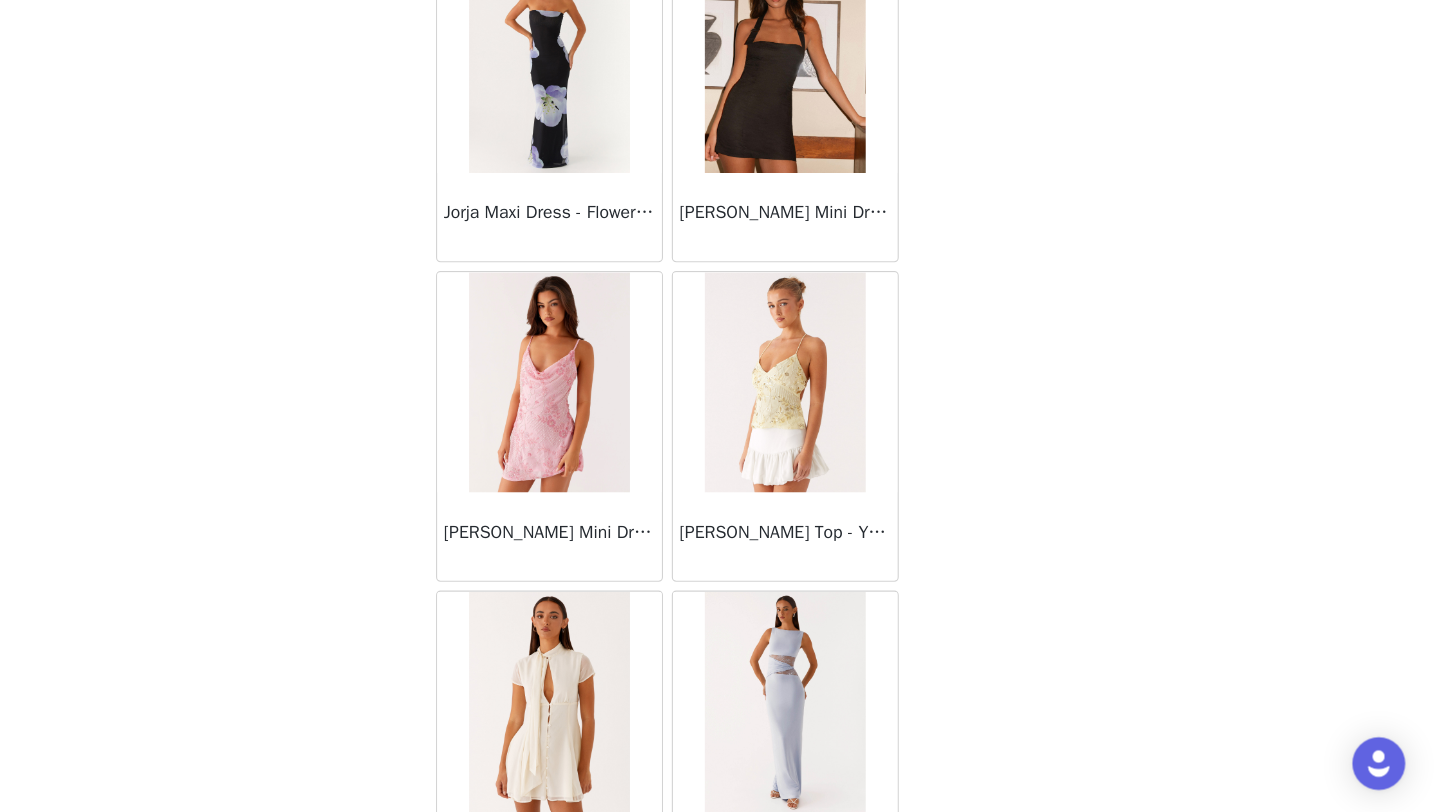 scroll, scrollTop: 31248, scrollLeft: 0, axis: vertical 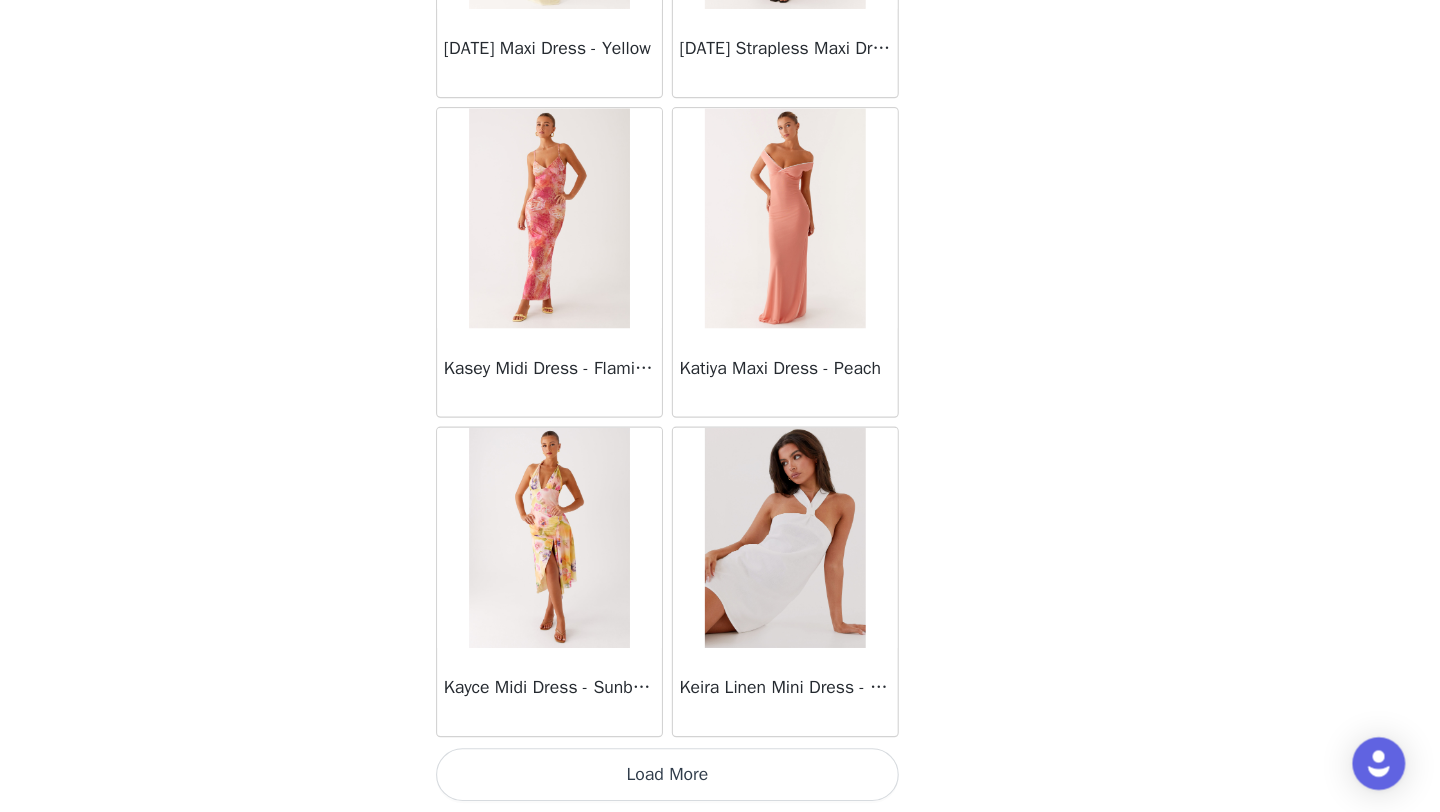 click on "Load More" at bounding box center [720, 778] 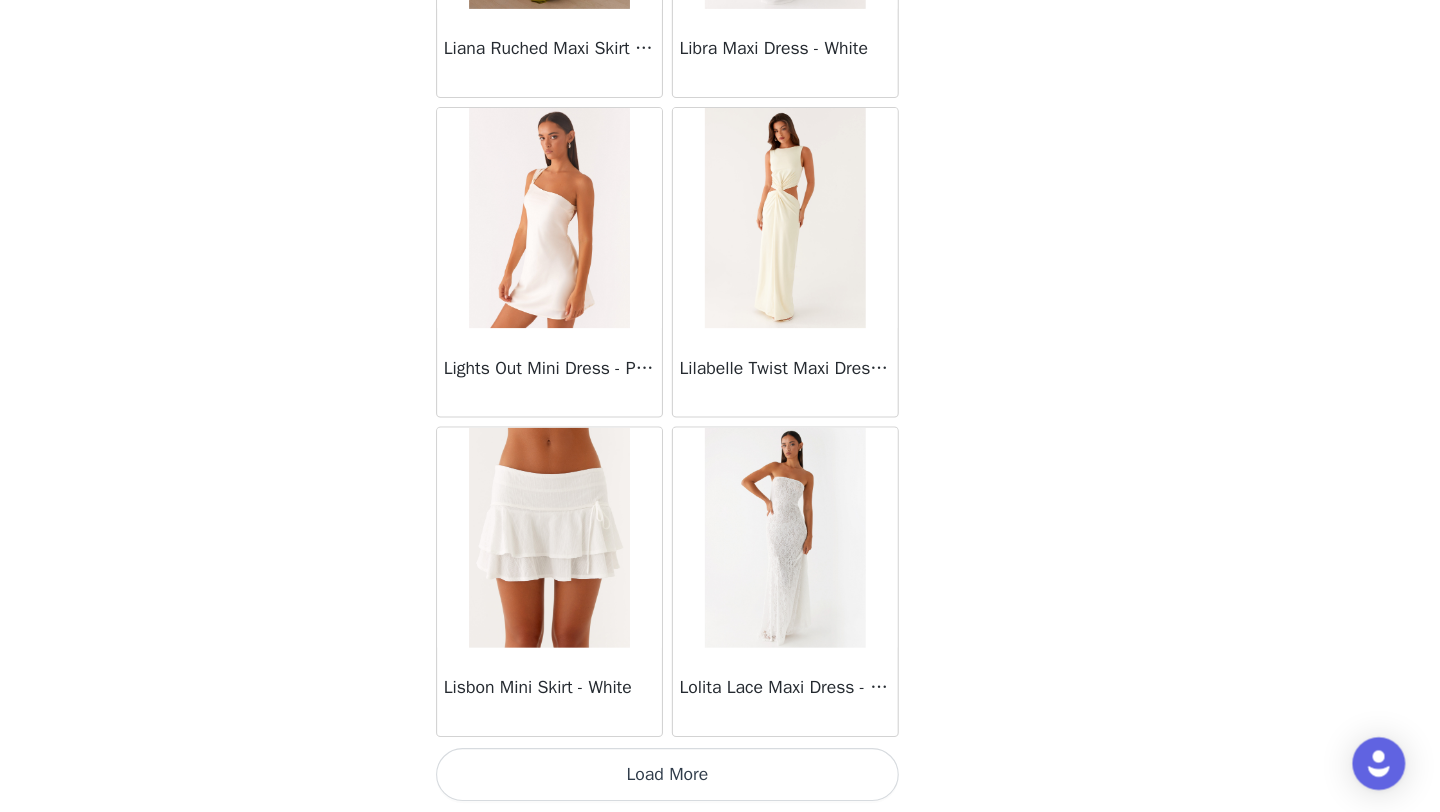 click on "Load More" at bounding box center [720, 778] 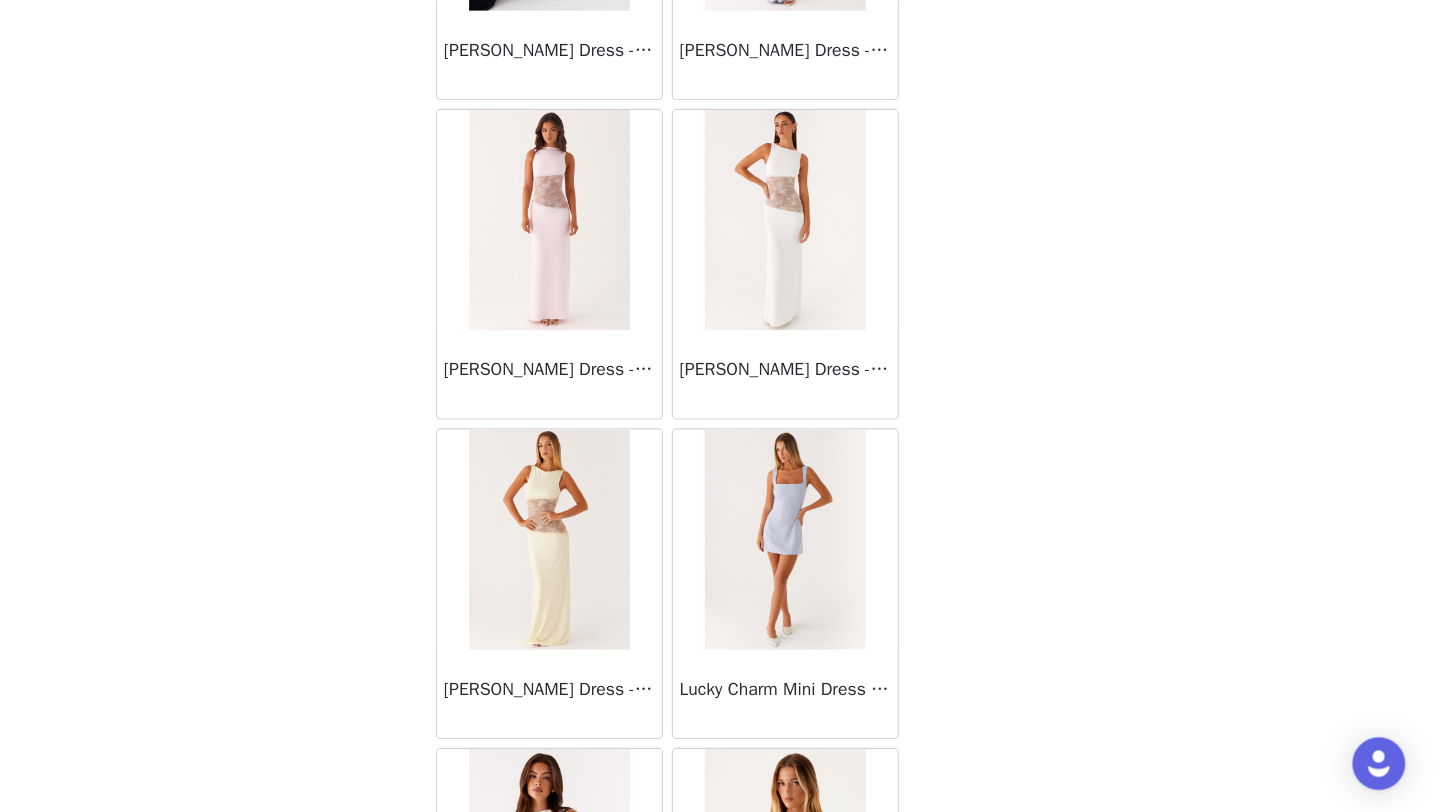 scroll, scrollTop: 37048, scrollLeft: 0, axis: vertical 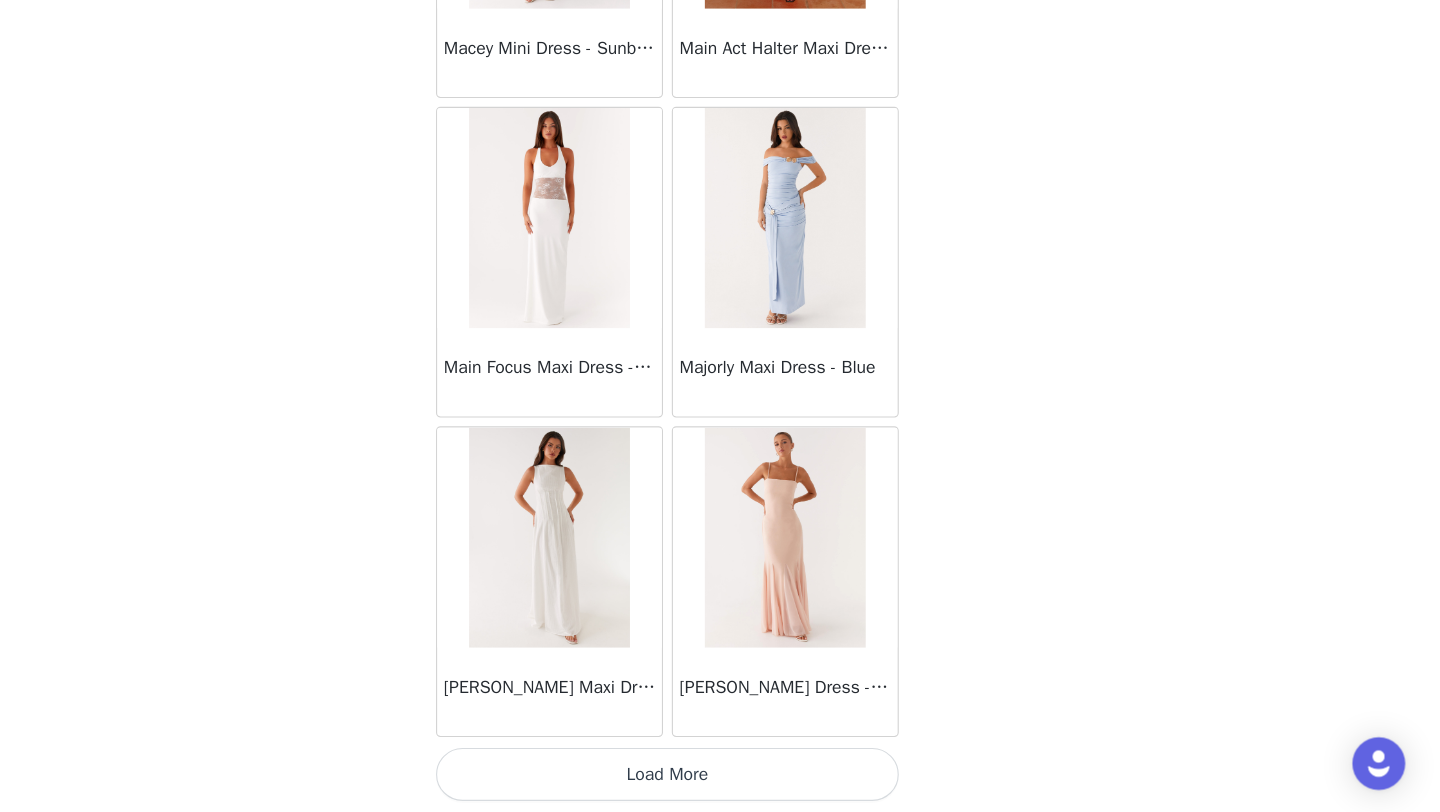 click on "Load More" at bounding box center [720, 778] 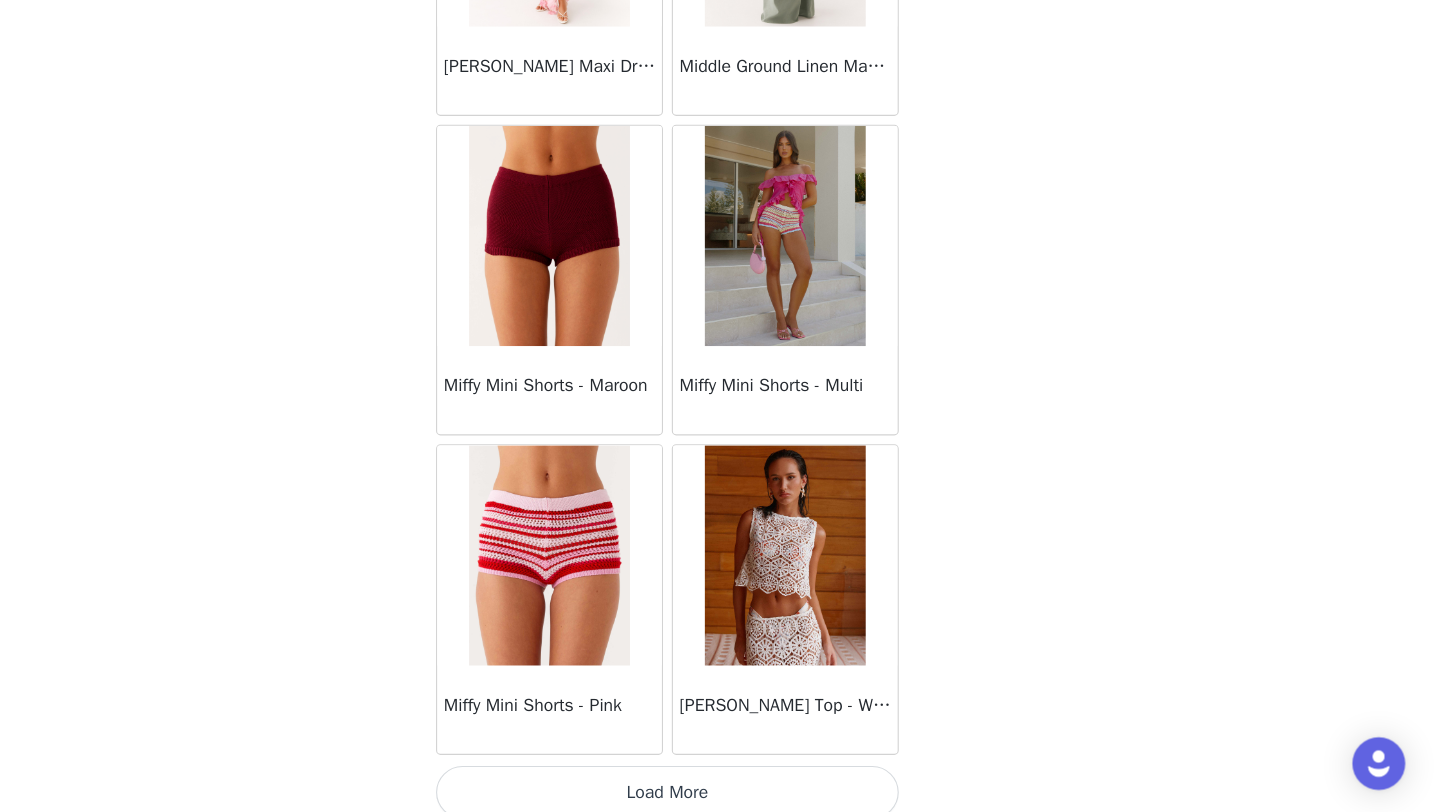 scroll, scrollTop: 39948, scrollLeft: 0, axis: vertical 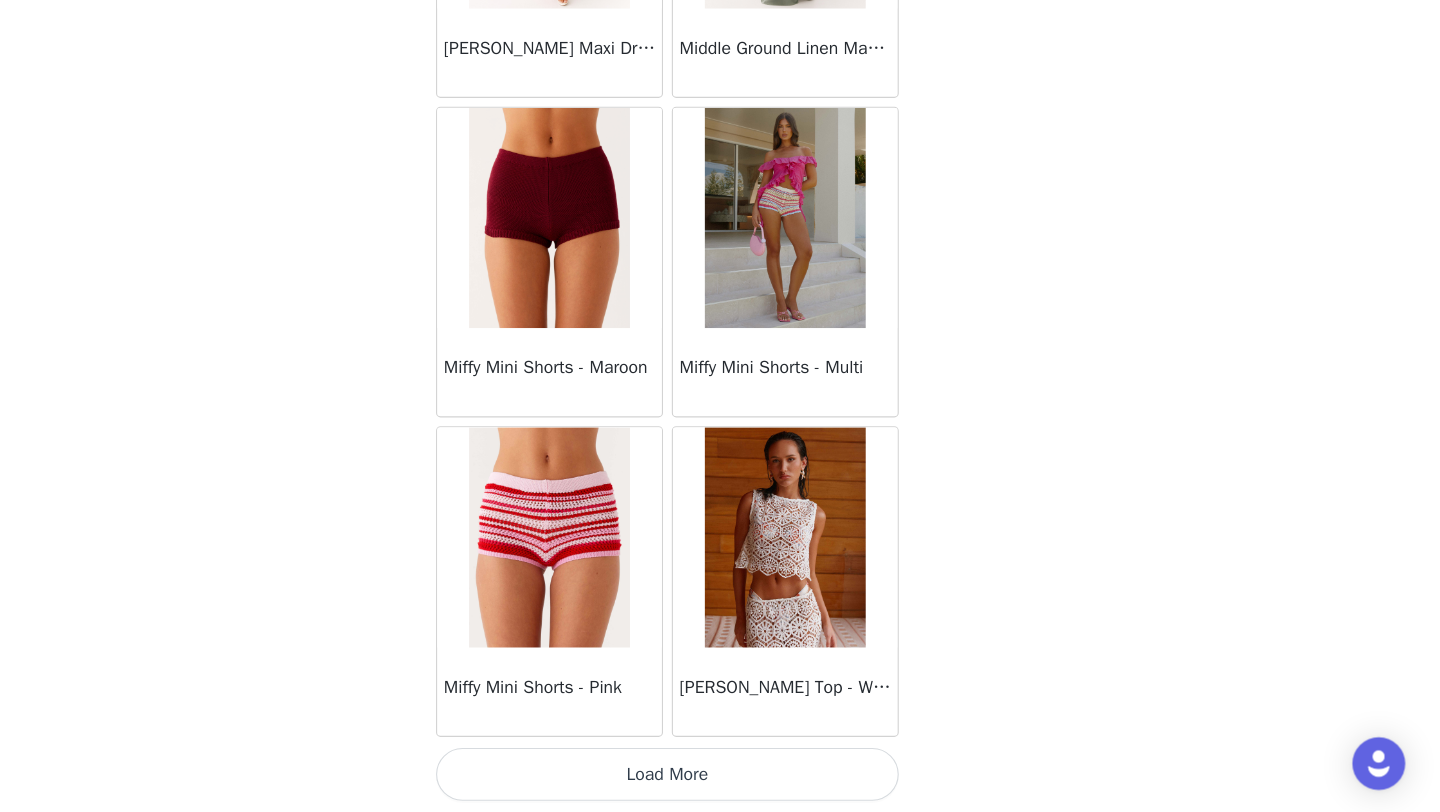 click on "Load More" at bounding box center [720, 778] 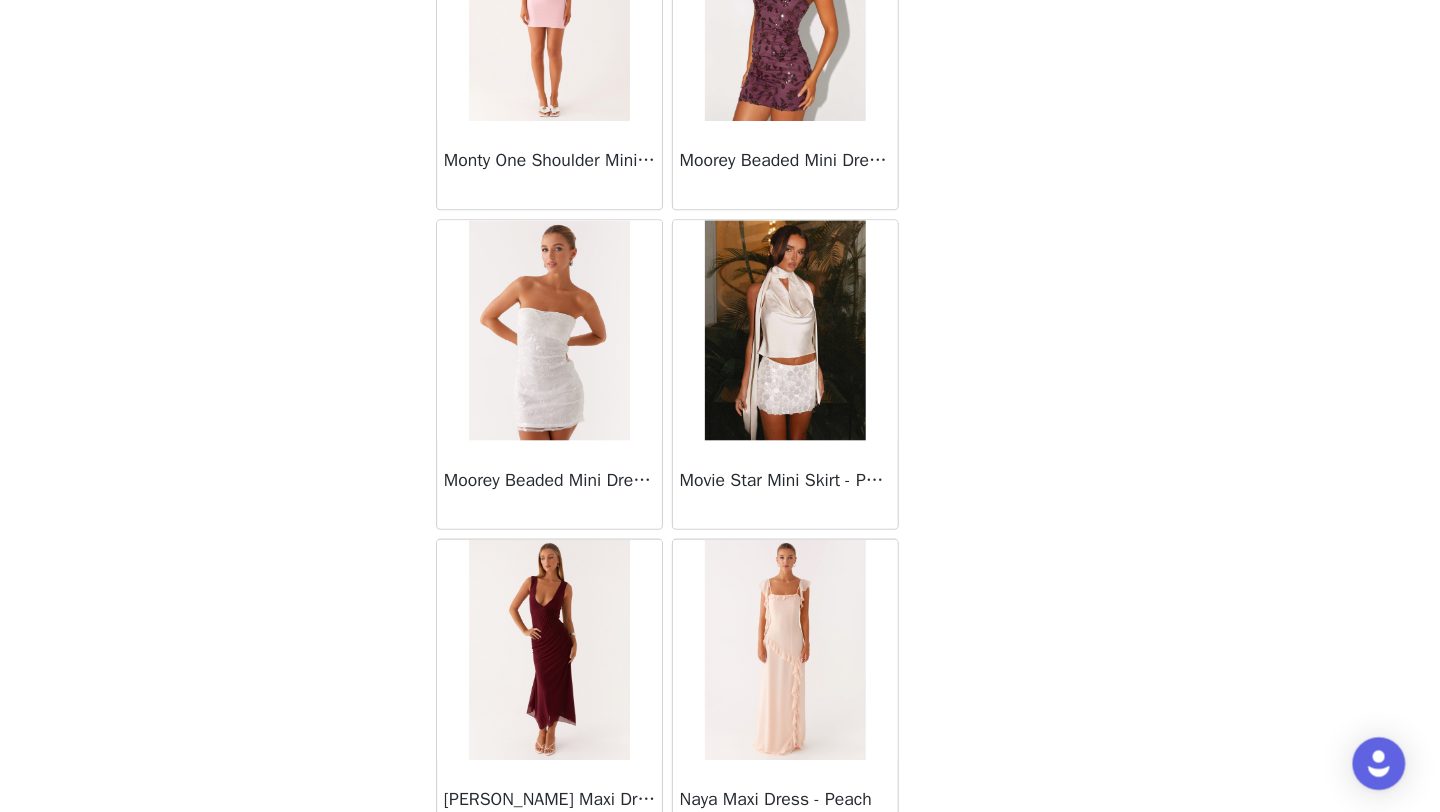 scroll, scrollTop: 42848, scrollLeft: 0, axis: vertical 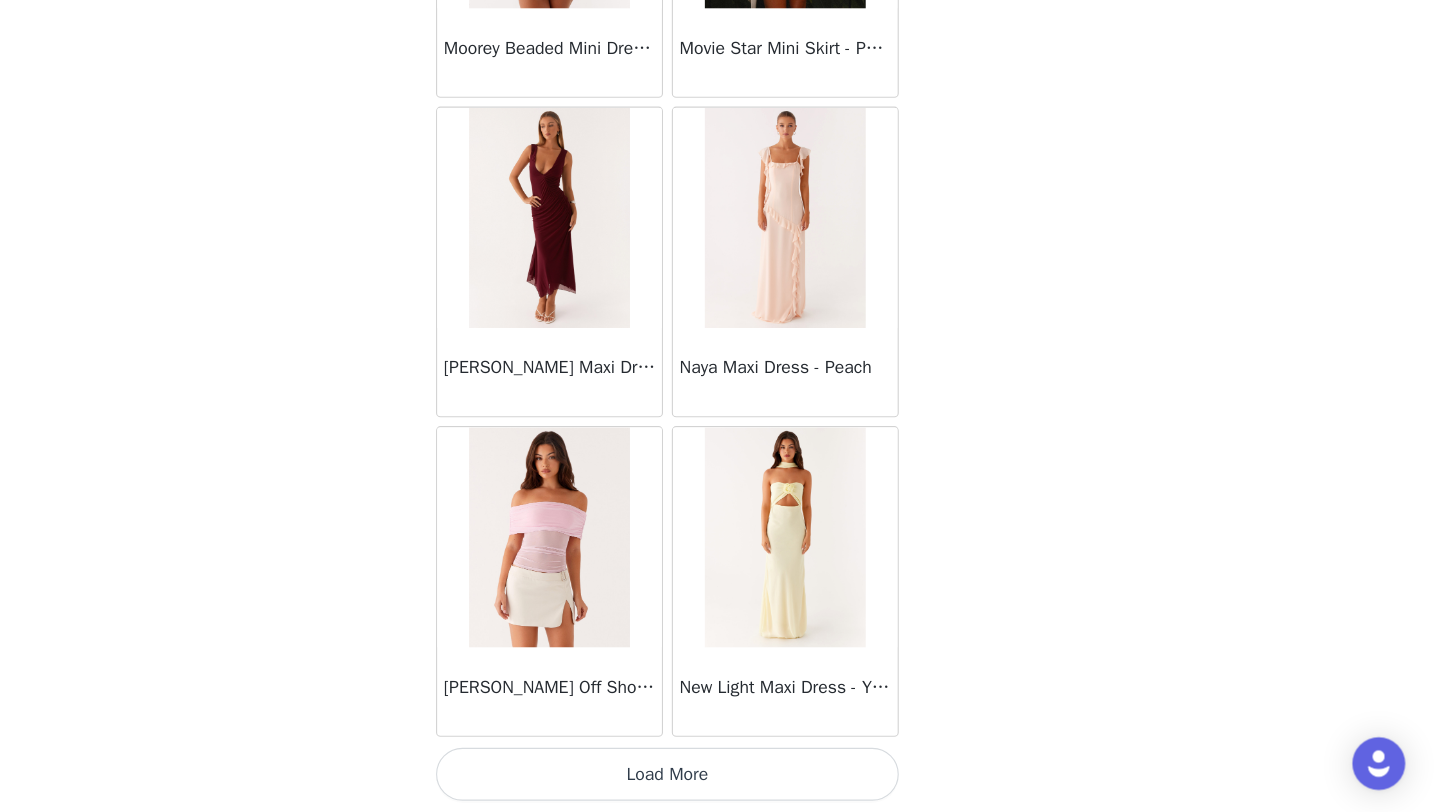 click on "Load More" at bounding box center [720, 778] 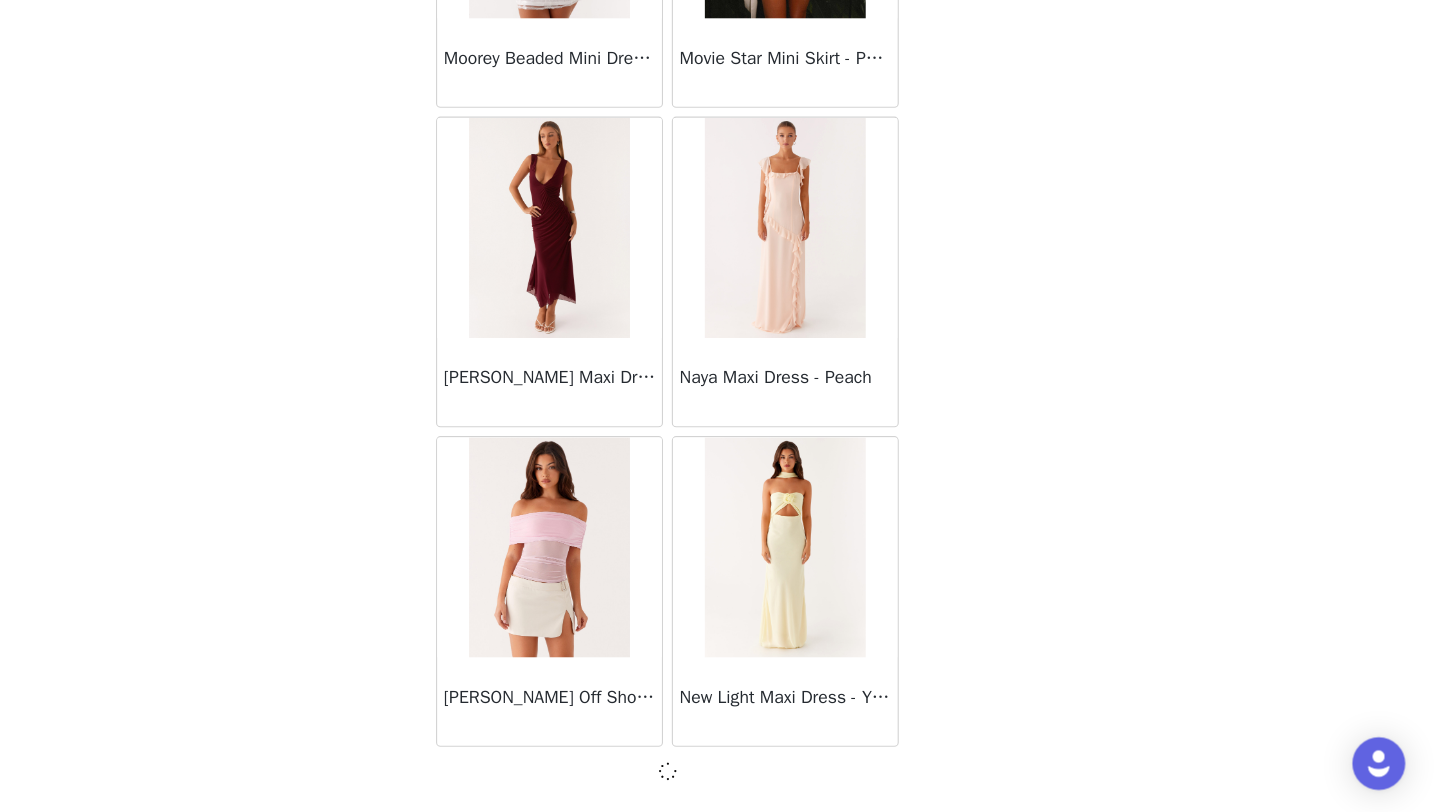 scroll, scrollTop: 42839, scrollLeft: 0, axis: vertical 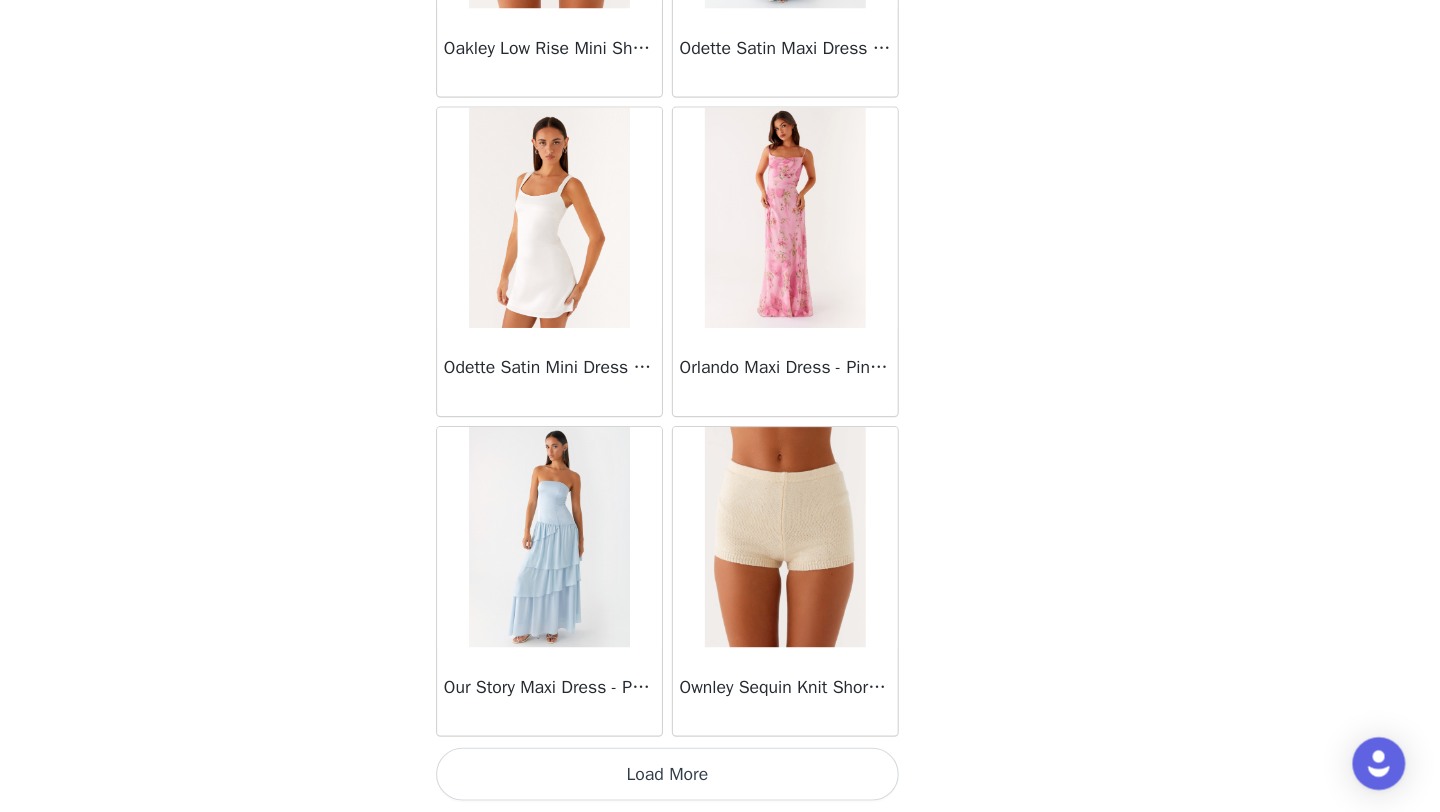 click on "Load More" at bounding box center (720, 778) 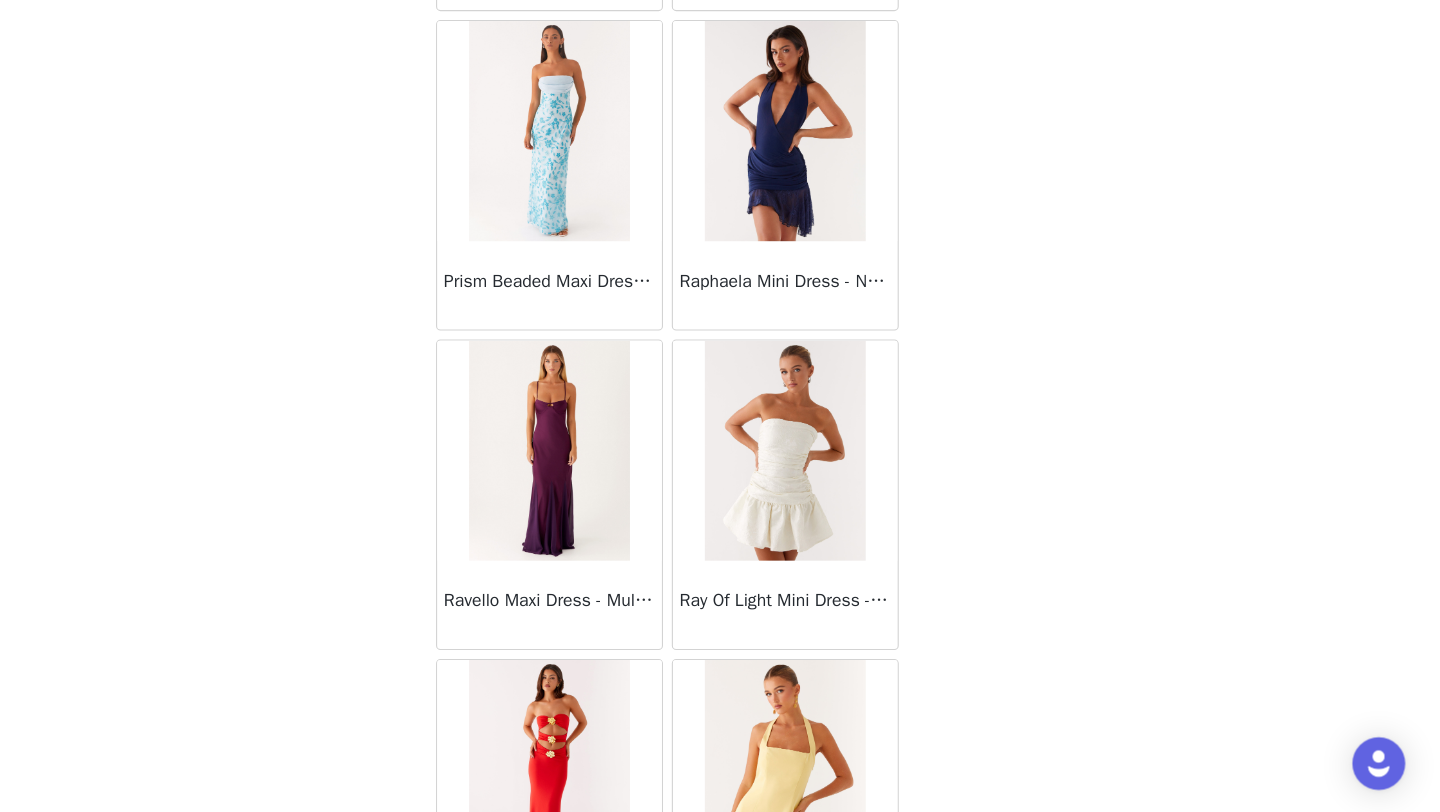 scroll, scrollTop: 48648, scrollLeft: 0, axis: vertical 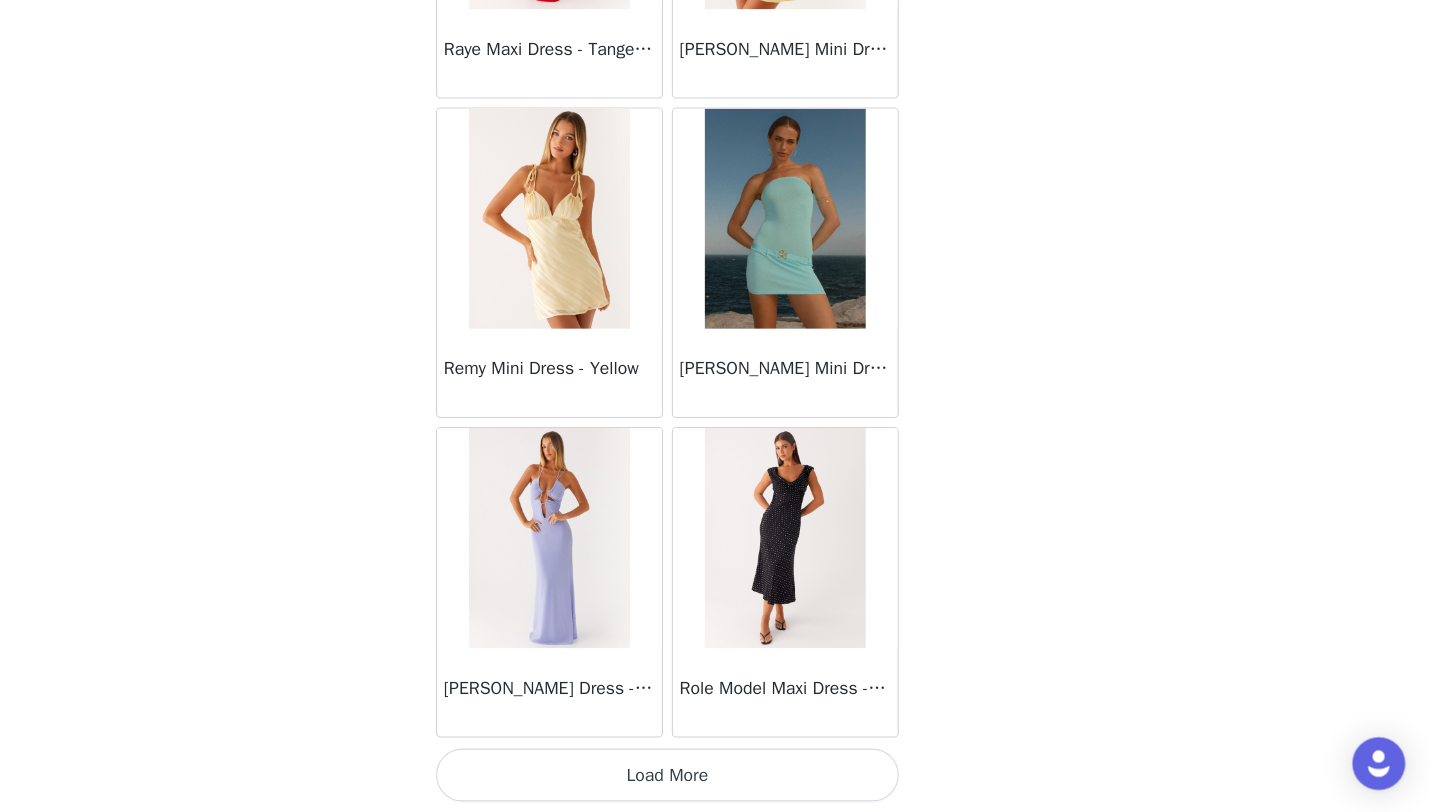 click on "Load More" at bounding box center (720, 778) 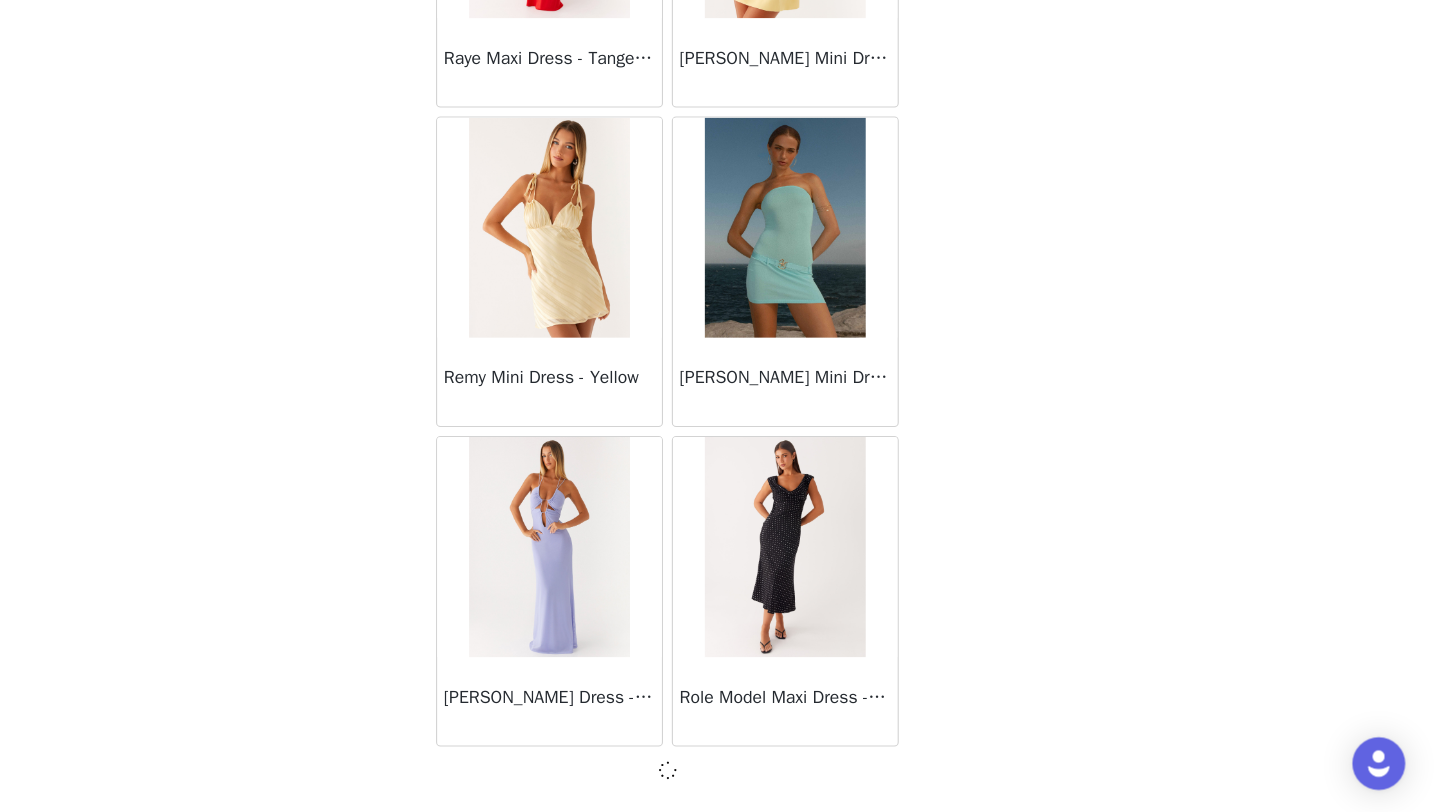 scroll, scrollTop: 48639, scrollLeft: 0, axis: vertical 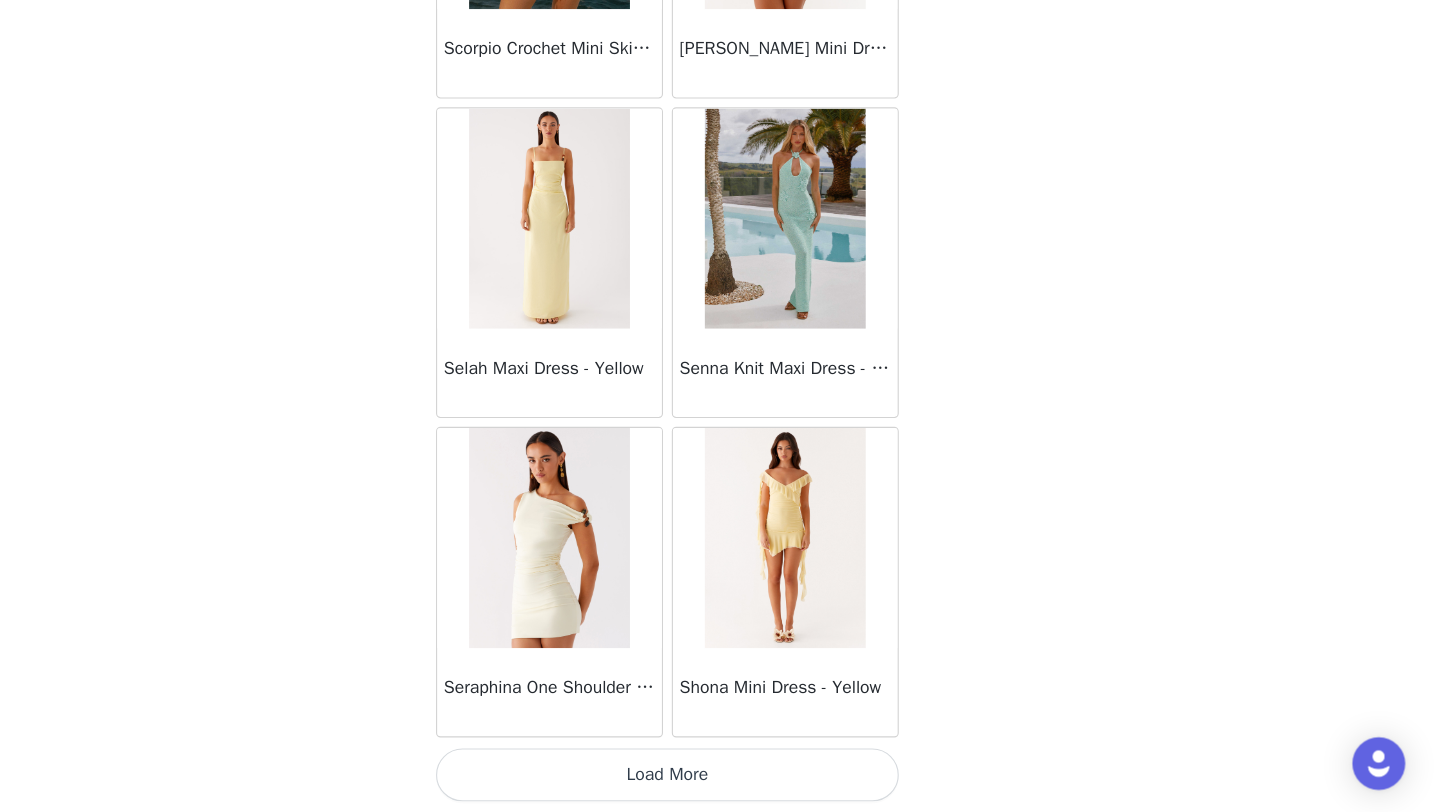 click on "Load More" at bounding box center (720, 778) 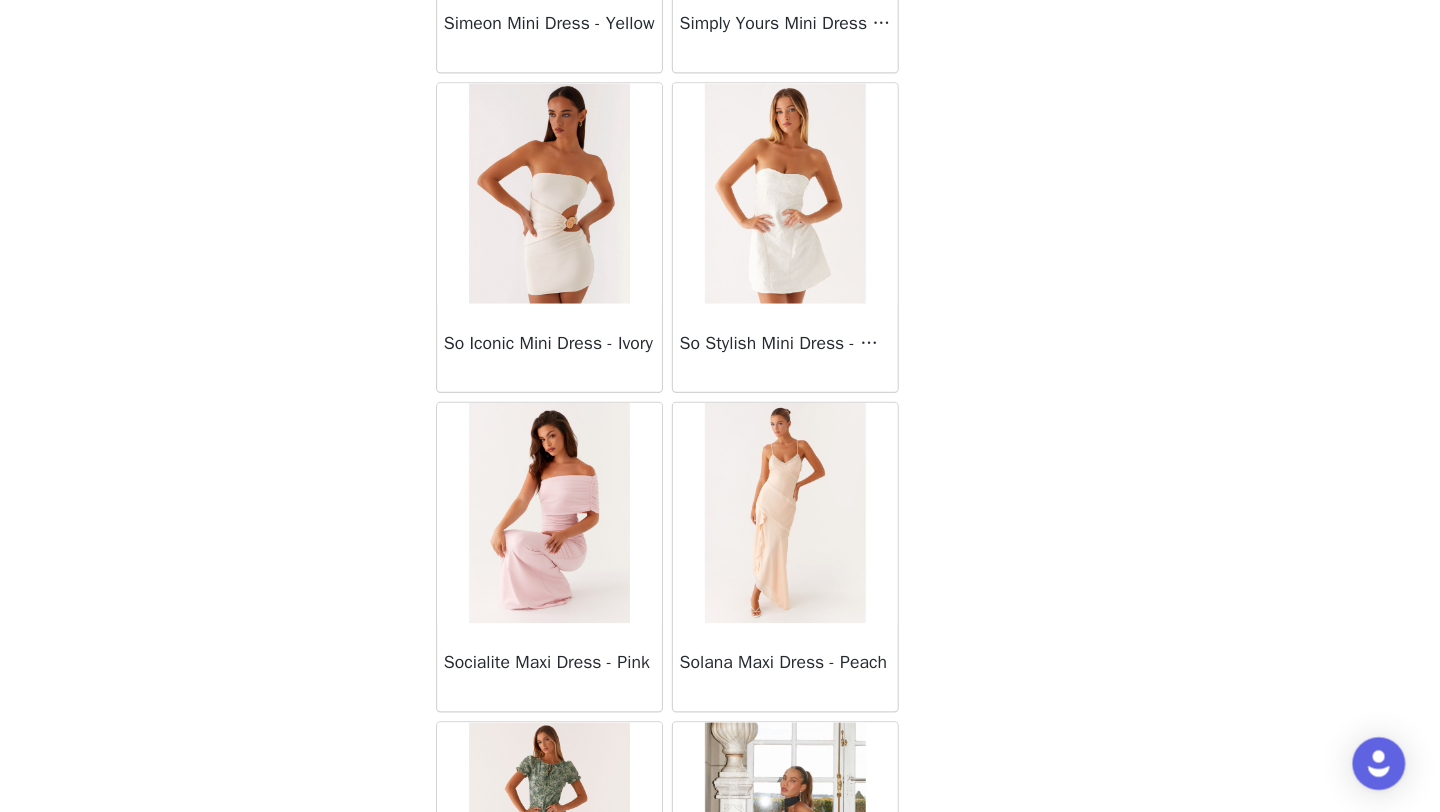 scroll, scrollTop: 54448, scrollLeft: 0, axis: vertical 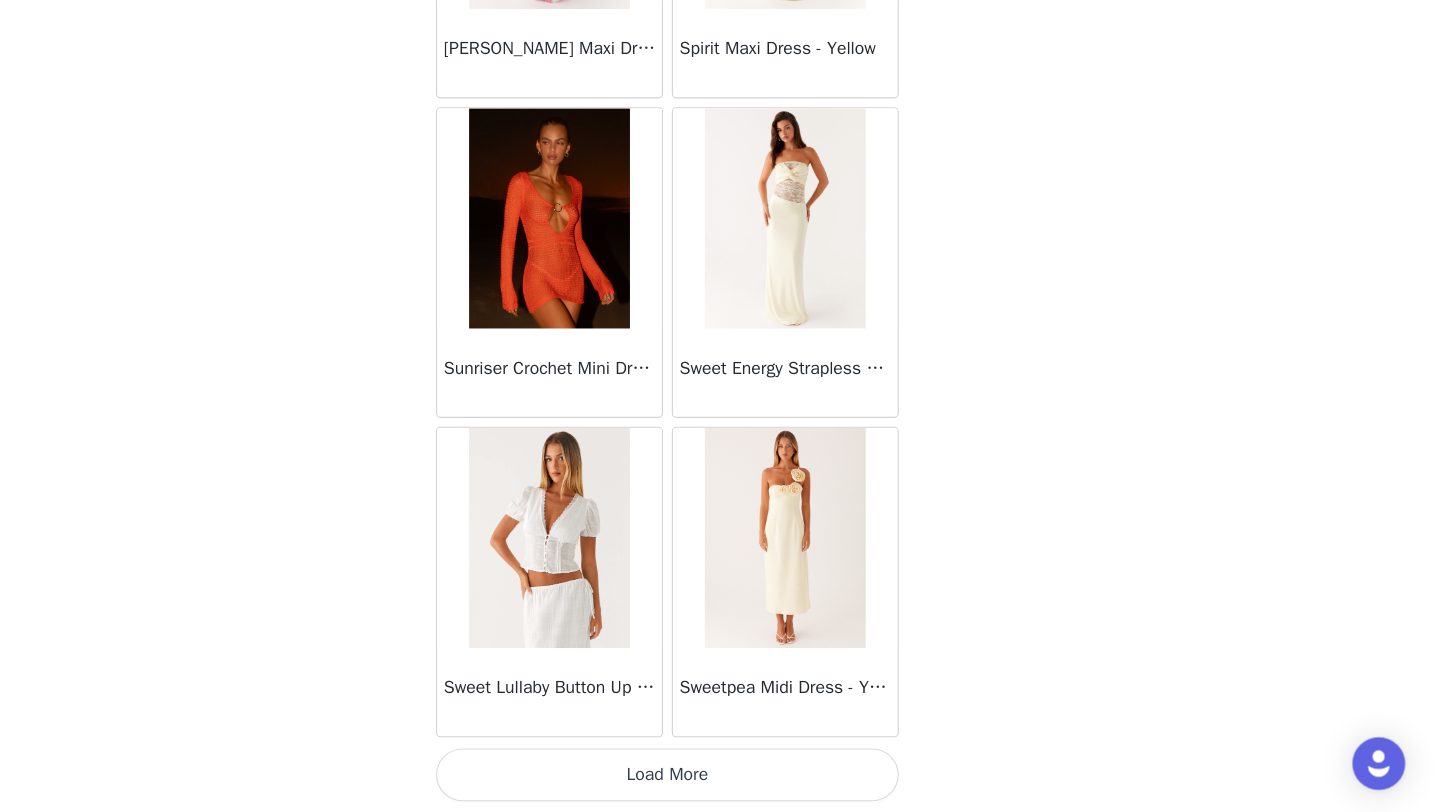 click on "Load More" at bounding box center (720, 778) 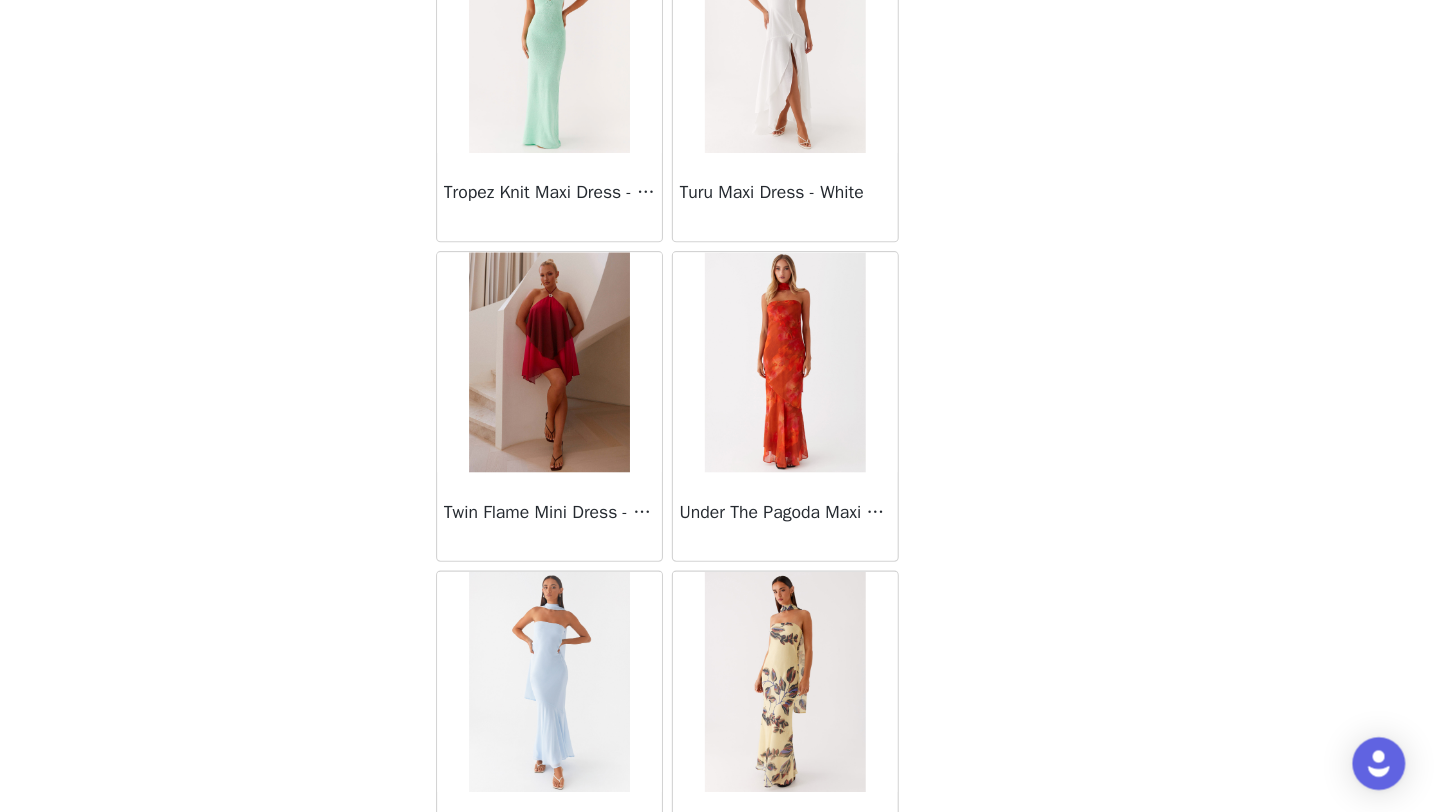 scroll, scrollTop: 57348, scrollLeft: 0, axis: vertical 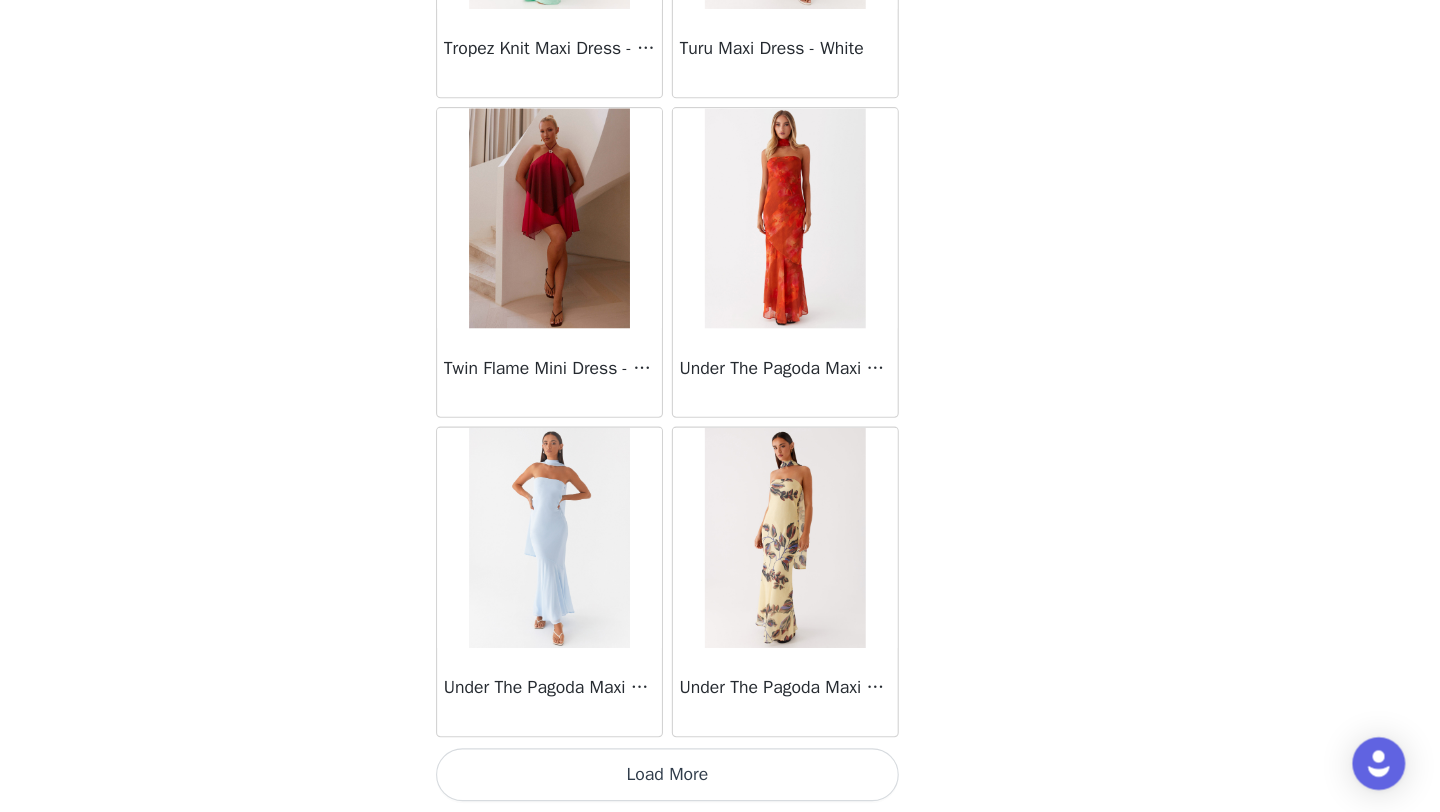 click on "Load More" at bounding box center (720, 778) 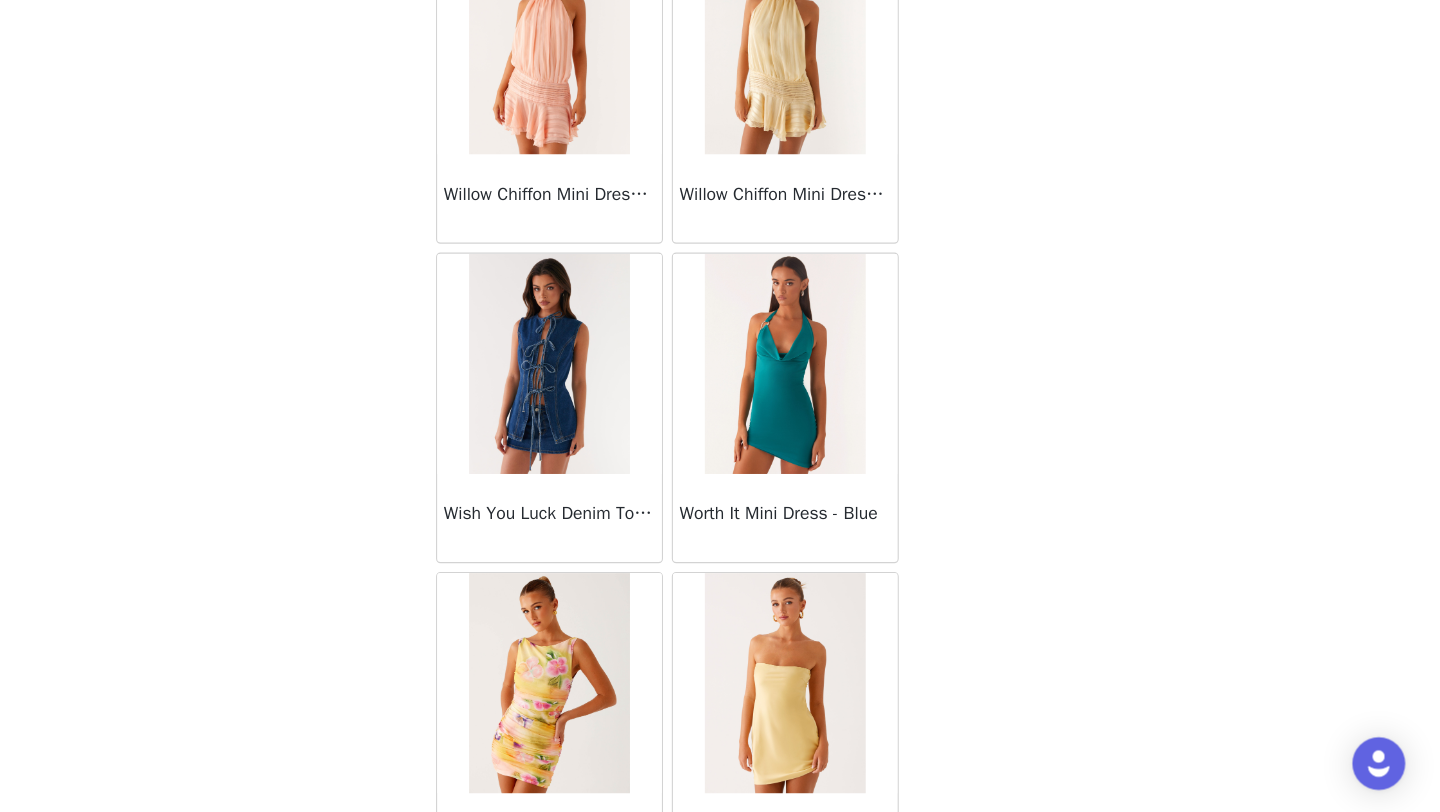 scroll, scrollTop: 60248, scrollLeft: 0, axis: vertical 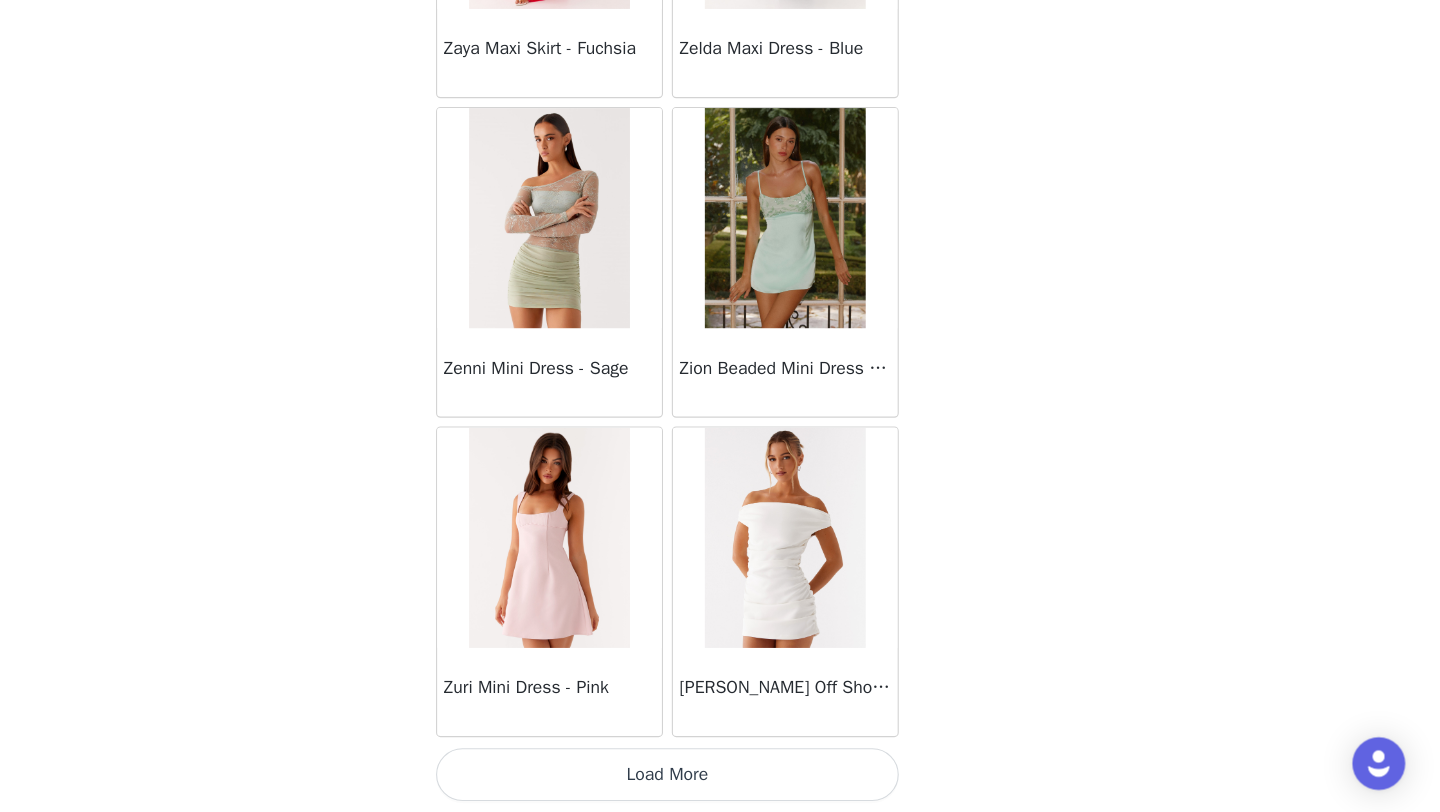 click on "Load More" at bounding box center (720, 778) 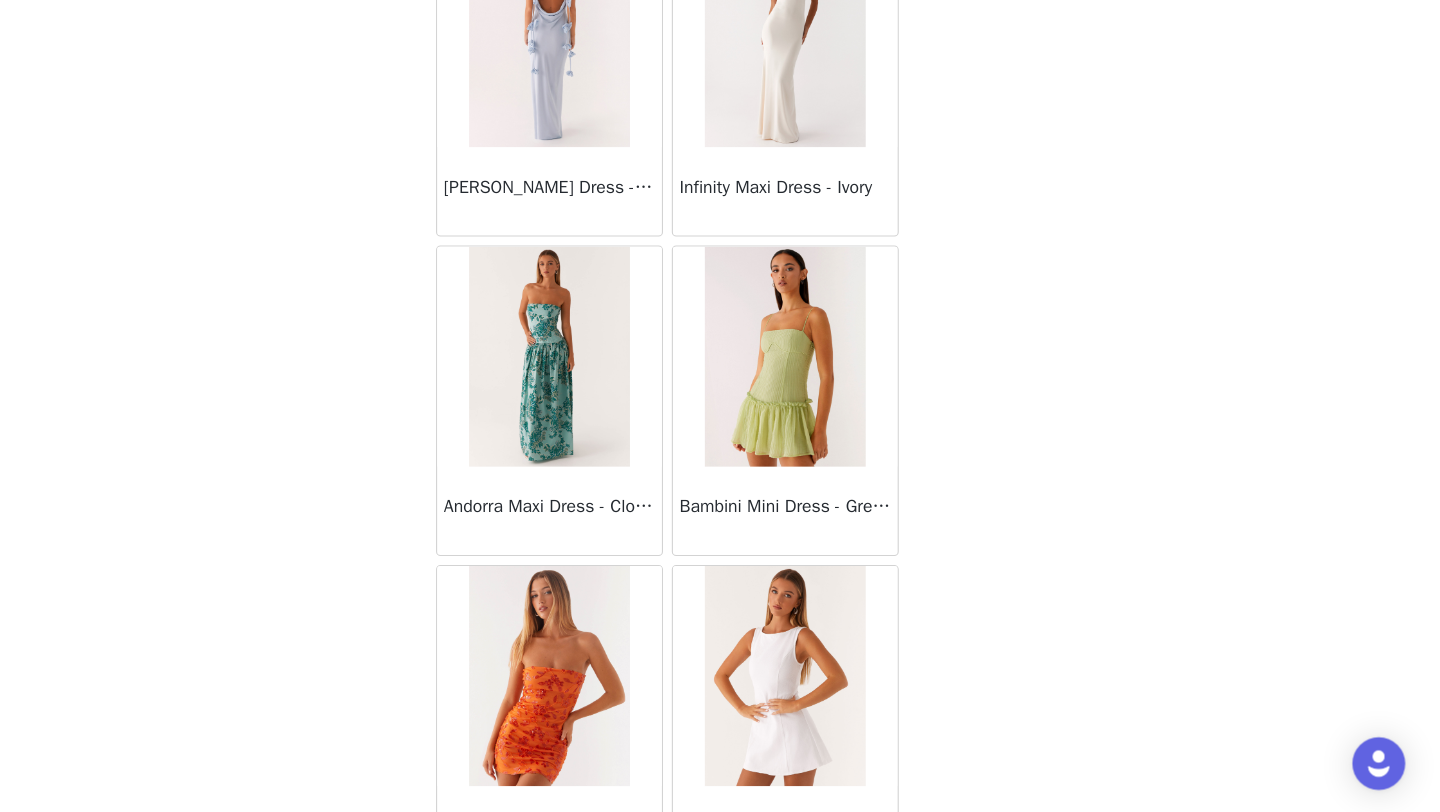 scroll, scrollTop: 63148, scrollLeft: 0, axis: vertical 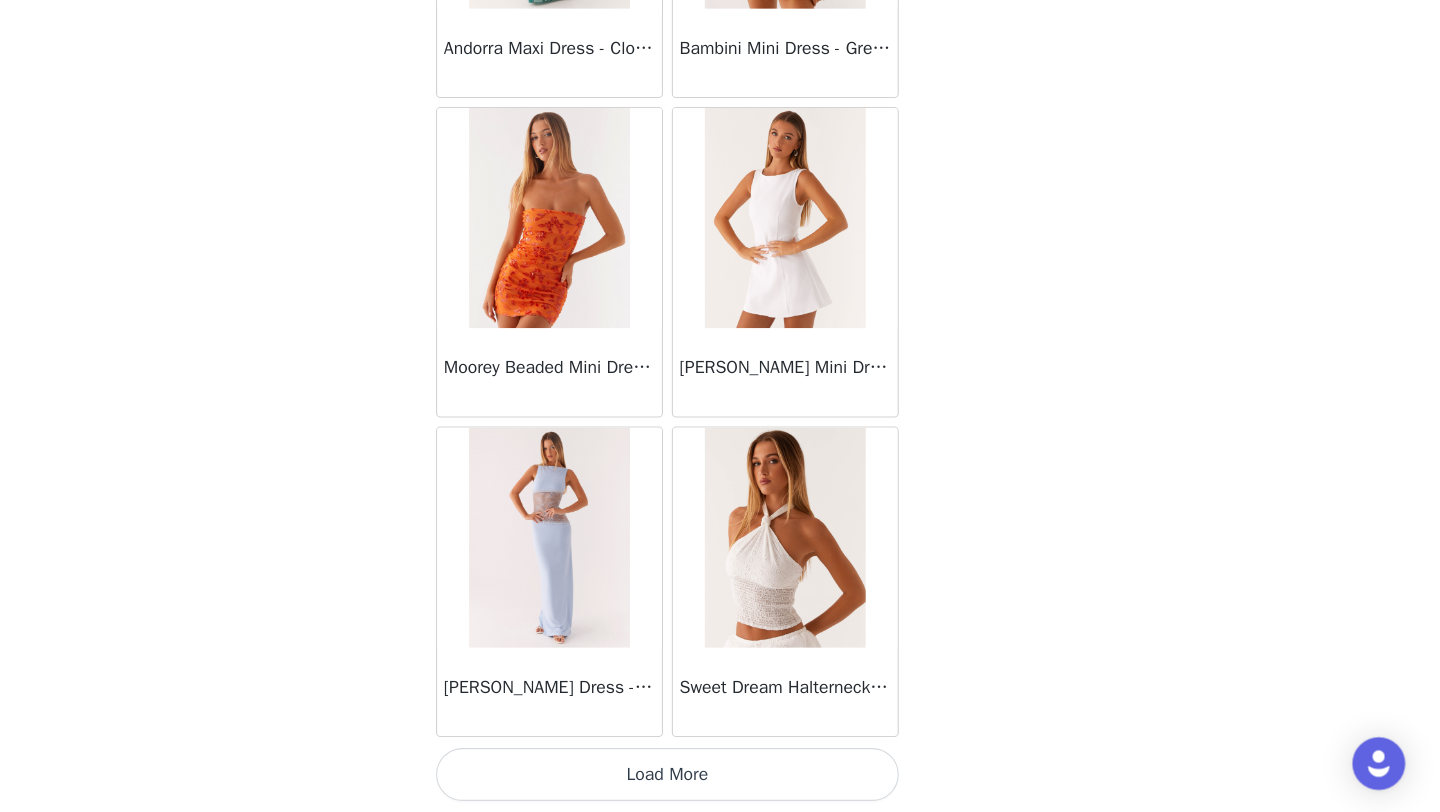 click on "Load More" at bounding box center (720, 778) 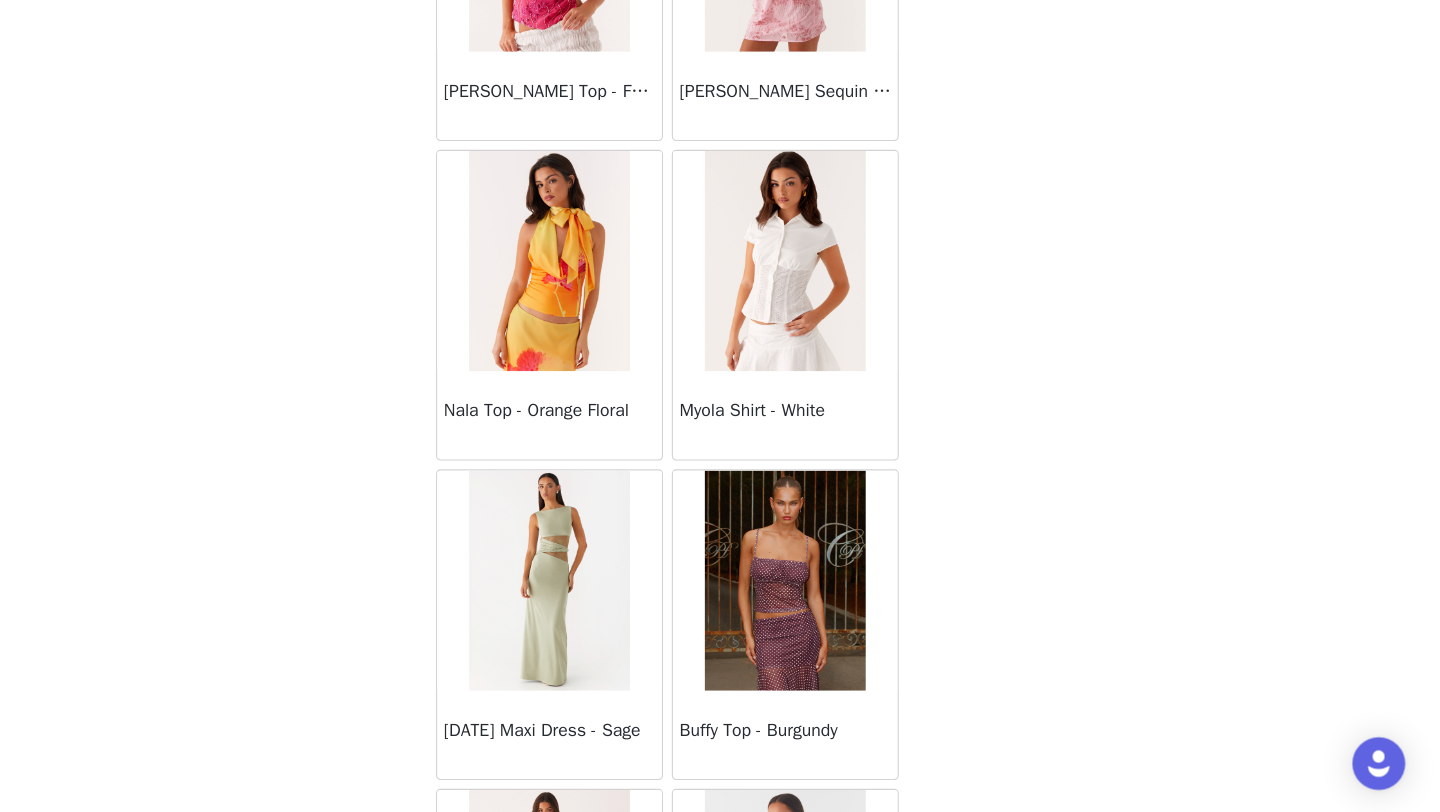 scroll, scrollTop: 66048, scrollLeft: 0, axis: vertical 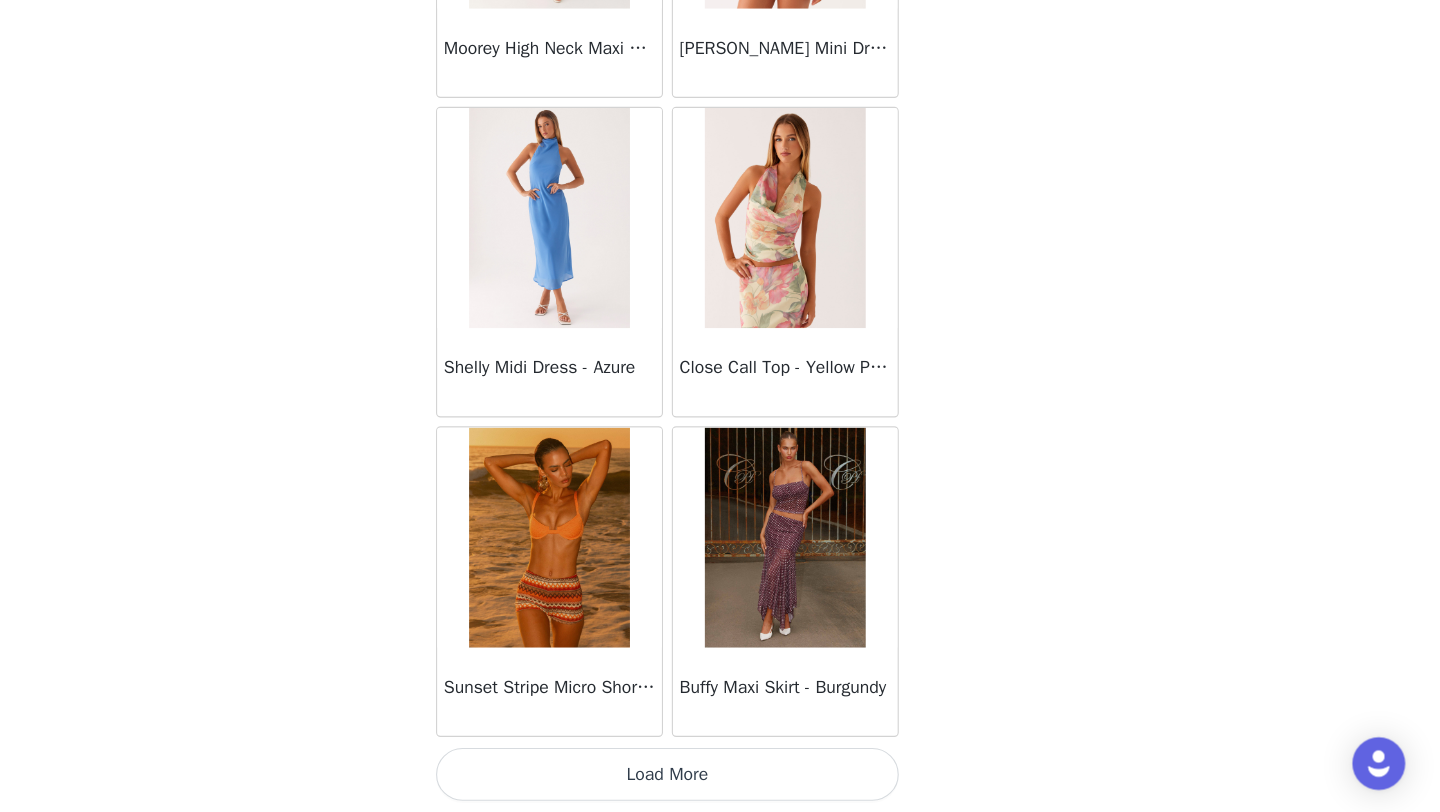 click on "Load More" at bounding box center [720, 778] 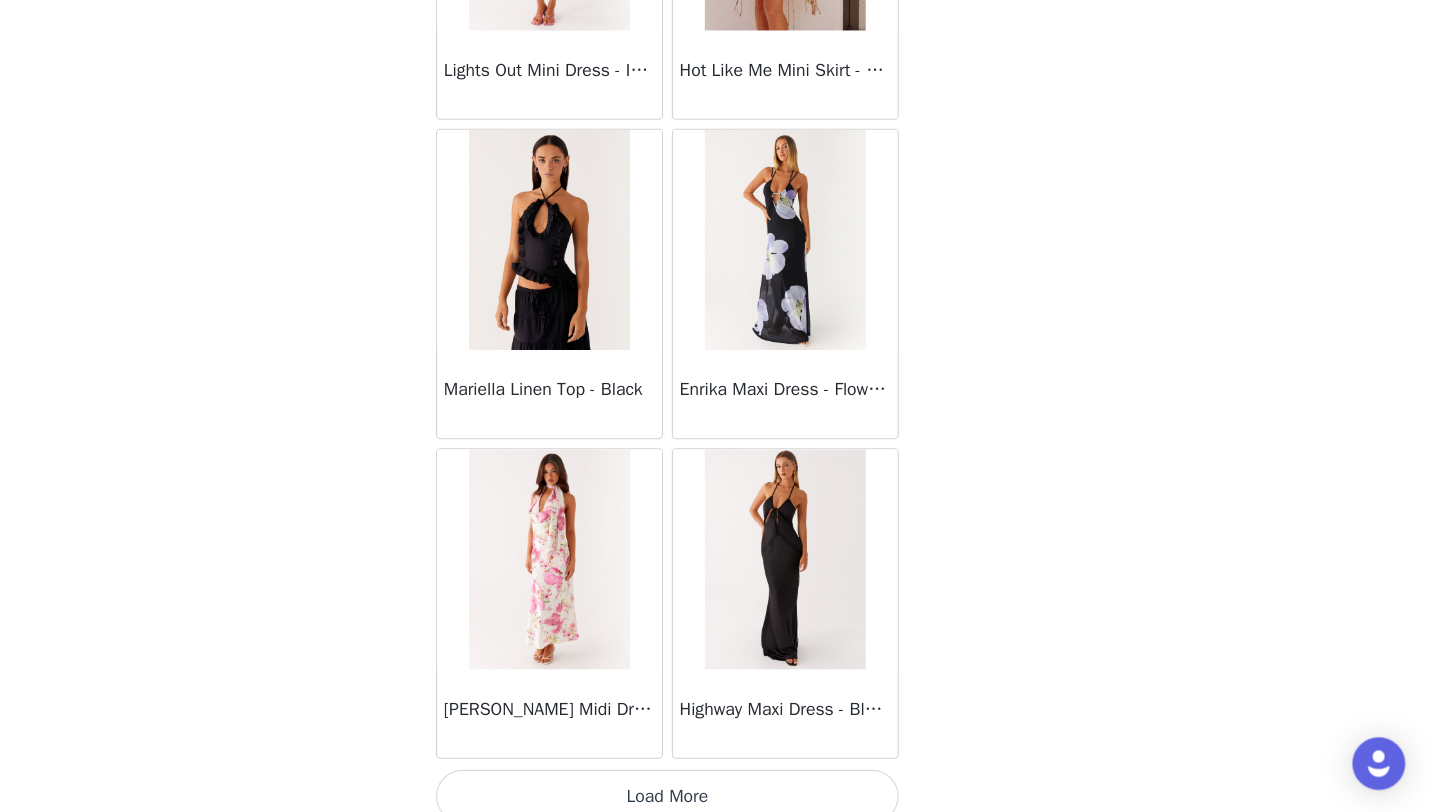 scroll, scrollTop: 68948, scrollLeft: 0, axis: vertical 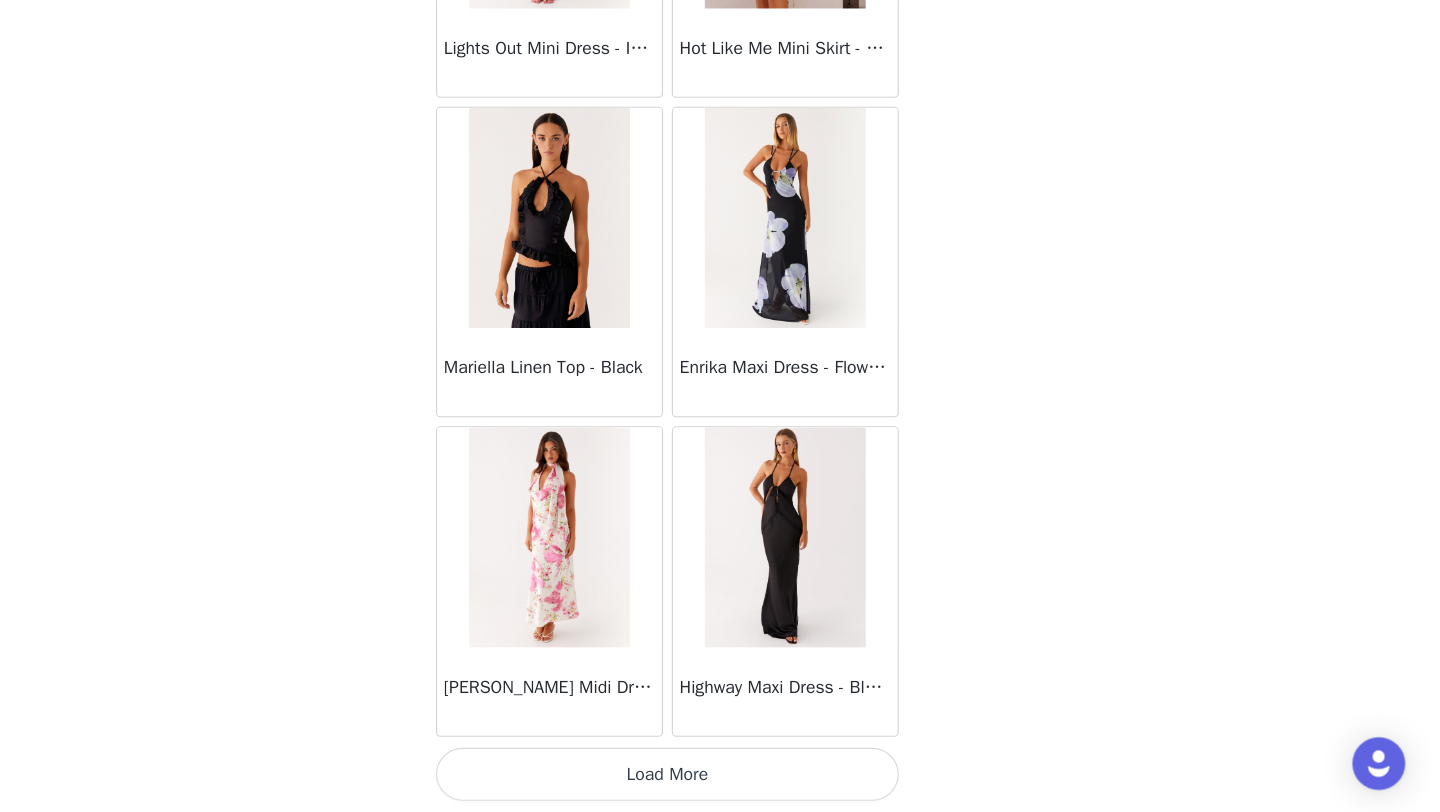 click on "Load More" at bounding box center [720, 778] 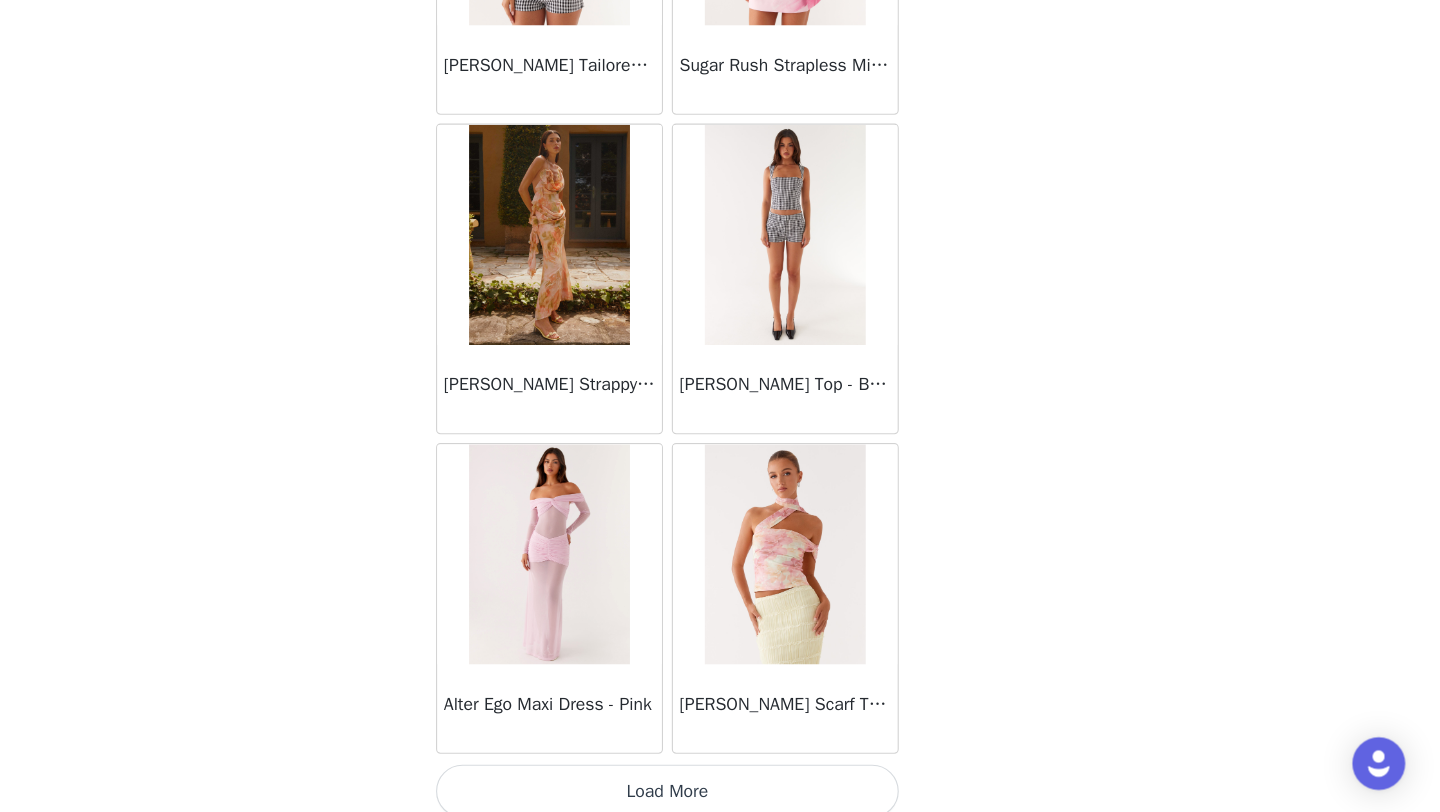 scroll, scrollTop: 71848, scrollLeft: 0, axis: vertical 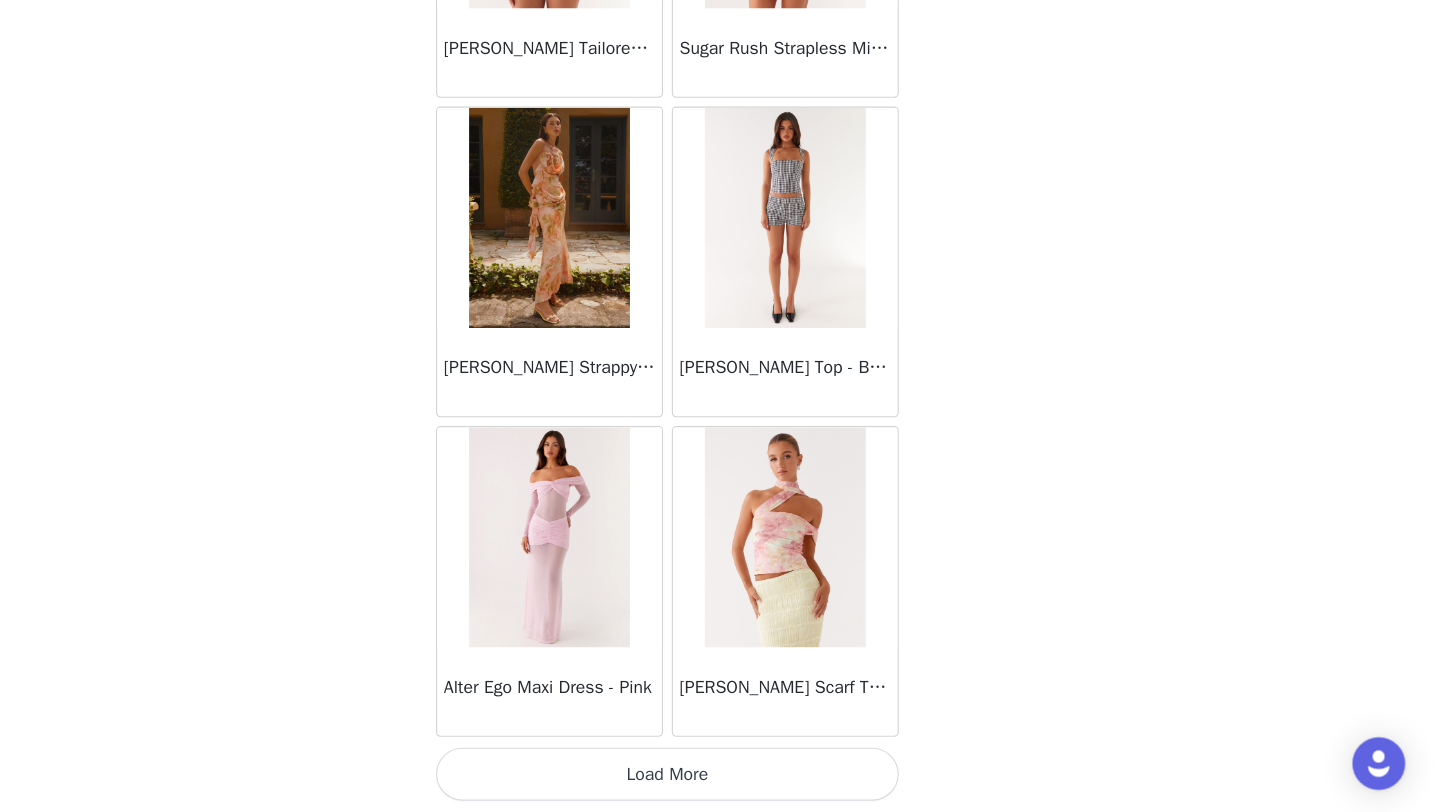 click on "Load More" at bounding box center (720, 778) 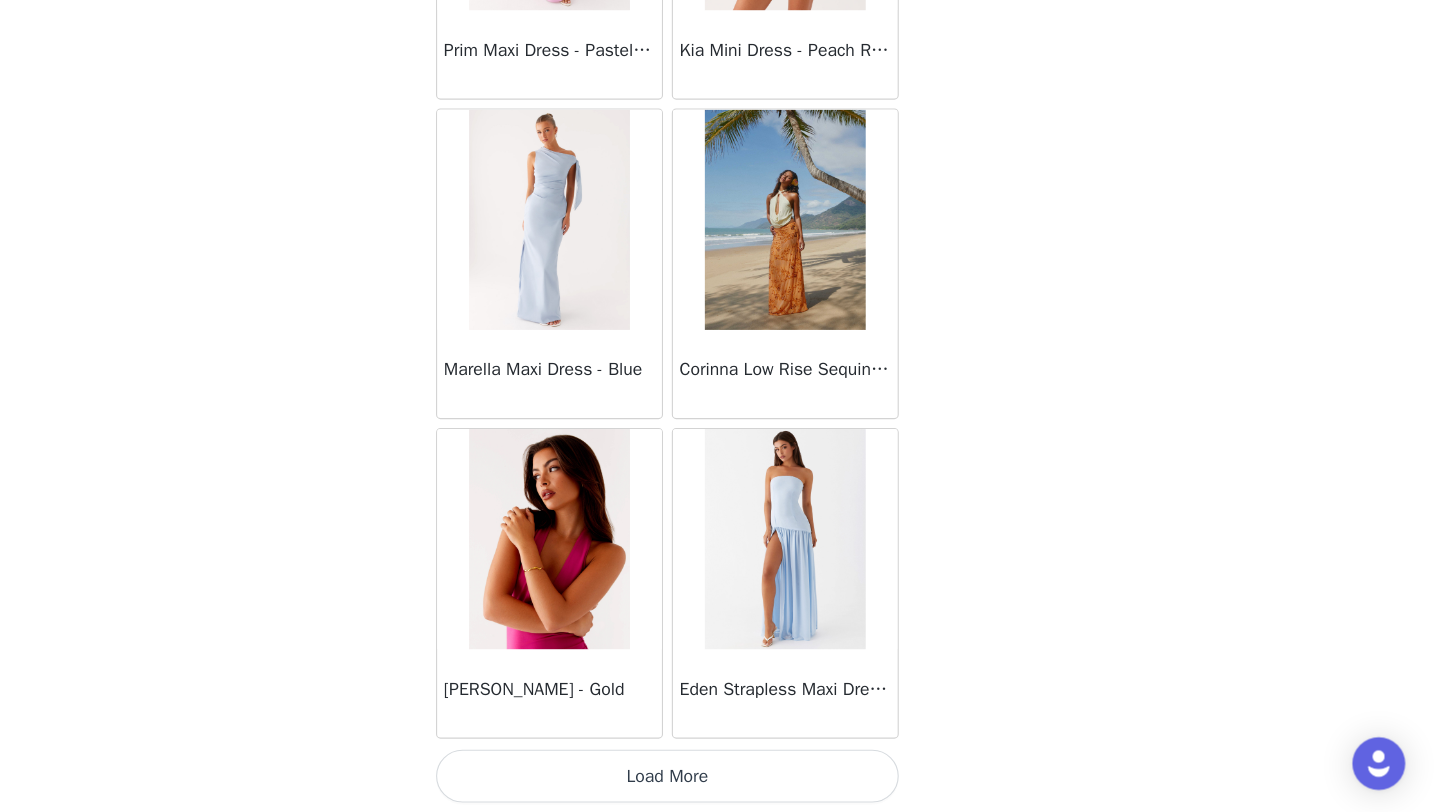scroll, scrollTop: 74748, scrollLeft: 0, axis: vertical 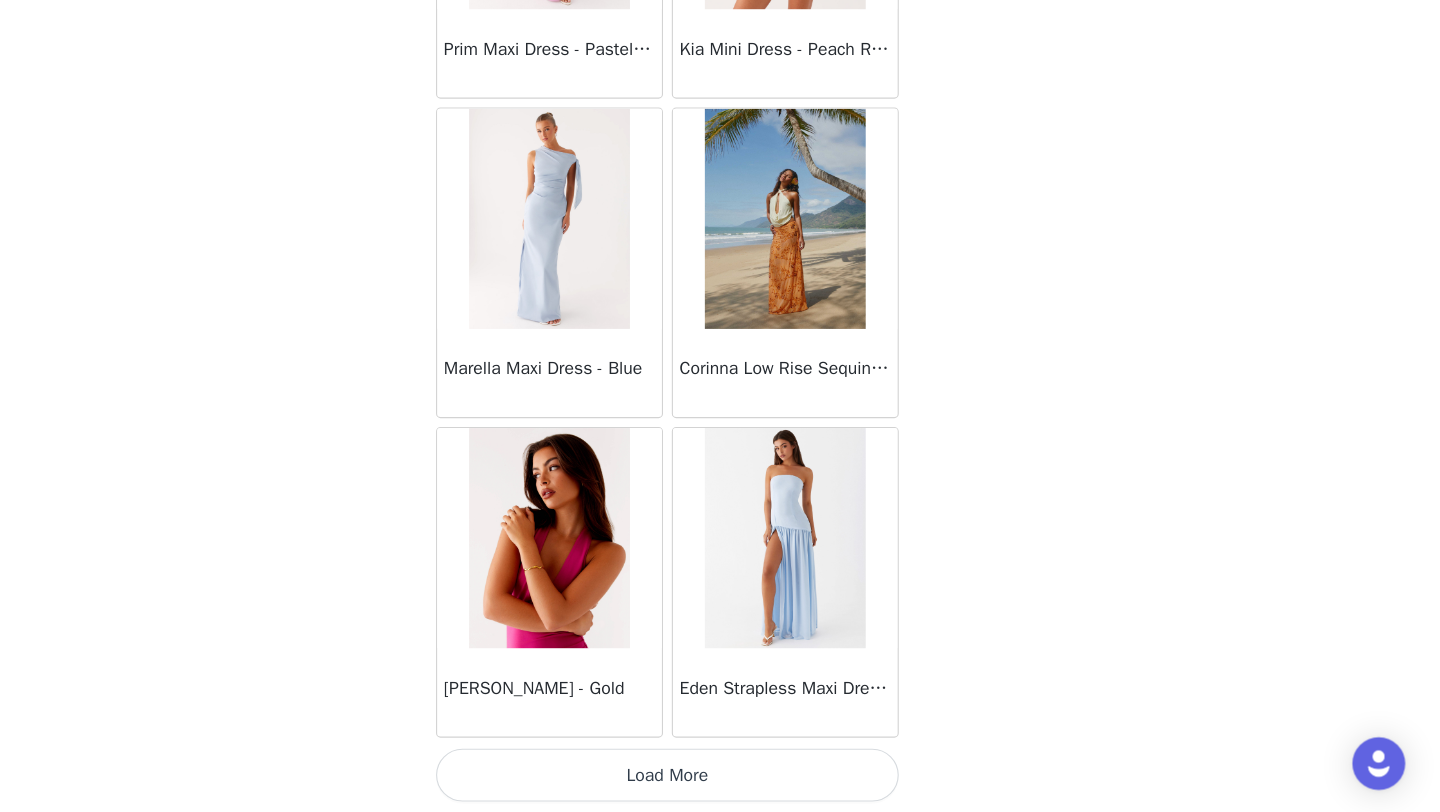 click on "Load More" at bounding box center [720, 778] 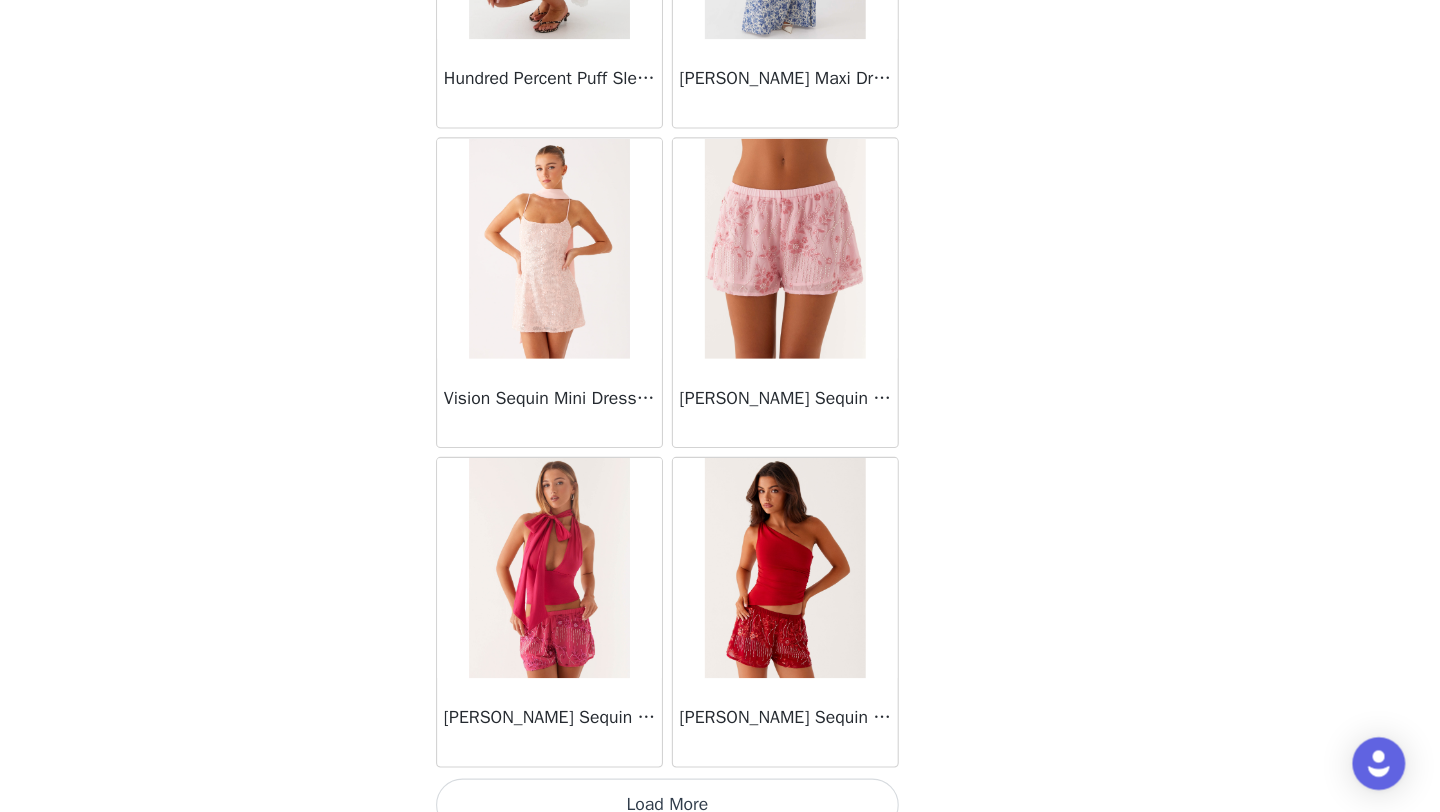 scroll, scrollTop: 77648, scrollLeft: 0, axis: vertical 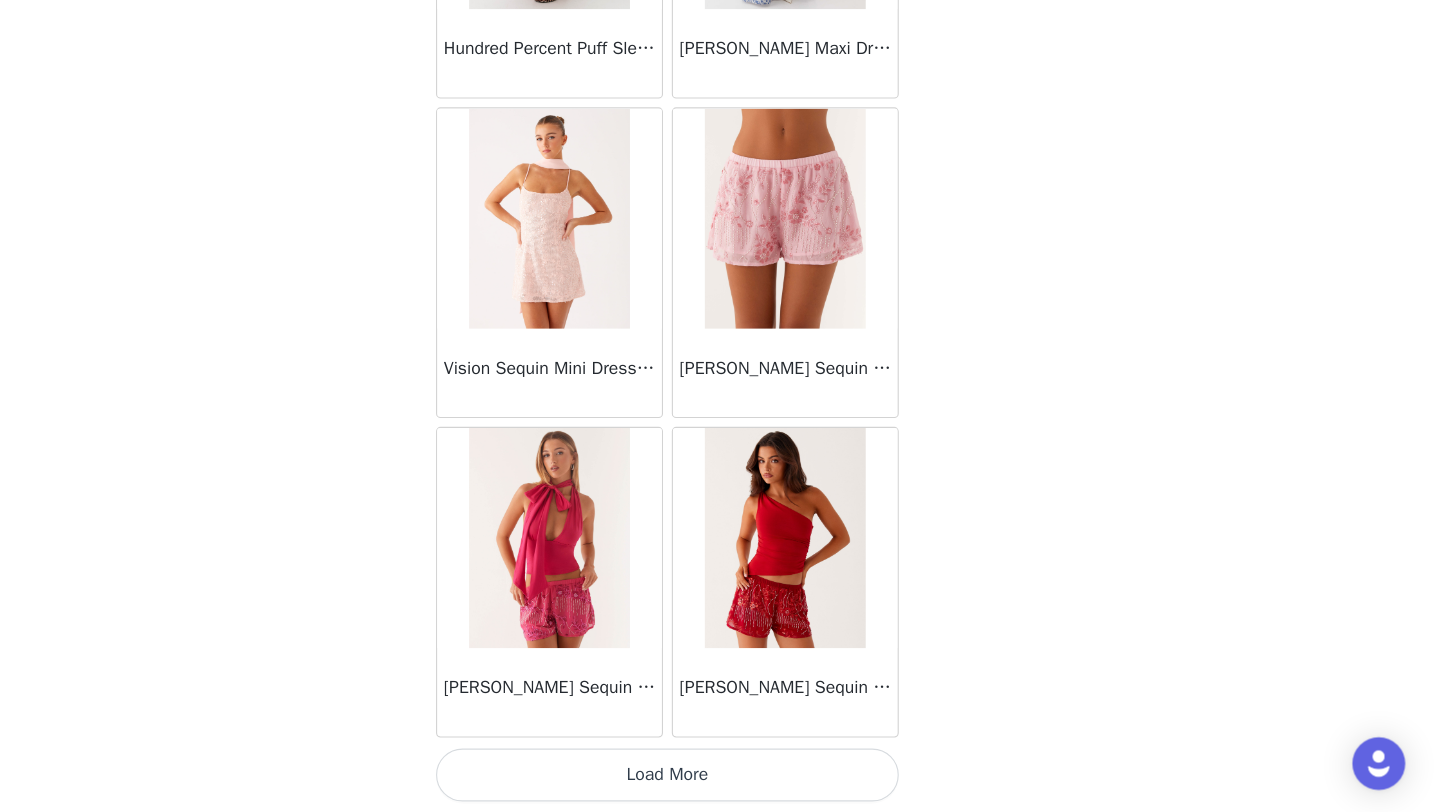 click on "Load More" at bounding box center (720, 778) 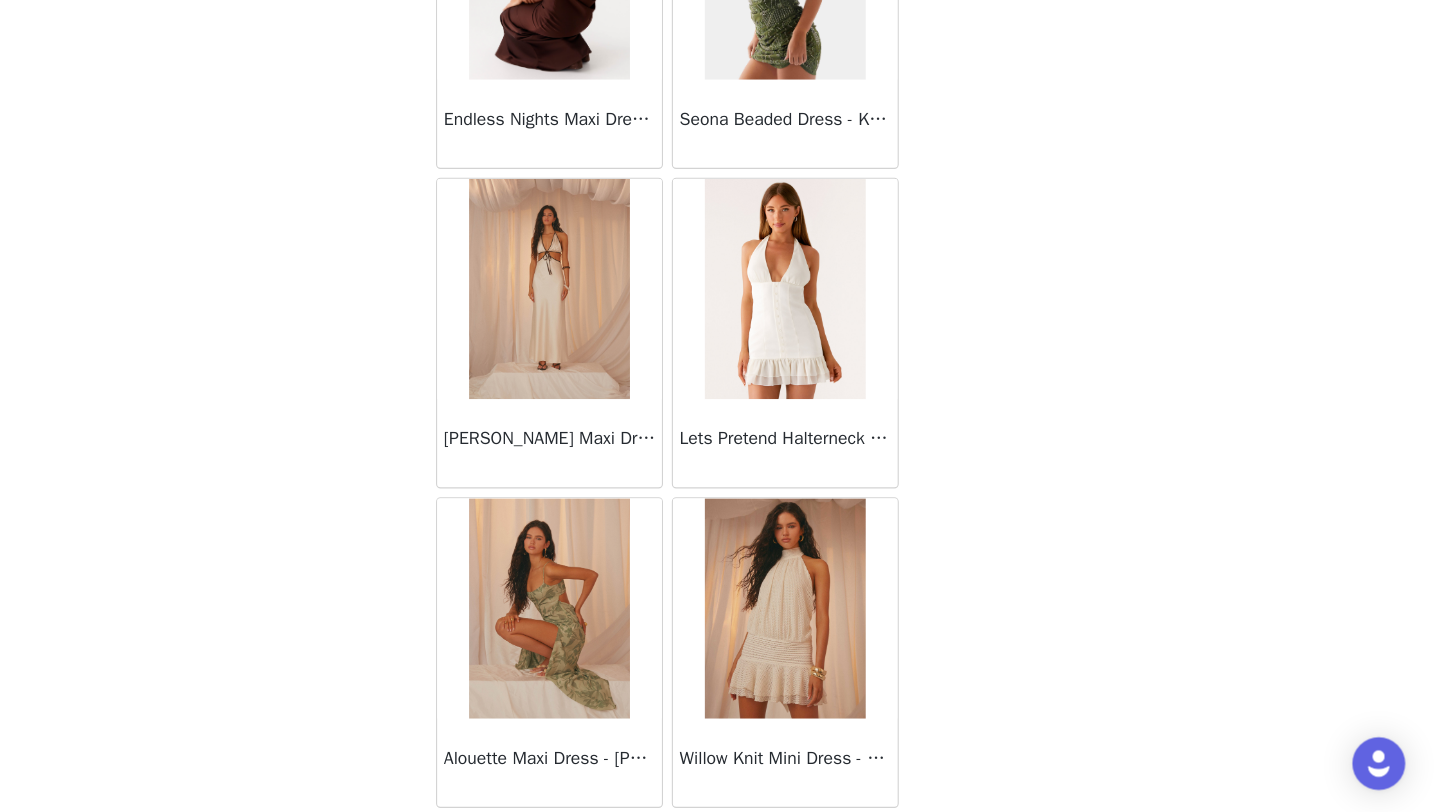 scroll, scrollTop: 79849, scrollLeft: 0, axis: vertical 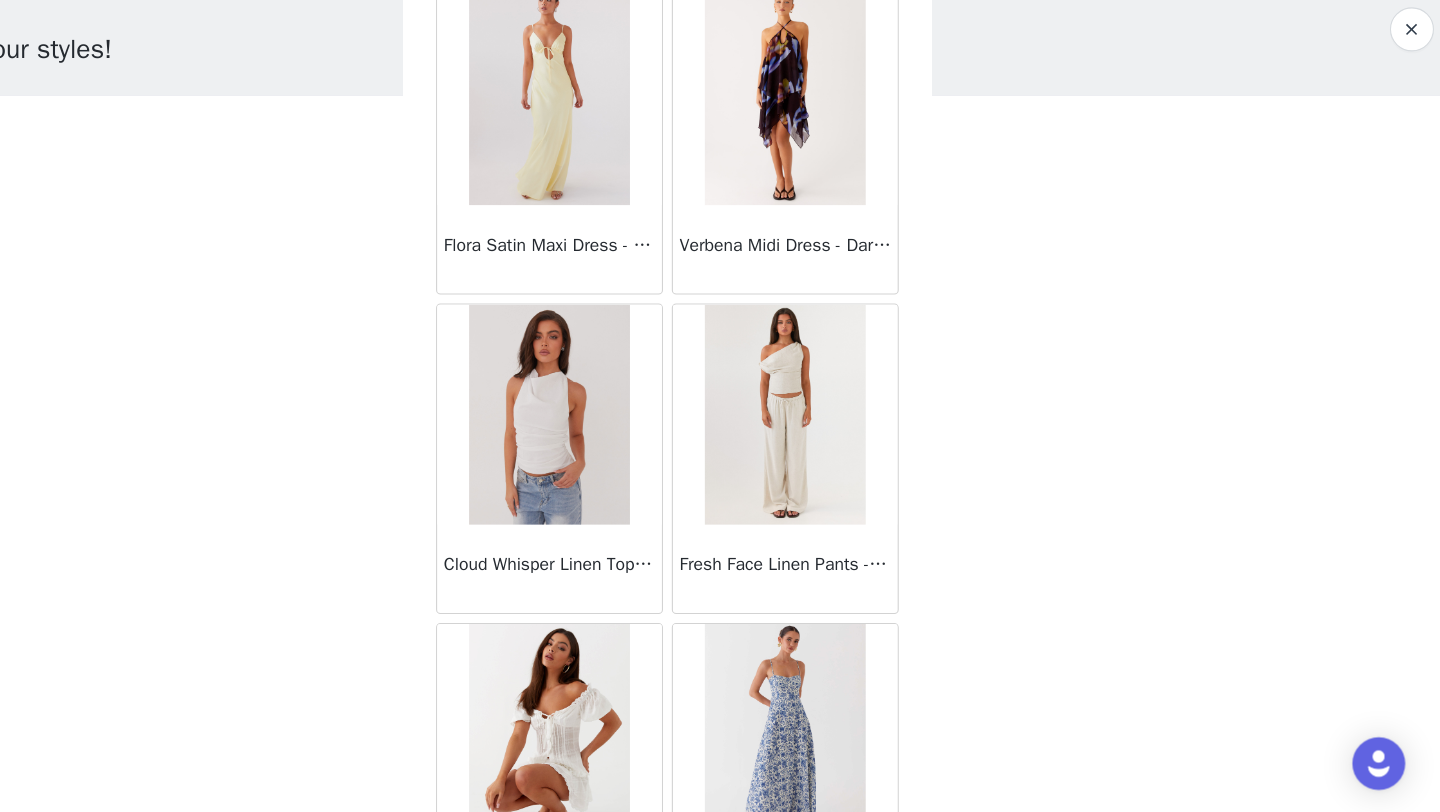 click on "Fresh Face Linen Pants - Oatmeal" at bounding box center [827, 587] 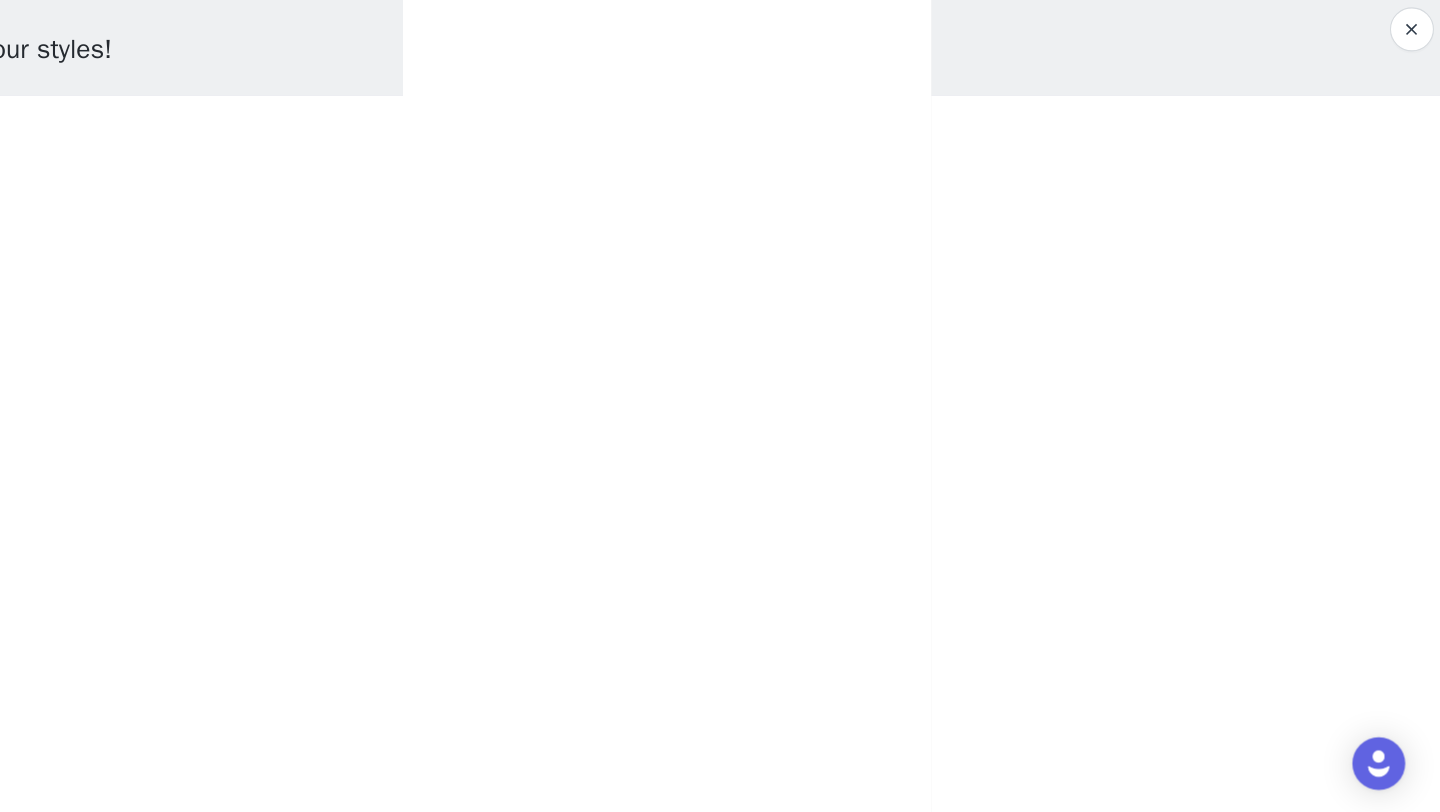 scroll, scrollTop: 0, scrollLeft: 0, axis: both 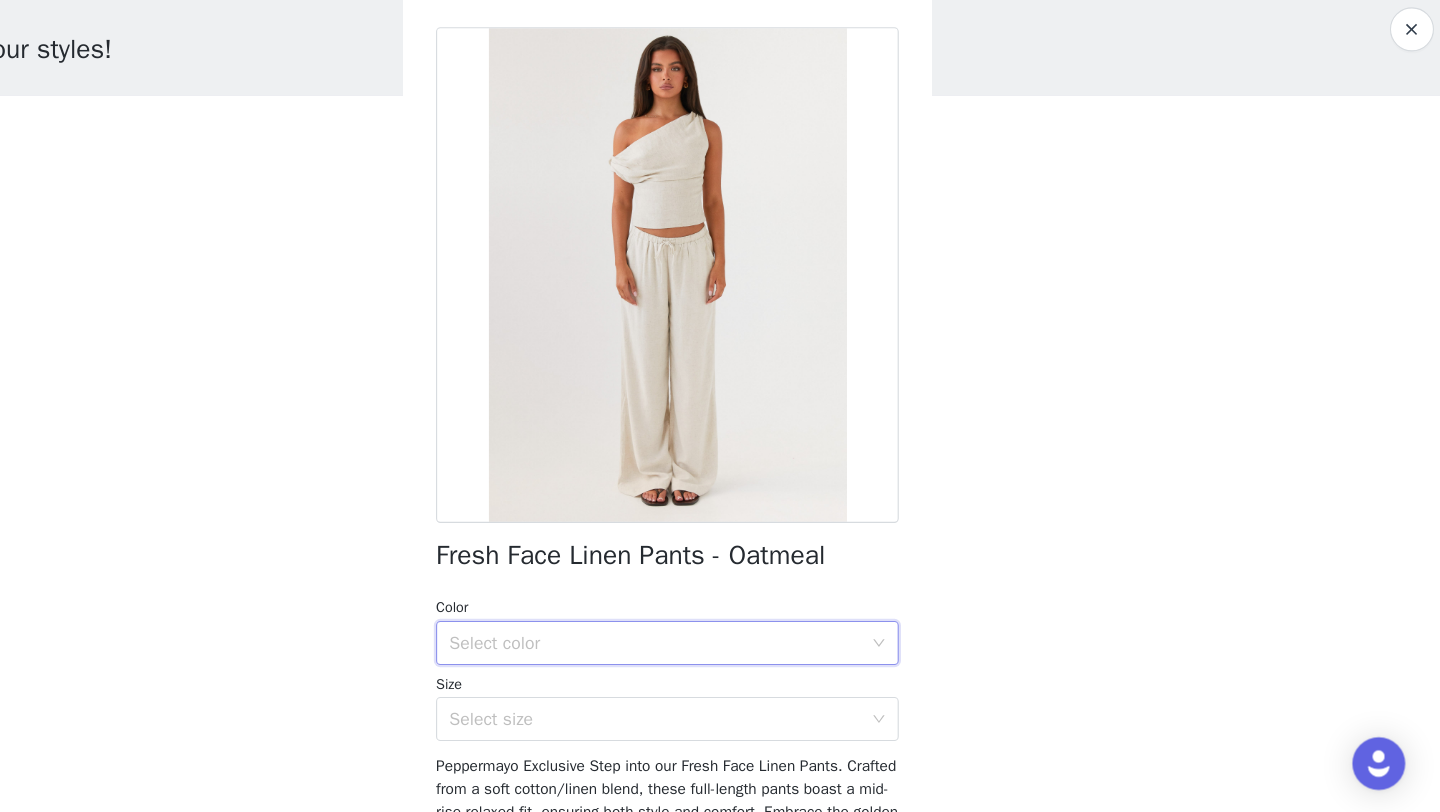click on "Select color" at bounding box center [713, 659] 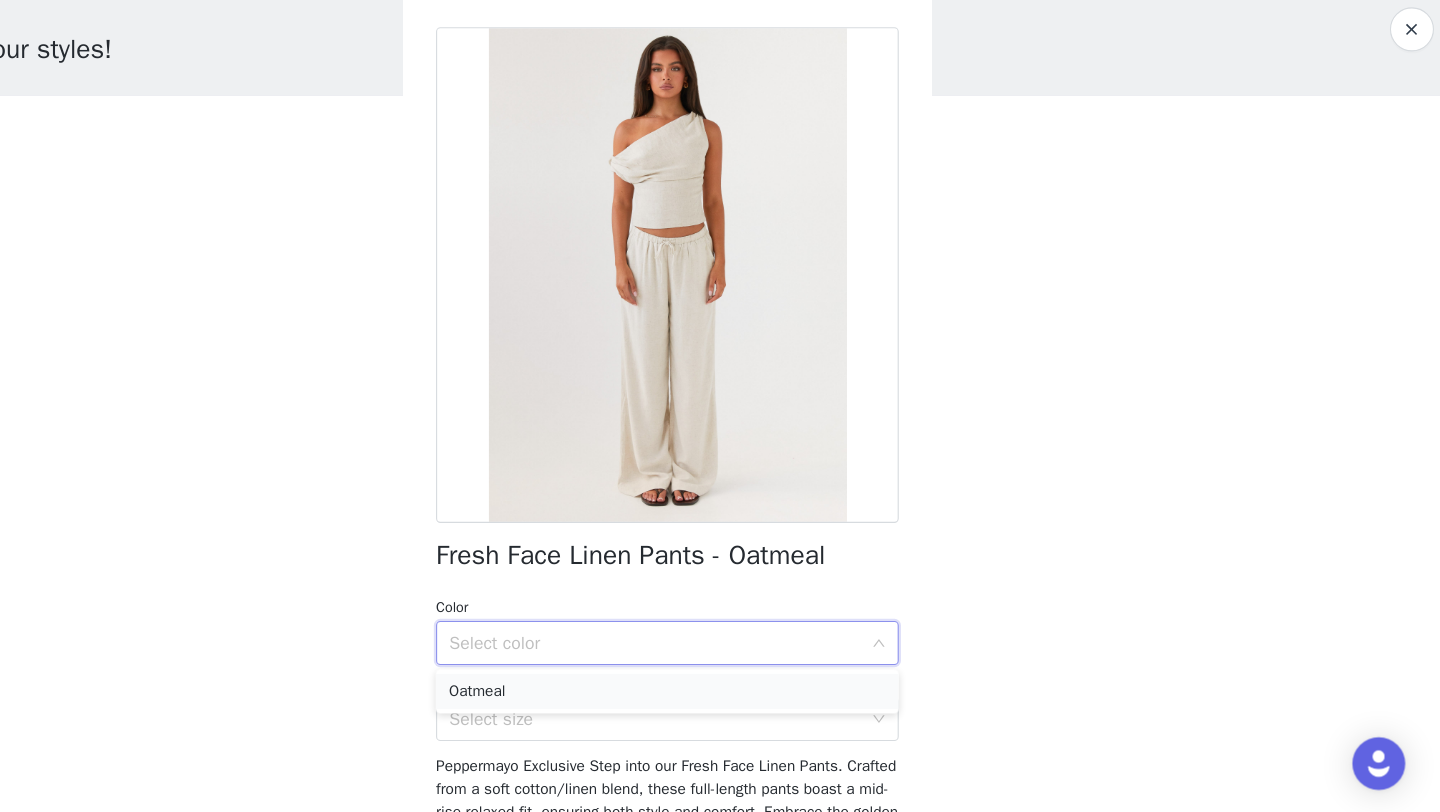 click on "Oatmeal" at bounding box center (720, 703) 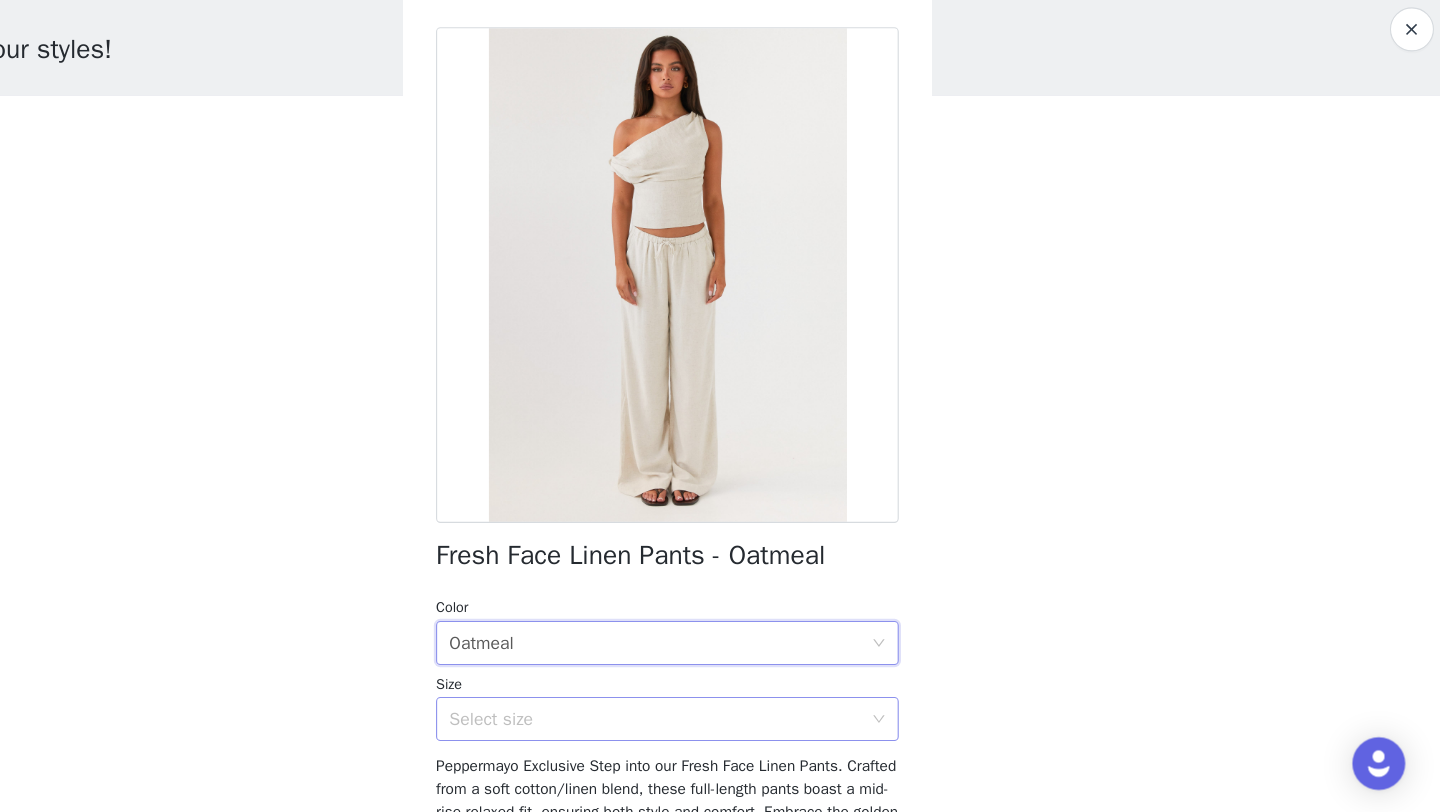click on "Select size" at bounding box center [709, 728] 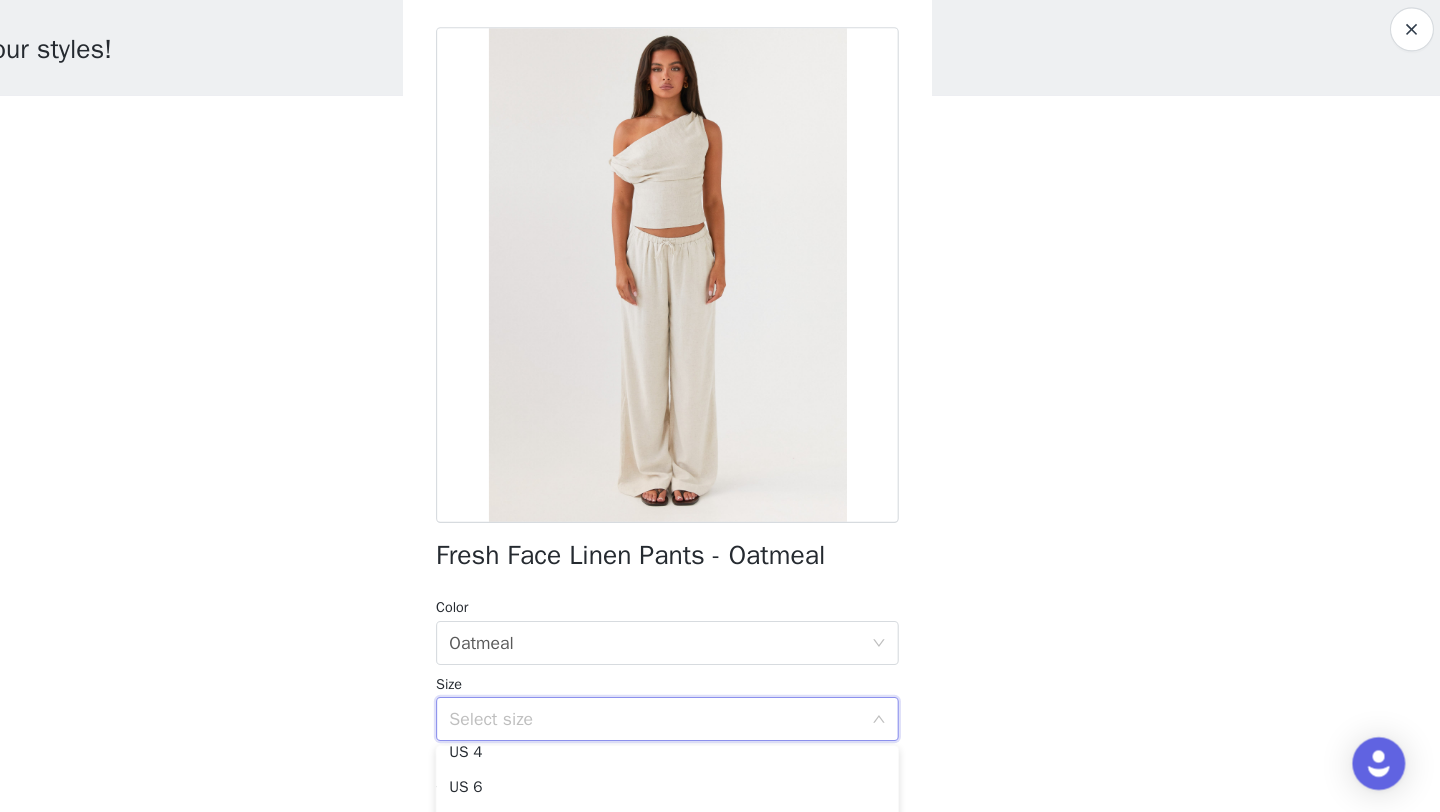 scroll, scrollTop: 68, scrollLeft: 0, axis: vertical 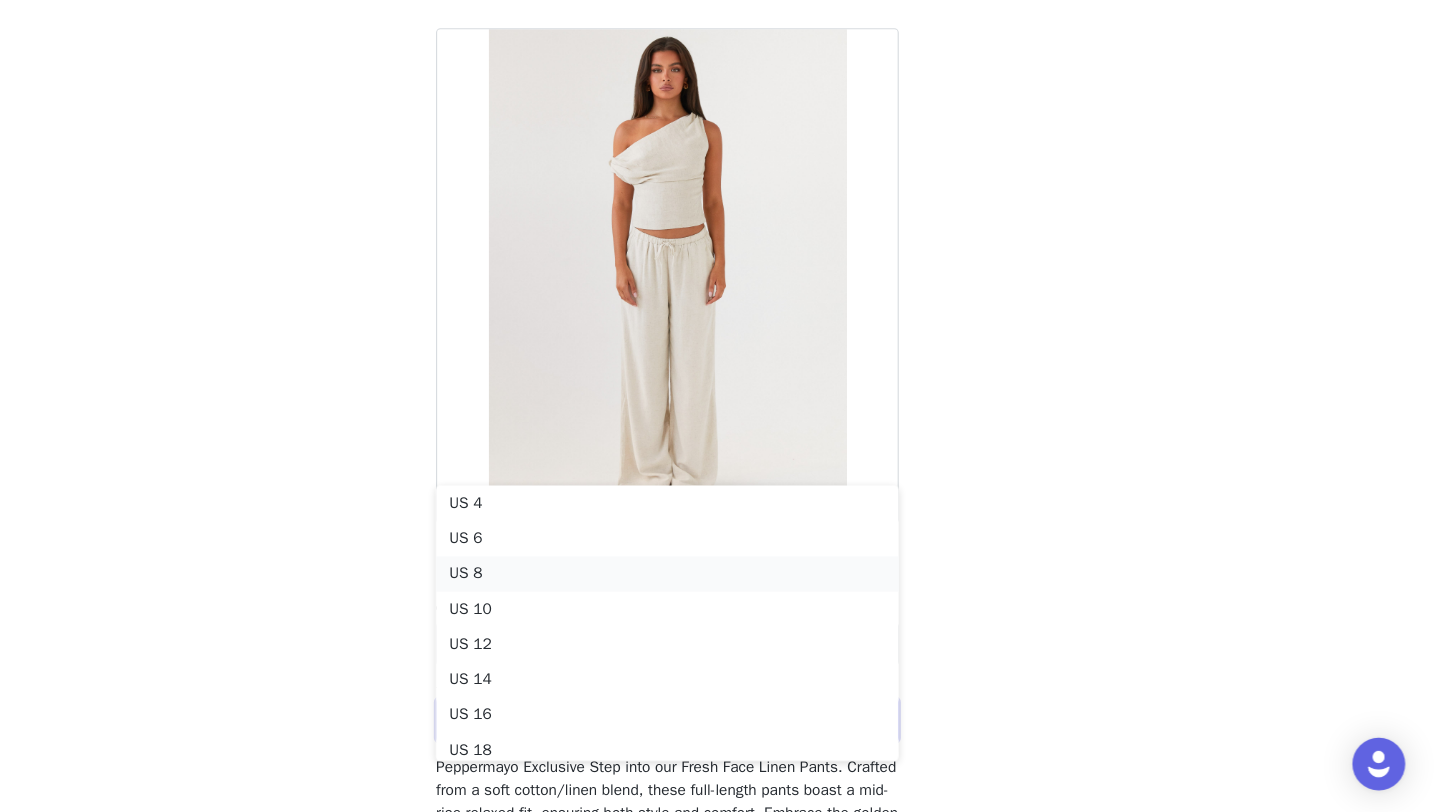 click on "US 8" at bounding box center (720, 595) 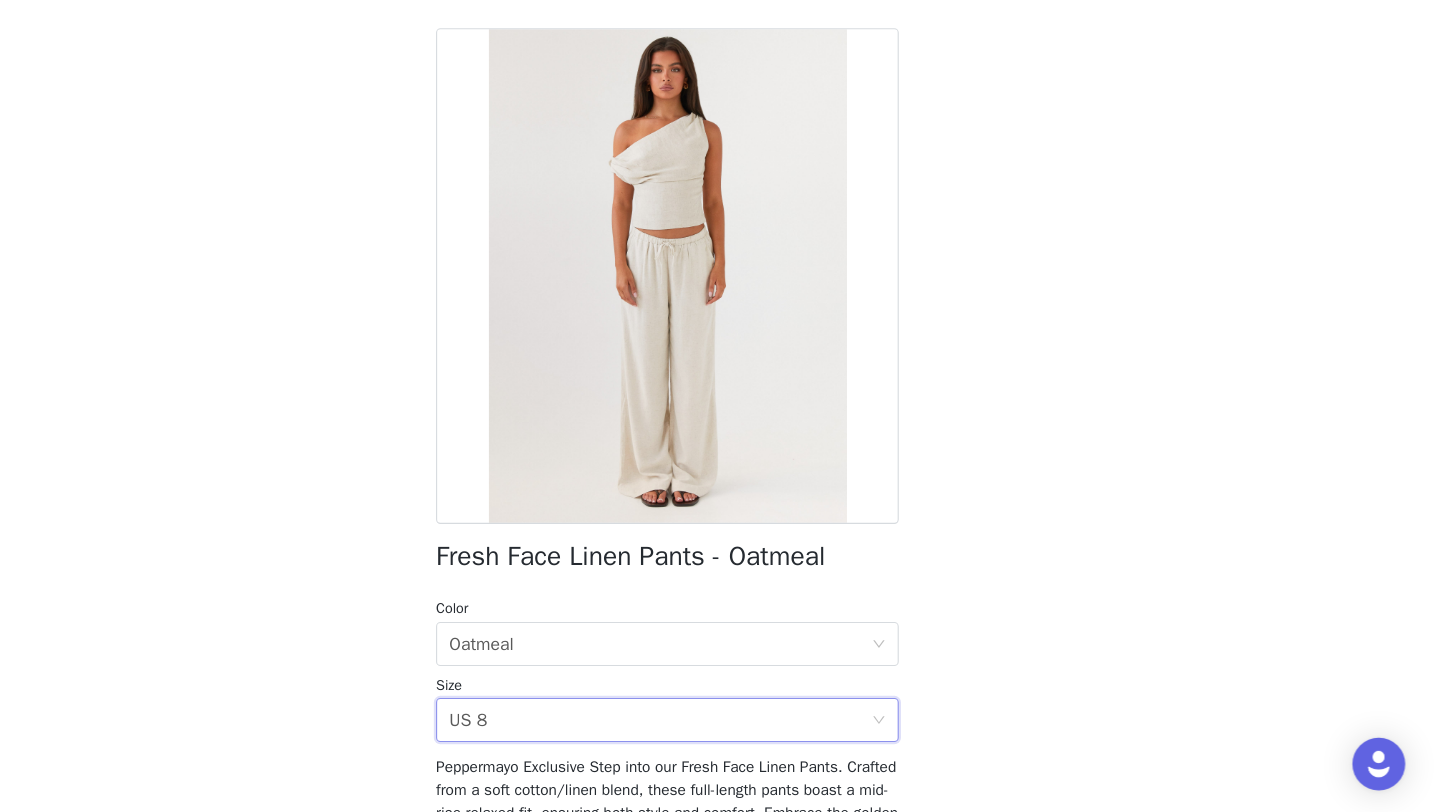 scroll, scrollTop: 237, scrollLeft: 0, axis: vertical 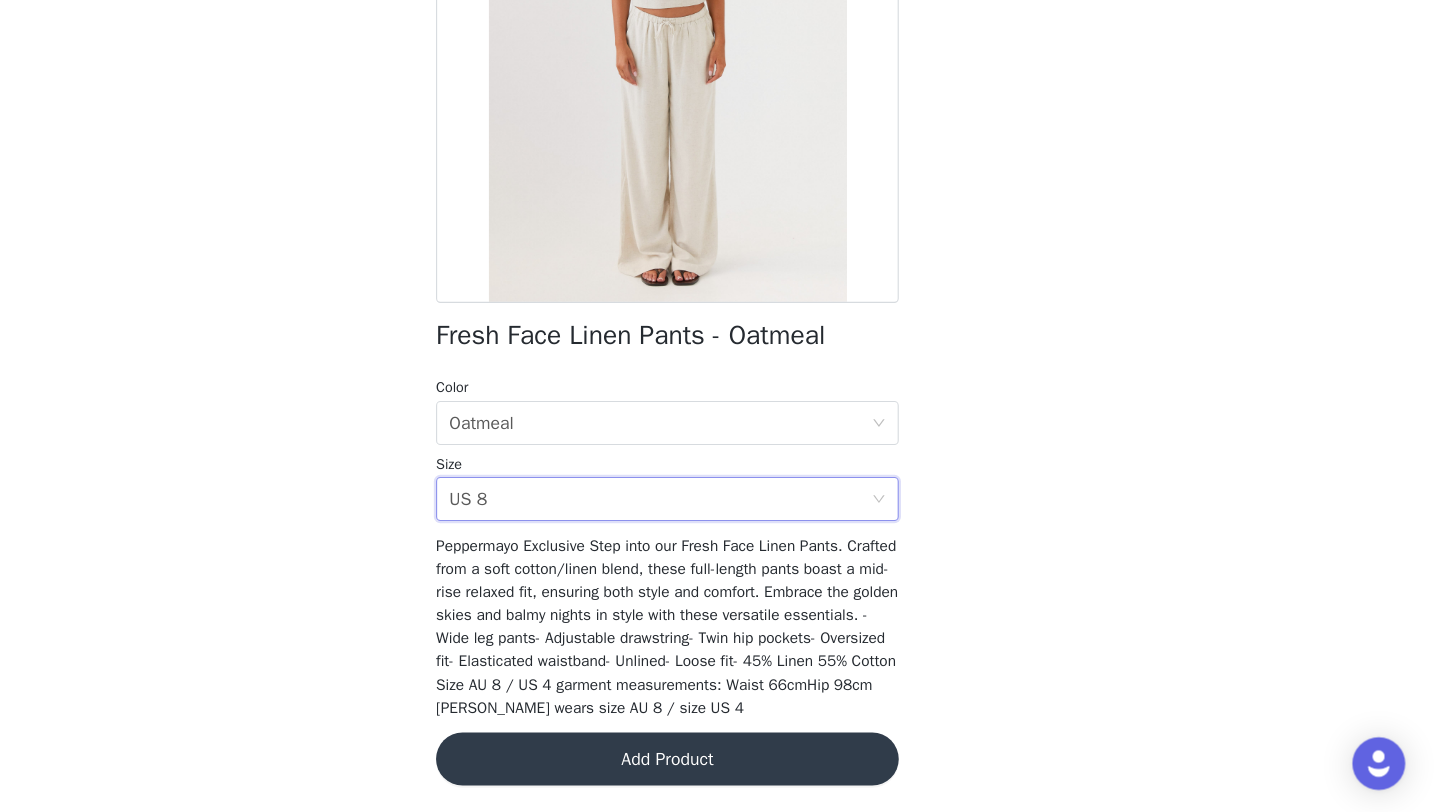 click on "Add Product" at bounding box center [720, 764] 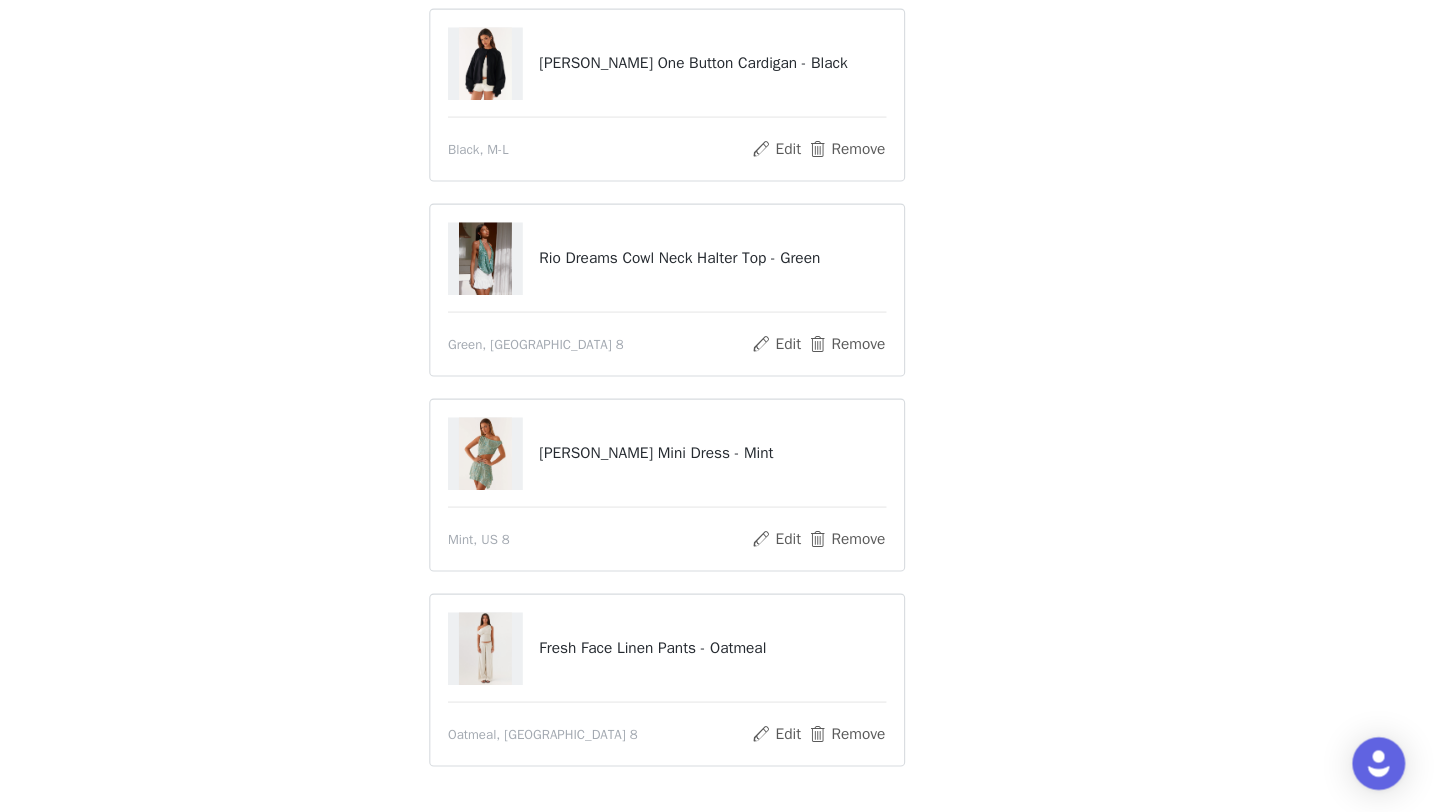 scroll, scrollTop: 285, scrollLeft: 0, axis: vertical 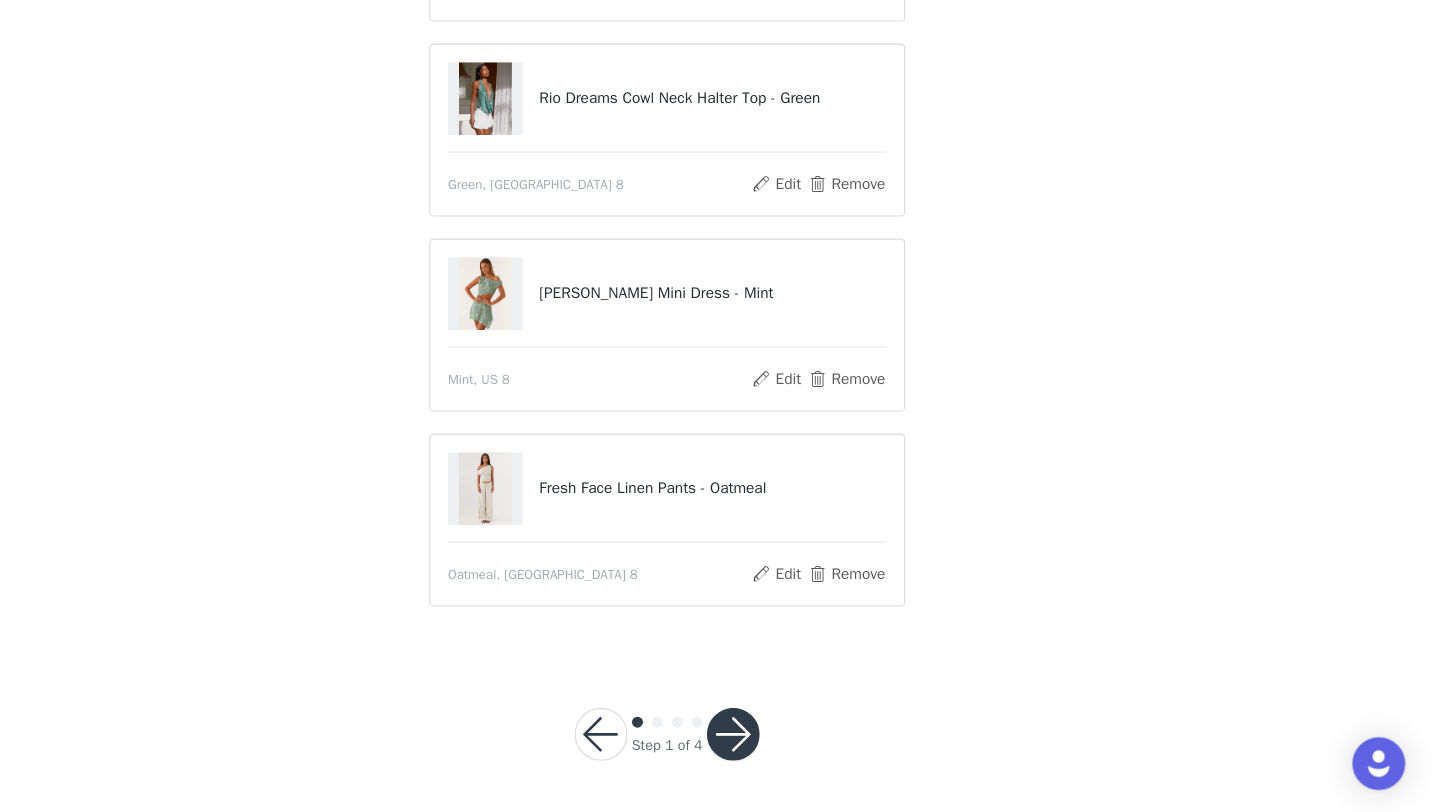 click at bounding box center [780, 741] 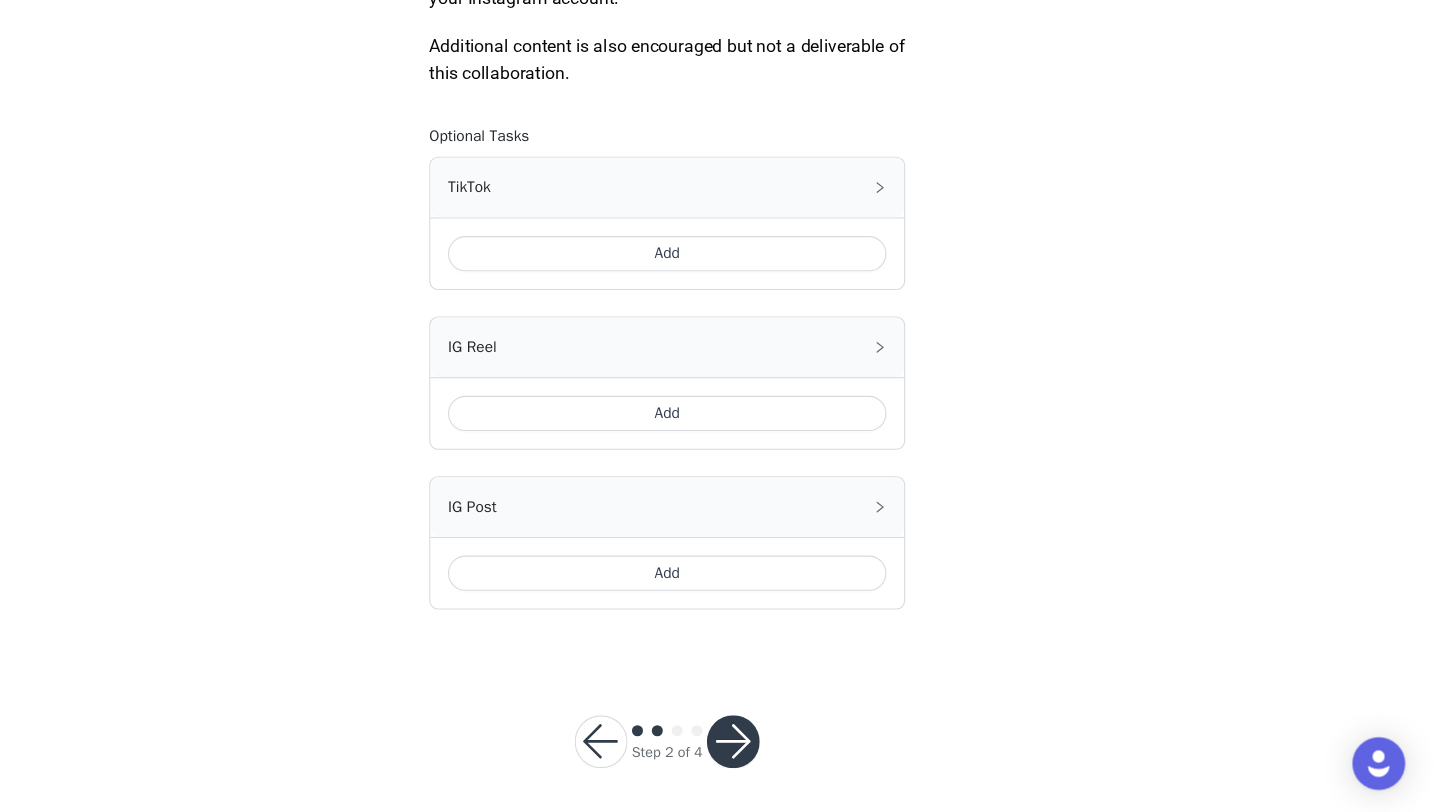 scroll, scrollTop: 1136, scrollLeft: 0, axis: vertical 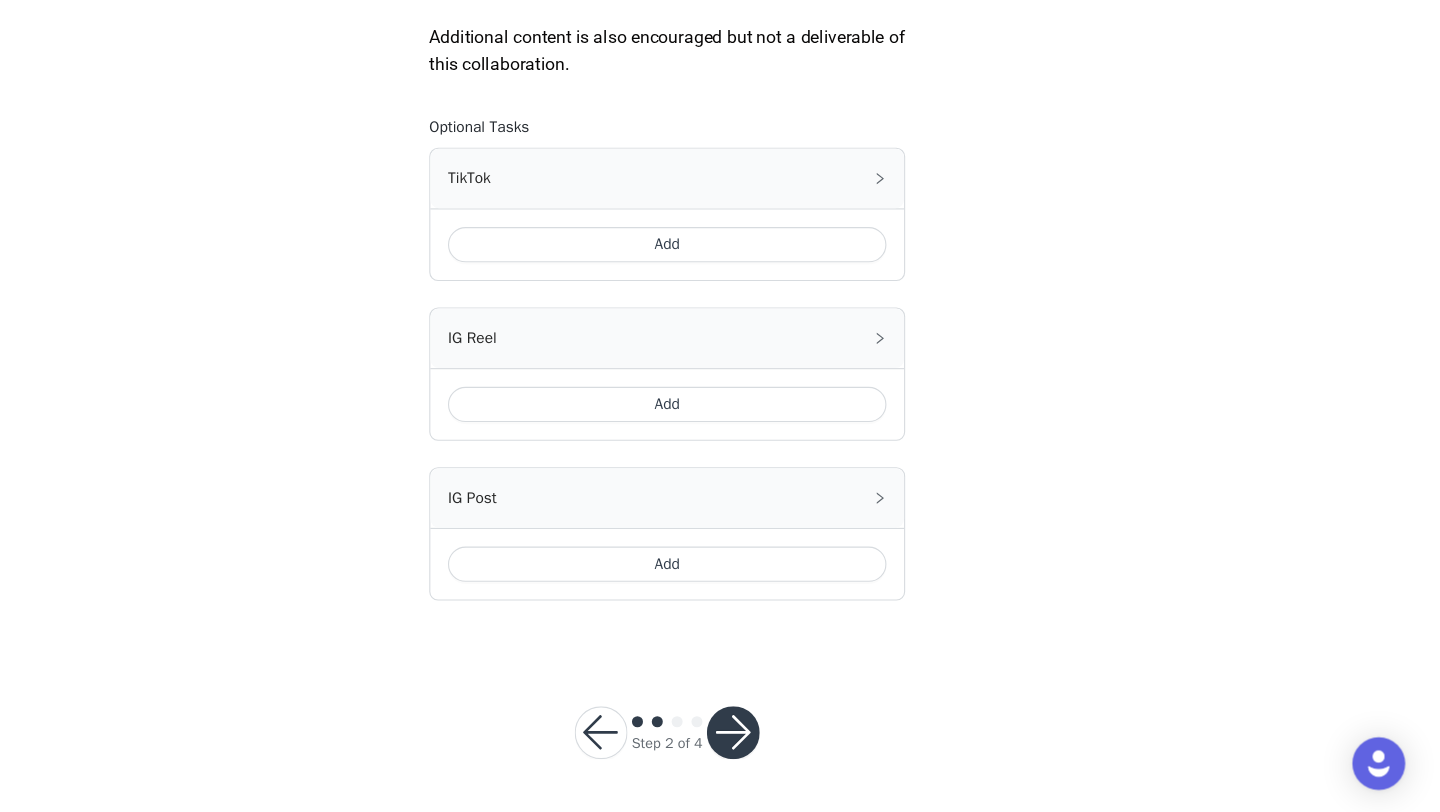 click on "Add" at bounding box center [720, 297] 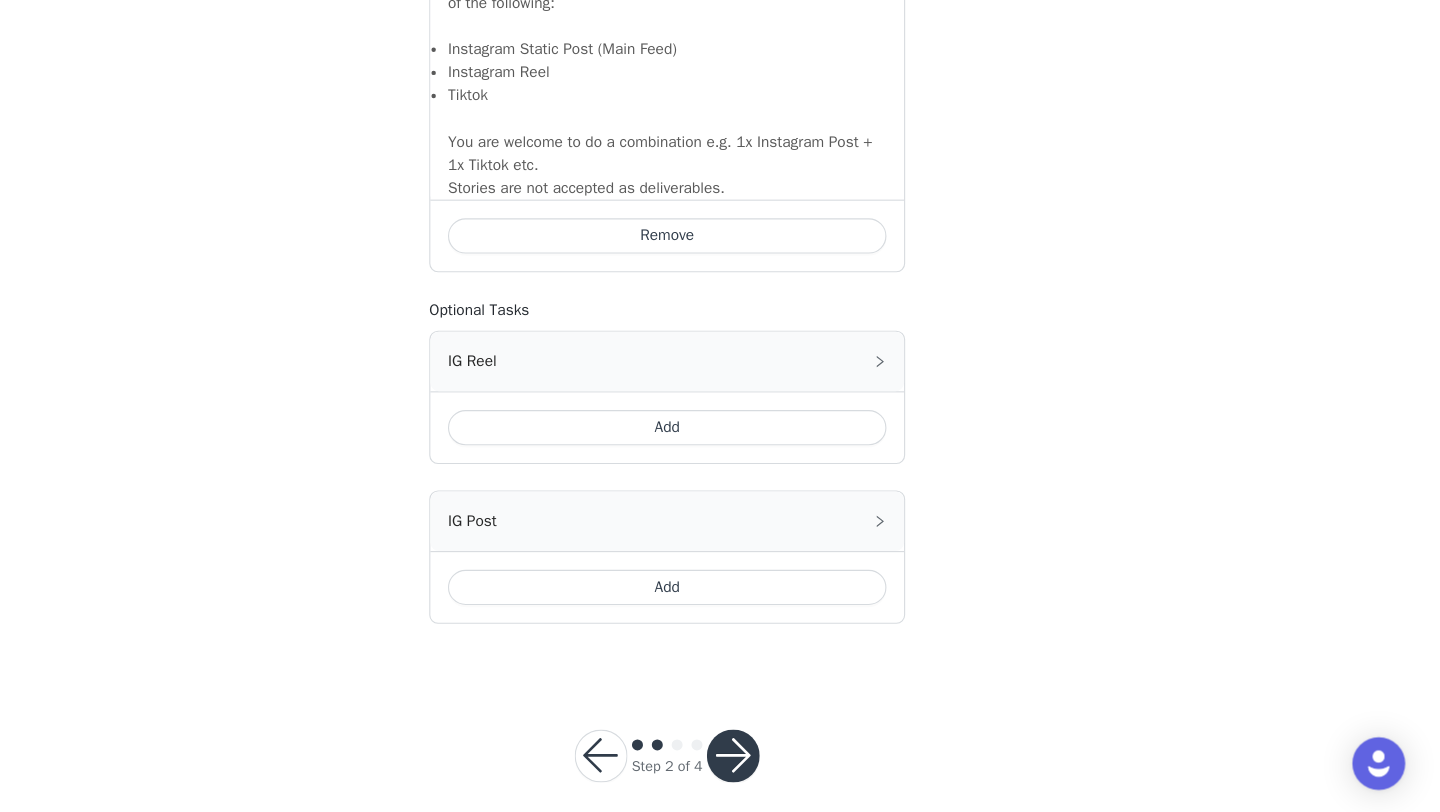 scroll, scrollTop: 1492, scrollLeft: 0, axis: vertical 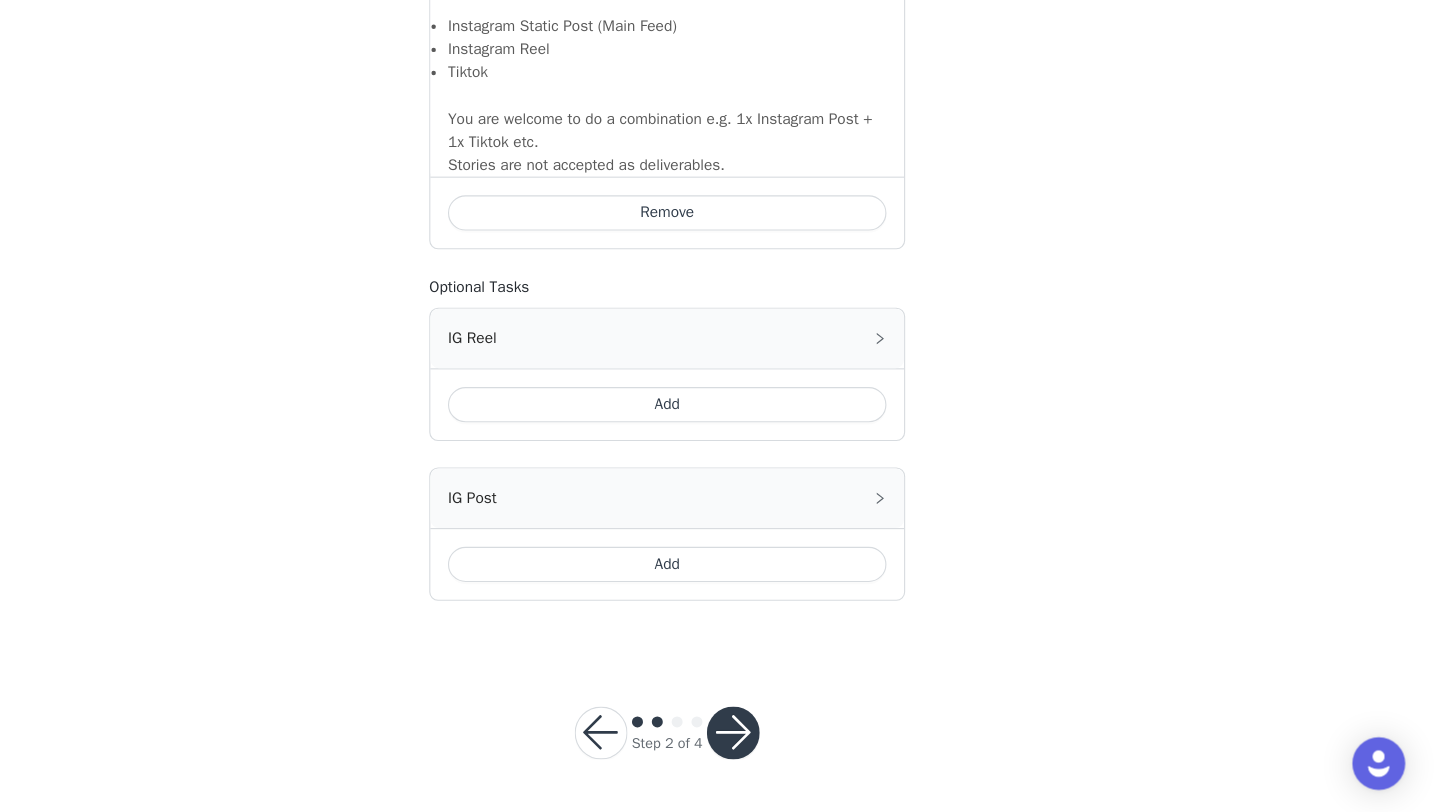 click on "Add" at bounding box center [720, 587] 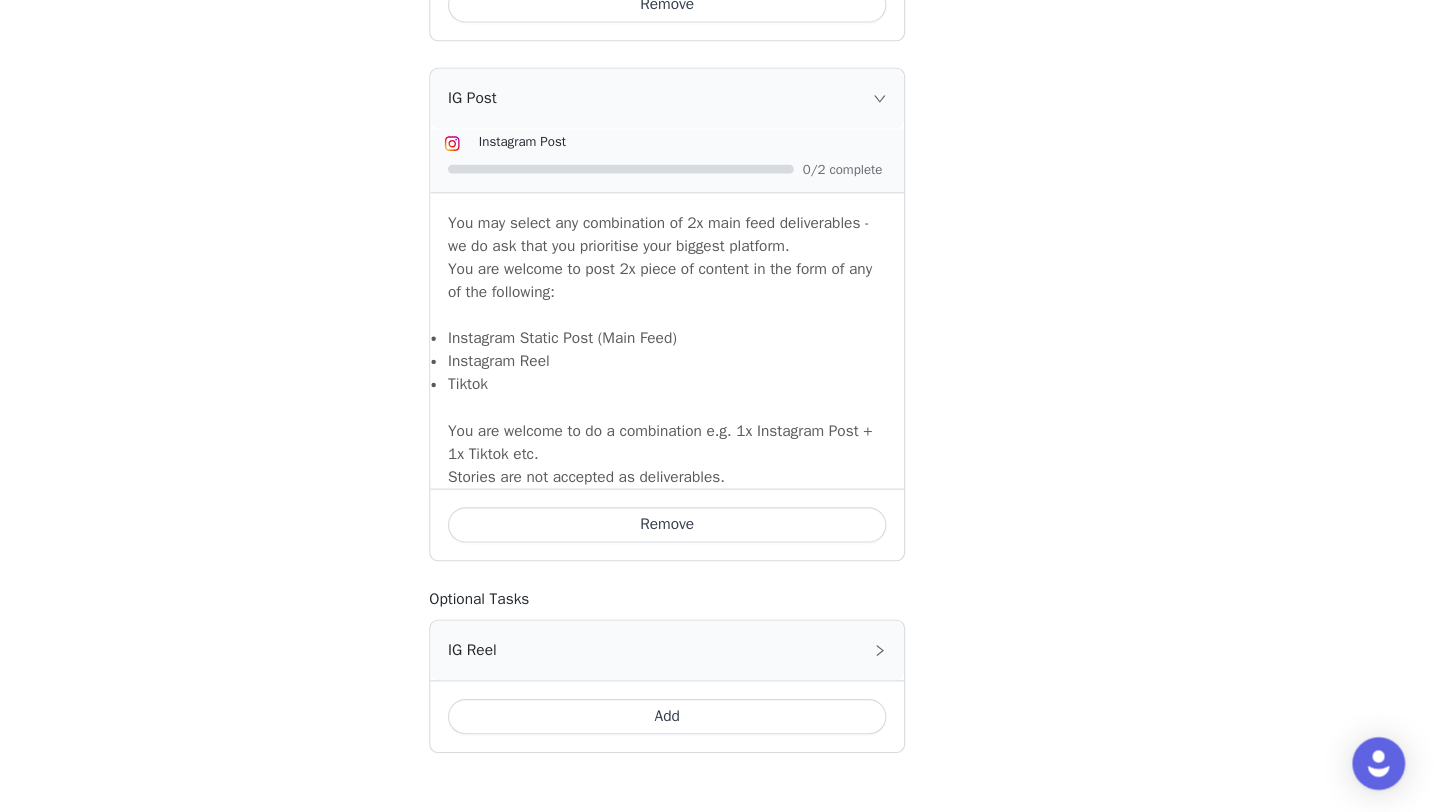 scroll, scrollTop: 1819, scrollLeft: 0, axis: vertical 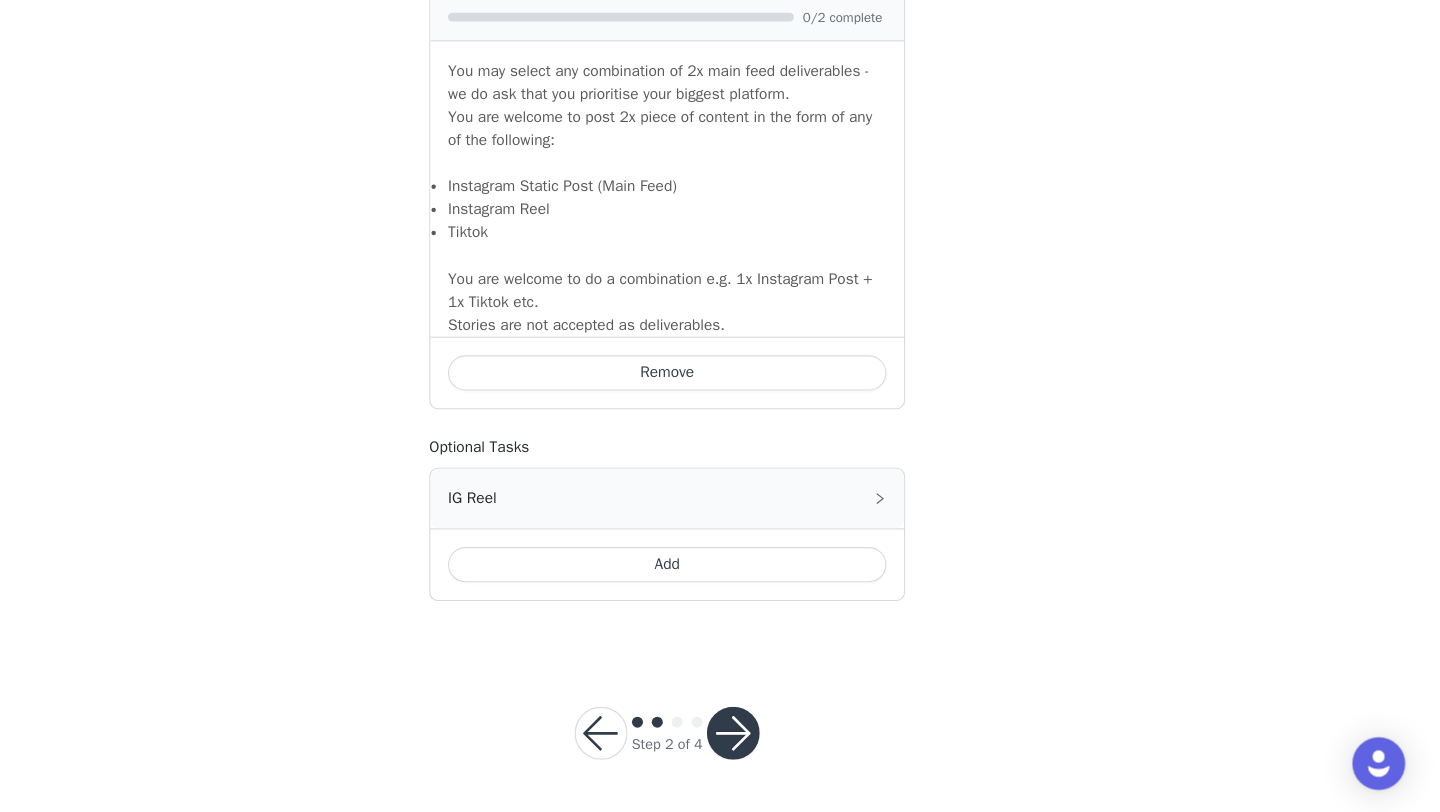 click at bounding box center [780, 740] 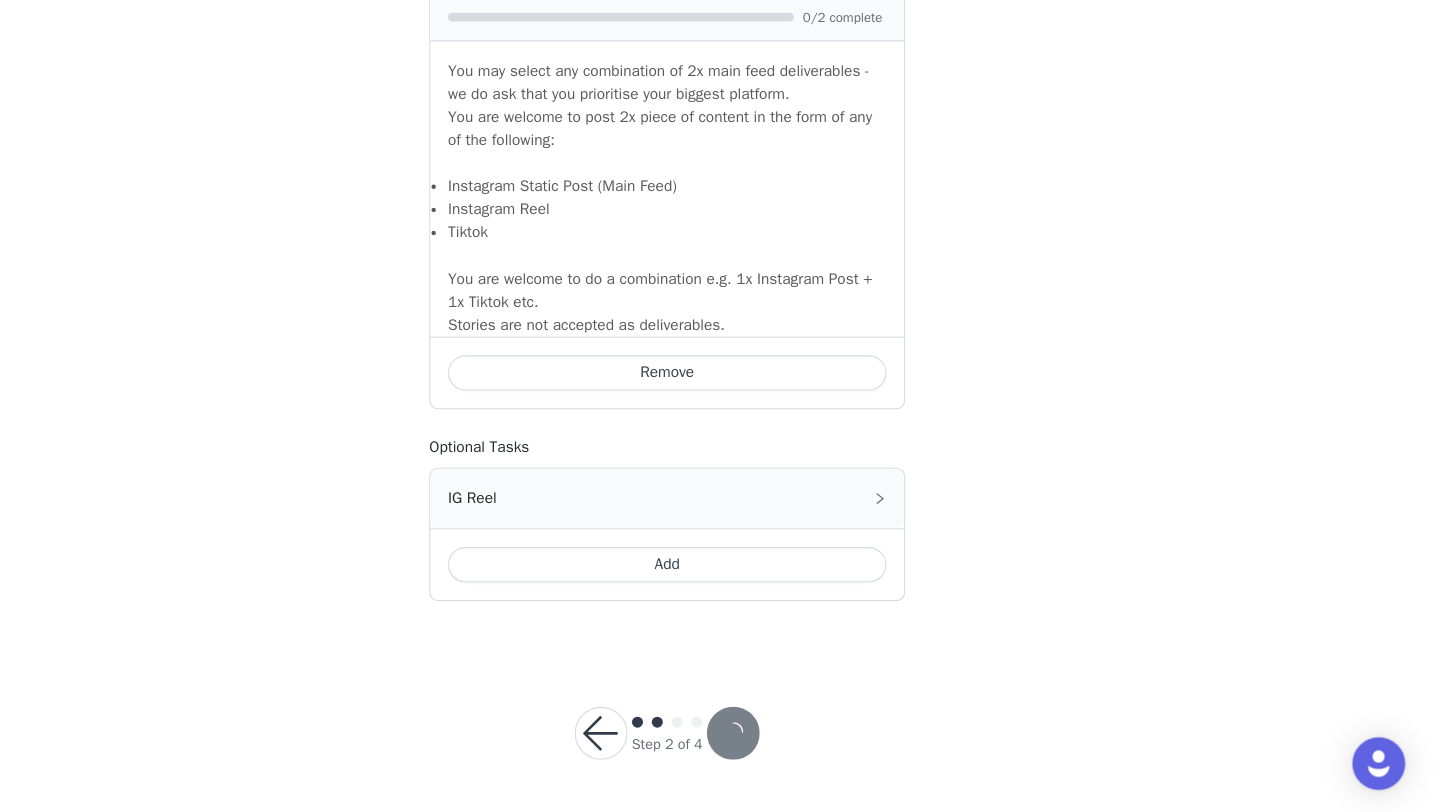 scroll, scrollTop: 0, scrollLeft: 0, axis: both 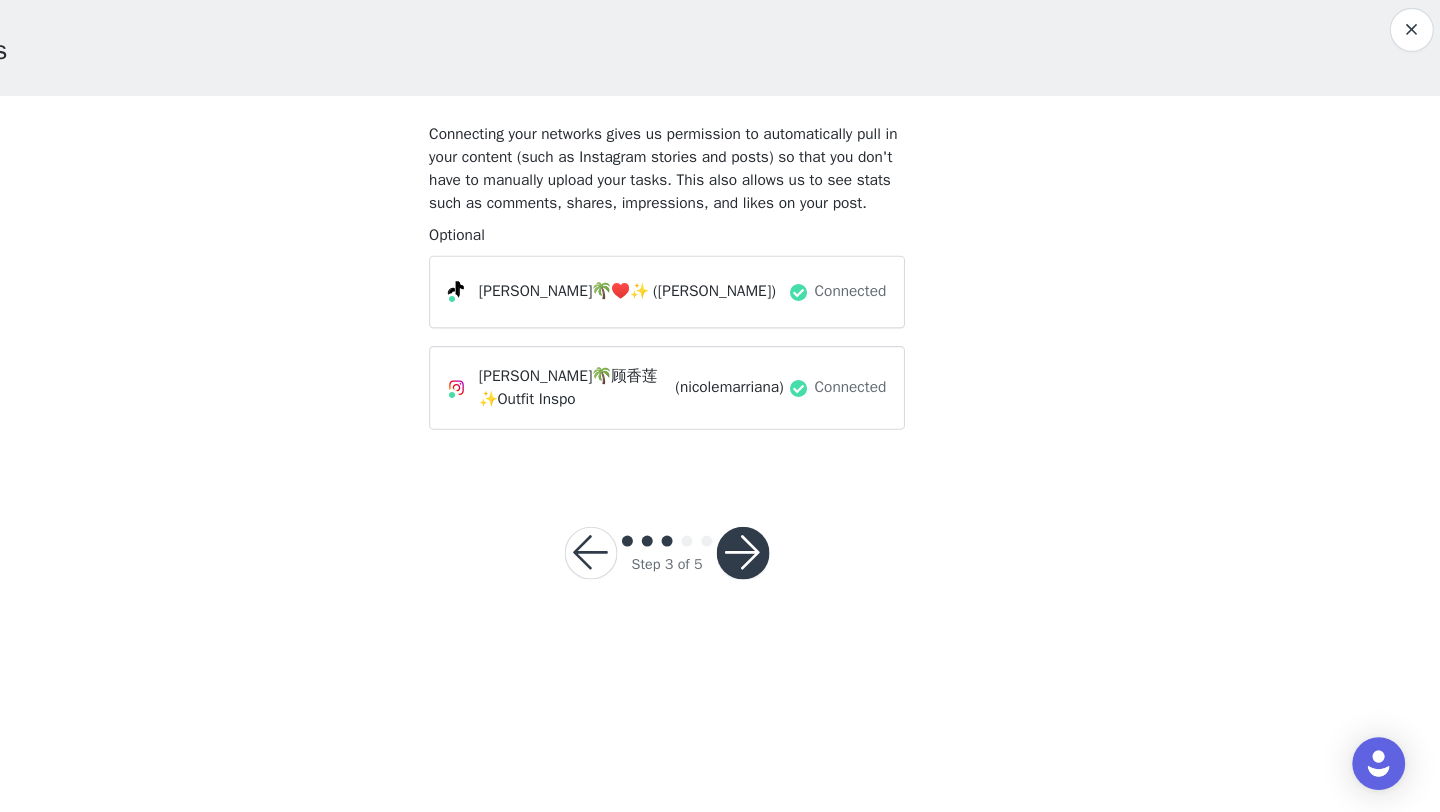 click at bounding box center (789, 577) 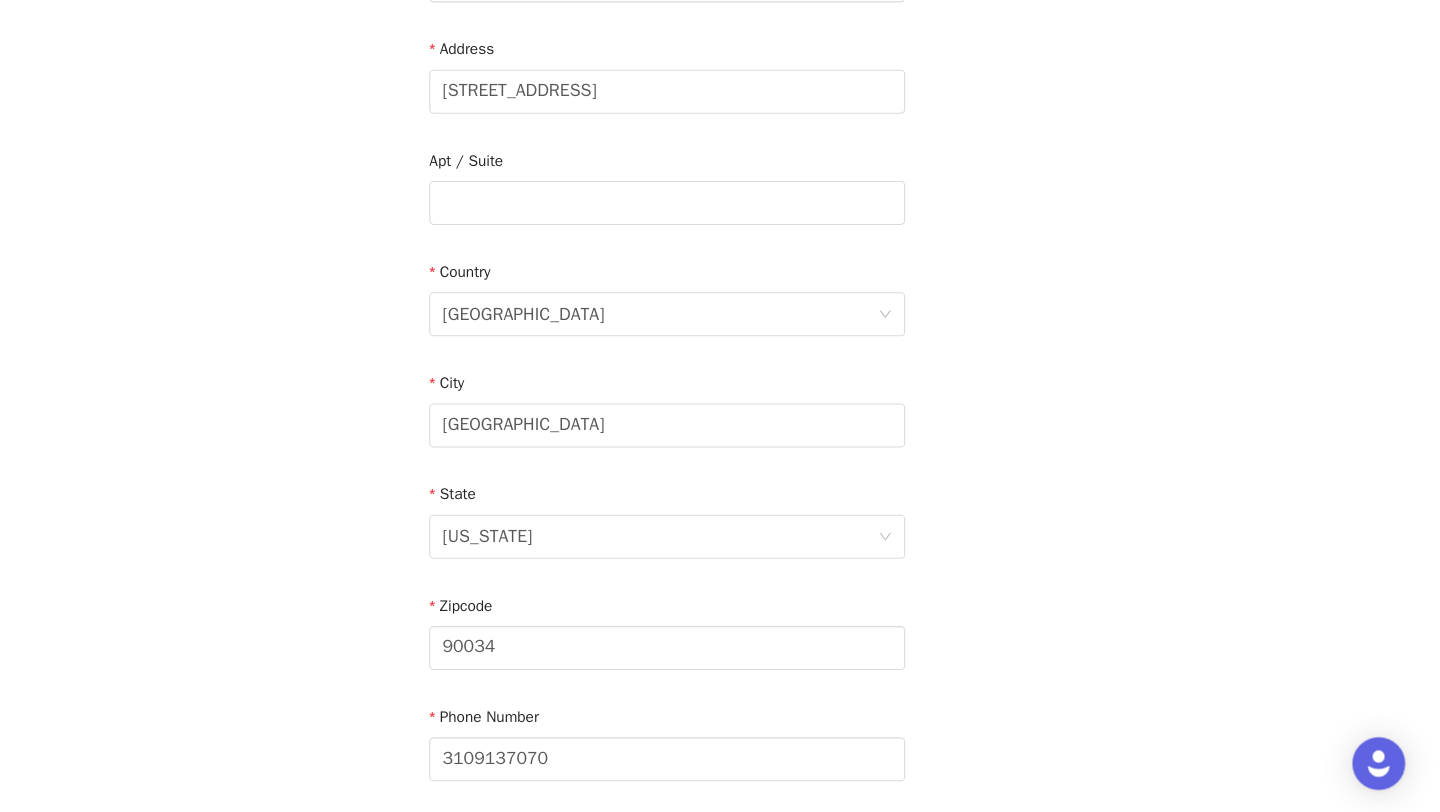 scroll, scrollTop: 551, scrollLeft: 0, axis: vertical 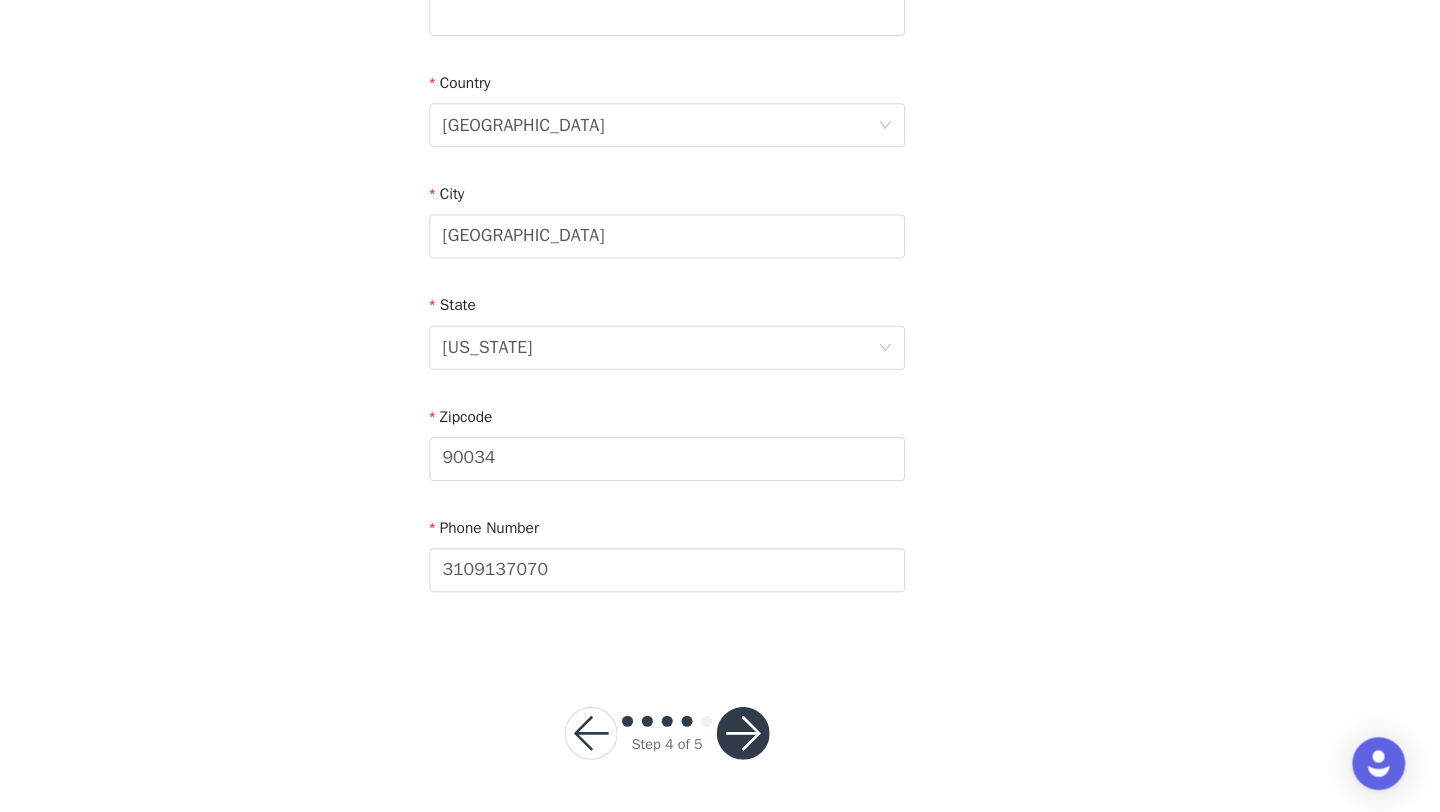 click at bounding box center (789, 741) 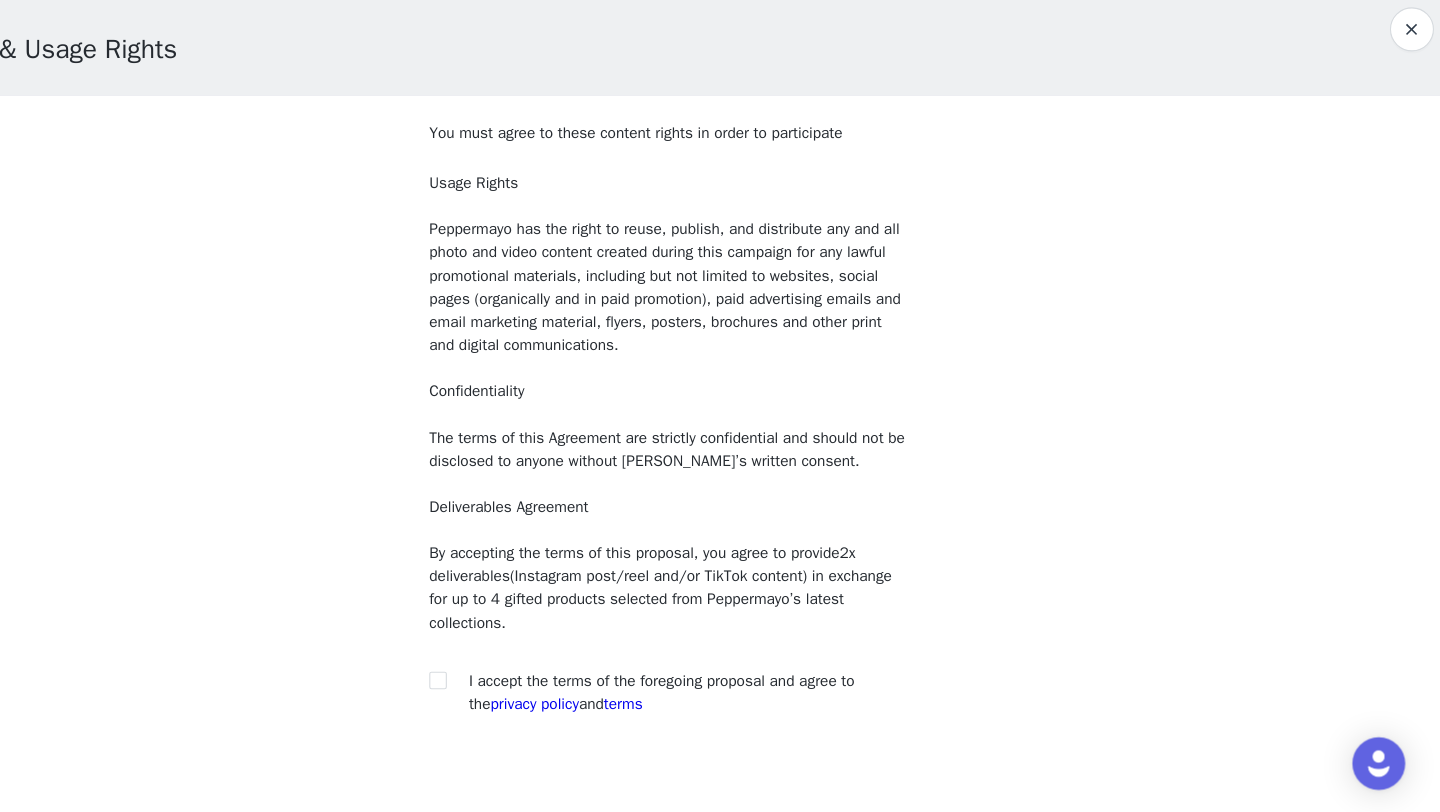 scroll, scrollTop: 112, scrollLeft: 0, axis: vertical 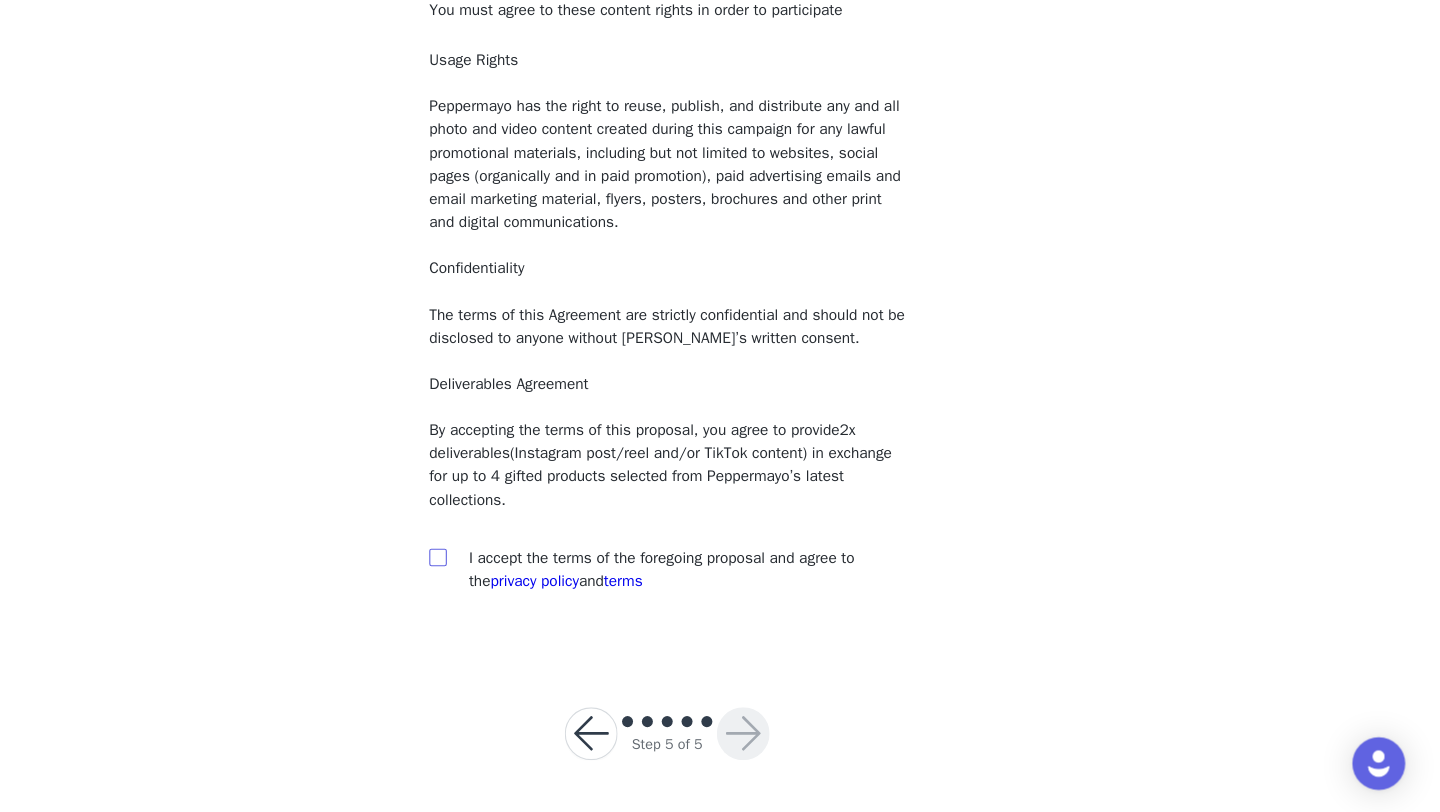 click at bounding box center [511, 580] 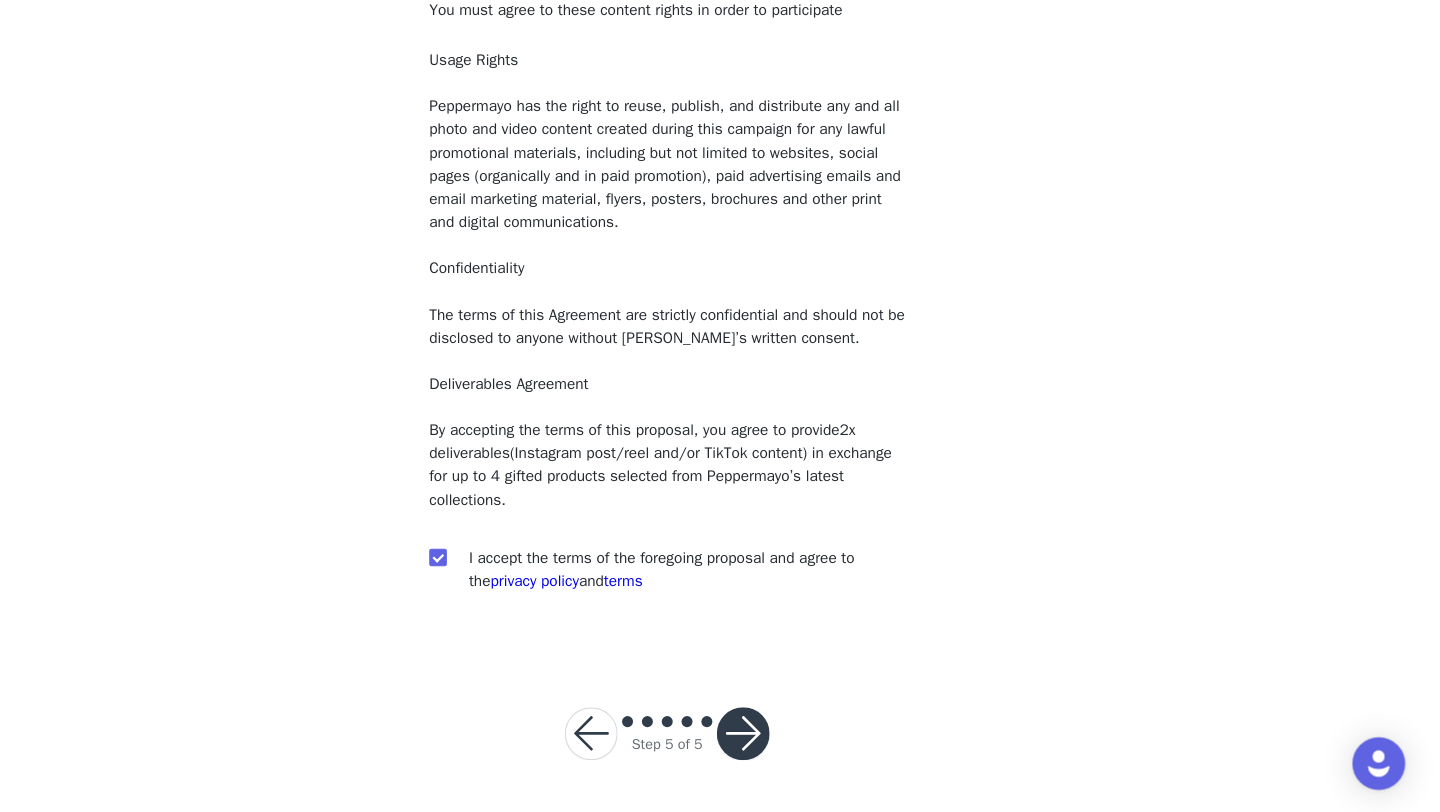 click at bounding box center (789, 741) 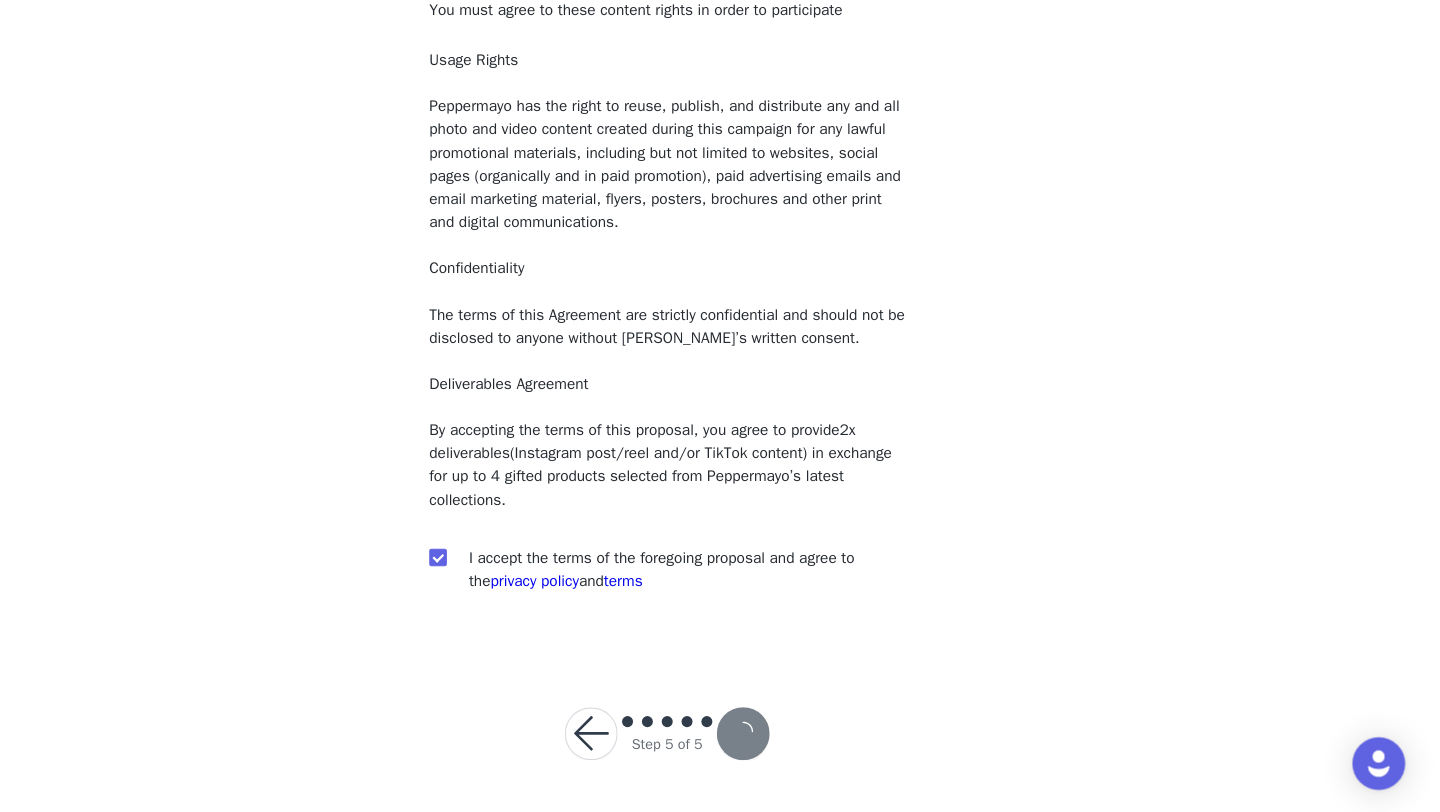 scroll, scrollTop: 0, scrollLeft: 0, axis: both 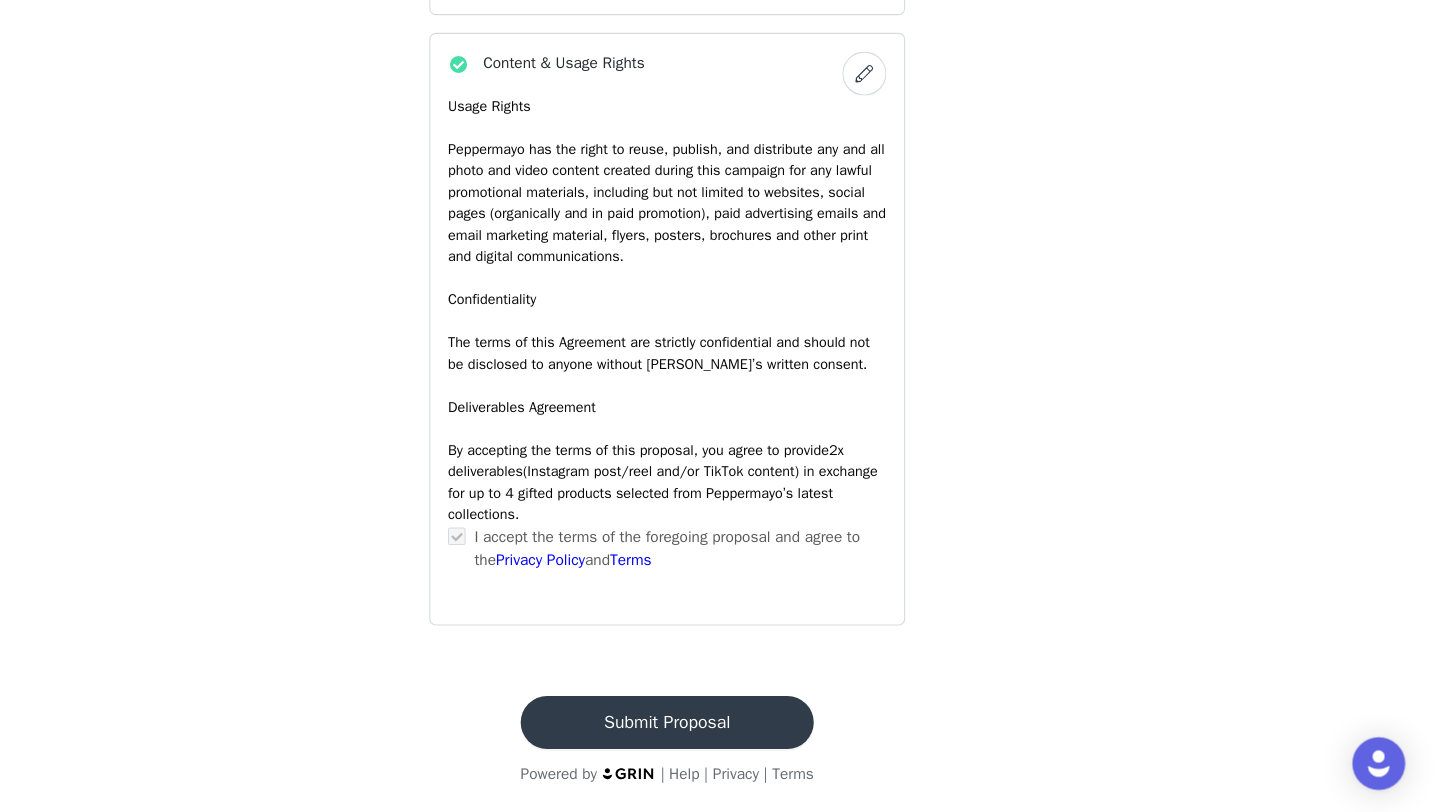 click on "Submit Proposal" at bounding box center [720, 731] 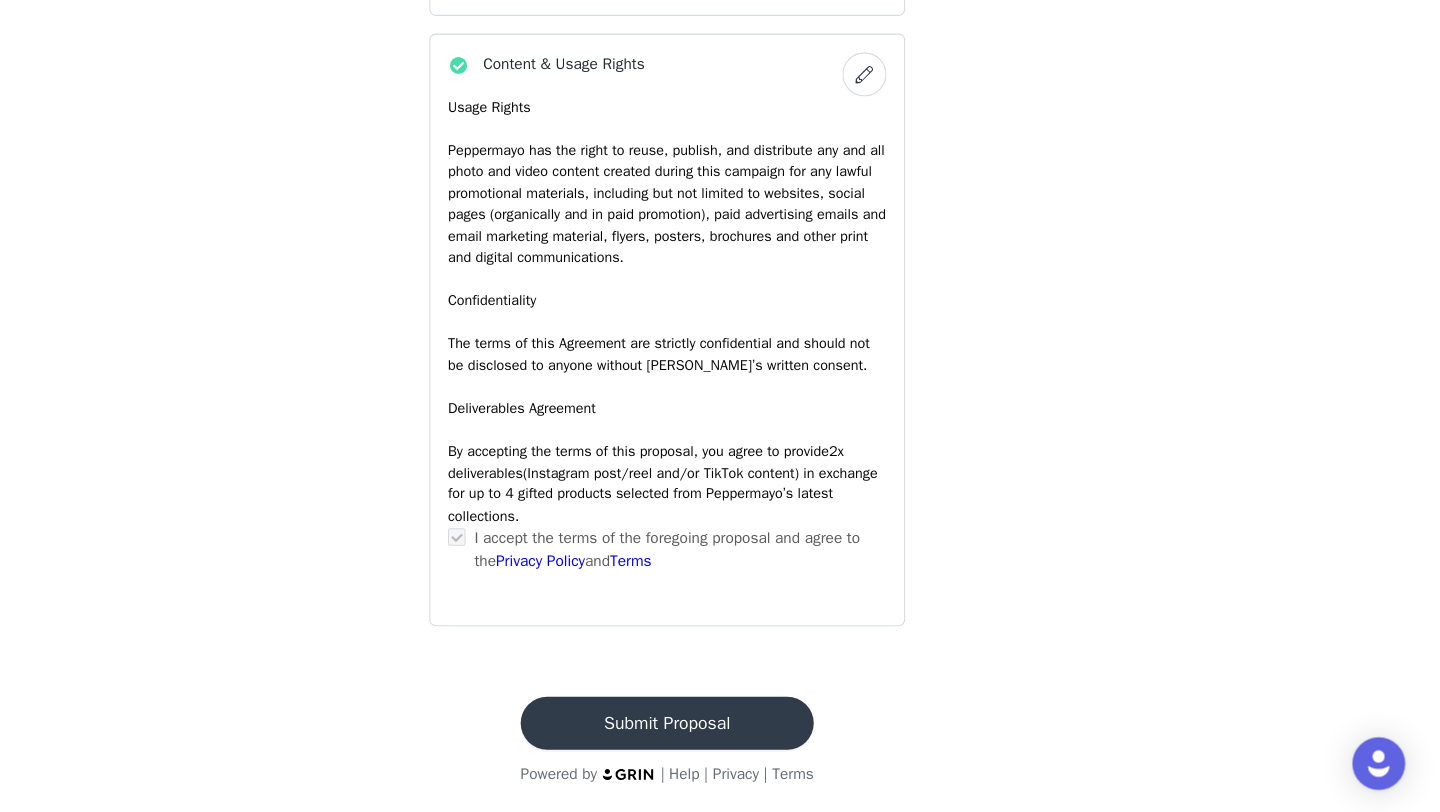 scroll, scrollTop: 0, scrollLeft: 0, axis: both 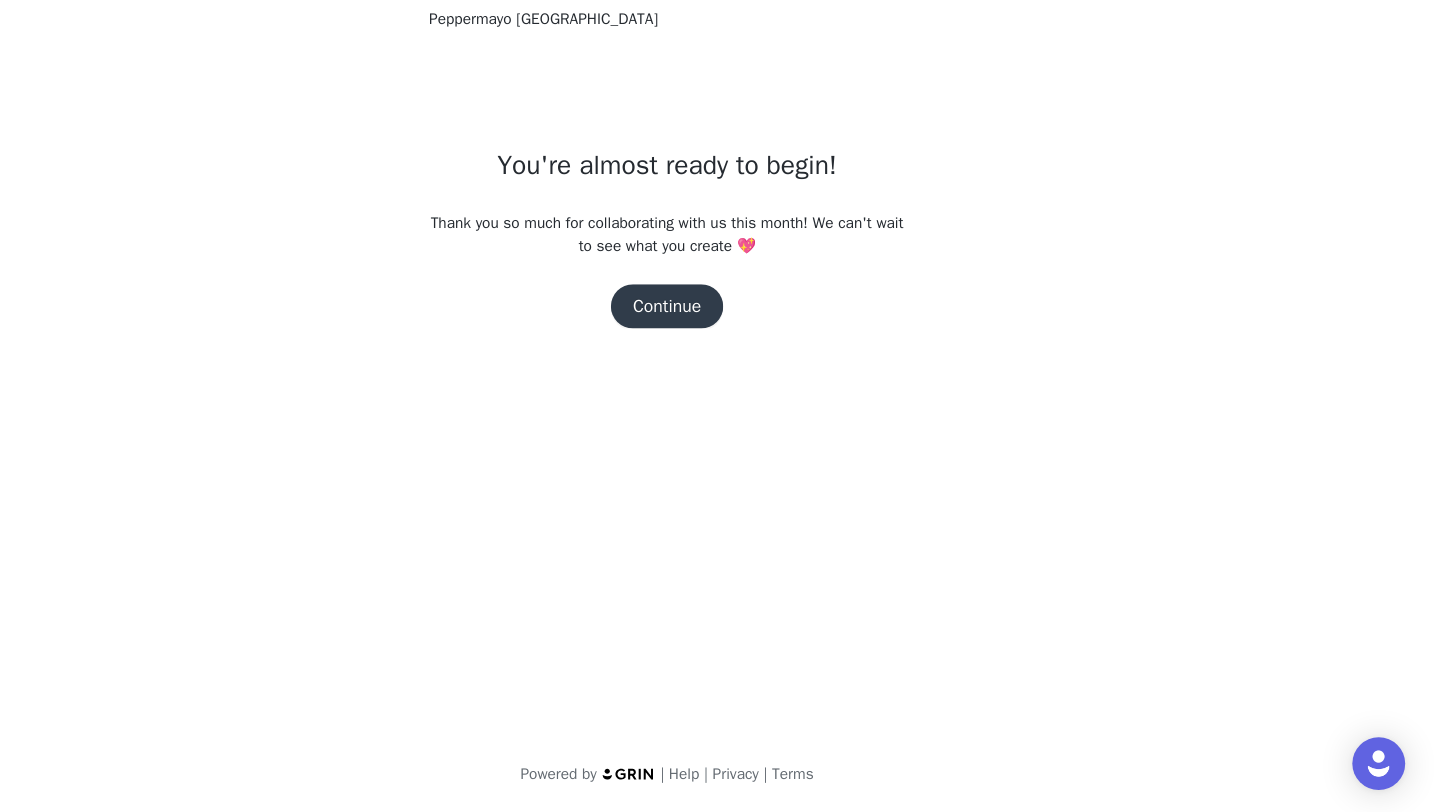 click on "Continue" at bounding box center (720, 353) 